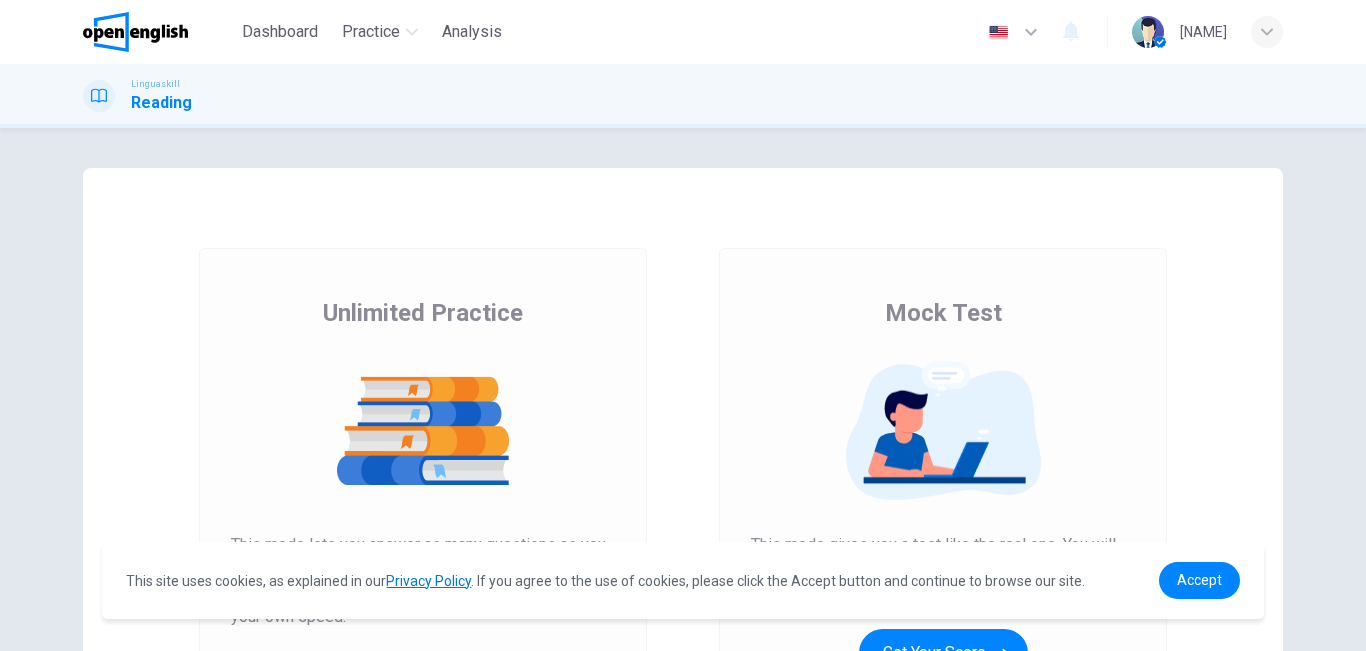 scroll, scrollTop: 0, scrollLeft: 0, axis: both 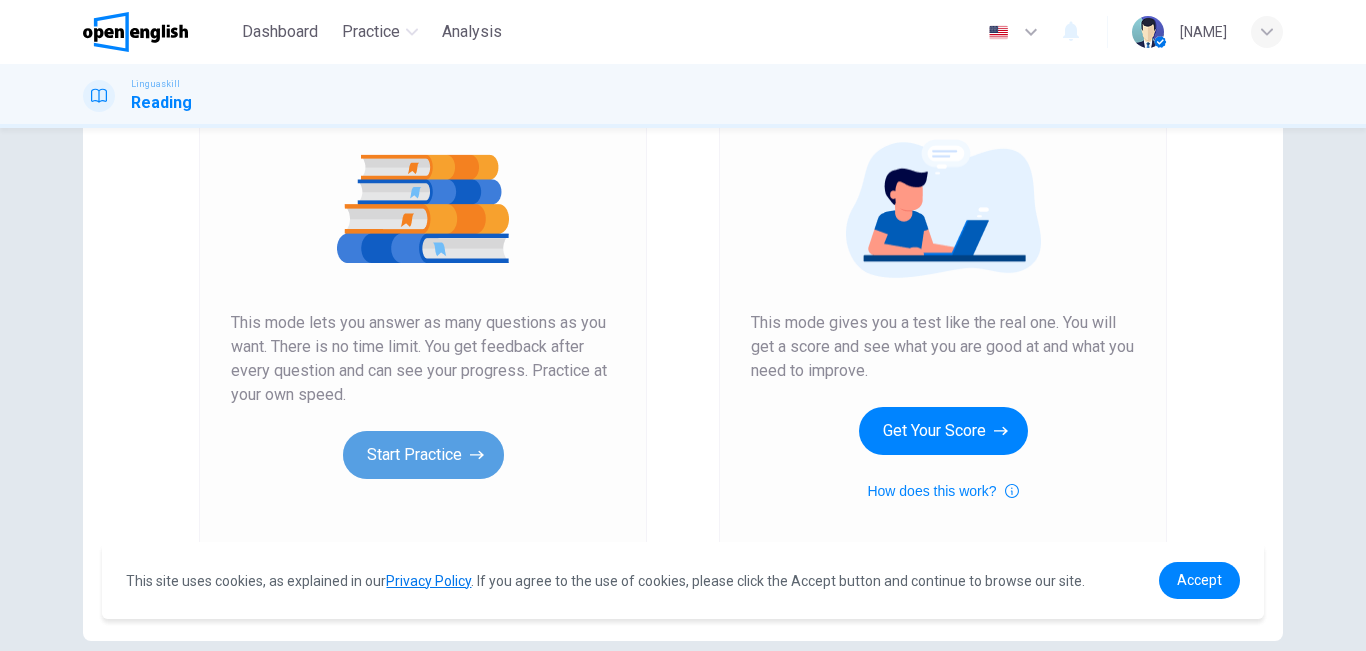 click on "Start Practice" at bounding box center [423, 455] 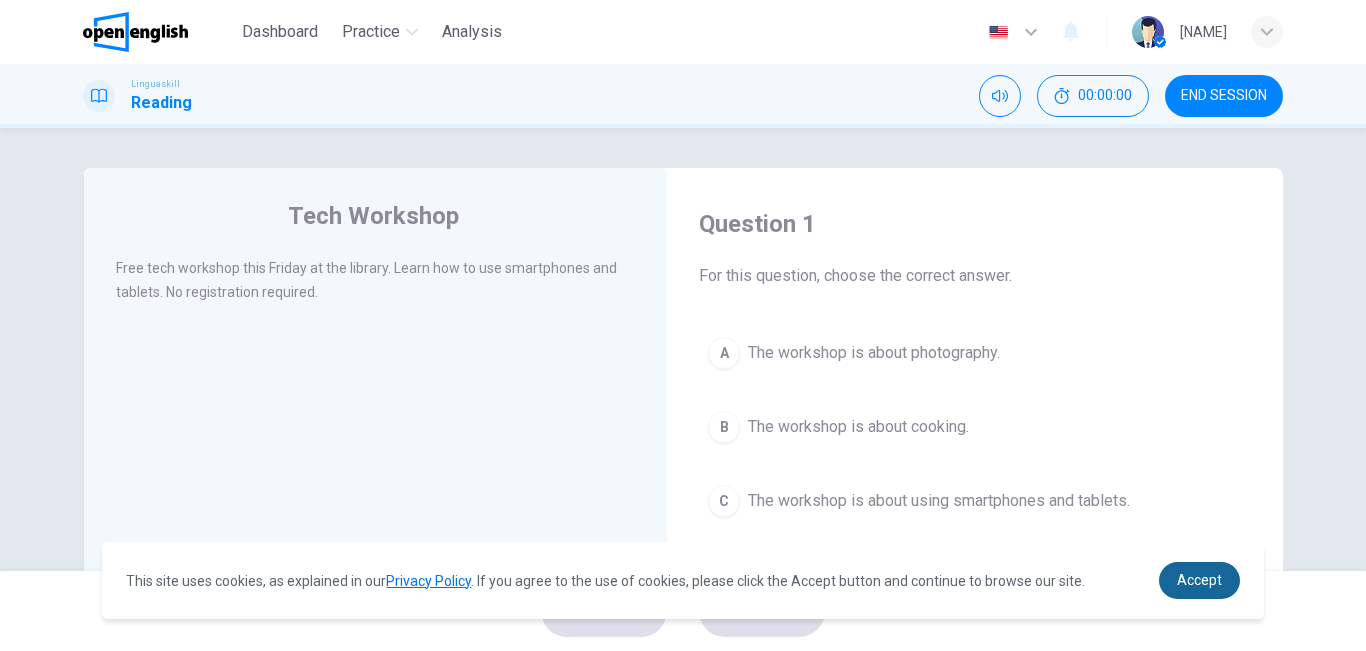 click on "Accept" at bounding box center (1199, 580) 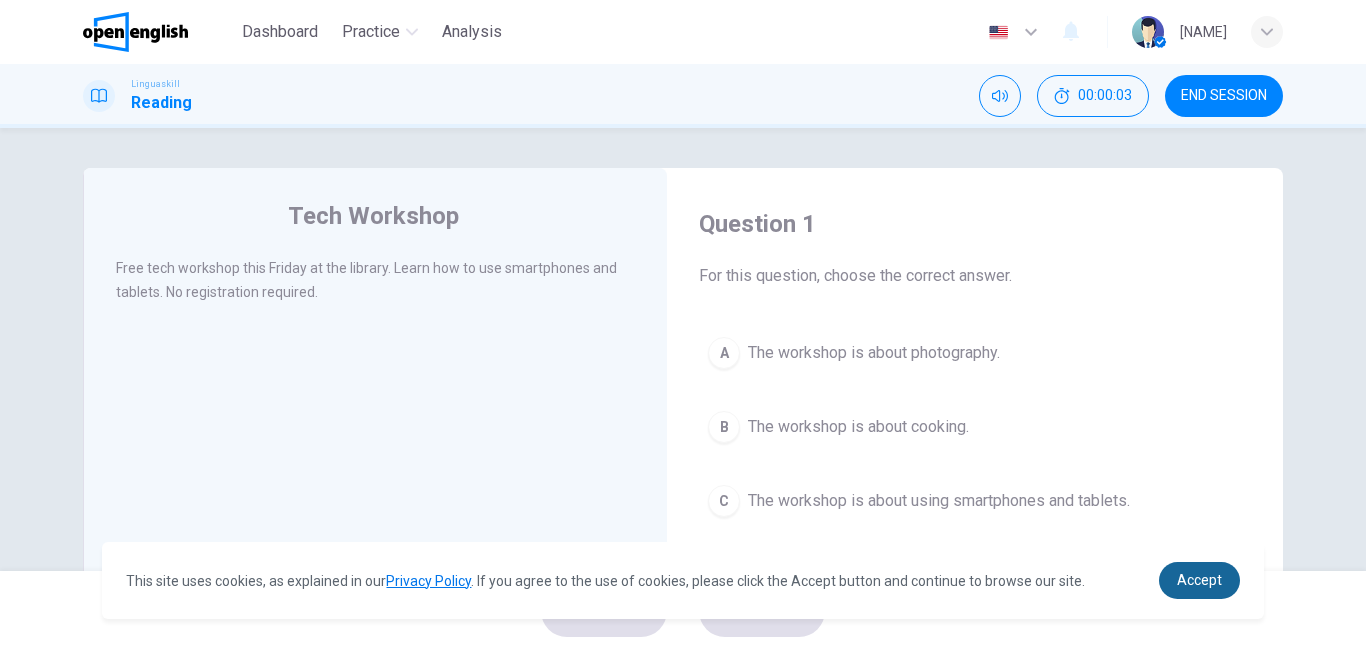 click on "Accept" at bounding box center [1199, 580] 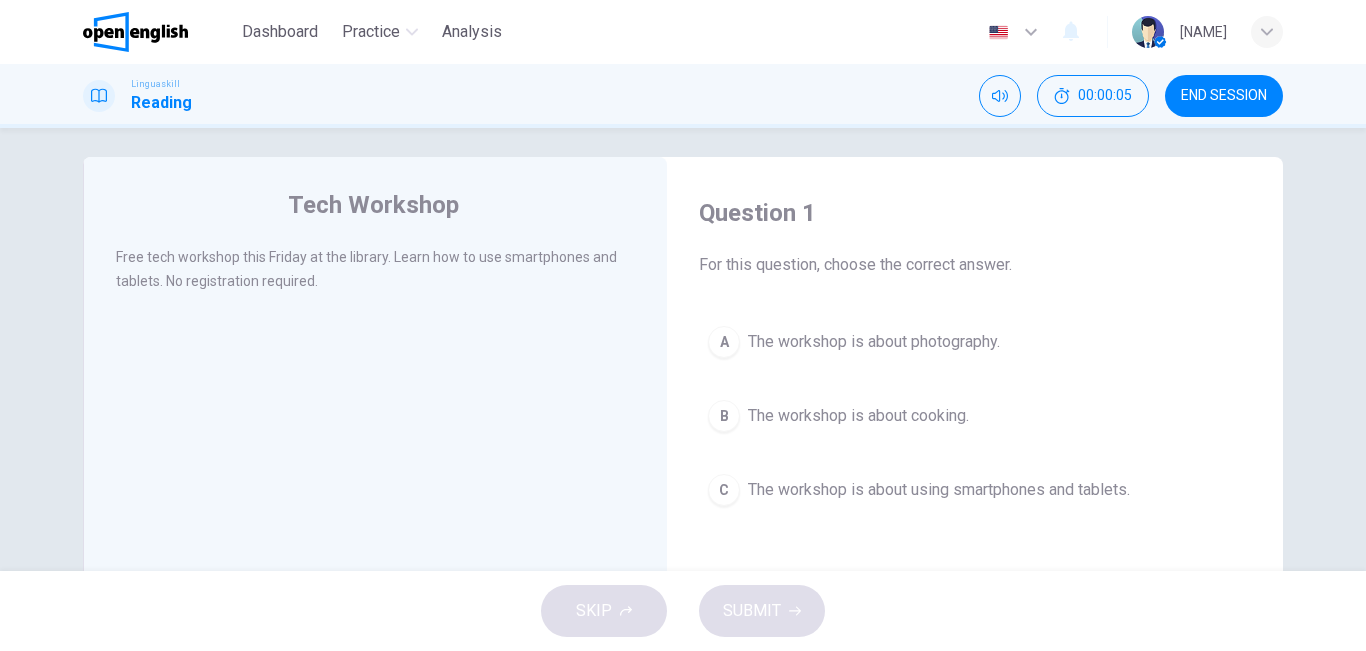 scroll, scrollTop: 35, scrollLeft: 0, axis: vertical 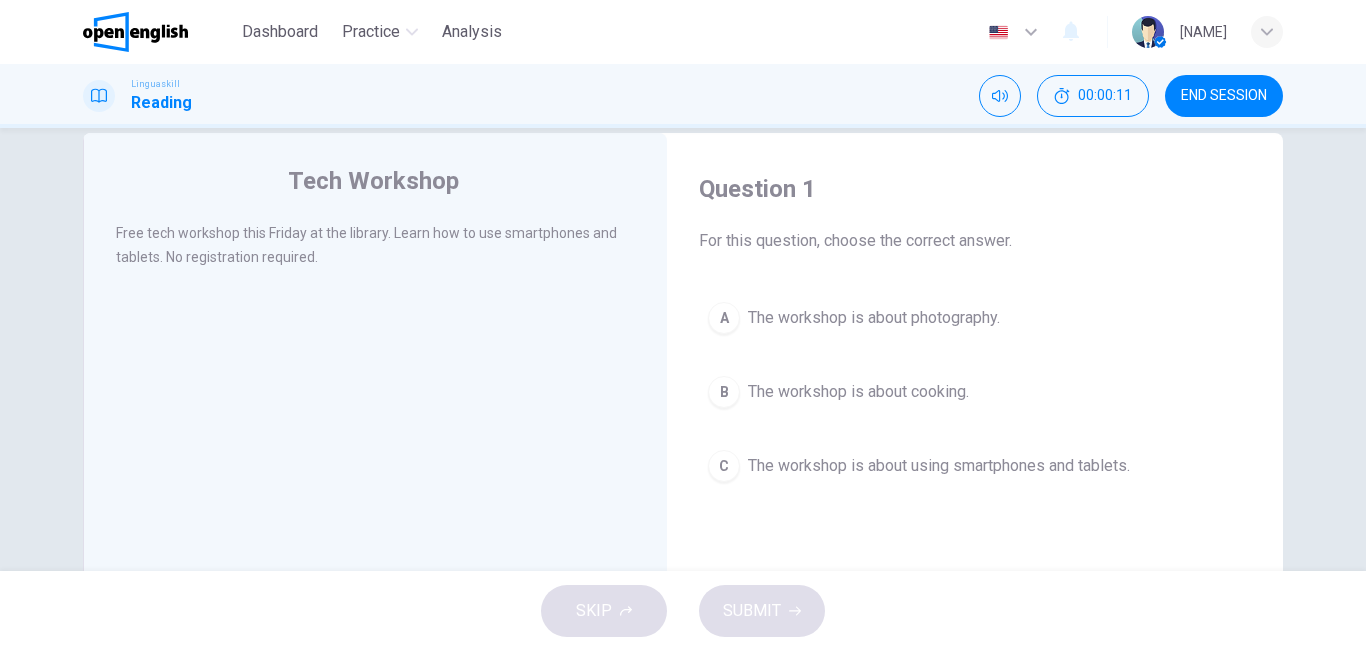 click at bounding box center [1014, 32] 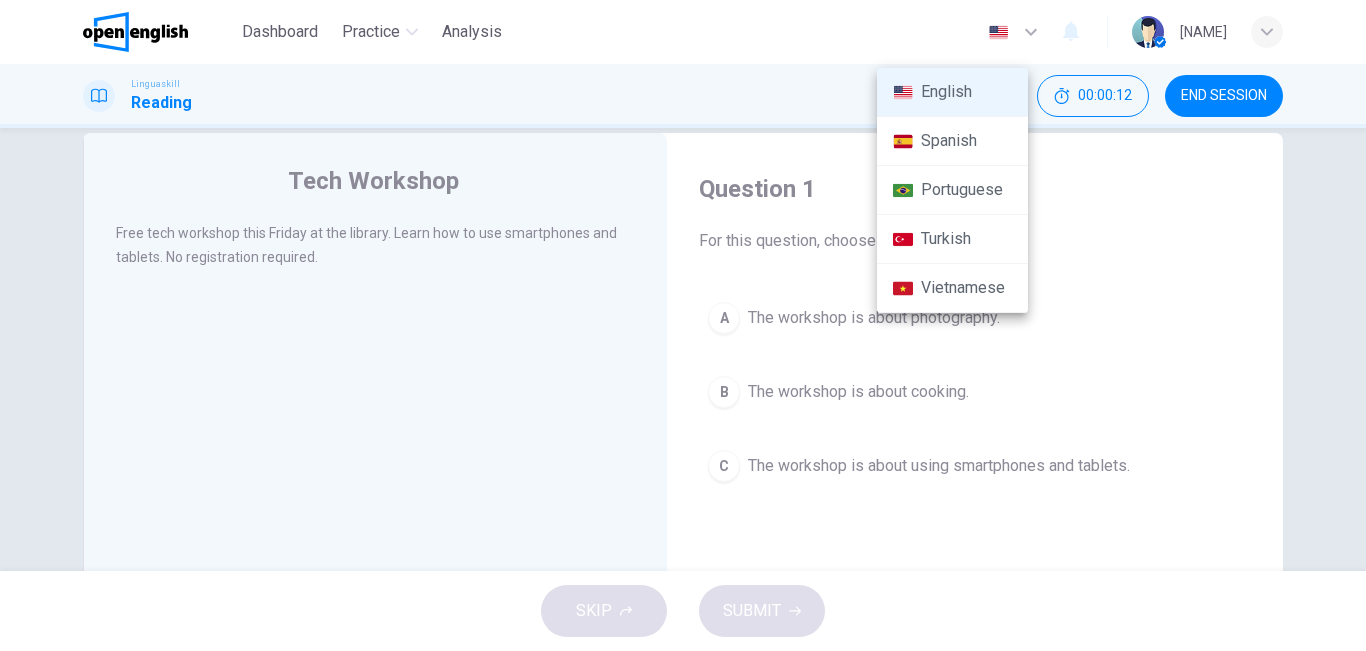 click on "Spanish" at bounding box center (952, 141) 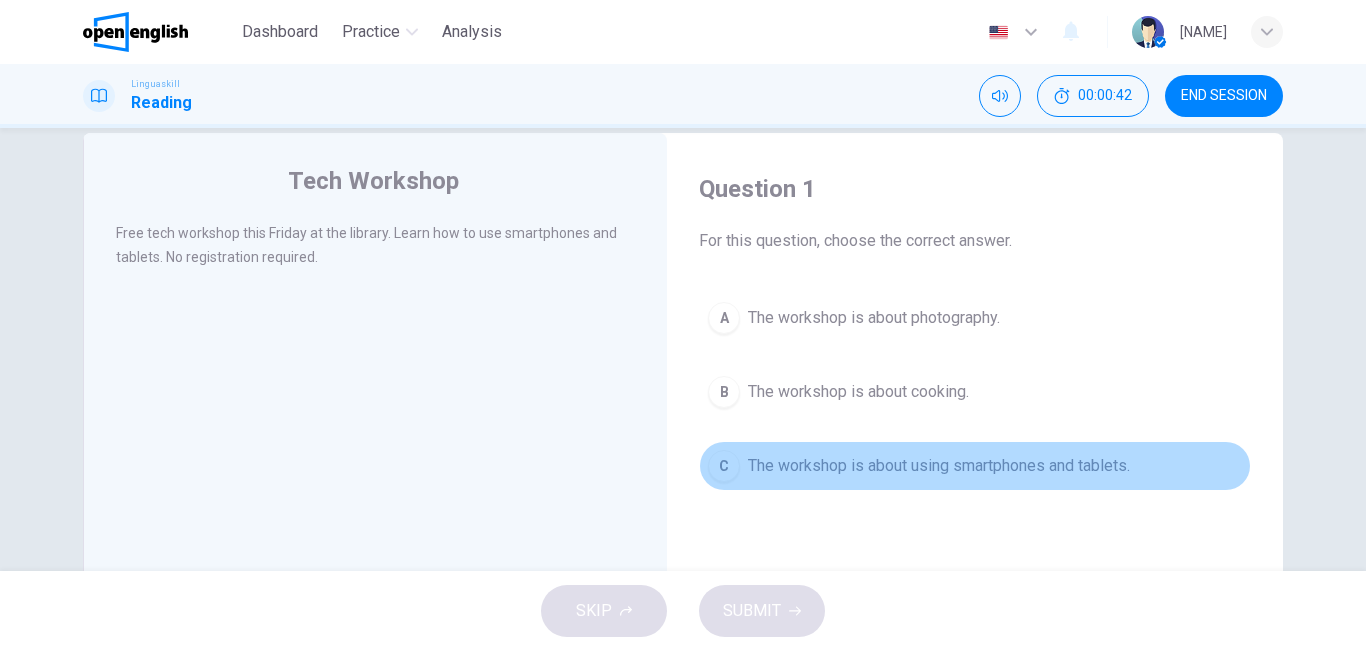 click on "C The workshop is about using smartphones and tablets." at bounding box center [975, 466] 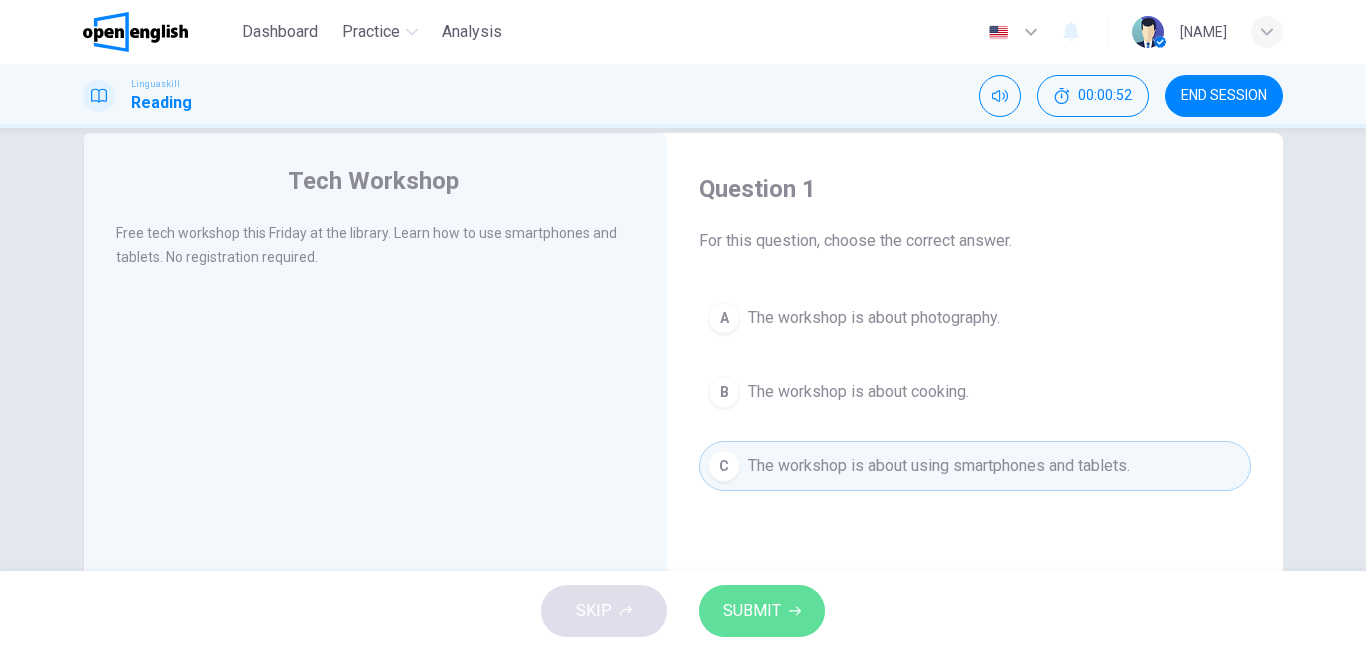 click on "SUBMIT" at bounding box center (762, 611) 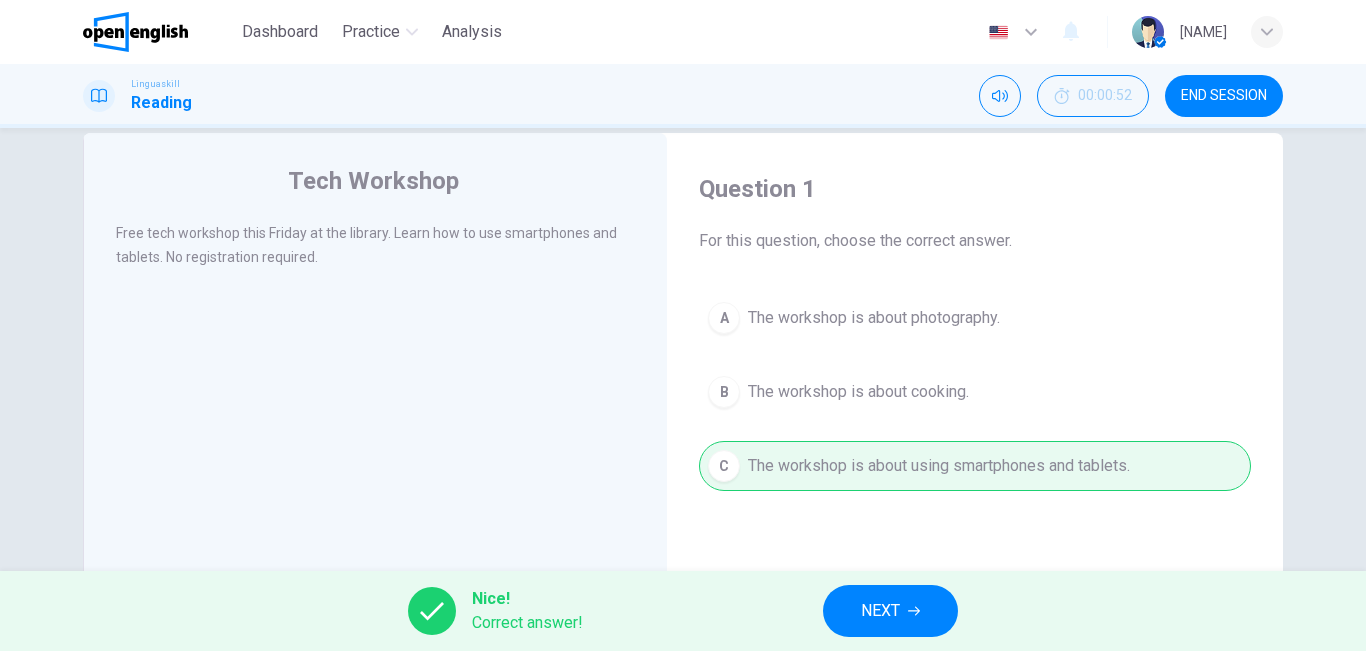 click on "NEXT" at bounding box center [880, 611] 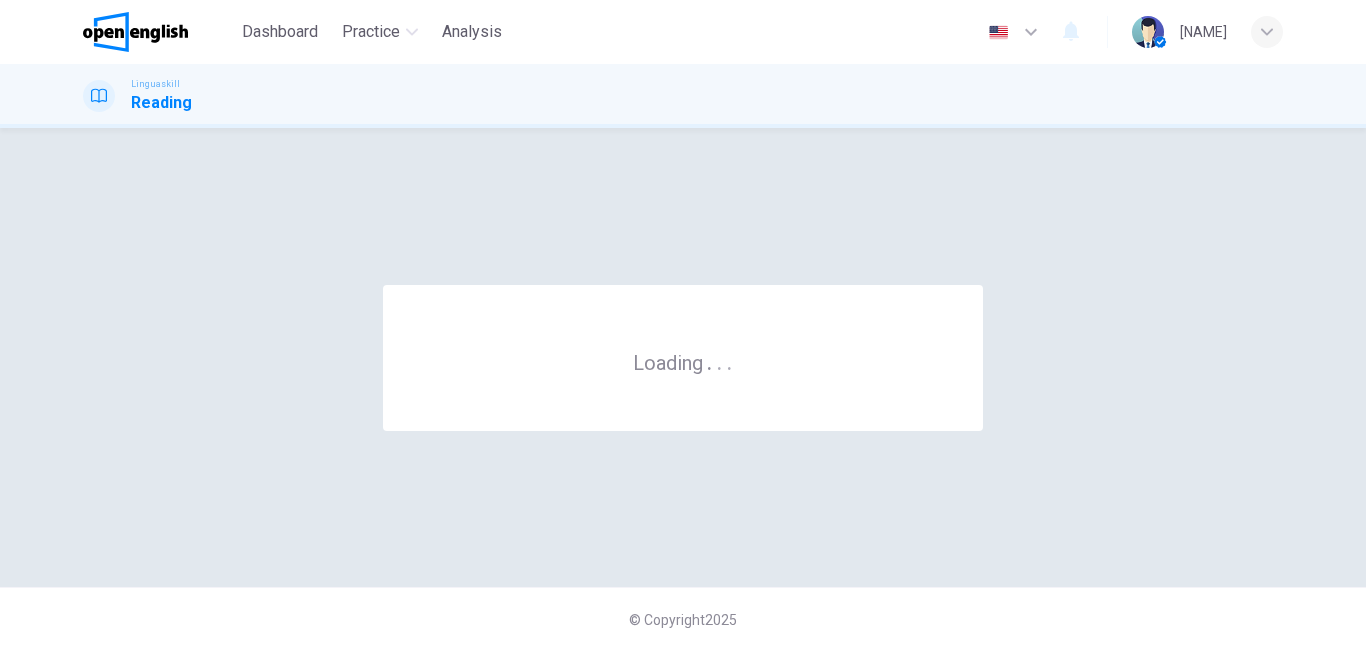 scroll, scrollTop: 0, scrollLeft: 0, axis: both 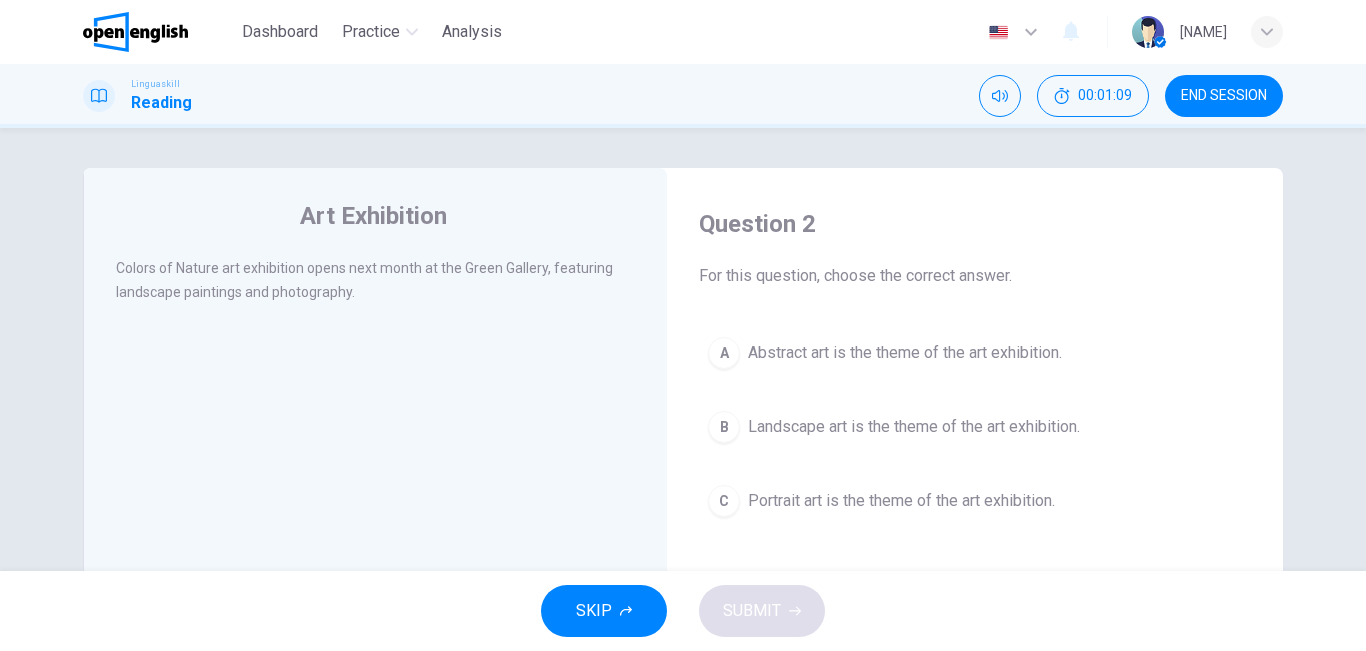 drag, startPoint x: 849, startPoint y: 565, endPoint x: 797, endPoint y: 511, distance: 74.96666 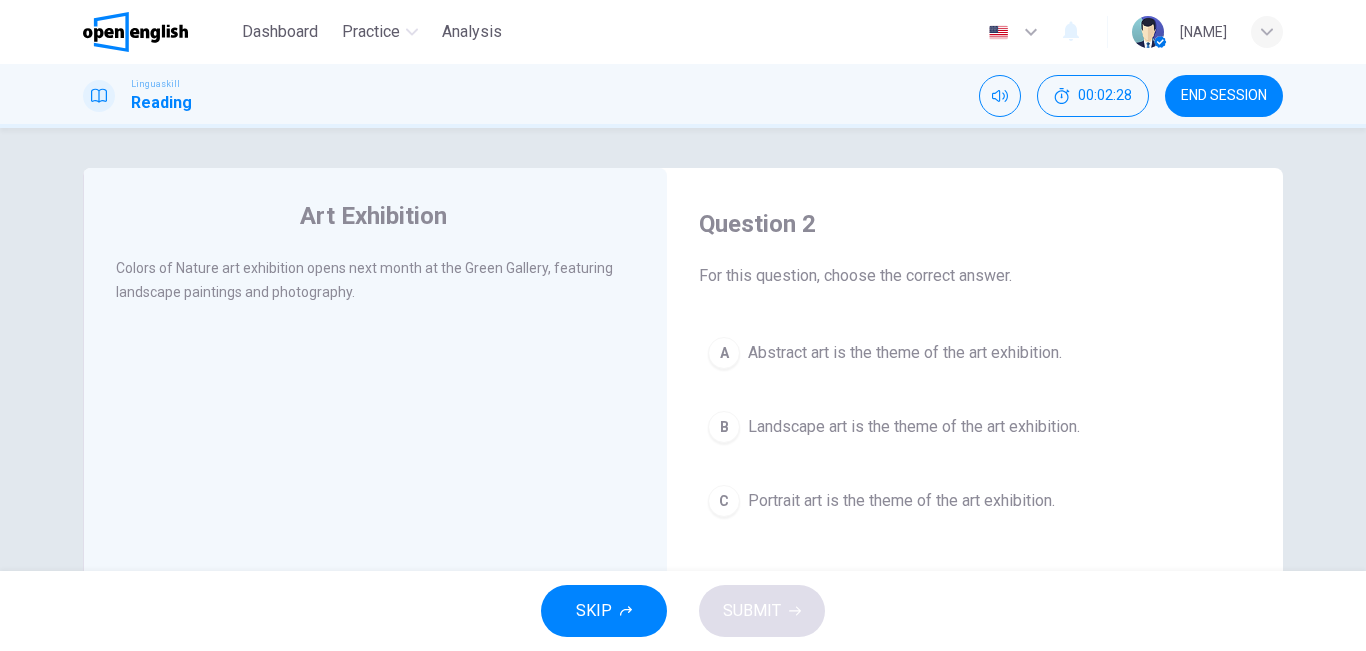 click on "B Landscape art is the theme of the art exhibition." at bounding box center [975, 427] 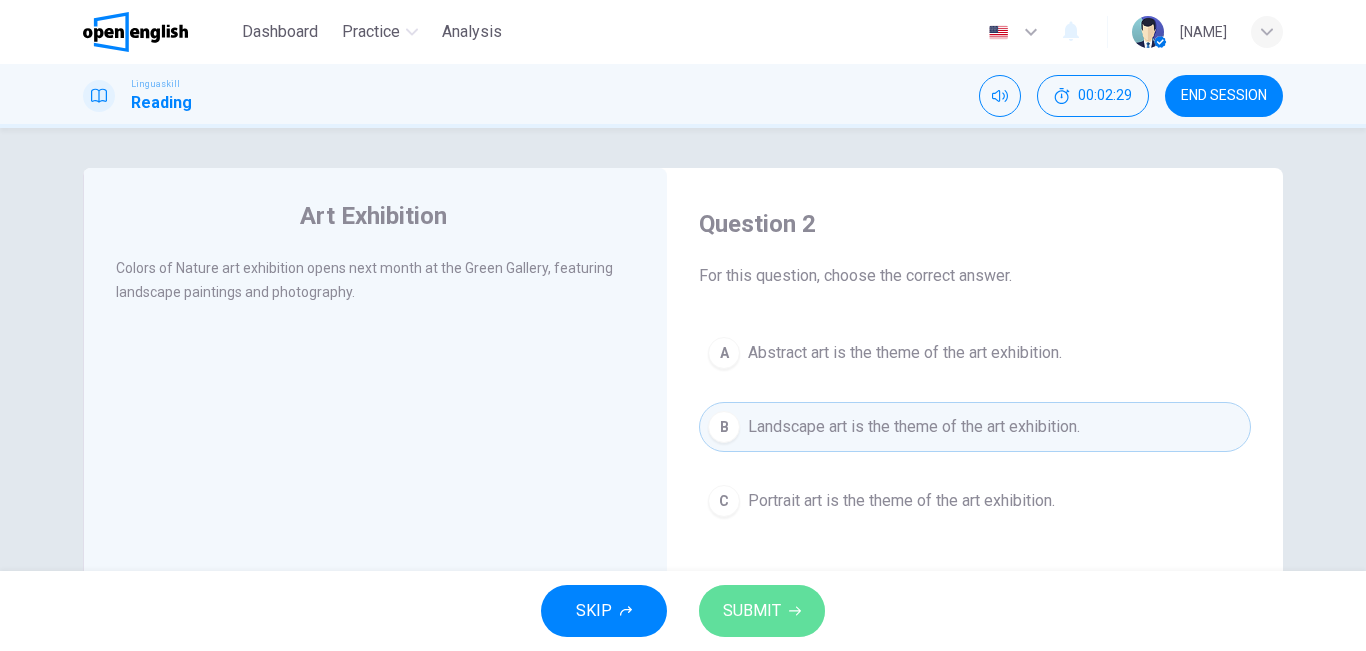 click on "SUBMIT" at bounding box center [752, 611] 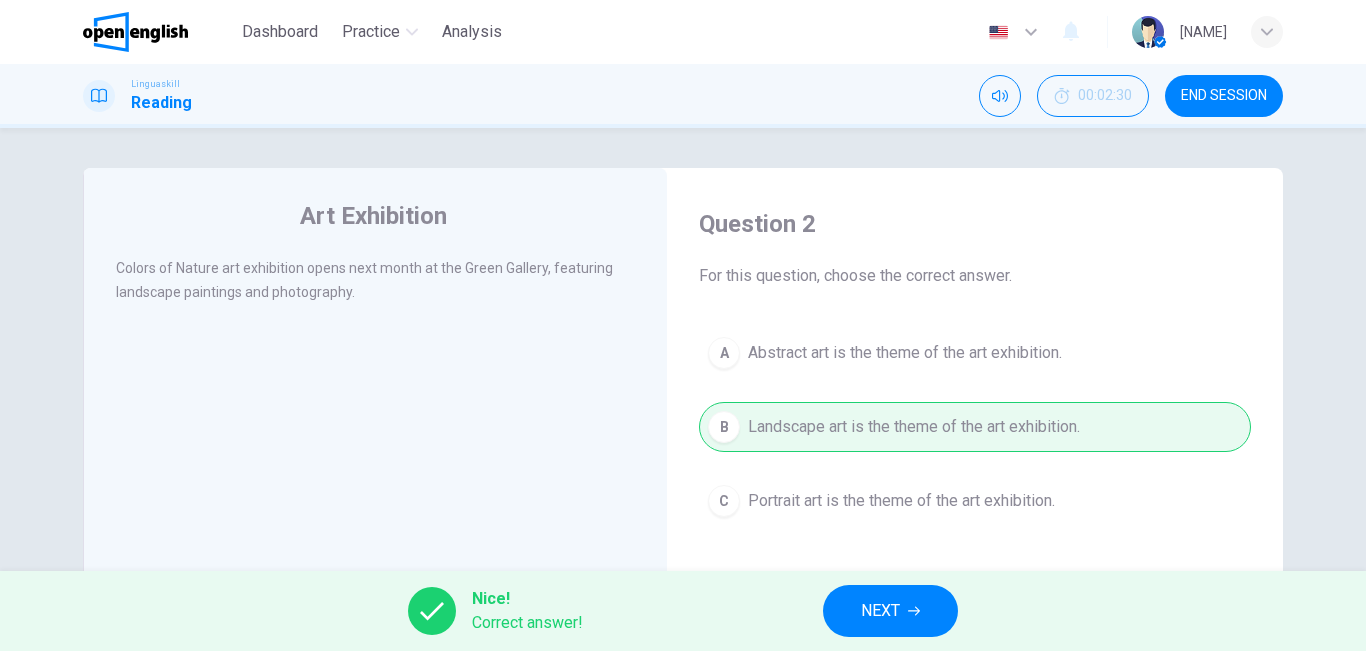 click on "NEXT" at bounding box center [890, 611] 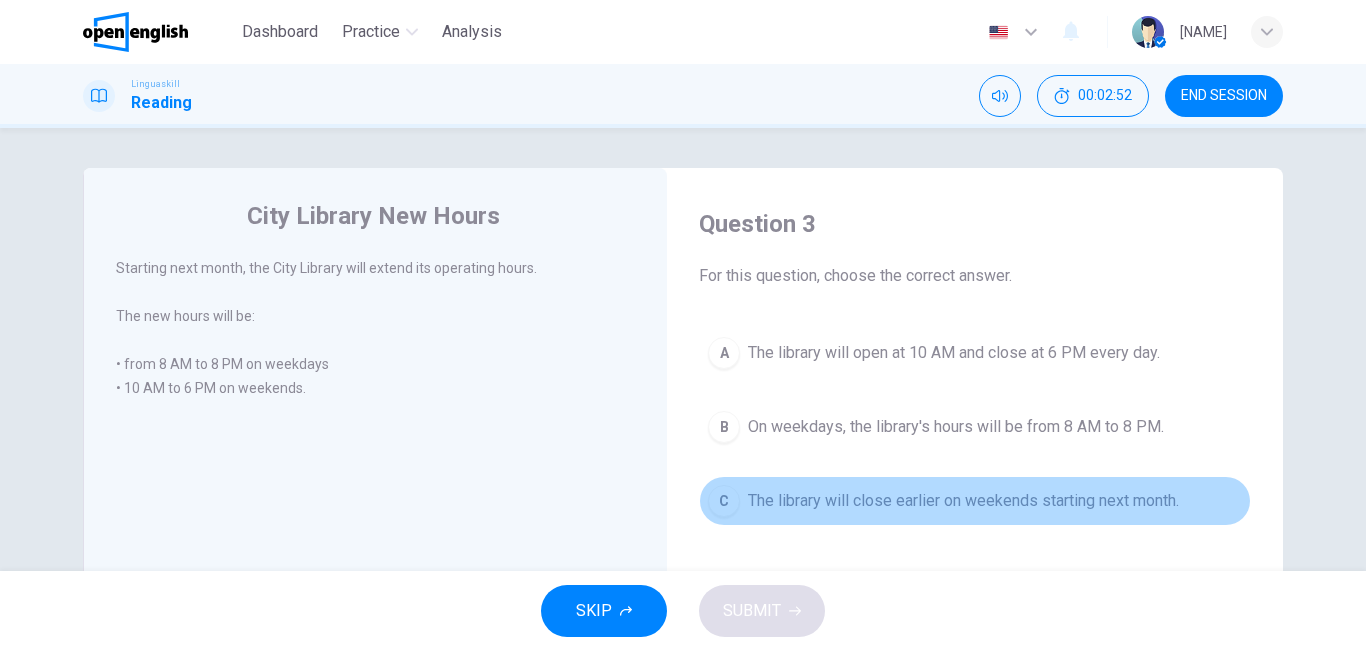click on "The library will close earlier on weekends starting next month." at bounding box center [963, 501] 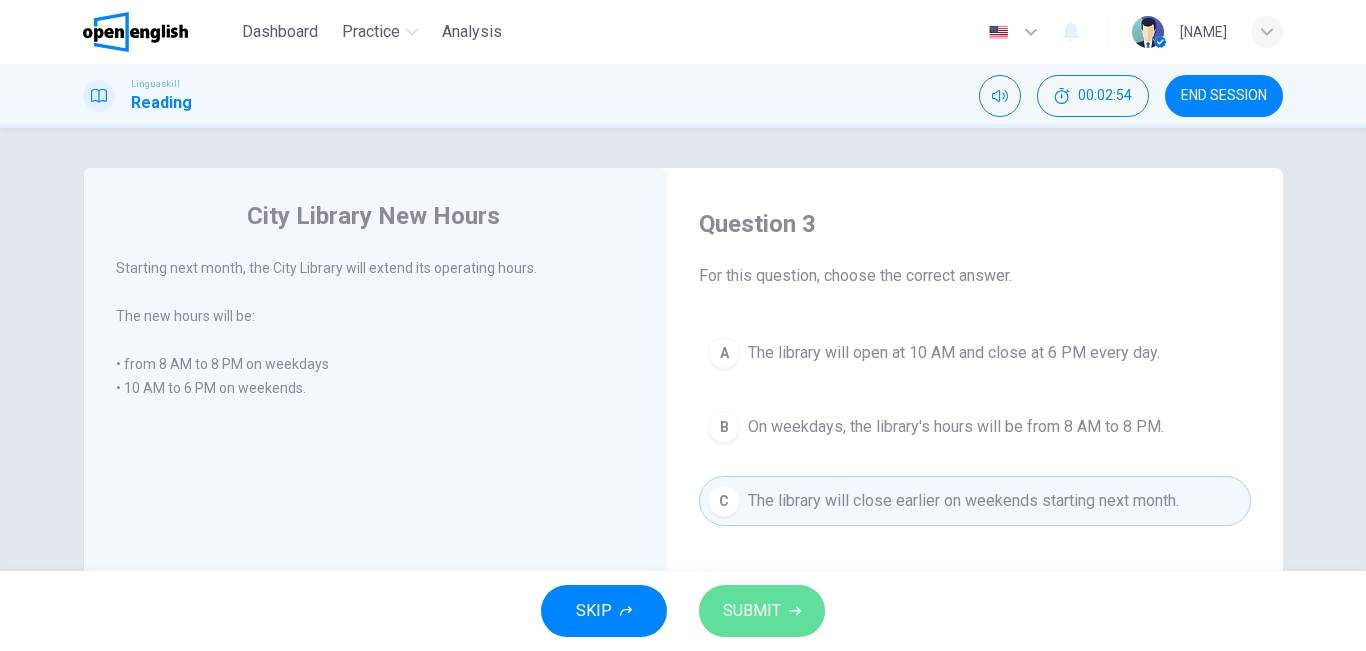 click on "SUBMIT" at bounding box center [752, 611] 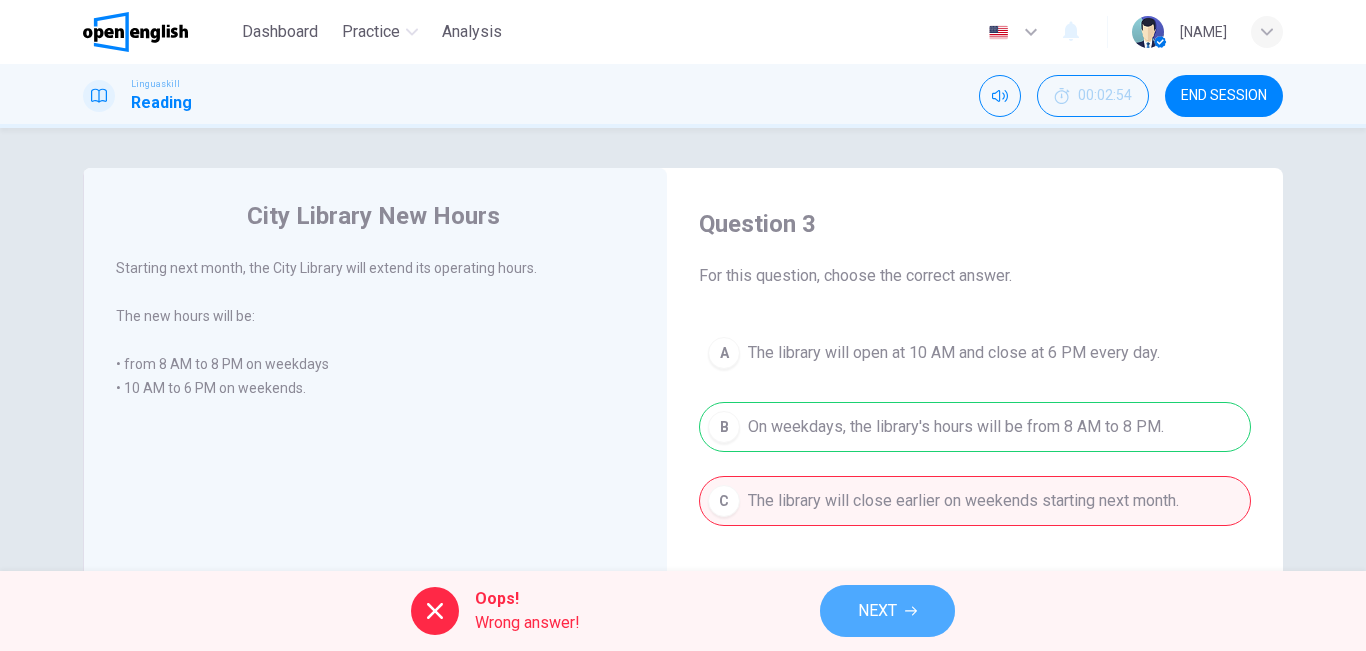 click on "NEXT" at bounding box center (877, 611) 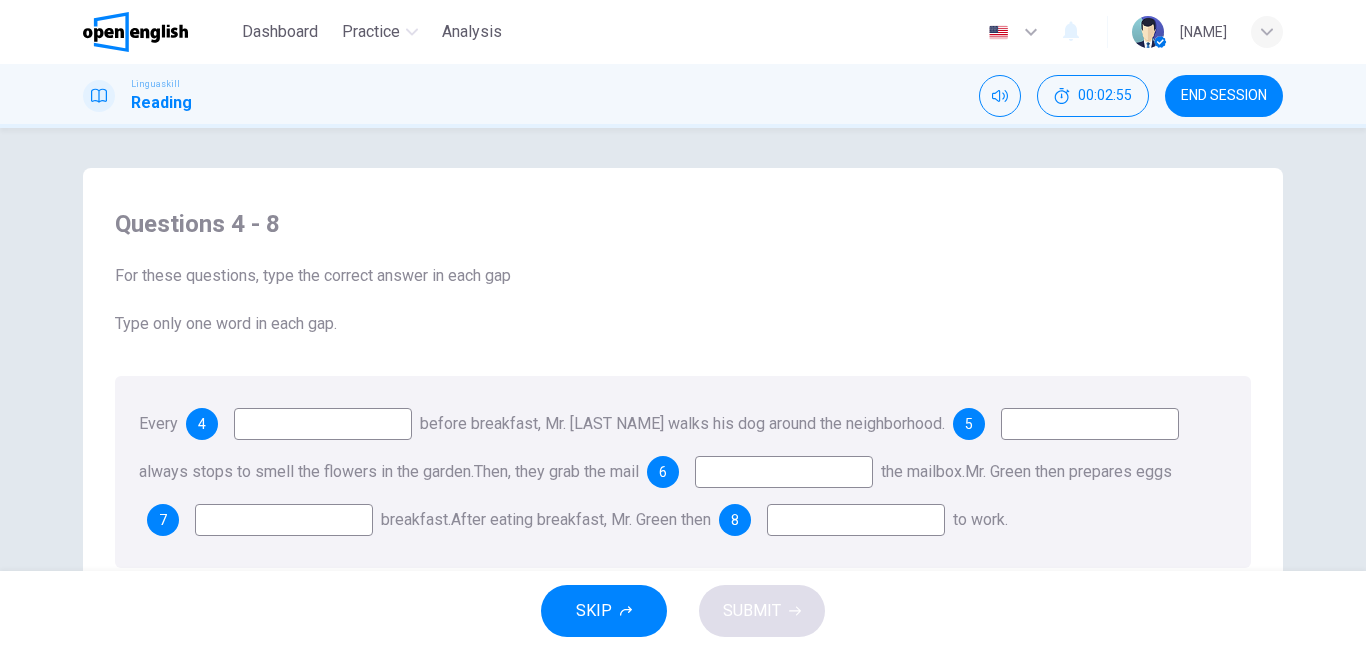 drag, startPoint x: 922, startPoint y: 568, endPoint x: 978, endPoint y: 519, distance: 74.41102 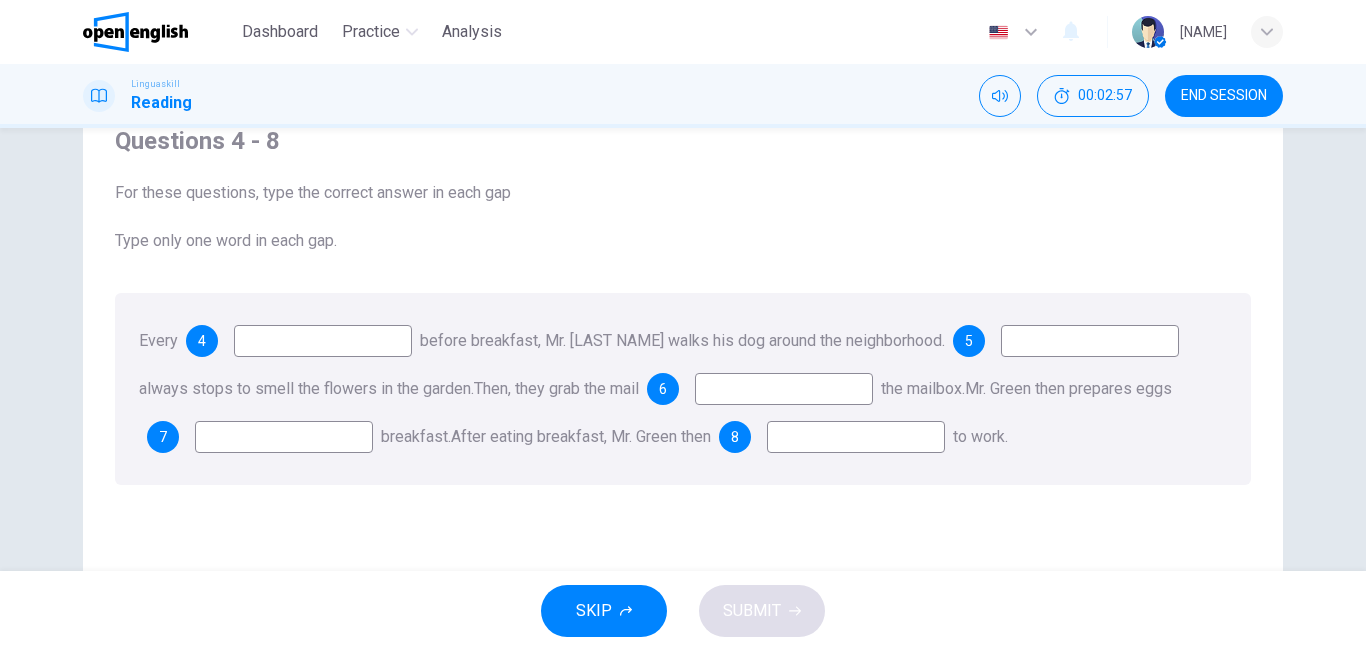 scroll, scrollTop: 70, scrollLeft: 0, axis: vertical 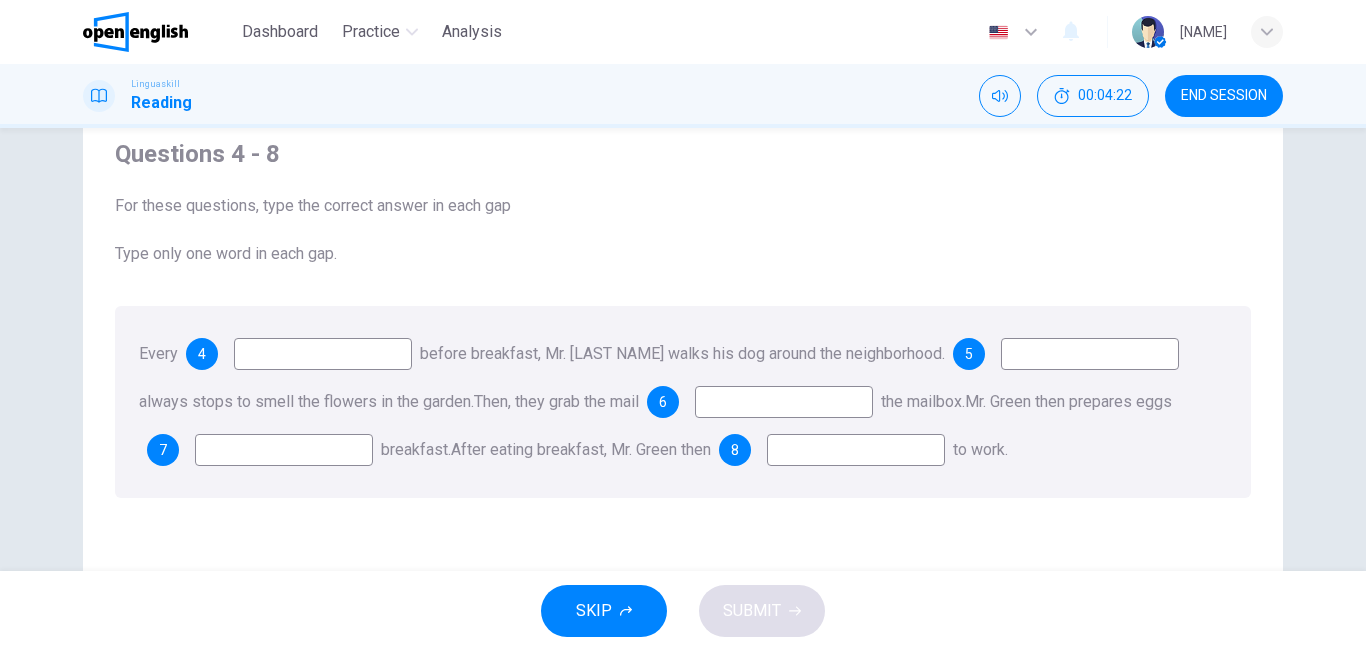 click at bounding box center (323, 354) 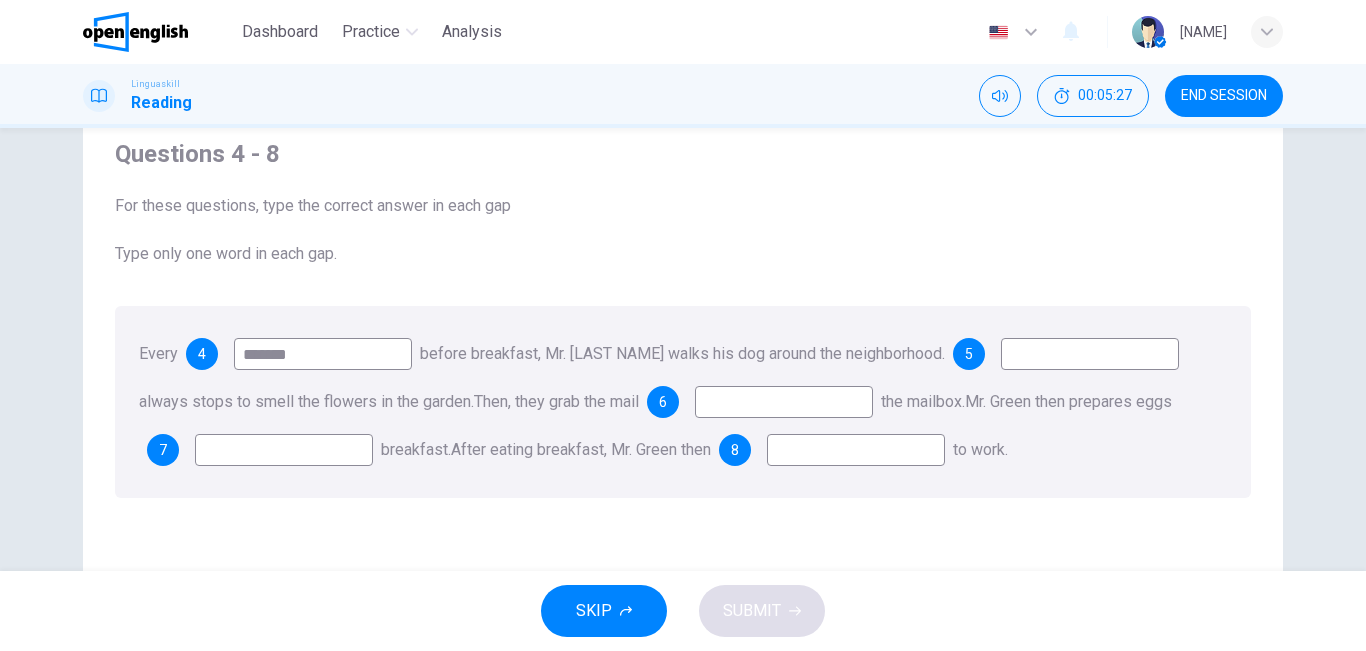 type on "*******" 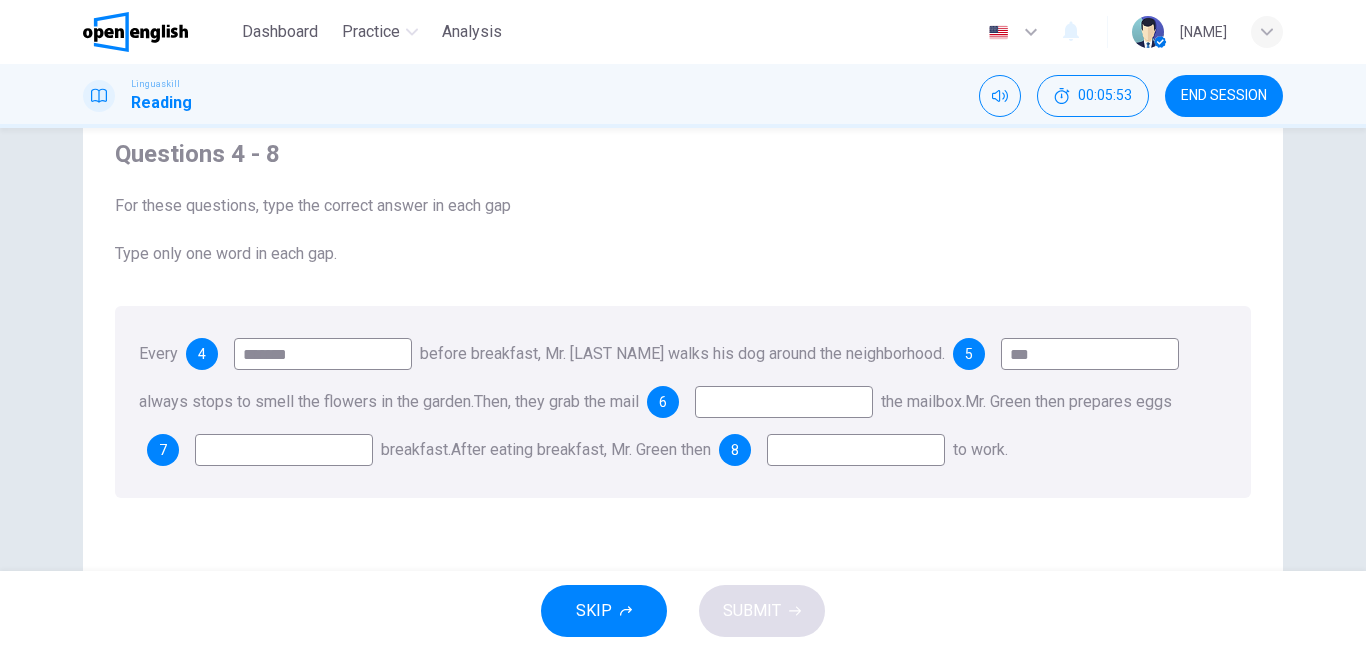 type on "**" 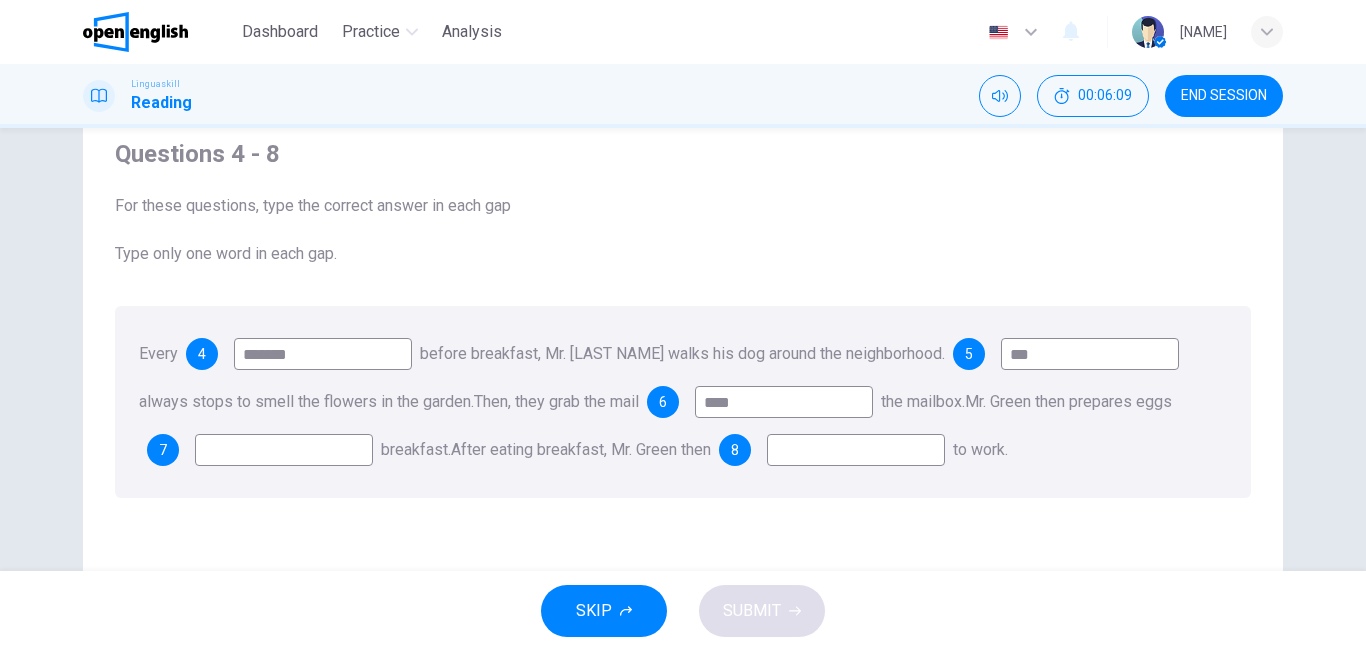 type on "****" 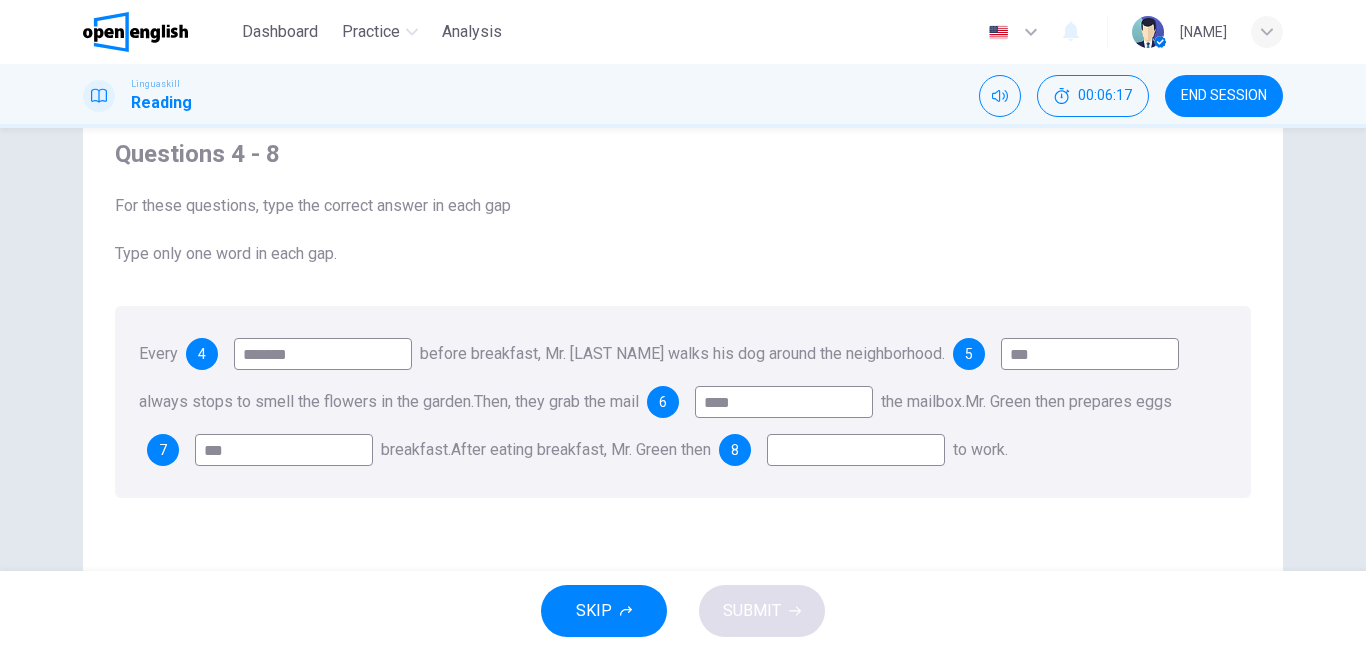 type on "***" 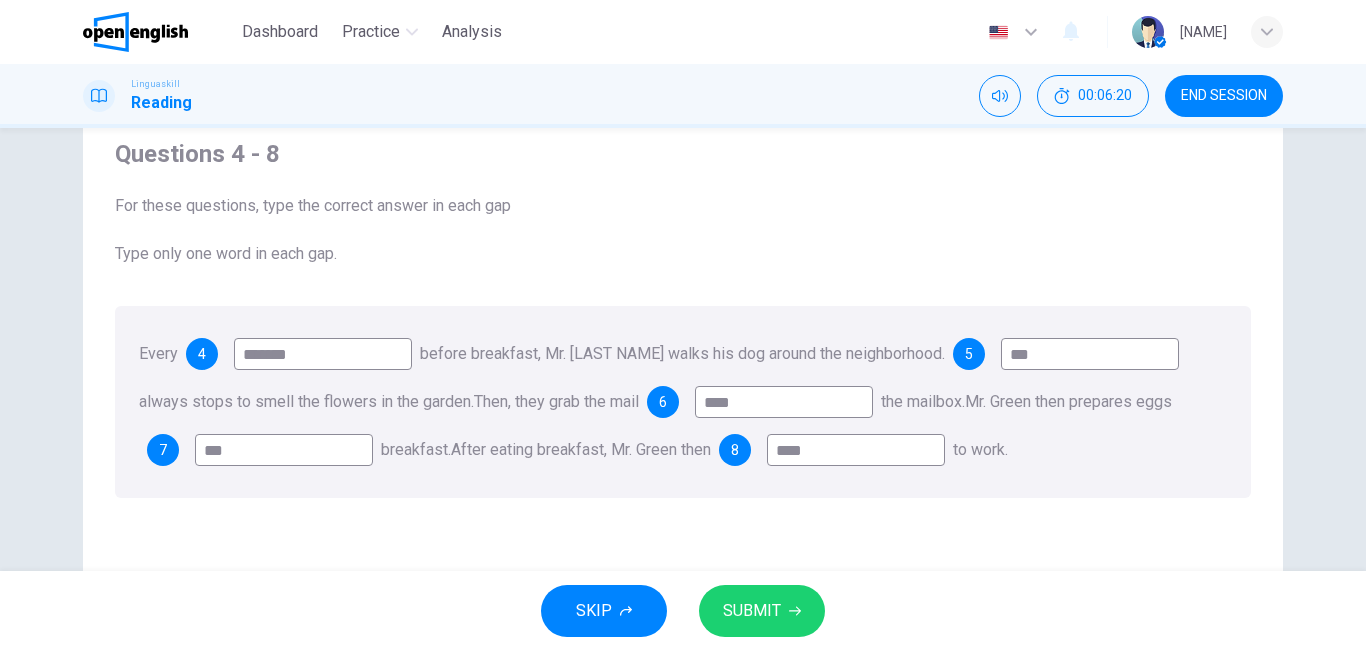 type on "****" 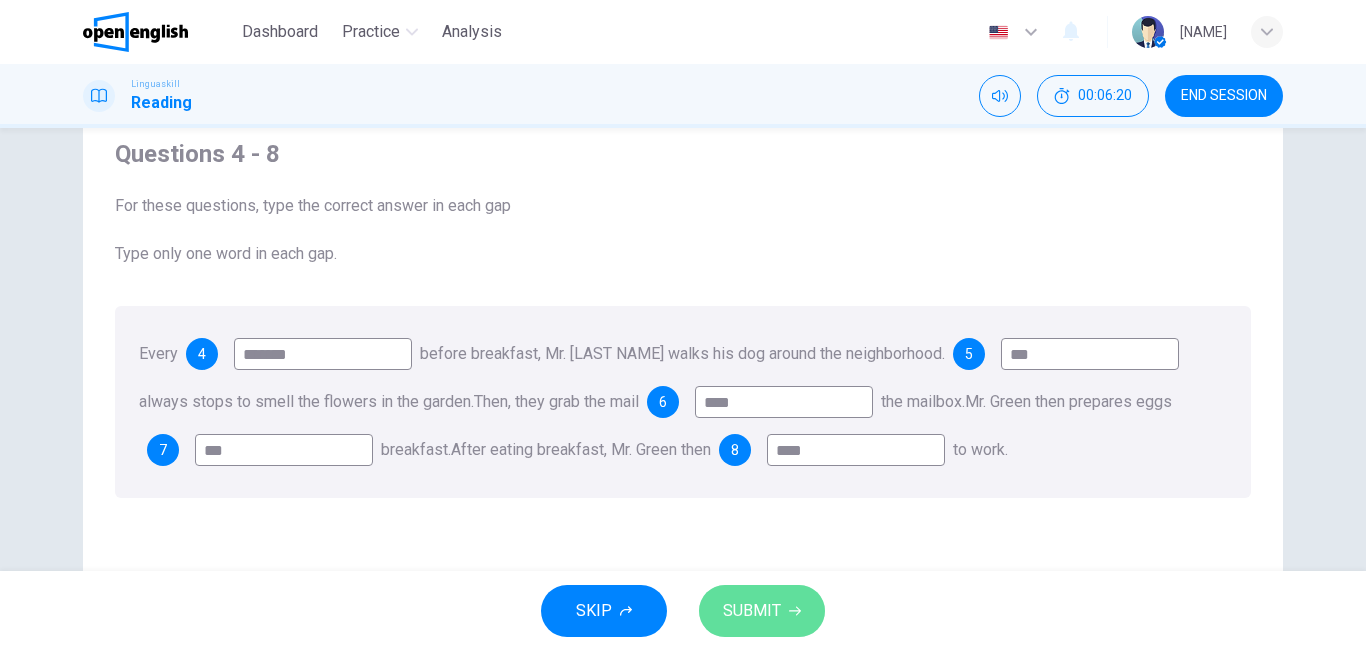 click on "SUBMIT" at bounding box center [752, 611] 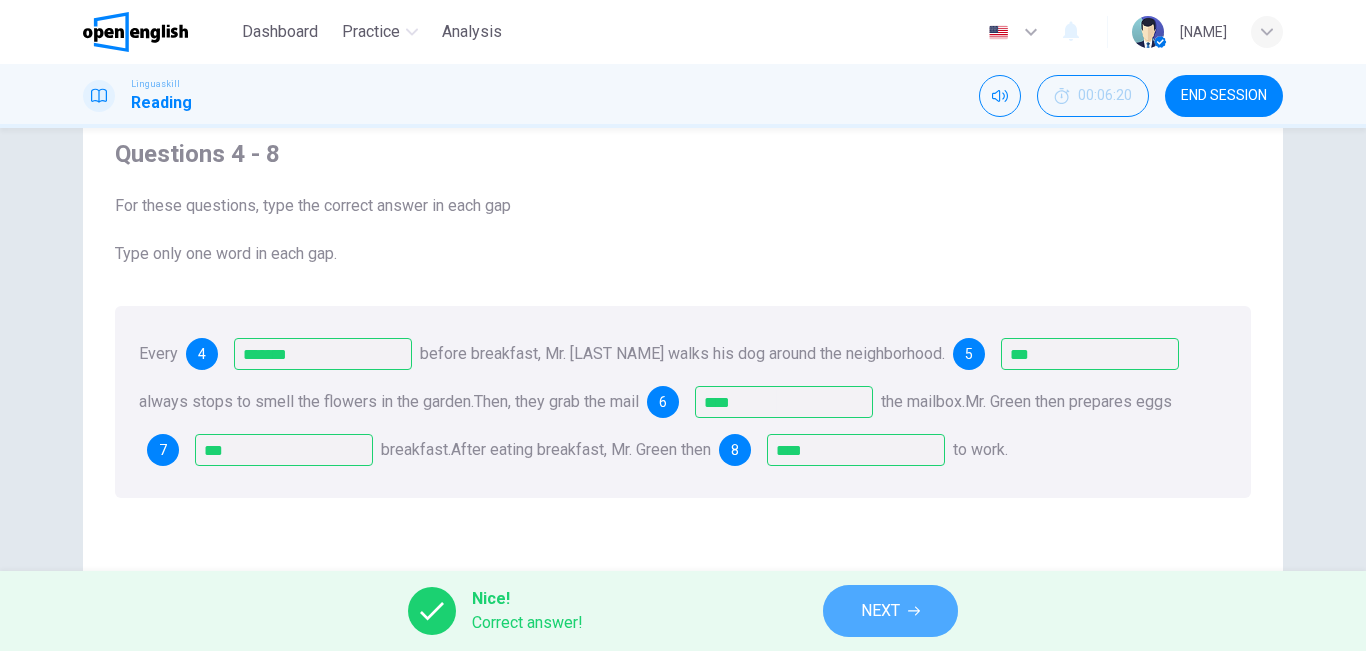 click on "NEXT" at bounding box center (890, 611) 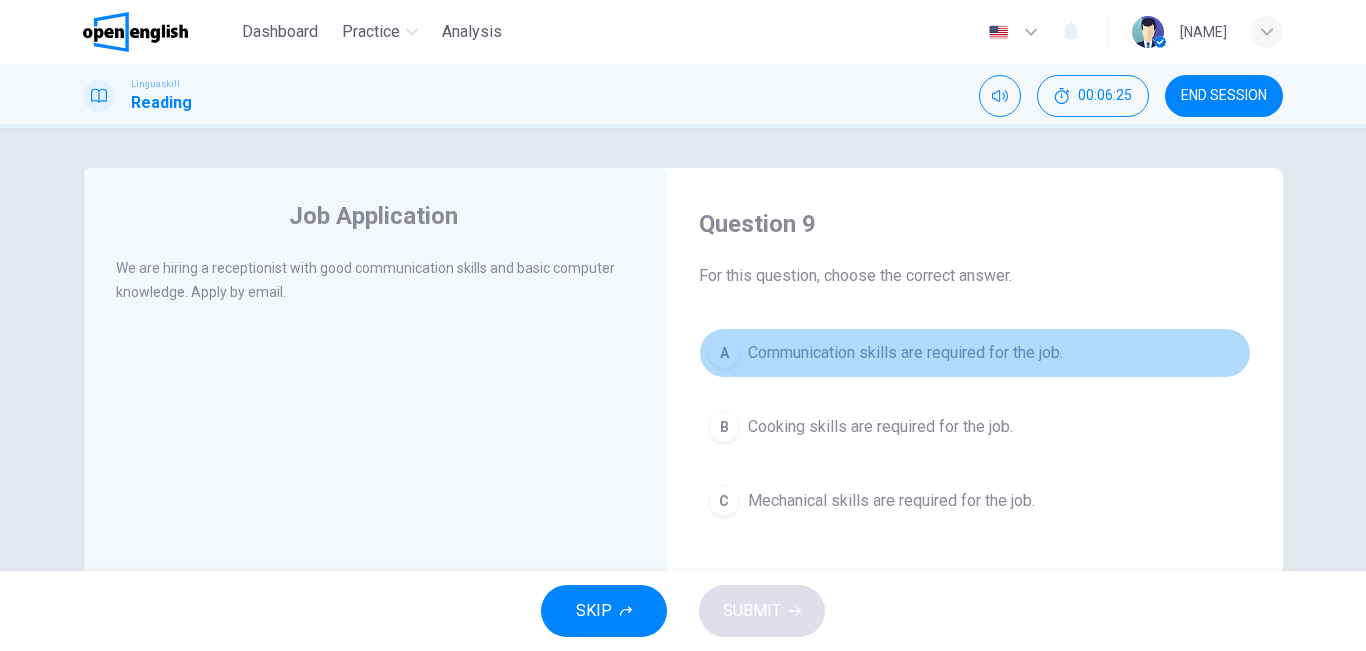 click on "Communication skills are required for the job." at bounding box center [905, 353] 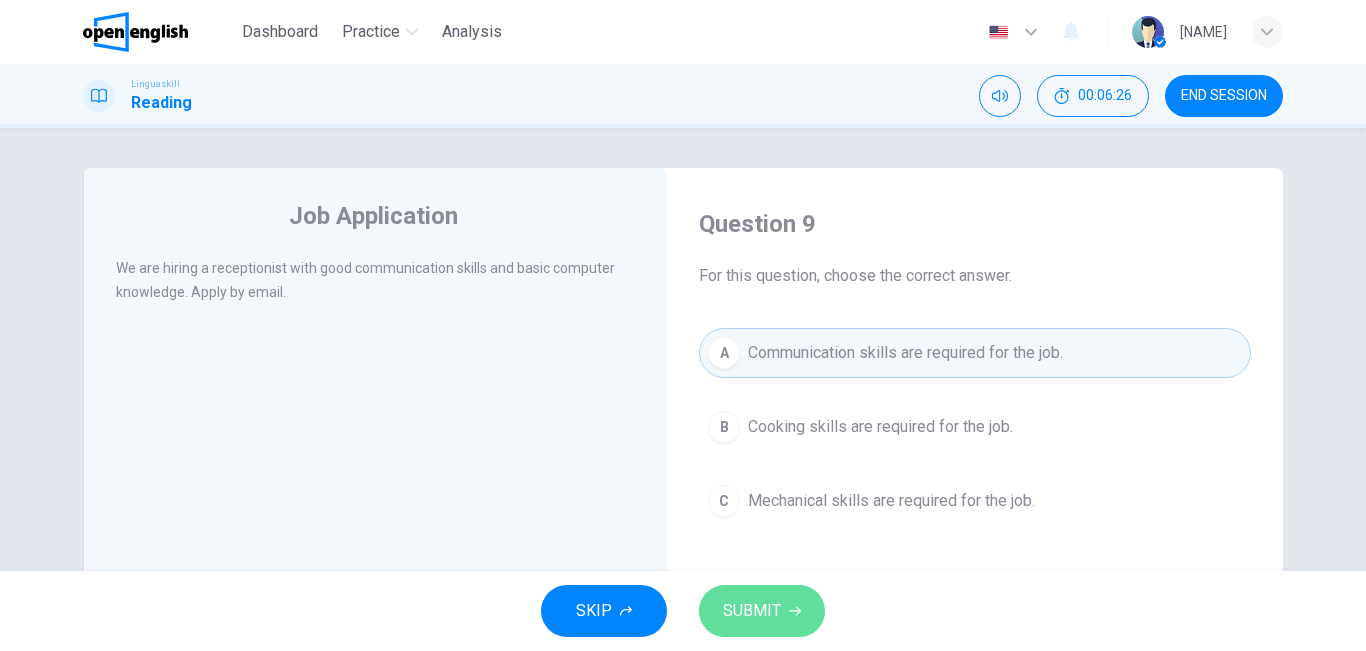 click on "SUBMIT" at bounding box center (752, 611) 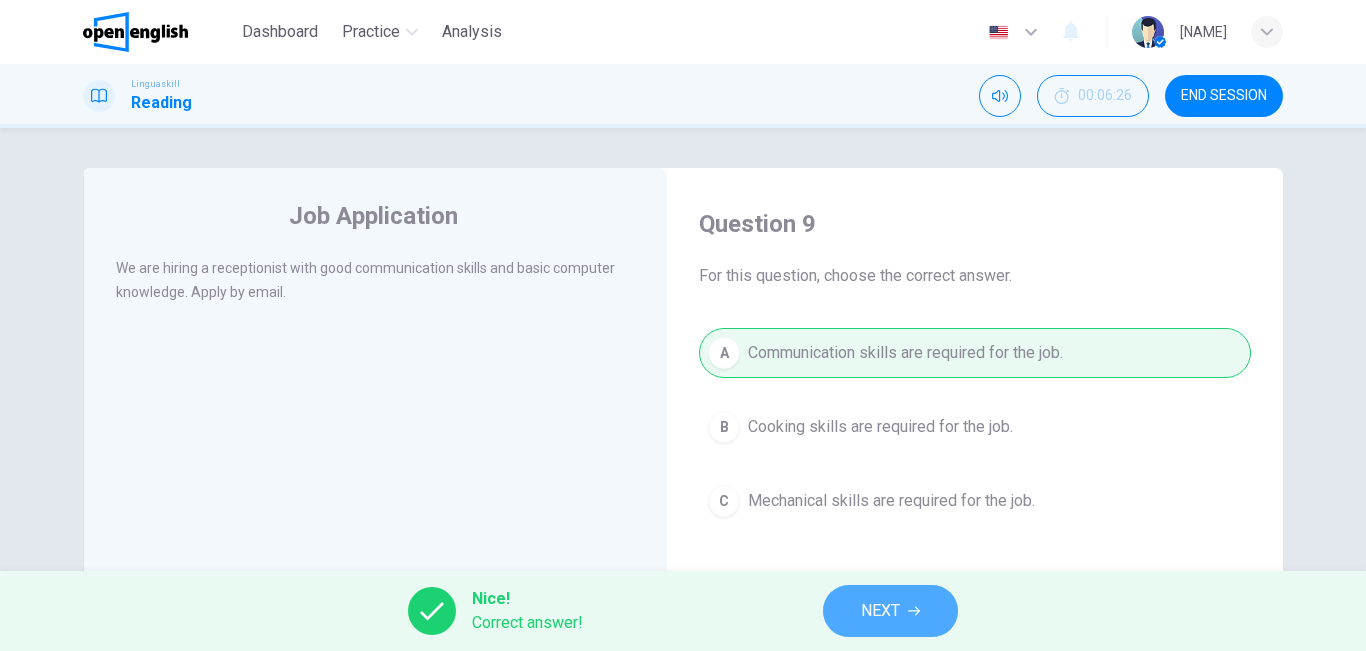 click on "NEXT" at bounding box center (880, 611) 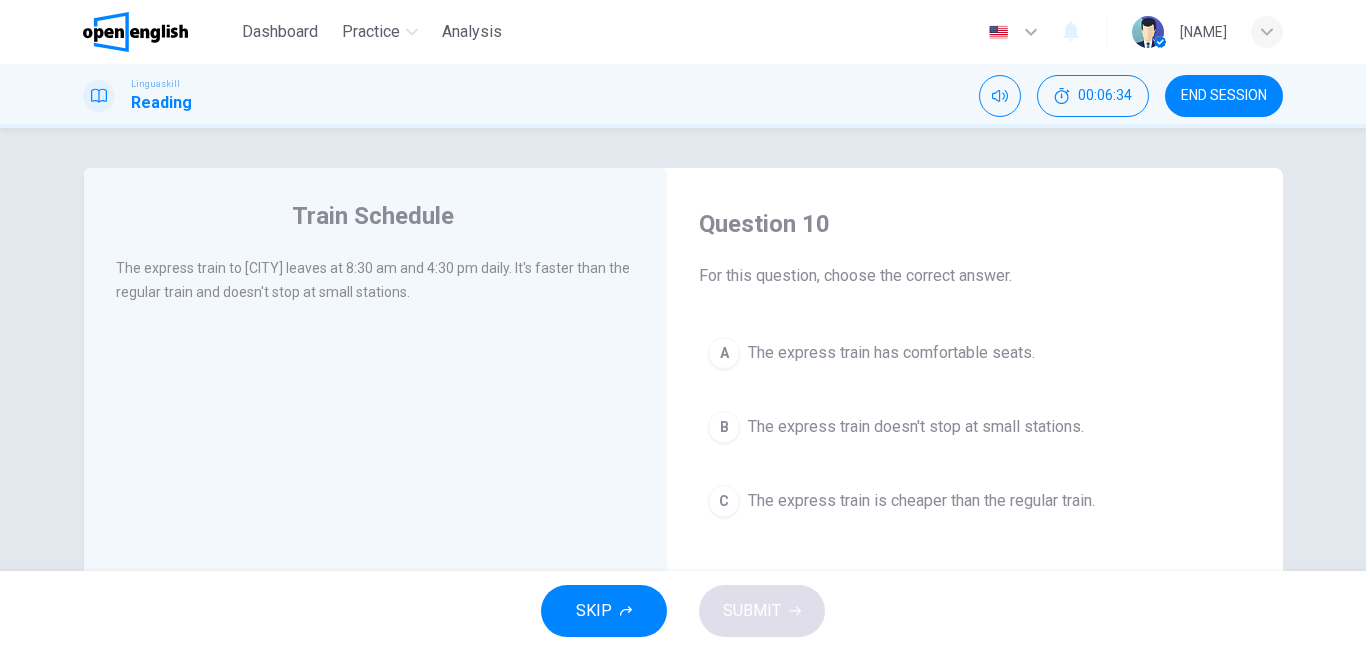 click on "C The express train is cheaper than the regular train." at bounding box center (975, 501) 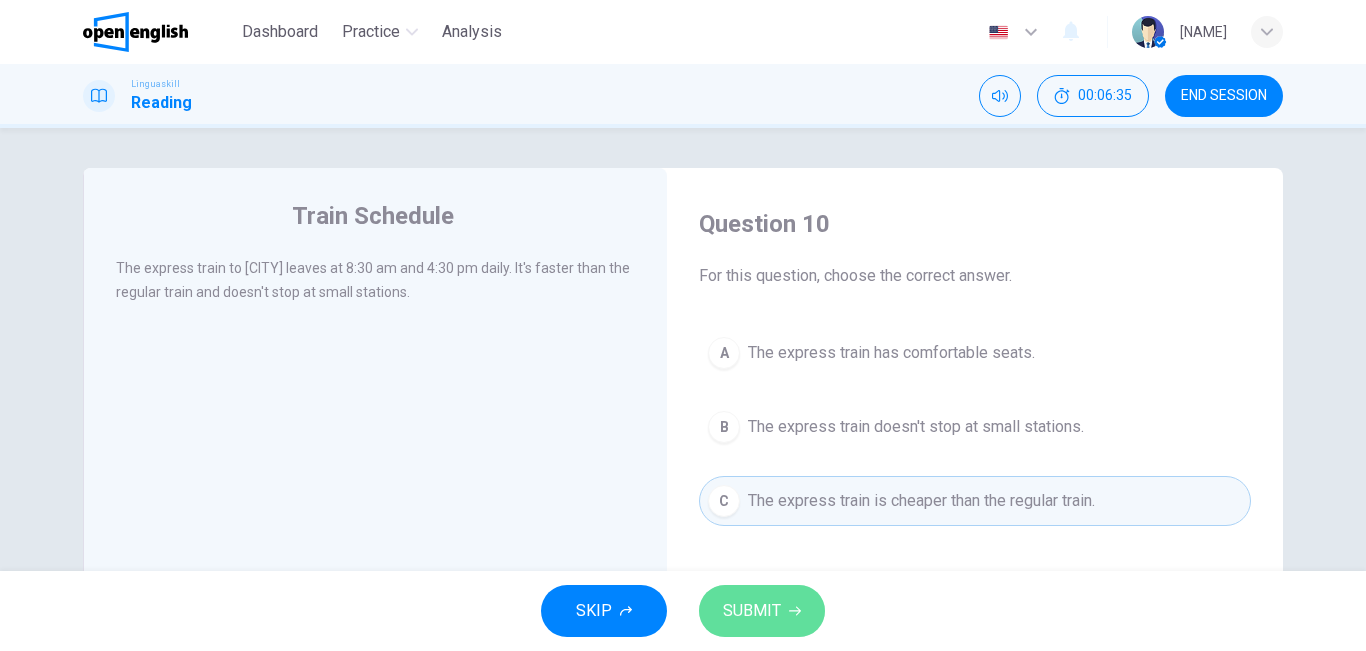 click on "SUBMIT" at bounding box center (762, 611) 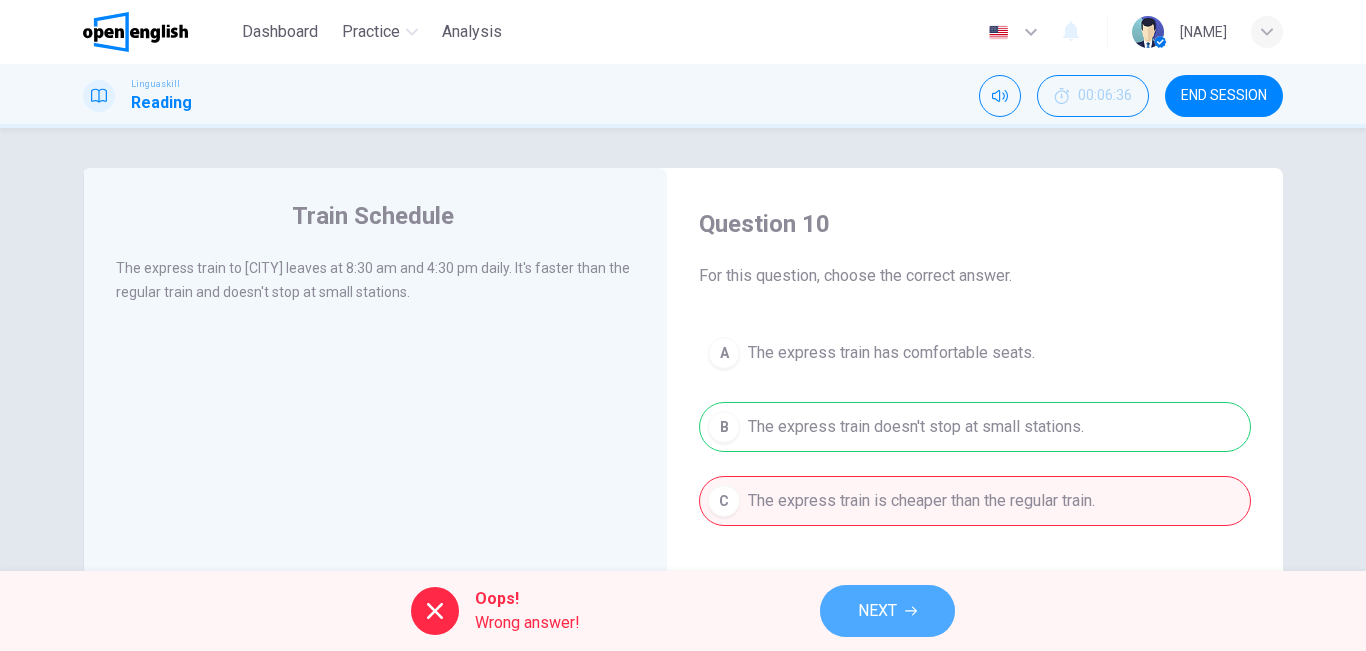 click on "NEXT" at bounding box center (877, 611) 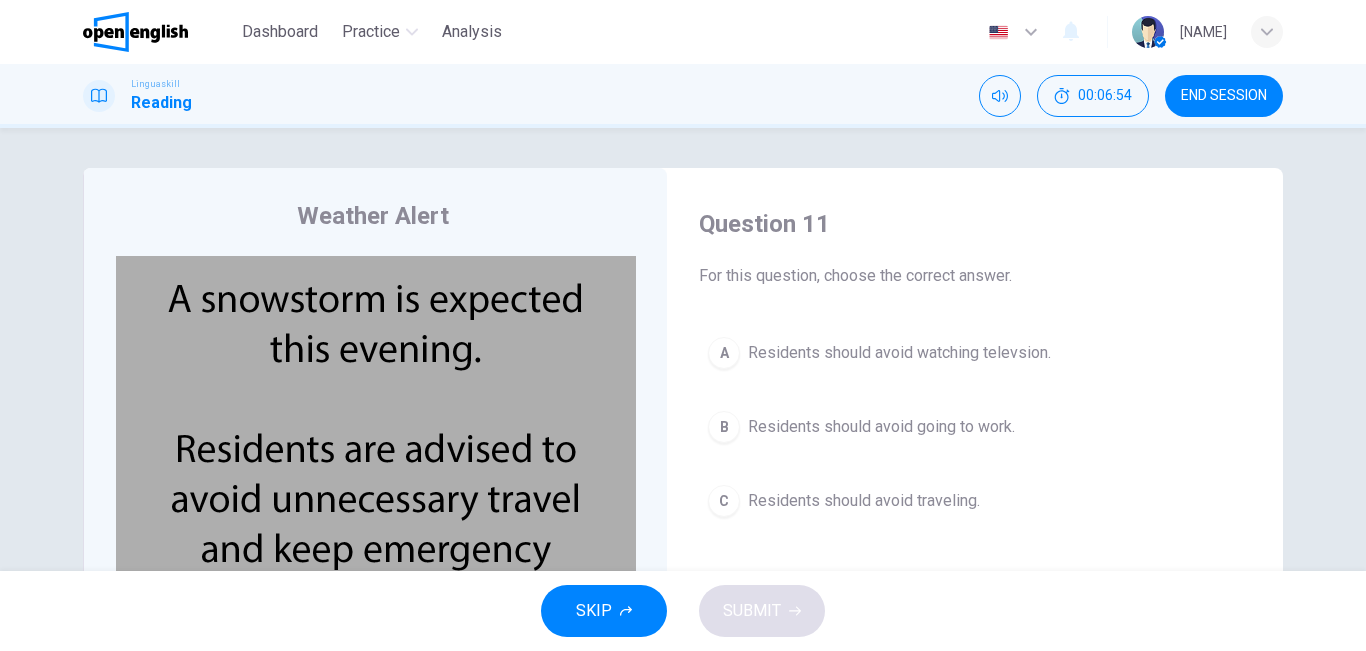 click on "SKIP SUBMIT" at bounding box center (683, 611) 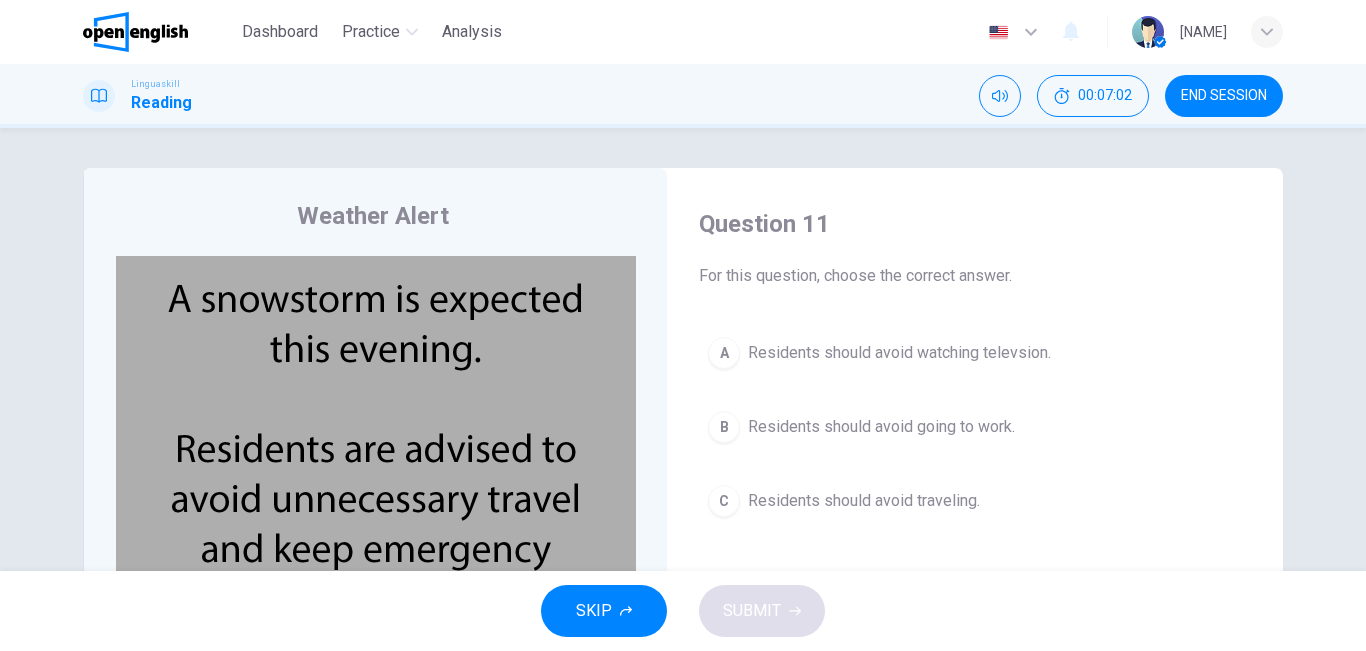 click on "Residents should avoid going to work." at bounding box center [881, 427] 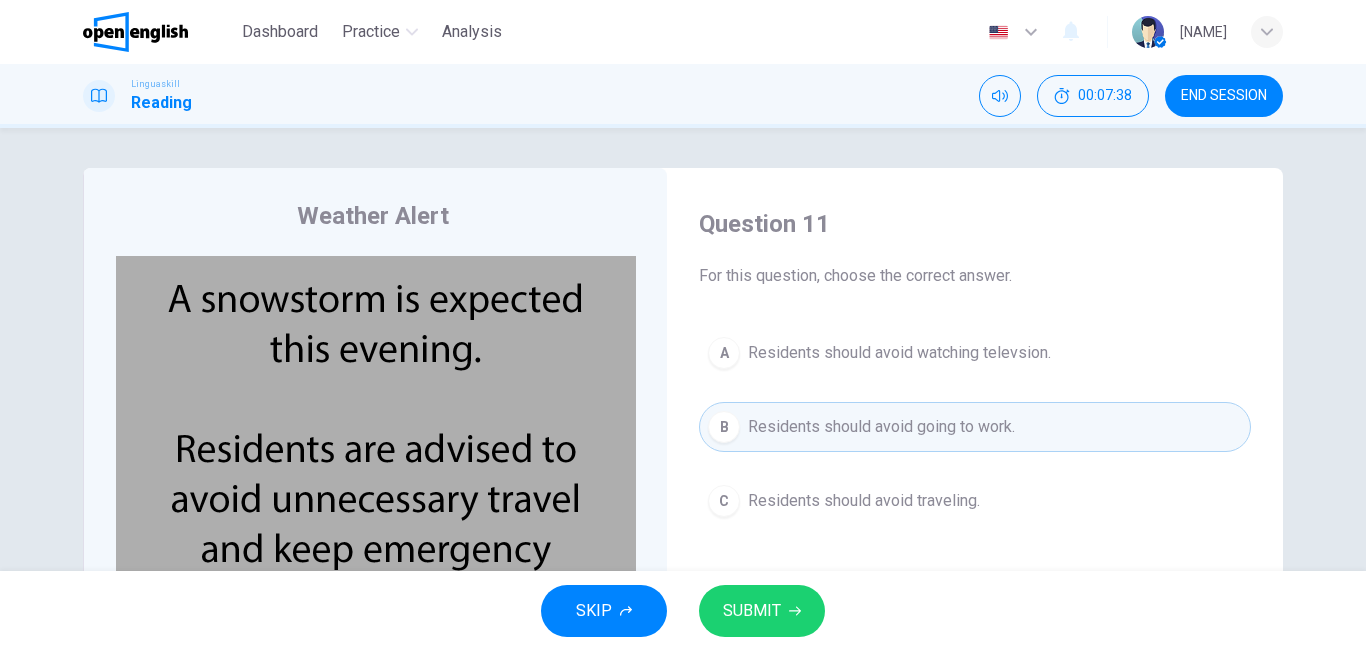 scroll, scrollTop: 6, scrollLeft: 0, axis: vertical 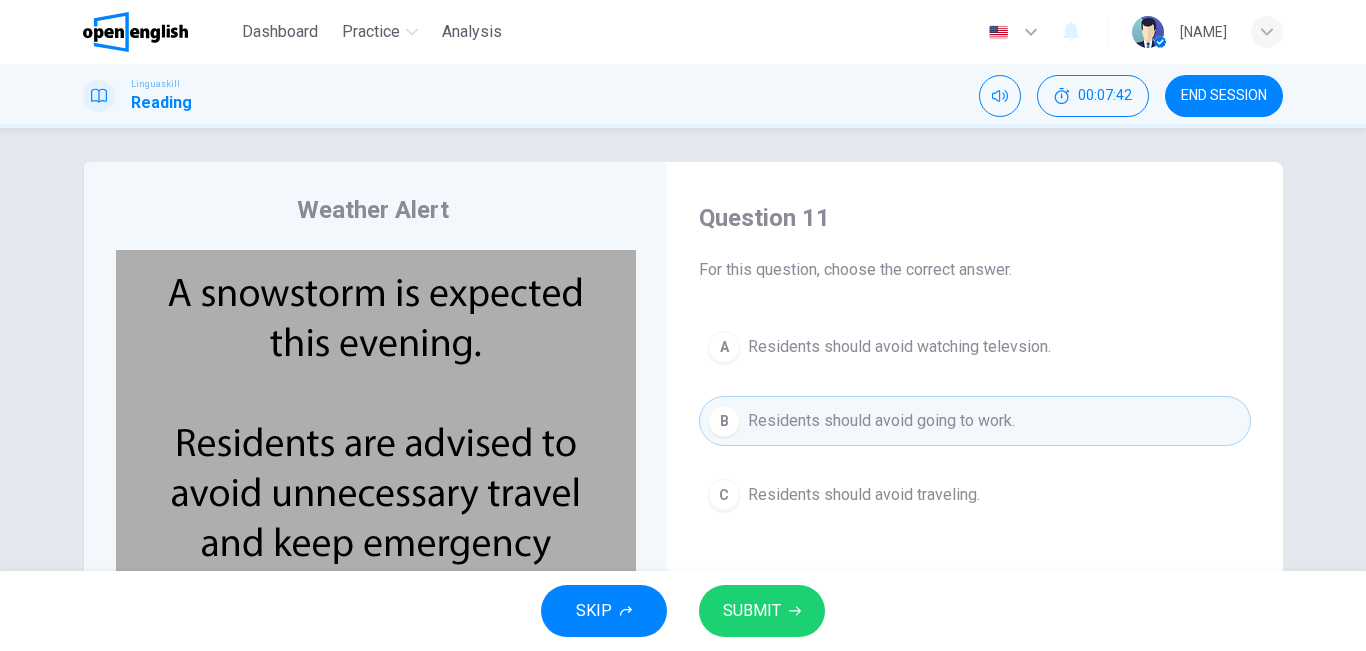 click on "C Residents should avoid traveling." at bounding box center [975, 495] 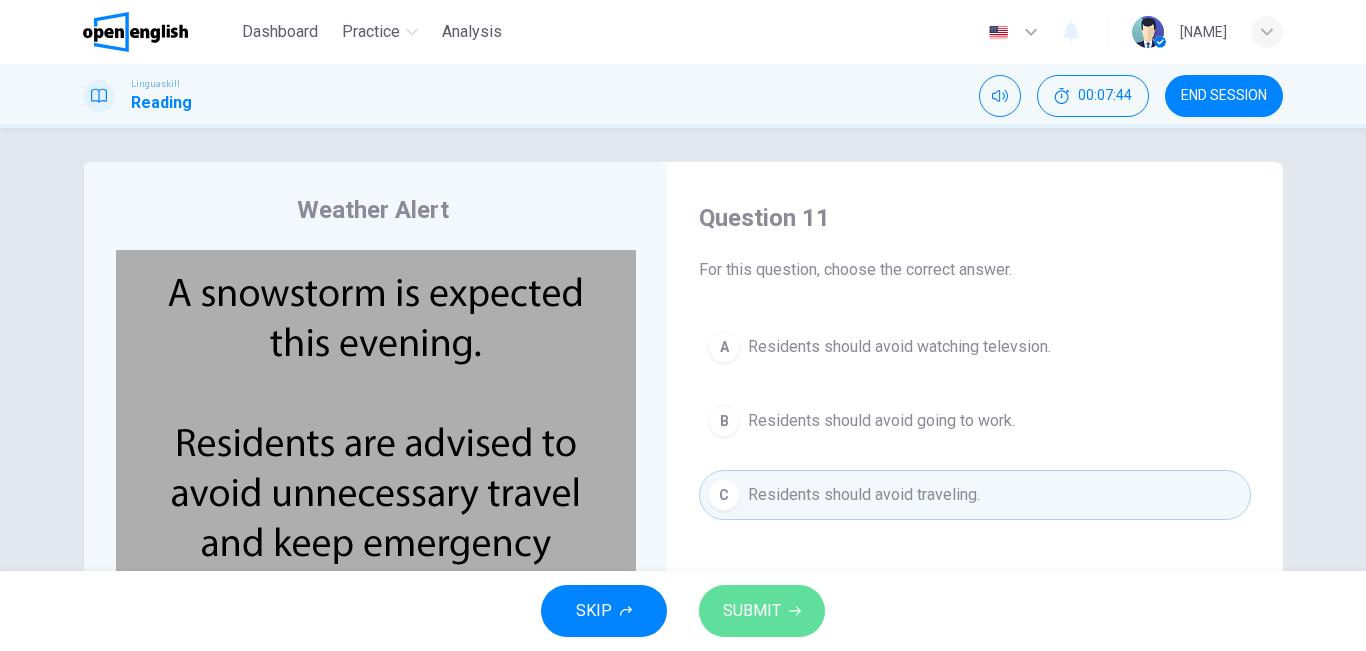 click on "SUBMIT" at bounding box center [752, 611] 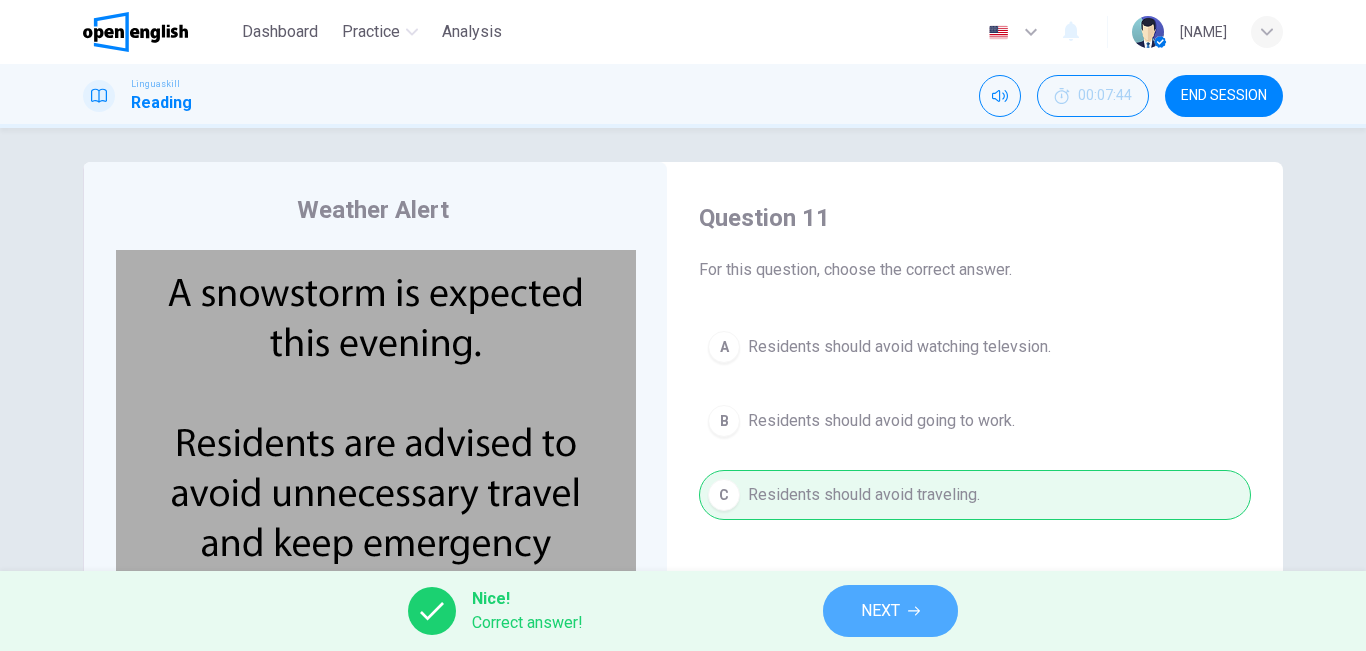 click on "NEXT" at bounding box center (890, 611) 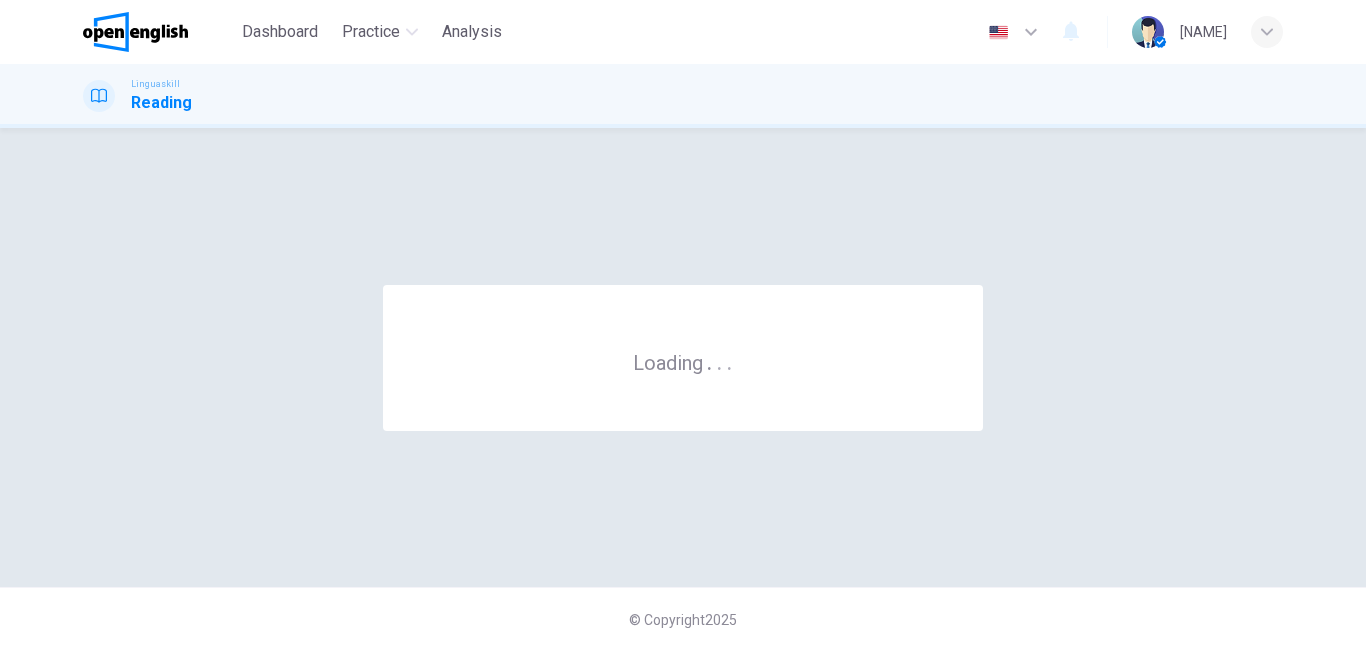 scroll, scrollTop: 0, scrollLeft: 0, axis: both 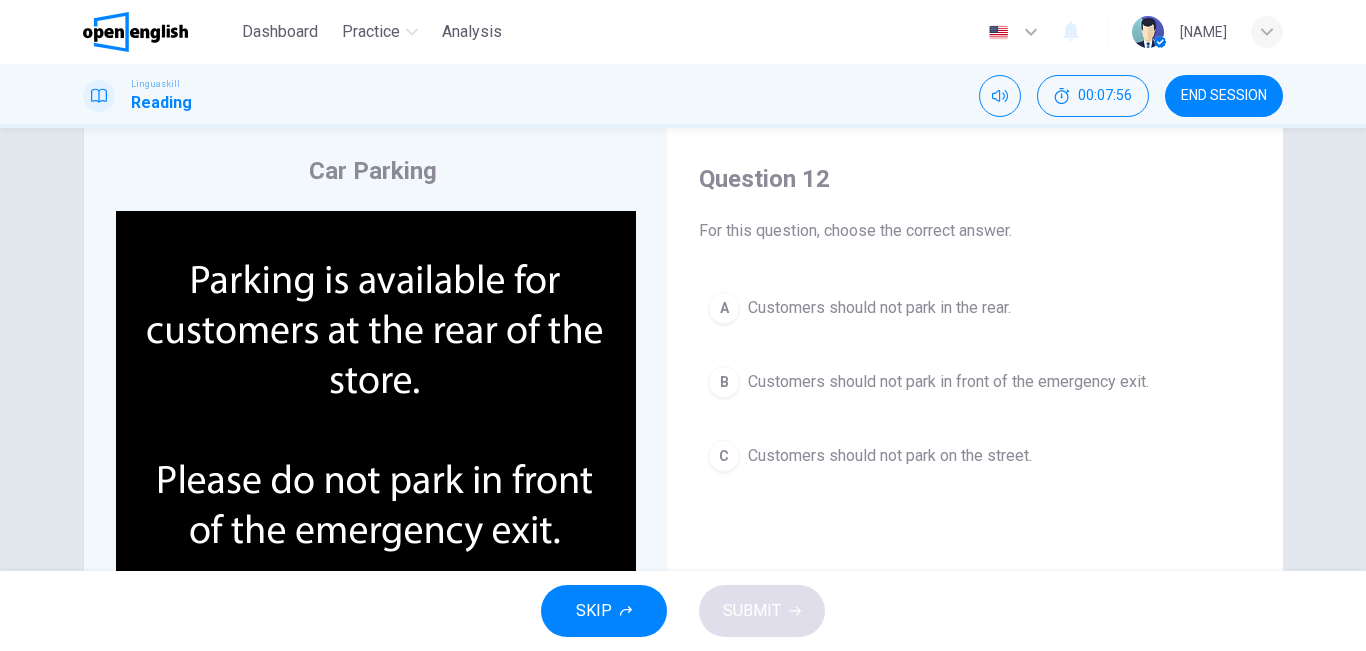 click on "A Customers should not park in the rear.  B Customers should not park in front of the emergency exit. C Customers should not park on the street." at bounding box center [975, 382] 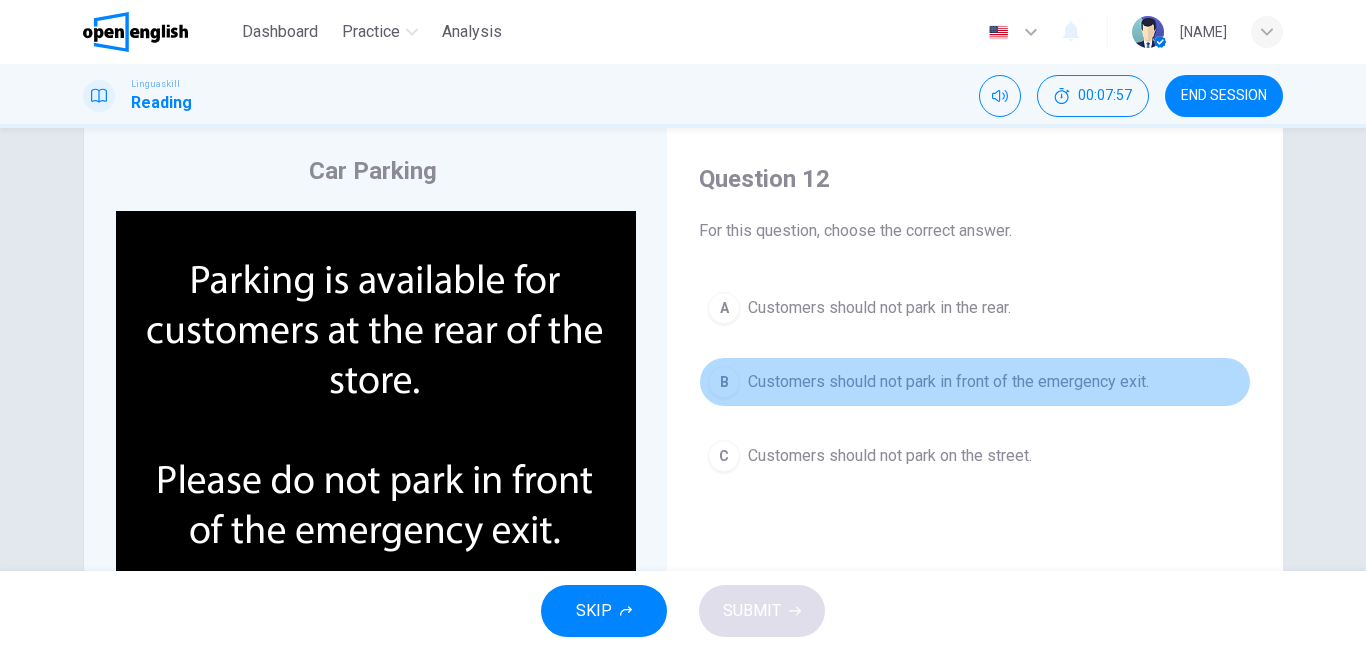 click on "Customers should not park in front of the emergency exit." at bounding box center (948, 382) 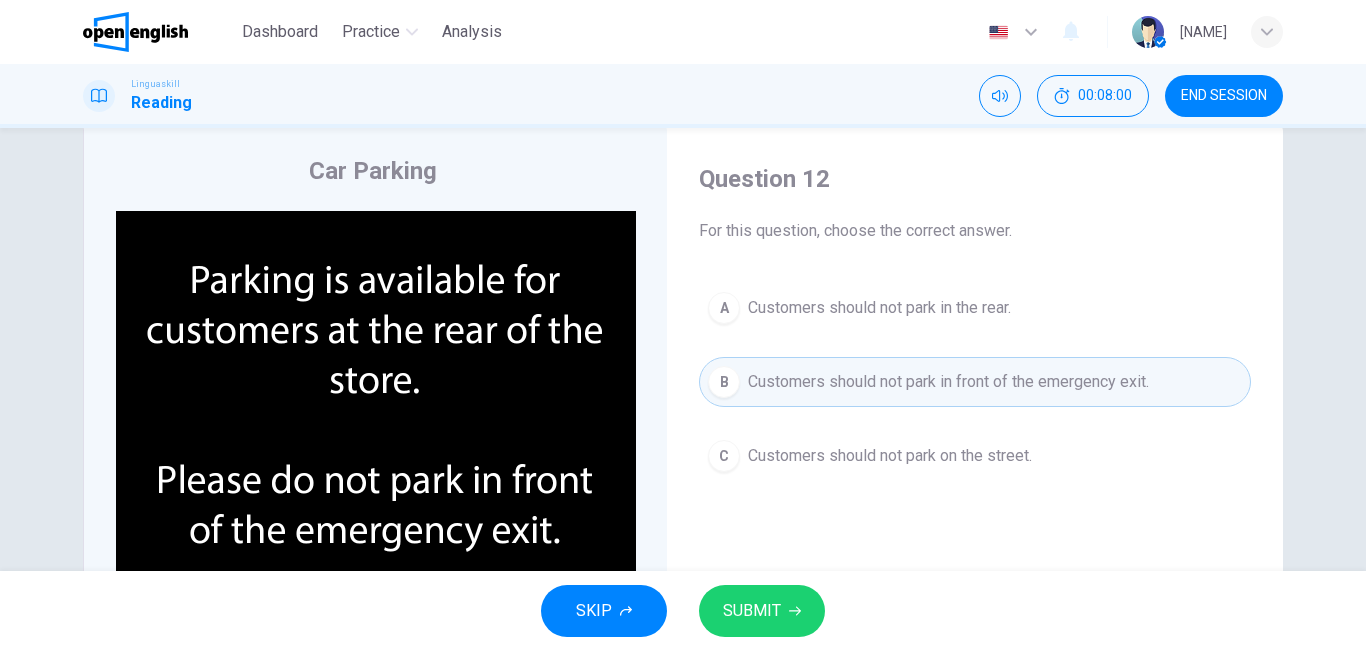 click 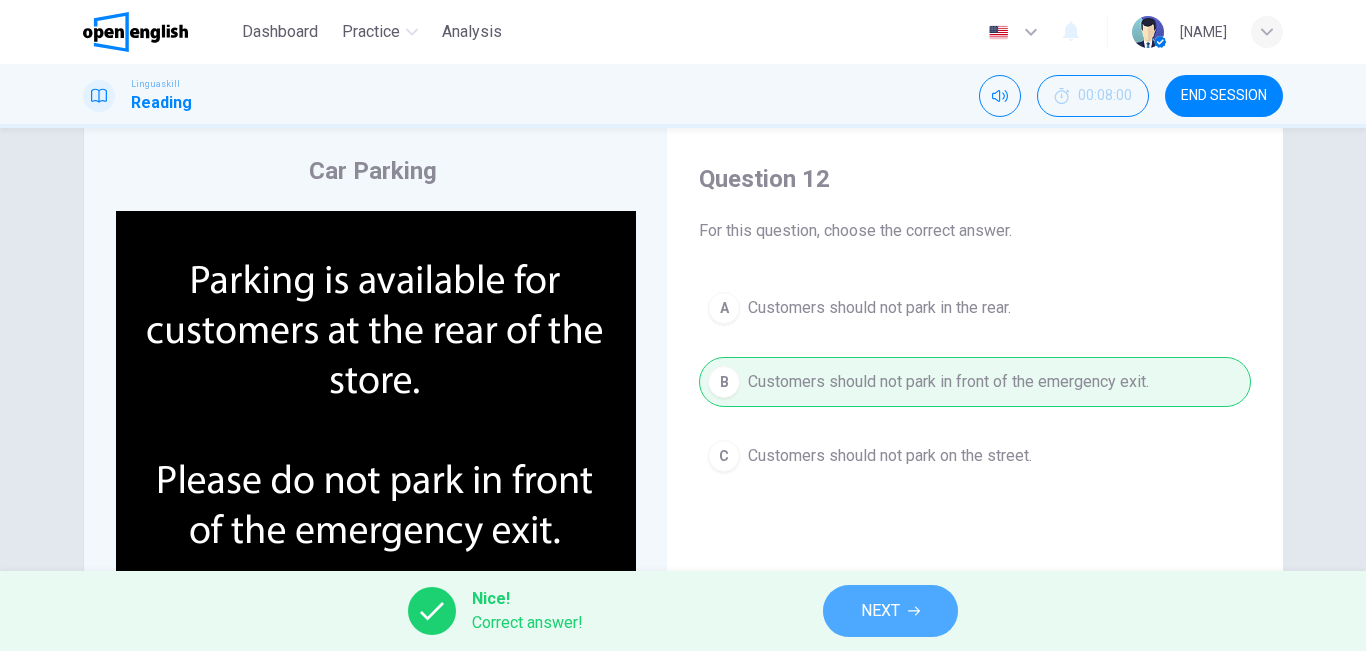 click on "NEXT" at bounding box center [890, 611] 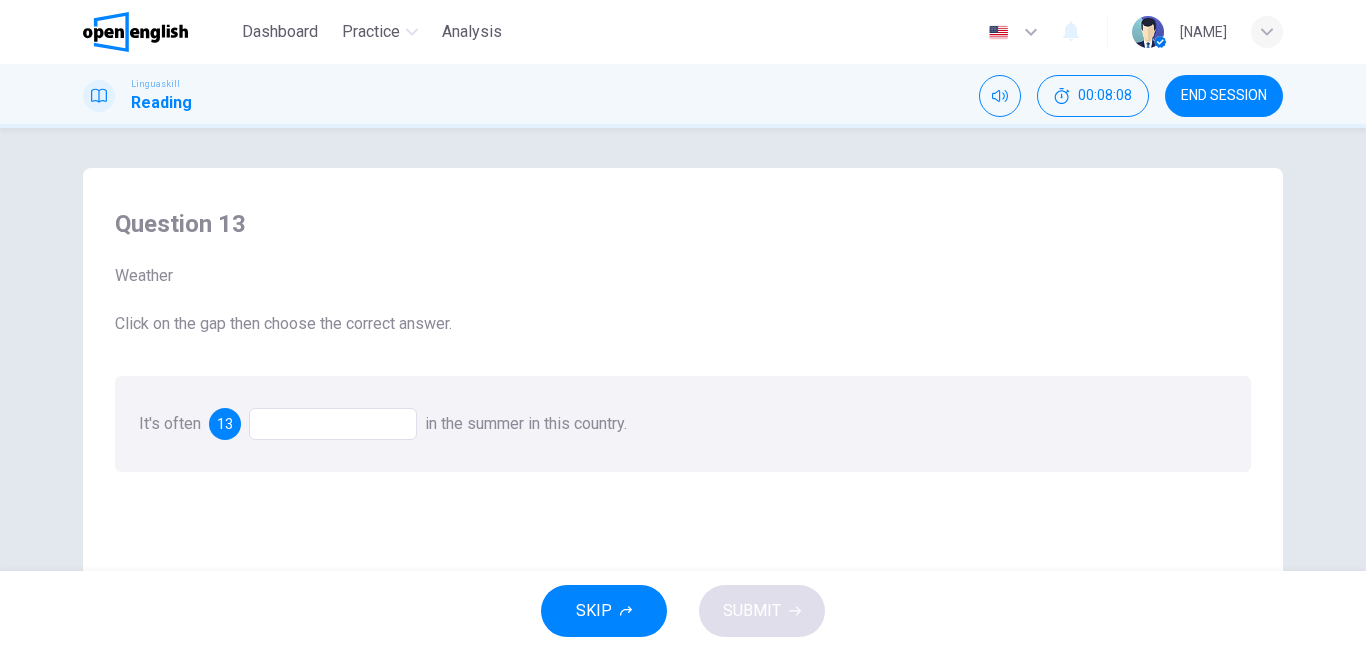 click on "Question 13 Weather Click on the gap then choose the correct answer. It's often  13  in the summer in this country." at bounding box center [683, 340] 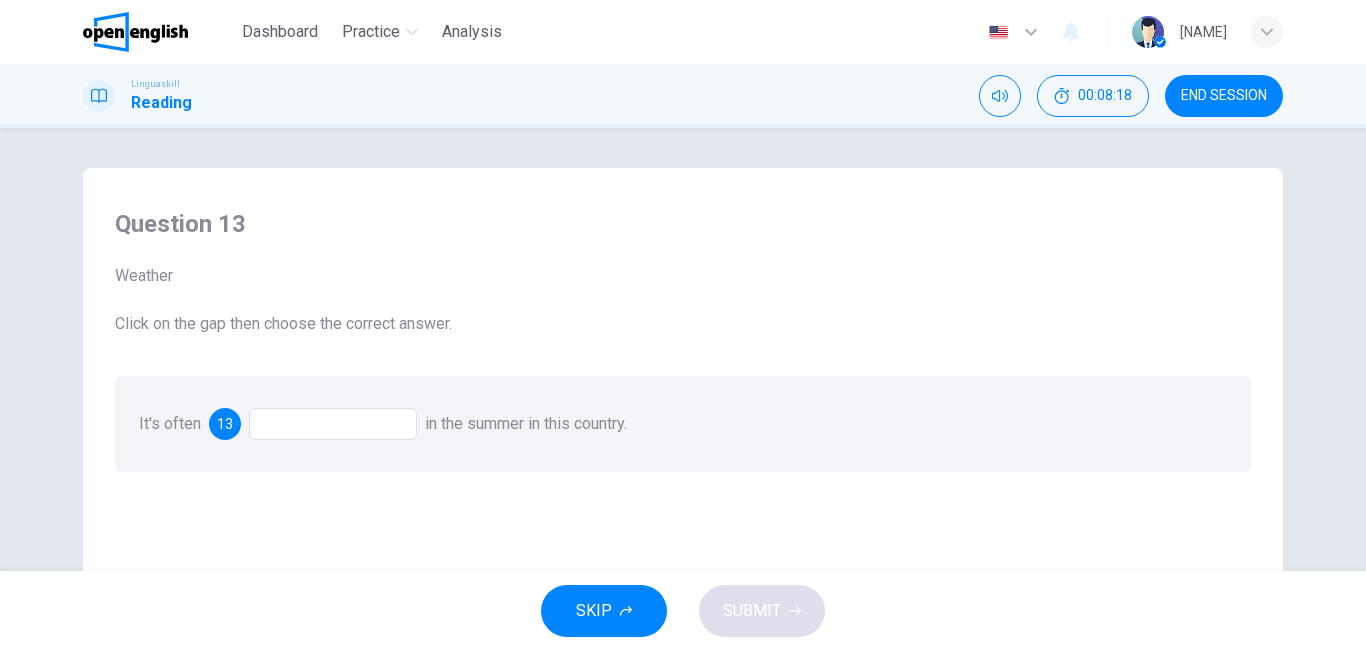 click on "Question 13 Weather Click on the gap then choose the correct answer. It's often  13  in the summer in this country." at bounding box center (683, 340) 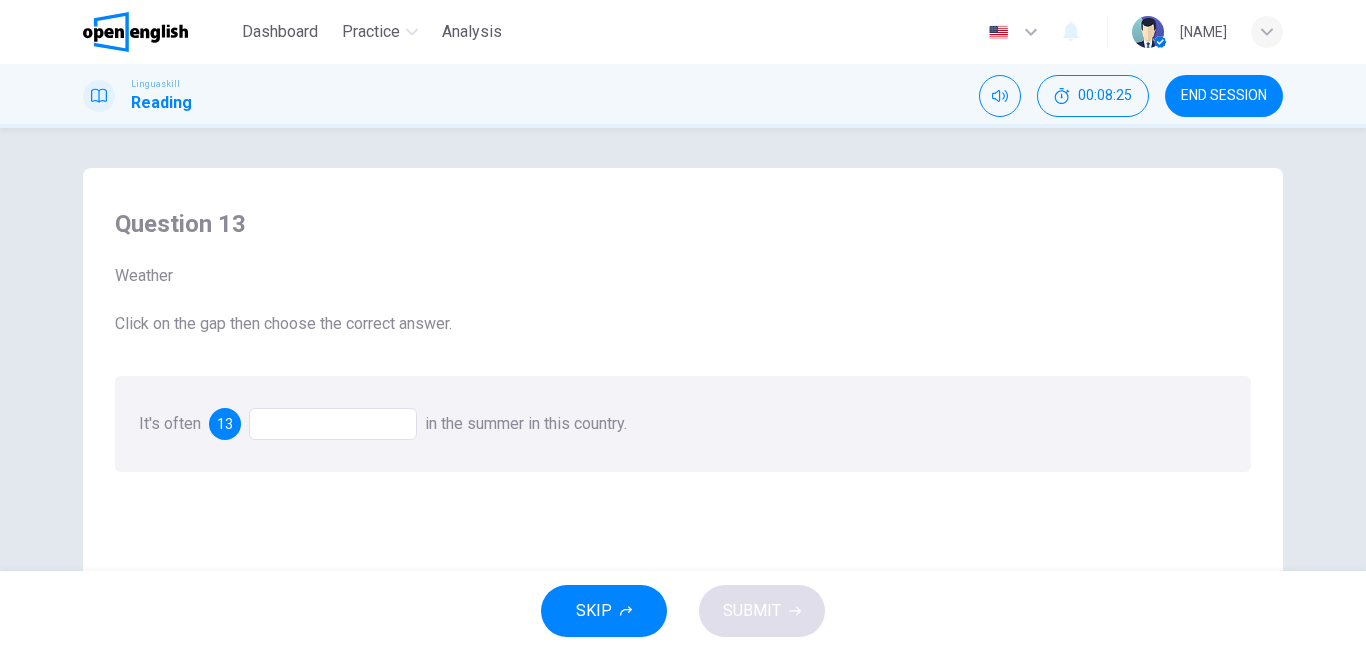 click at bounding box center [333, 424] 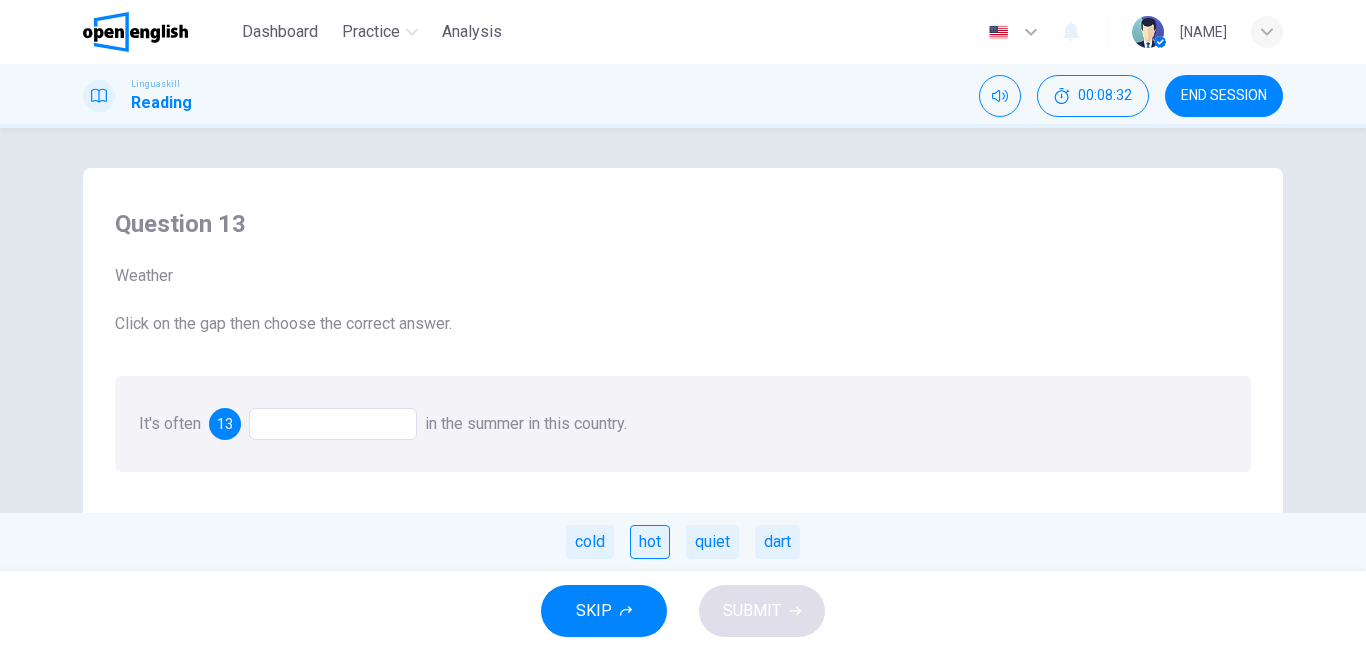 click on "hot" at bounding box center (650, 542) 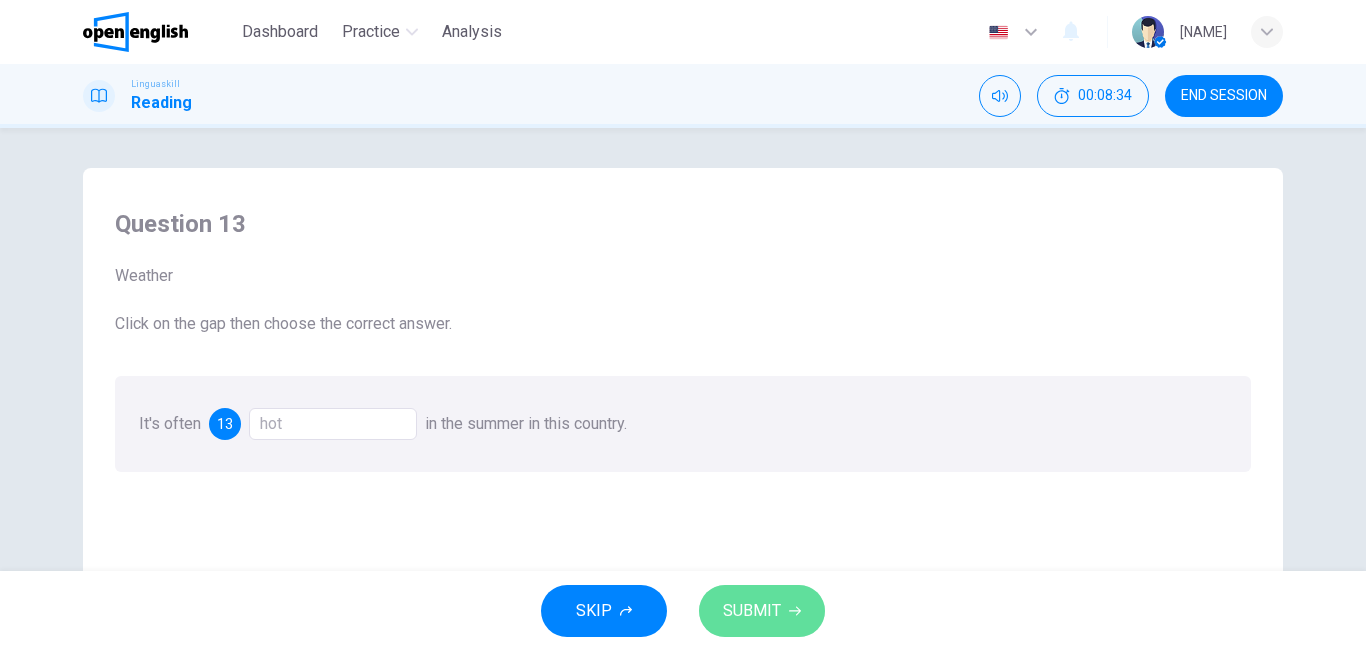 click on "SUBMIT" at bounding box center (762, 611) 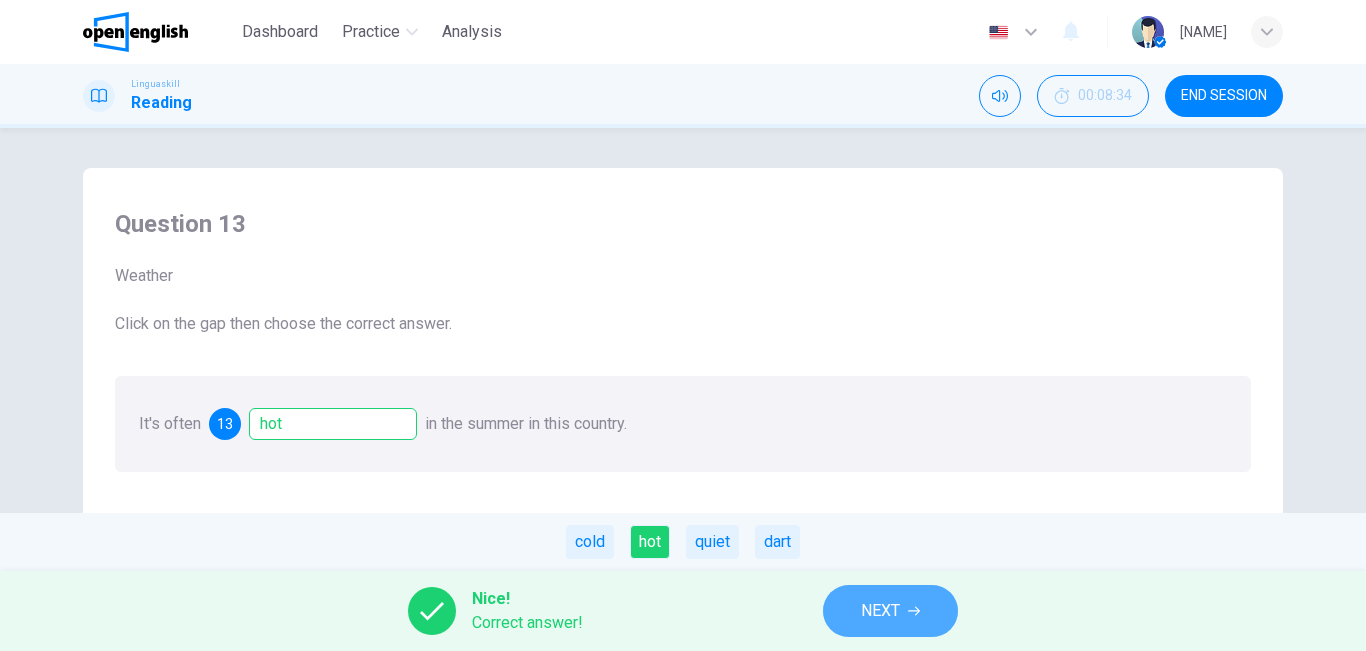 click on "NEXT" at bounding box center (890, 611) 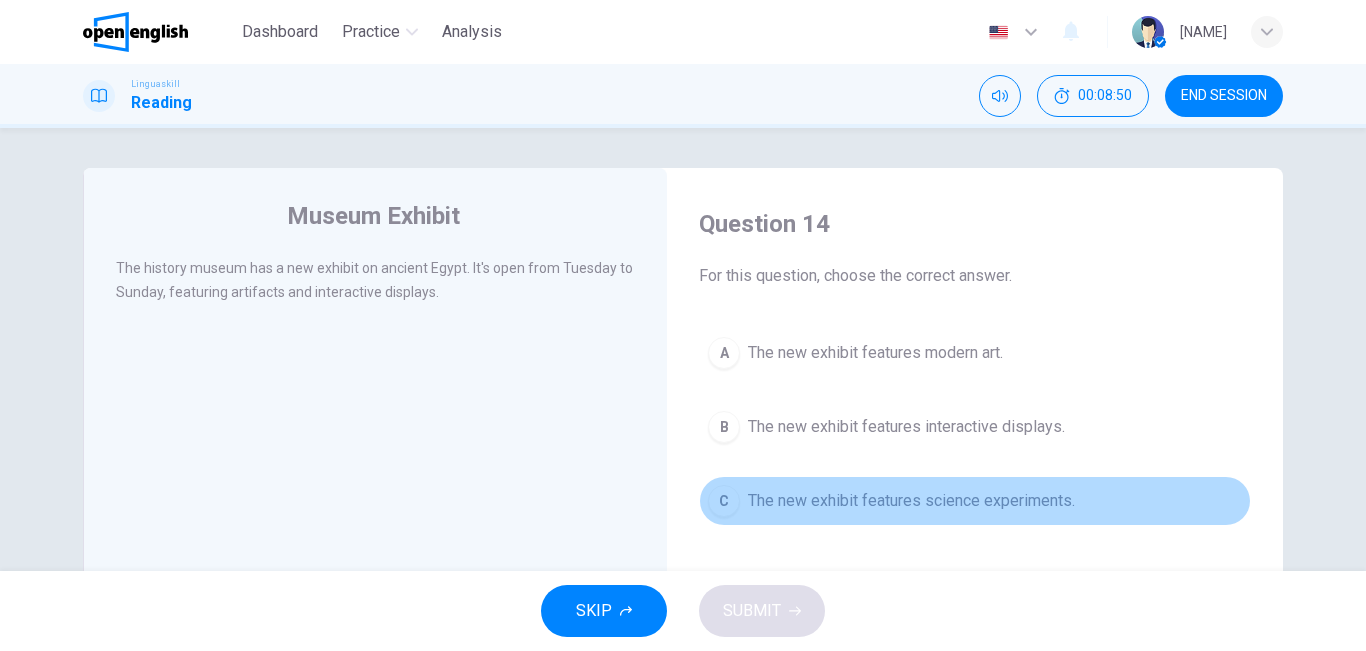 click on "The new exhibit features science experiments." at bounding box center [911, 501] 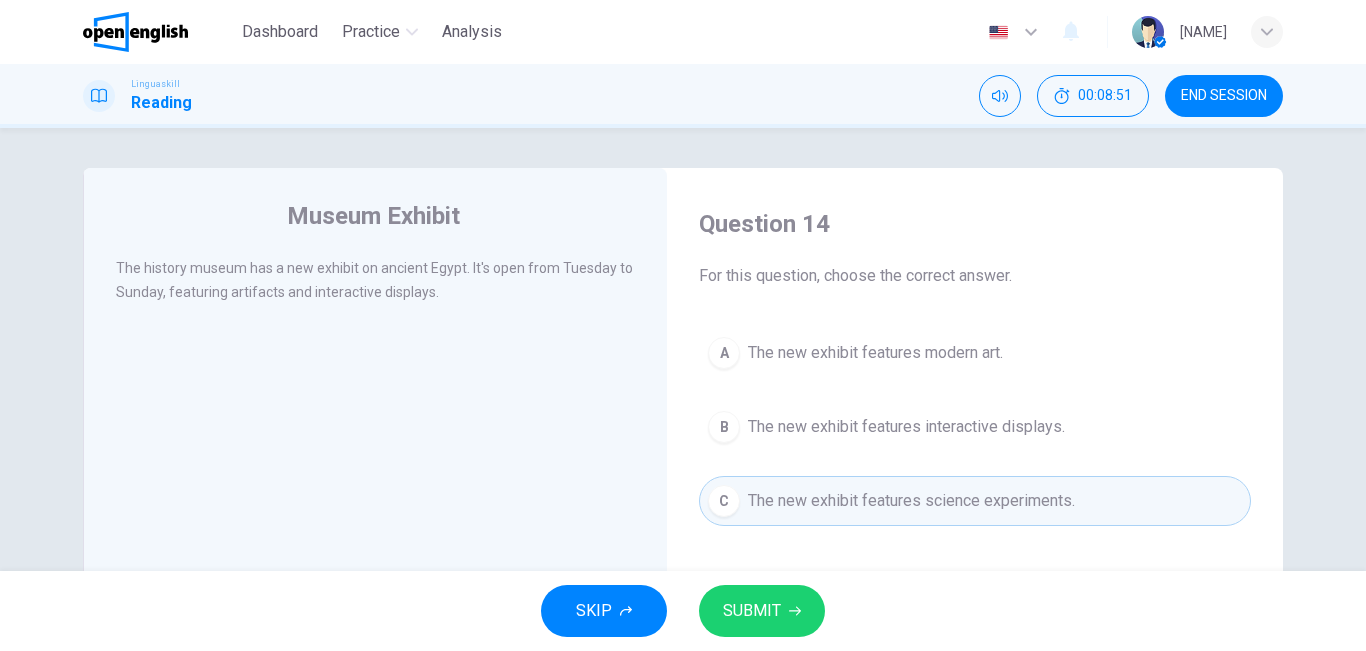 click on "The new exhibit features interactive displays." at bounding box center [906, 427] 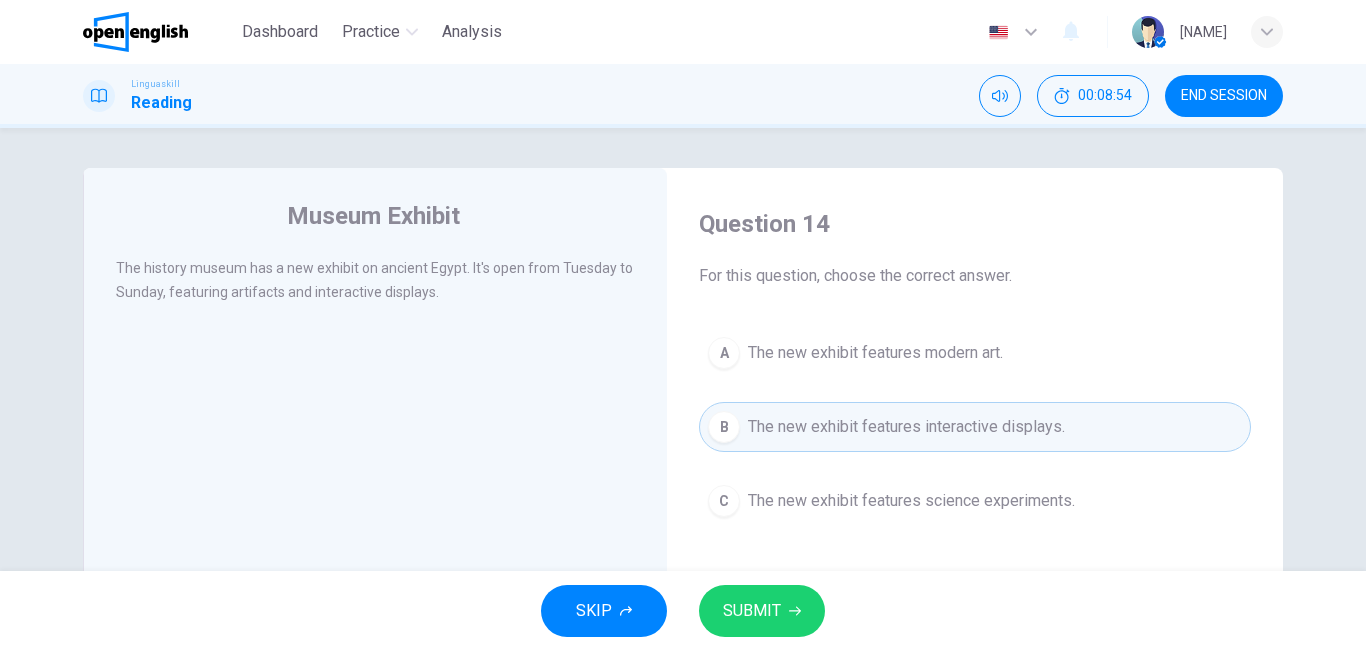 click on "The new exhibit features modern art." at bounding box center [875, 353] 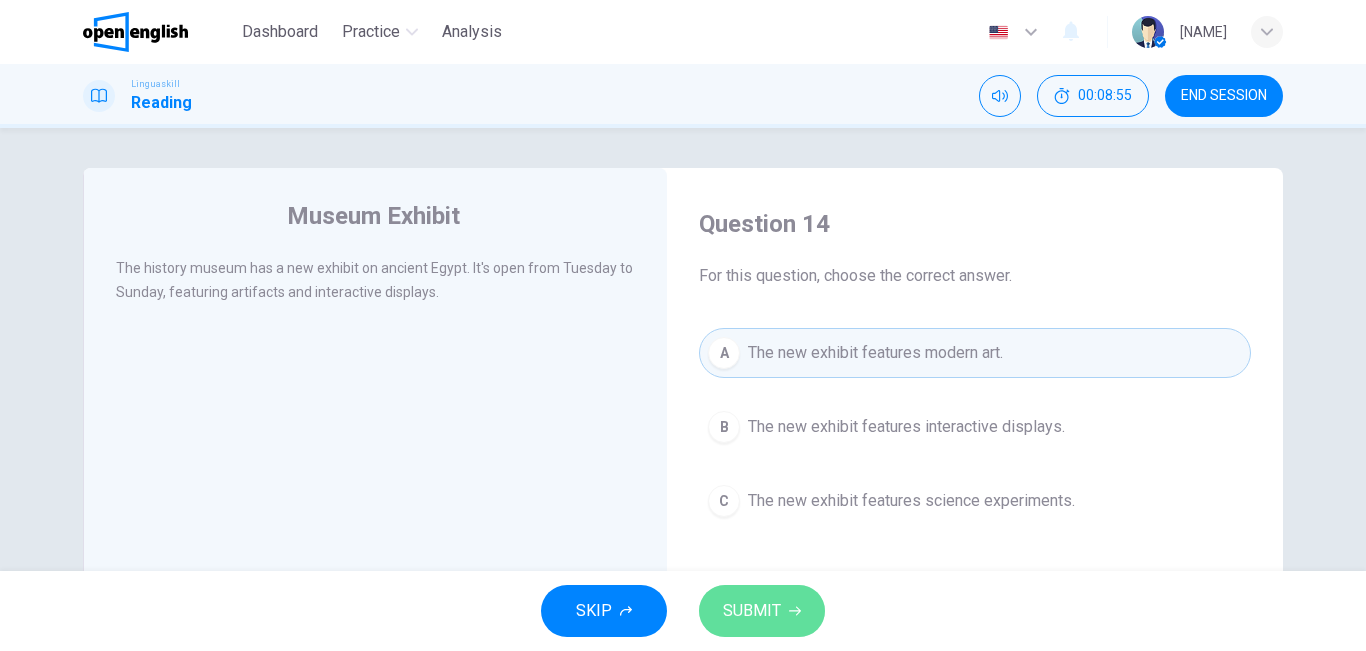 click on "SUBMIT" at bounding box center [762, 611] 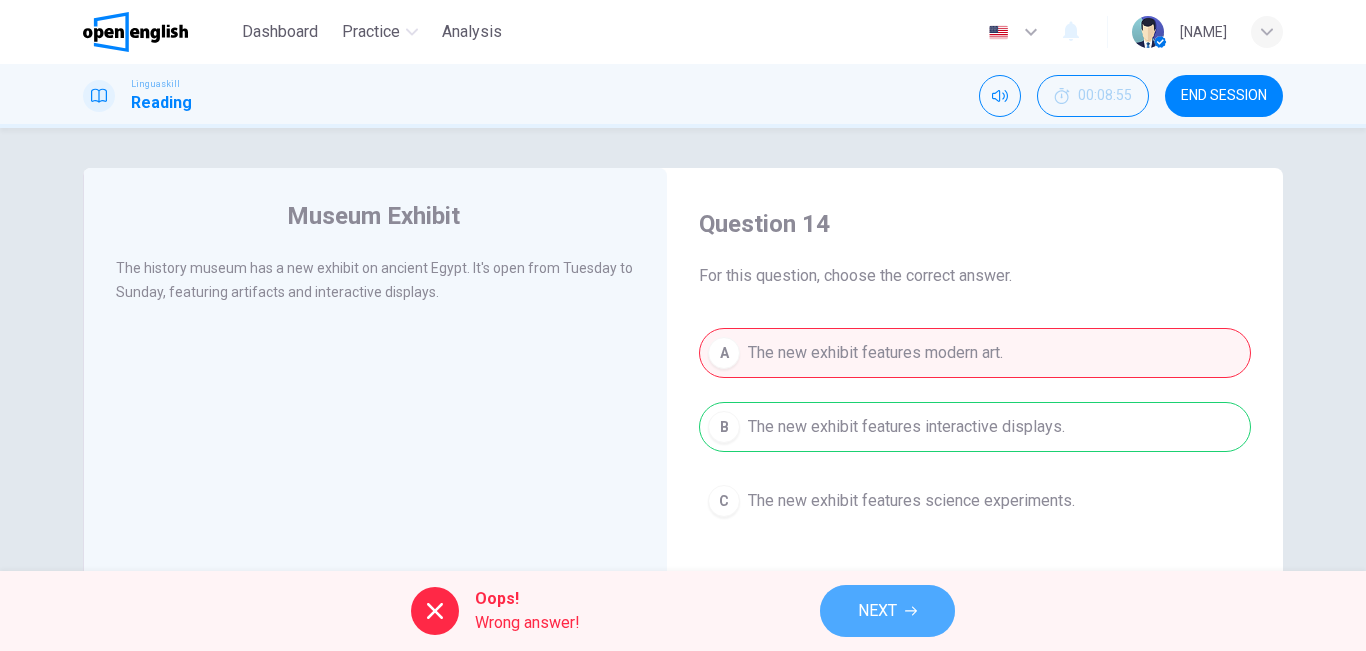 click on "NEXT" at bounding box center (887, 611) 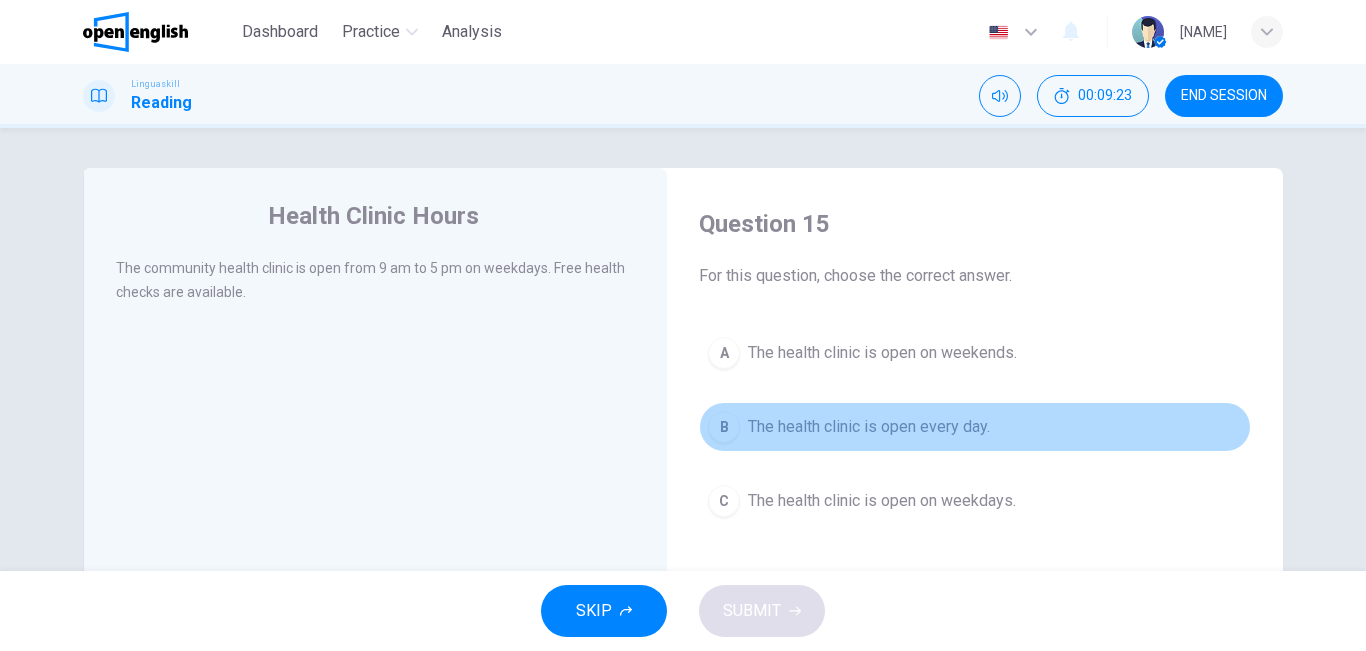 click on "The health clinic is open every day." at bounding box center [869, 427] 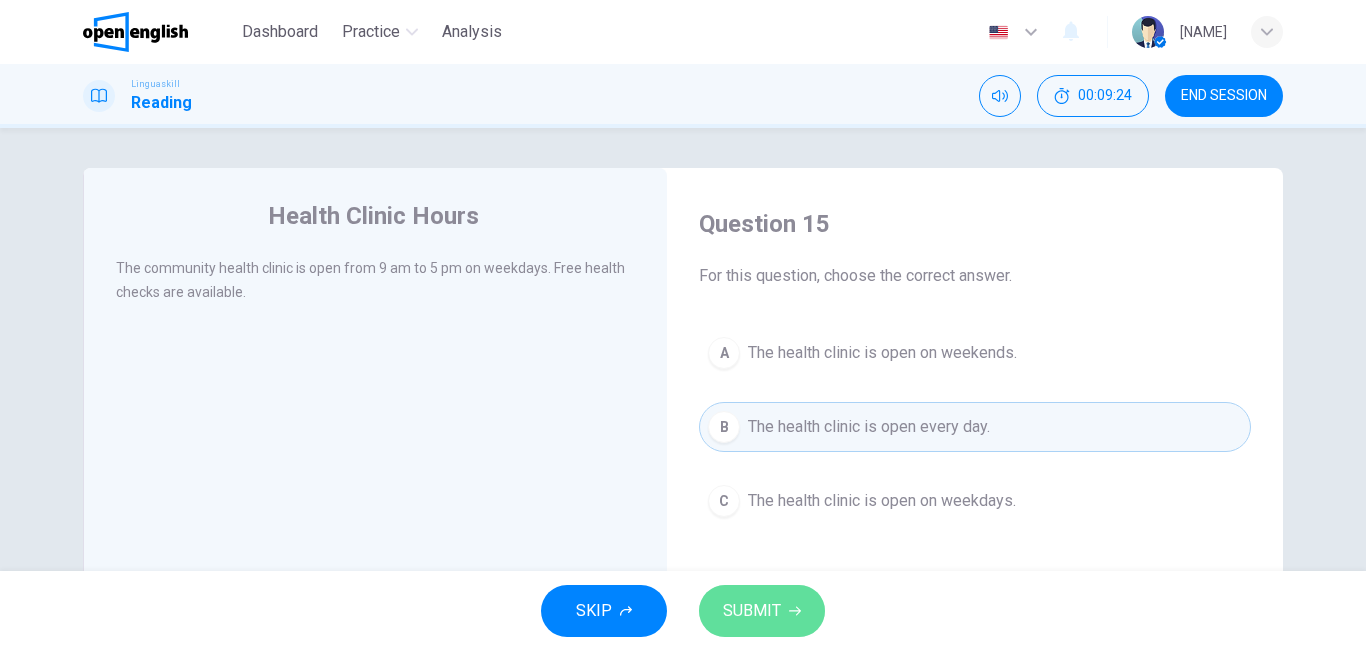 click on "SUBMIT" at bounding box center (752, 611) 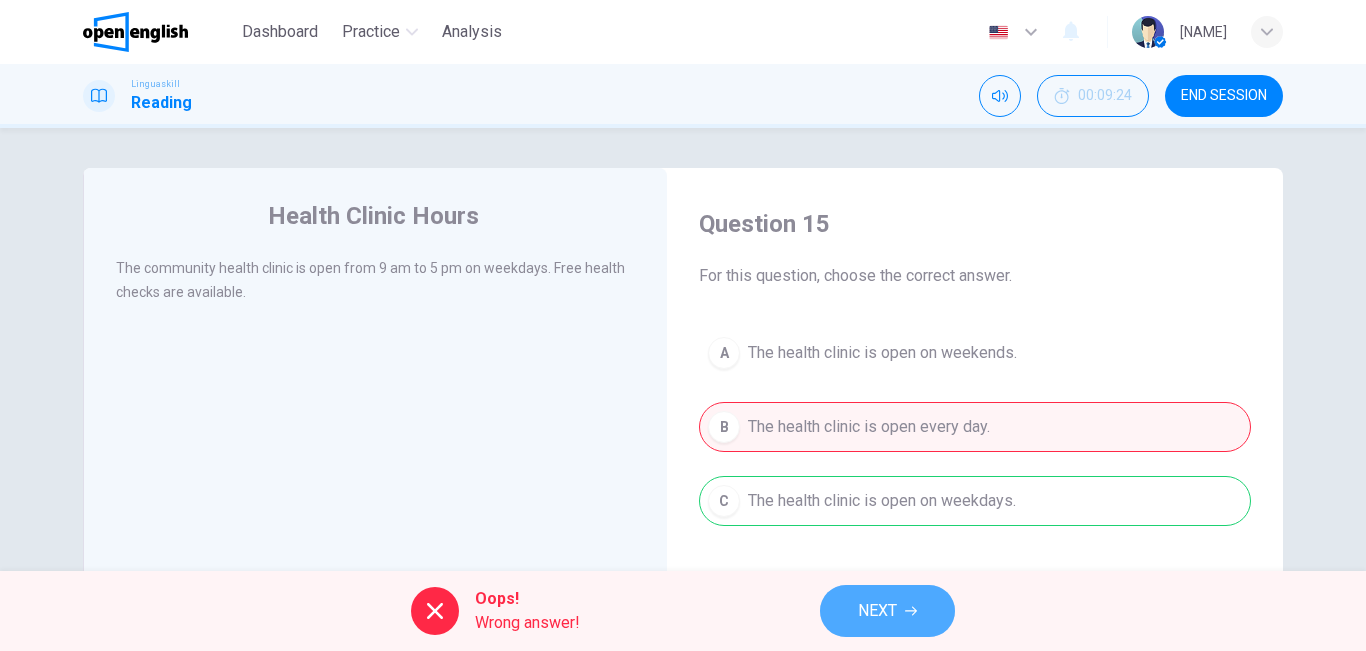 click on "NEXT" at bounding box center (877, 611) 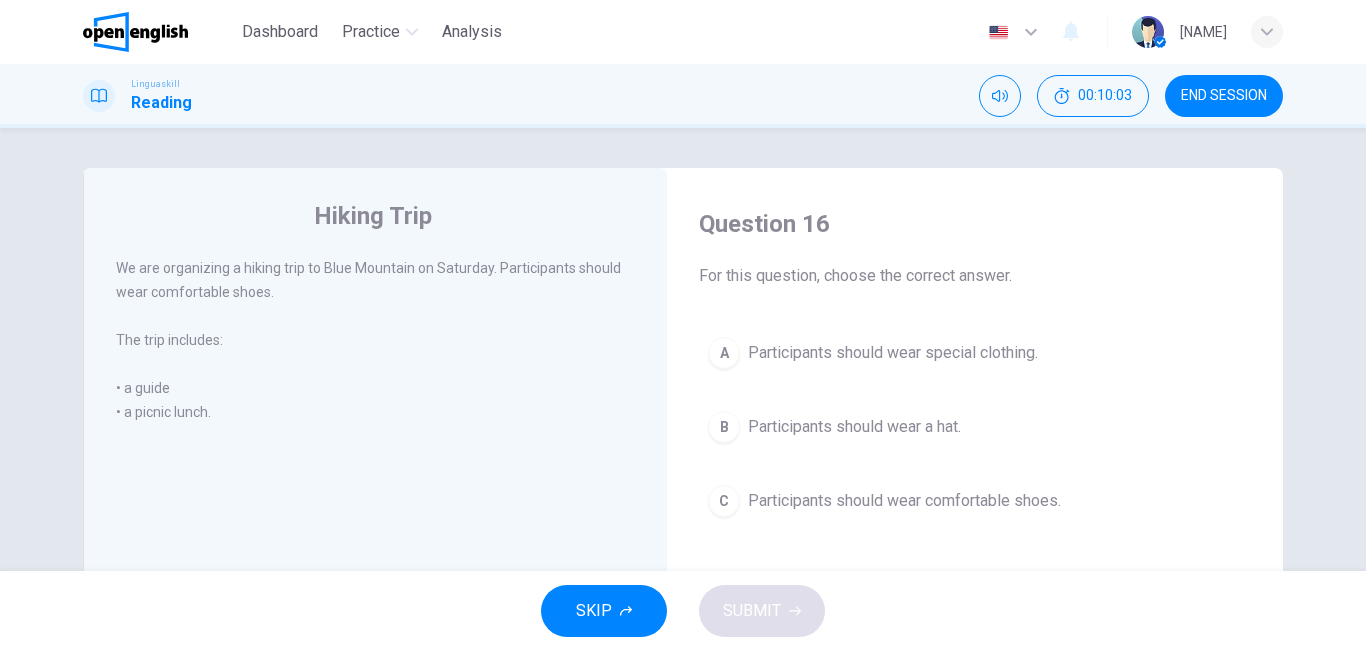 click on "C Participants should wear comfortable shoes." at bounding box center [975, 501] 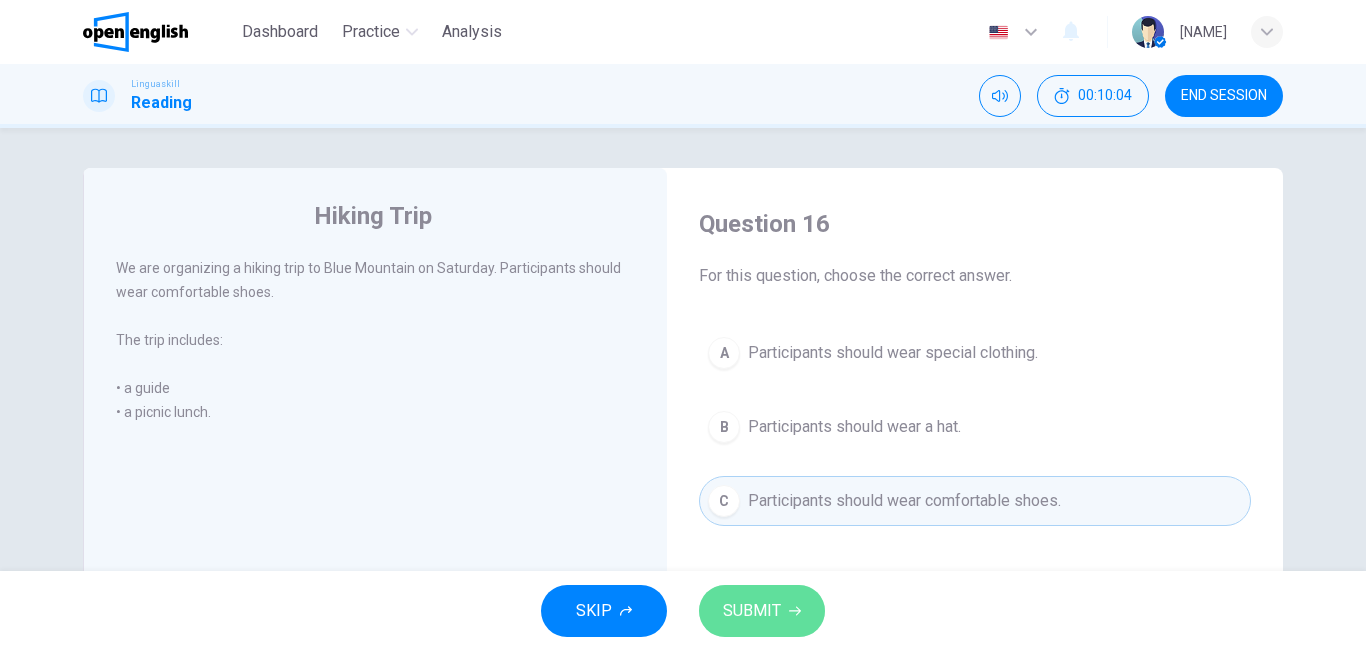 click on "SUBMIT" at bounding box center [762, 611] 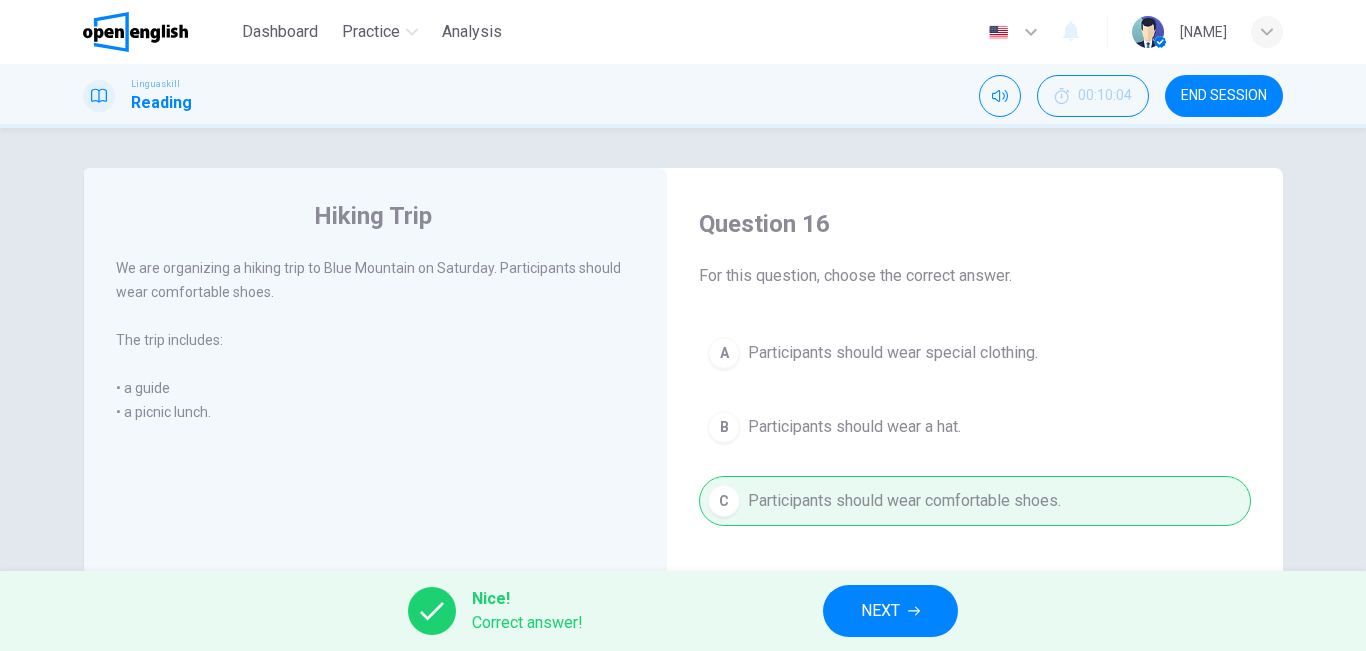 click on "NEXT" at bounding box center (890, 611) 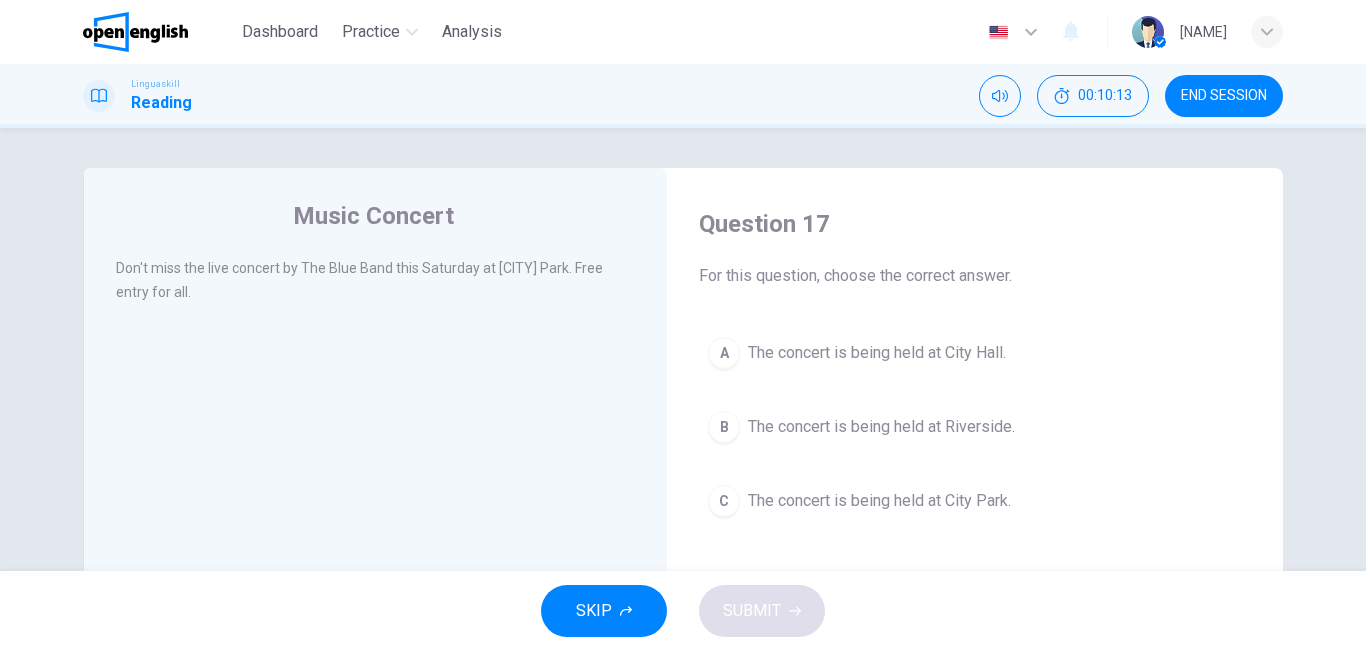 click 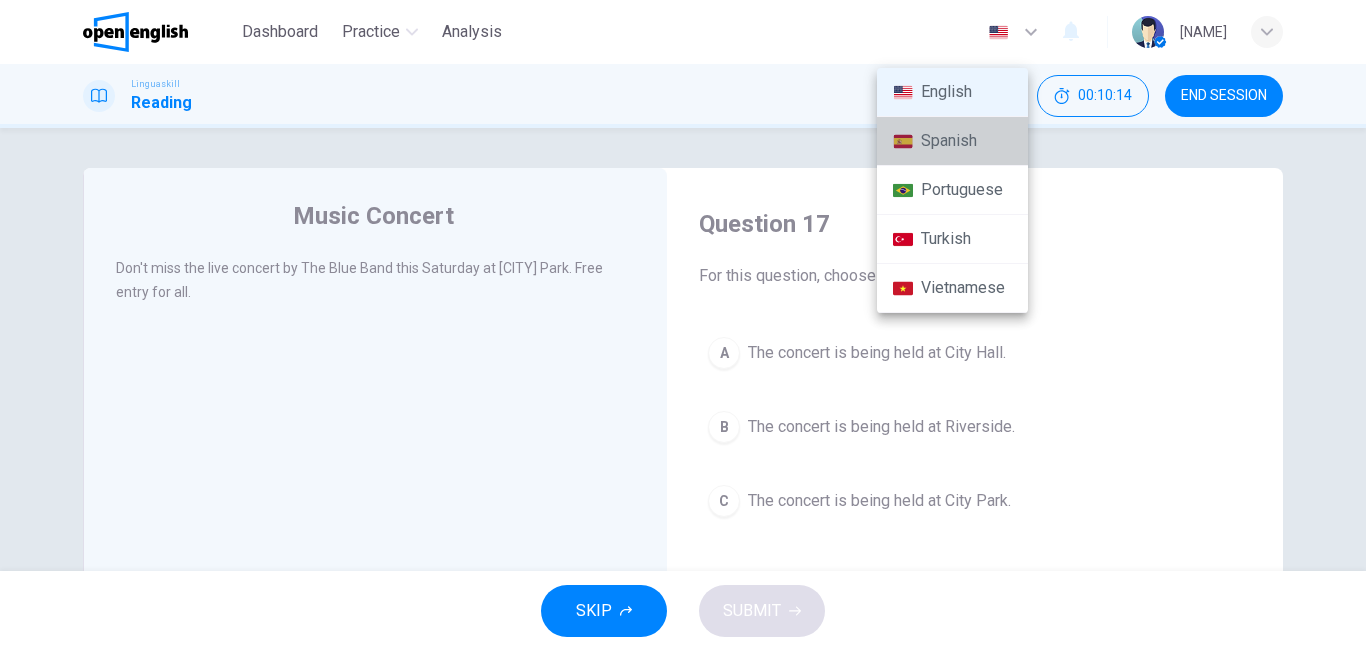 click on "Spanish" at bounding box center [952, 141] 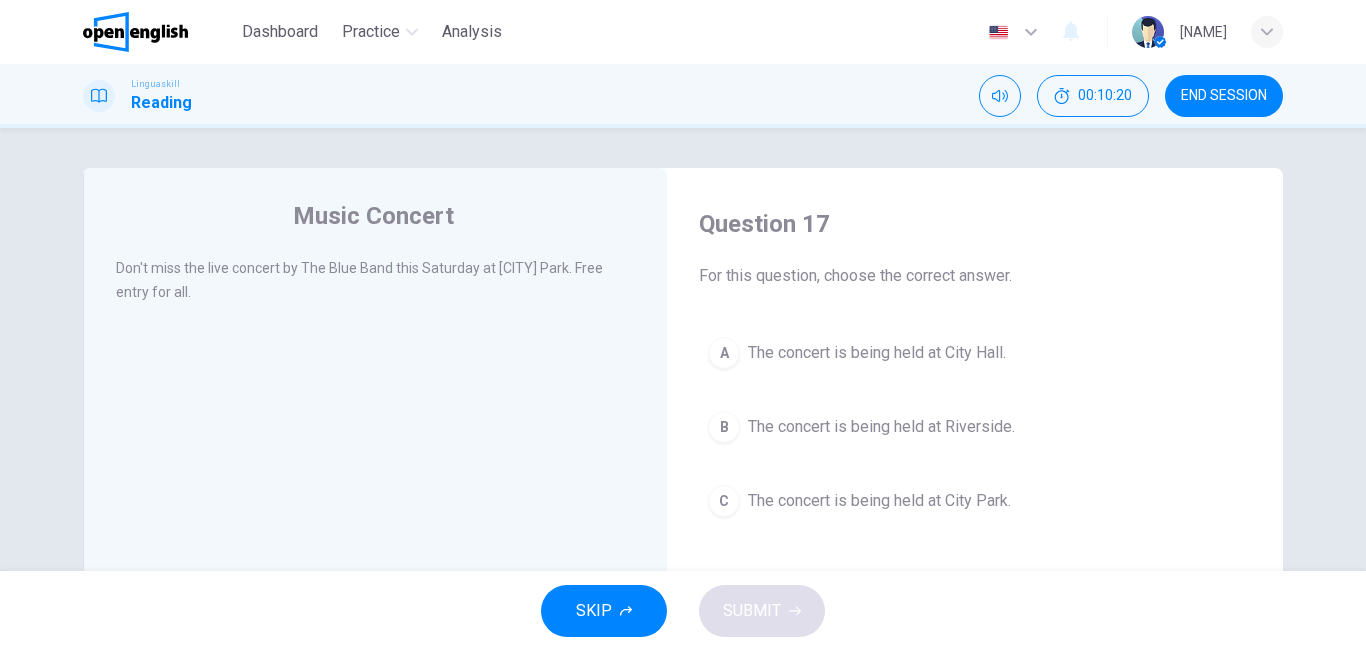 click on "Music Concert Don't miss the live concert by The Blue Band this Saturday at [CITY] Park. Free entry for all. Question 17 For this question, choose the correct answer. A The concert is being held at City Hall. B The concert is being held at Riverside. C The concert is being held at [CITY] Park." at bounding box center [683, 515] 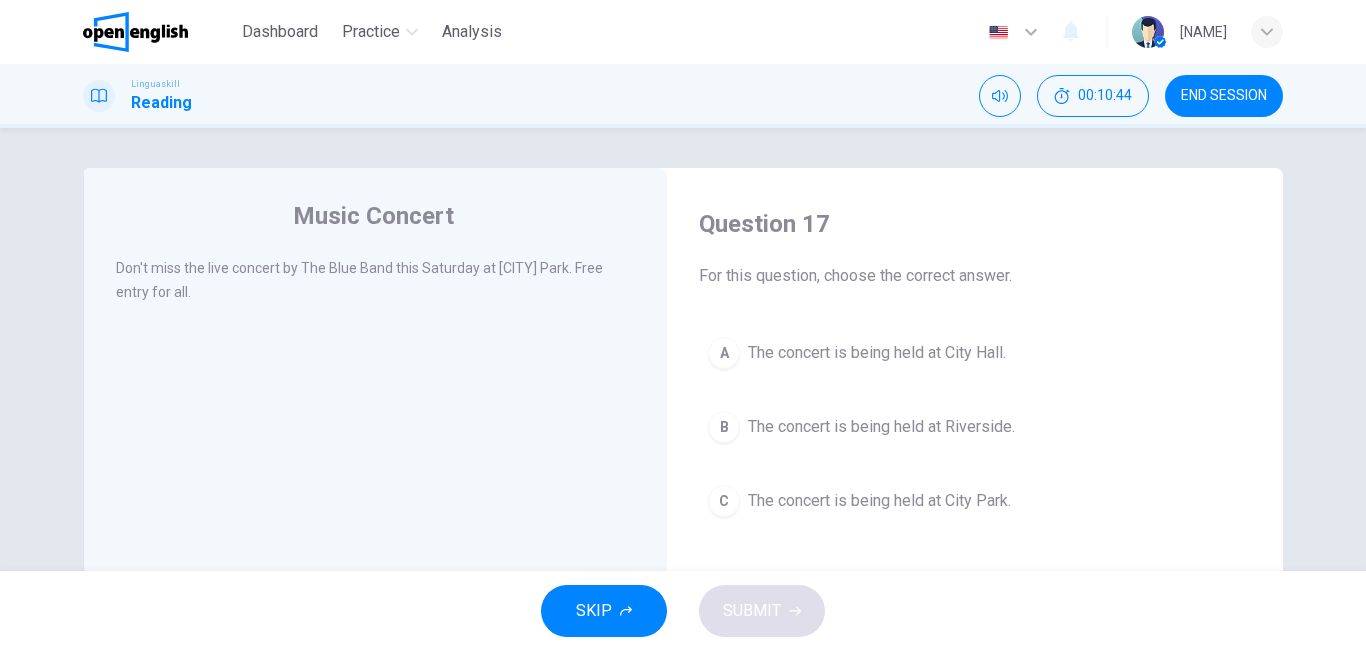 click on "A The concert is being held at City Hall. B The concert is being held at Riverside. C The concert is being held at City Park." at bounding box center [975, 427] 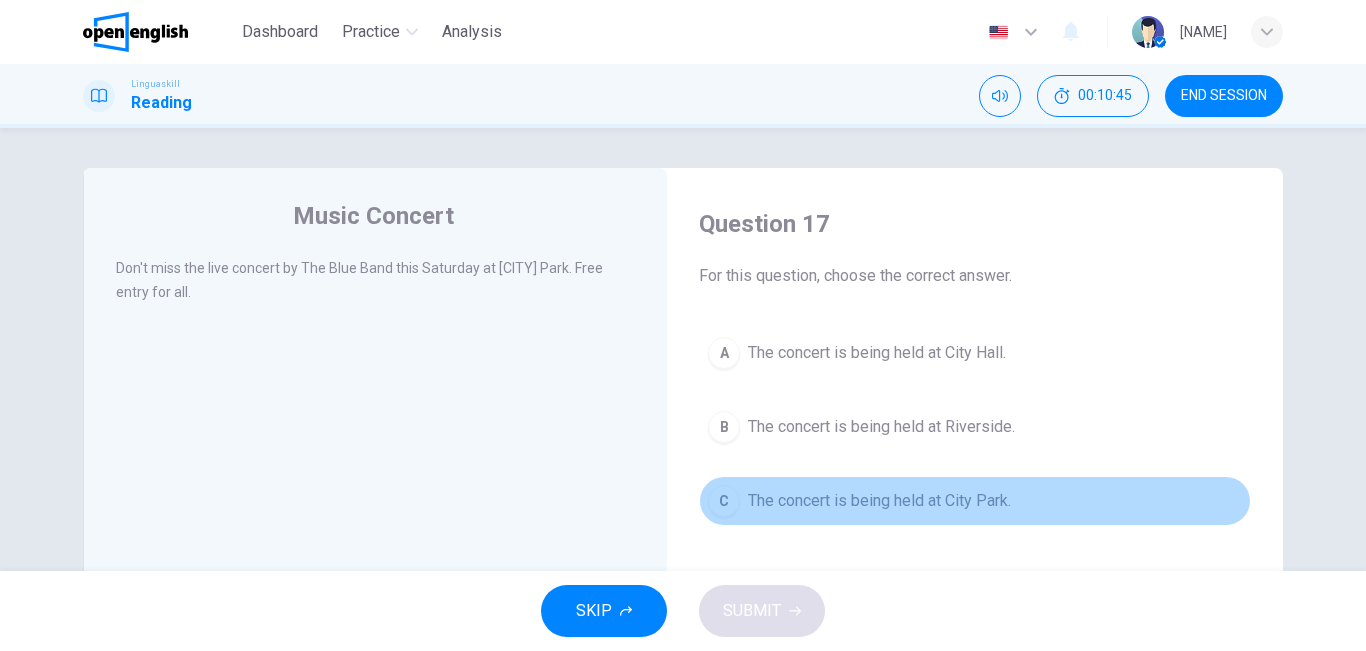 click on "The concert is being held at City Park." at bounding box center [879, 501] 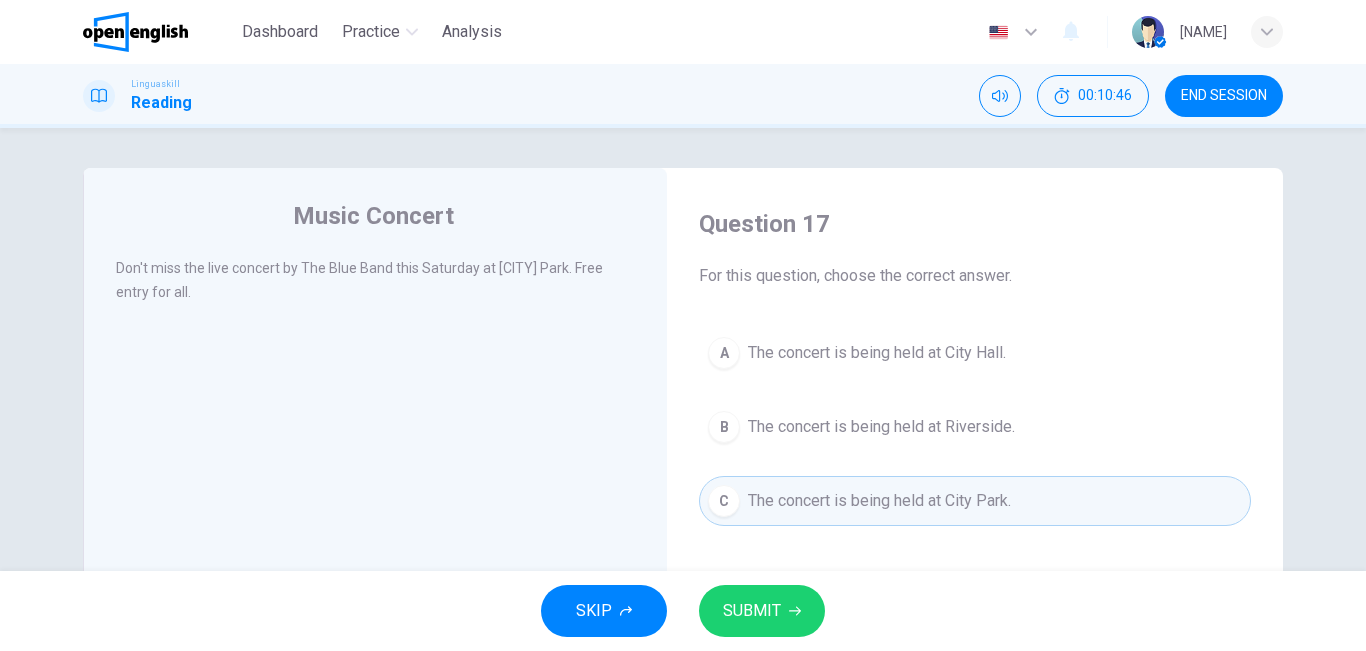 click on "SUBMIT" at bounding box center [762, 611] 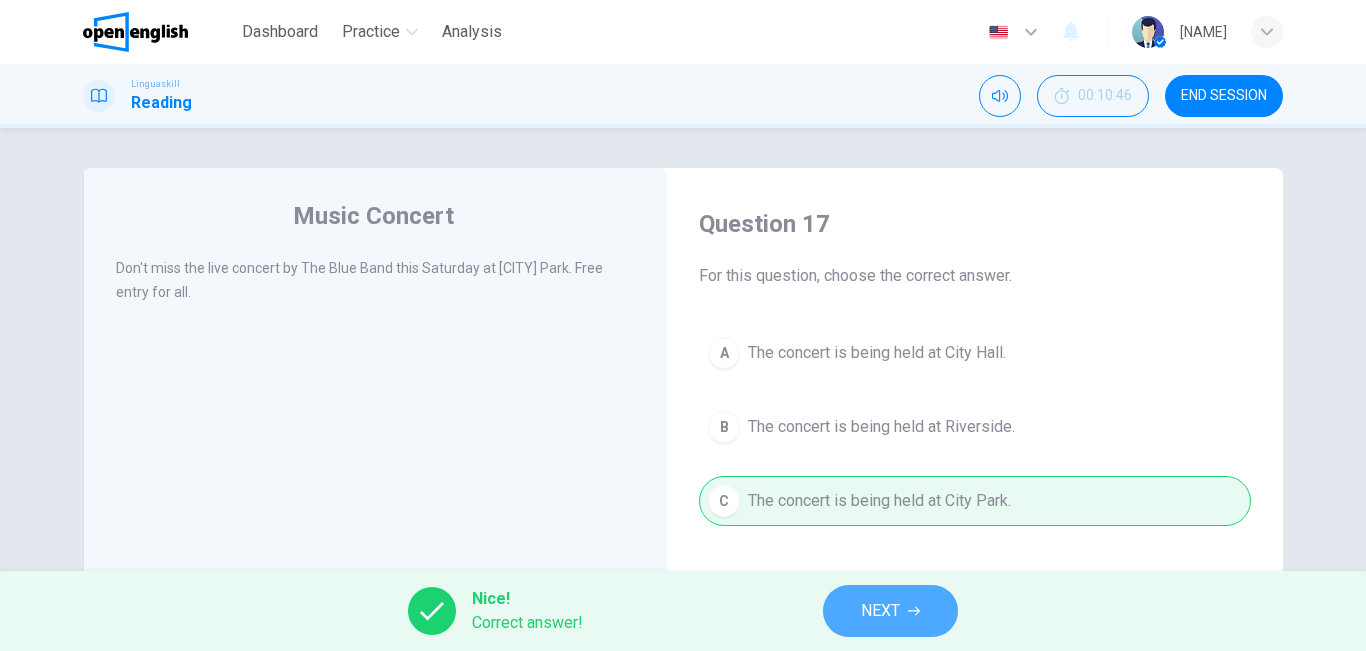 click on "NEXT" at bounding box center [890, 611] 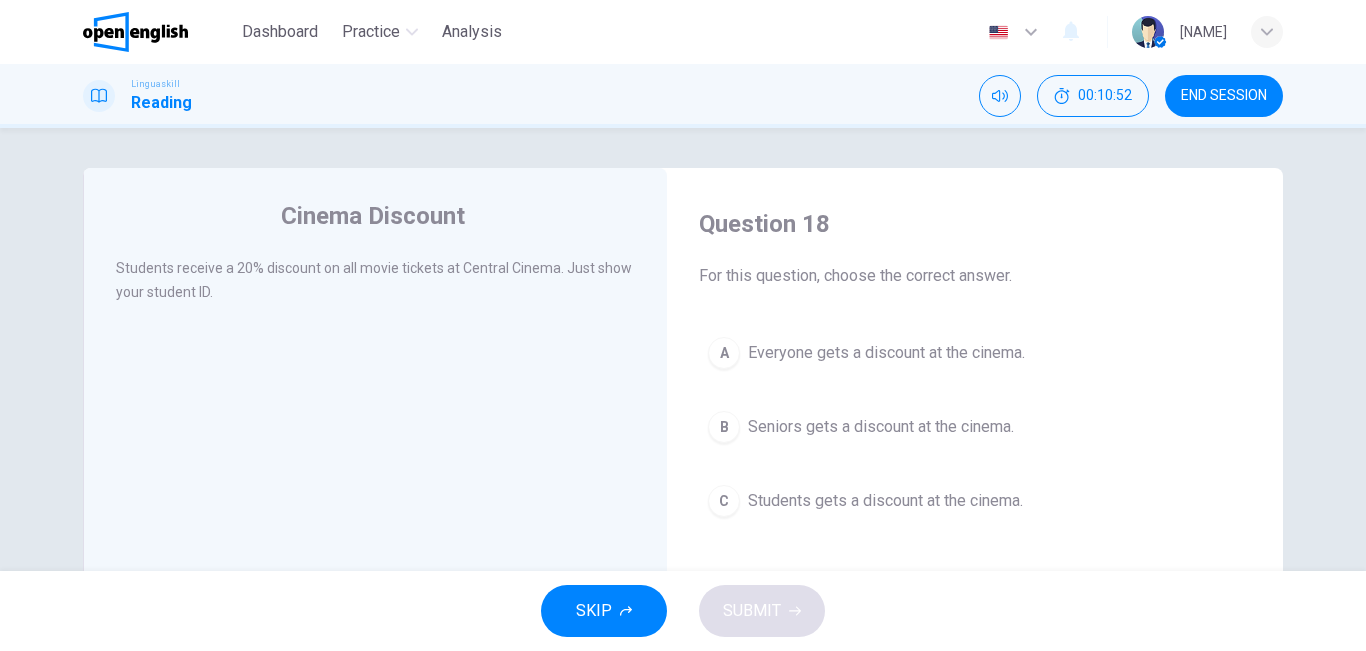 click on "Seniors gets a discount at the cinema." at bounding box center (881, 427) 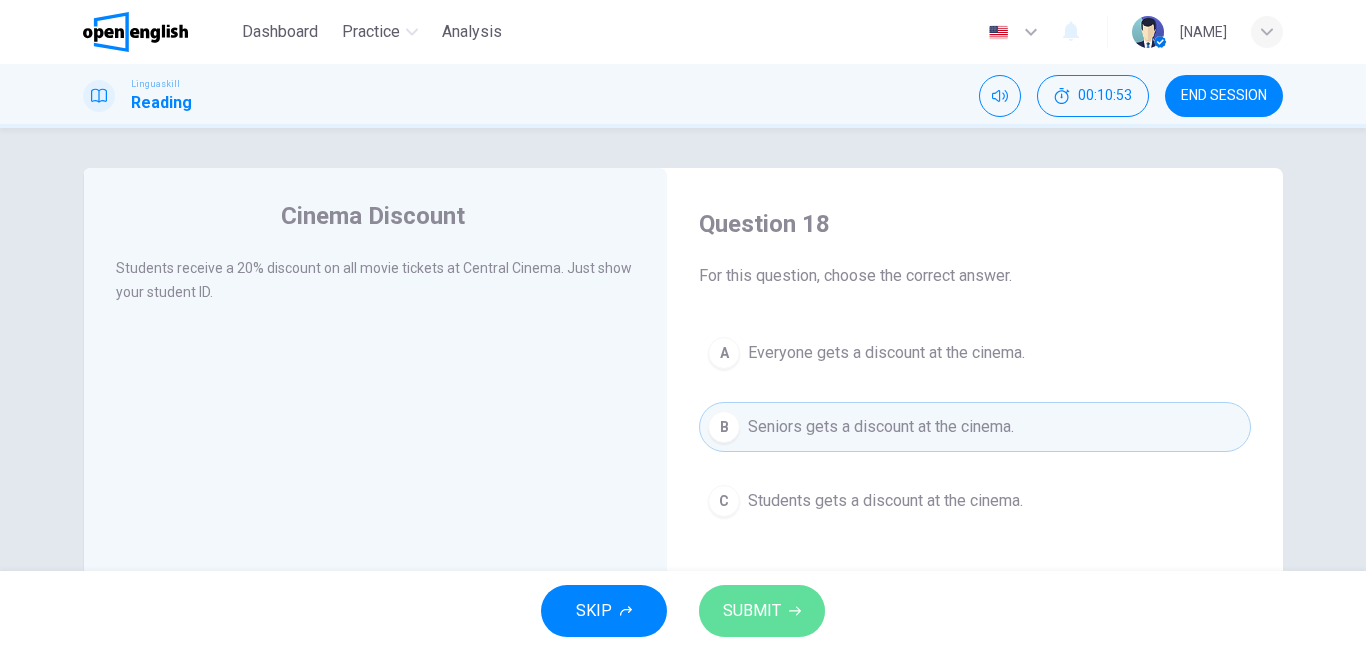 click on "SUBMIT" at bounding box center (762, 611) 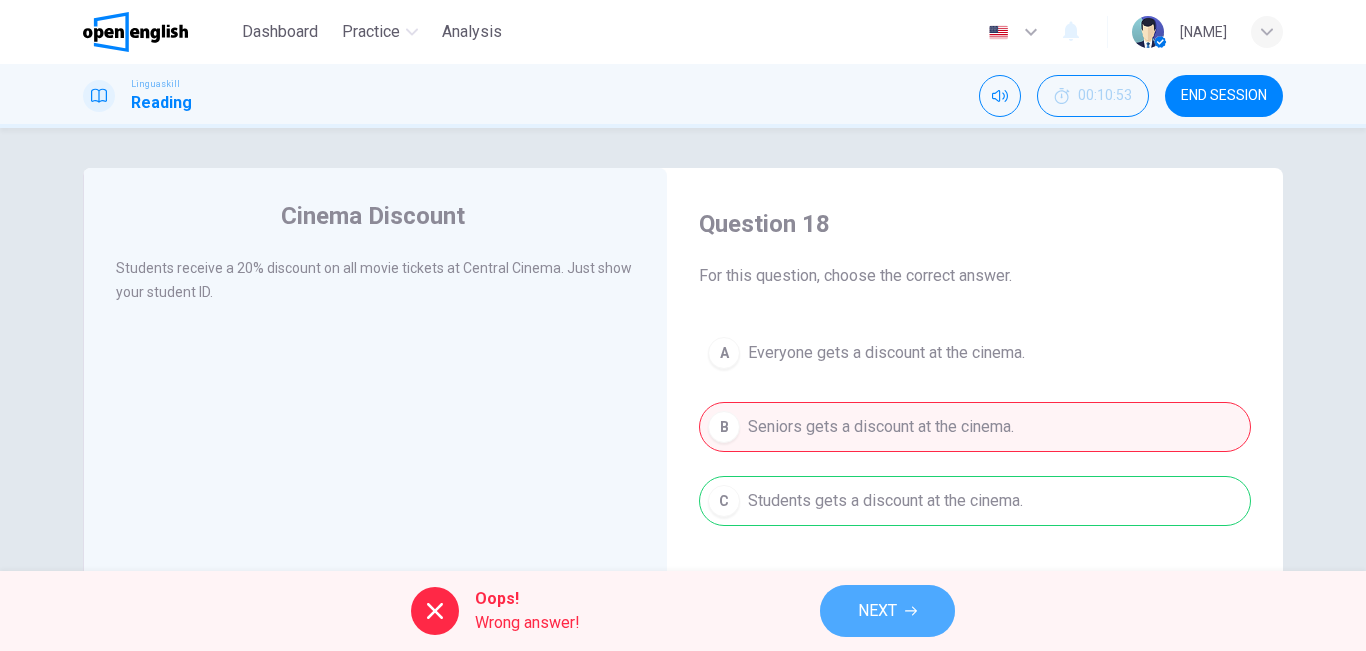click on "NEXT" at bounding box center [877, 611] 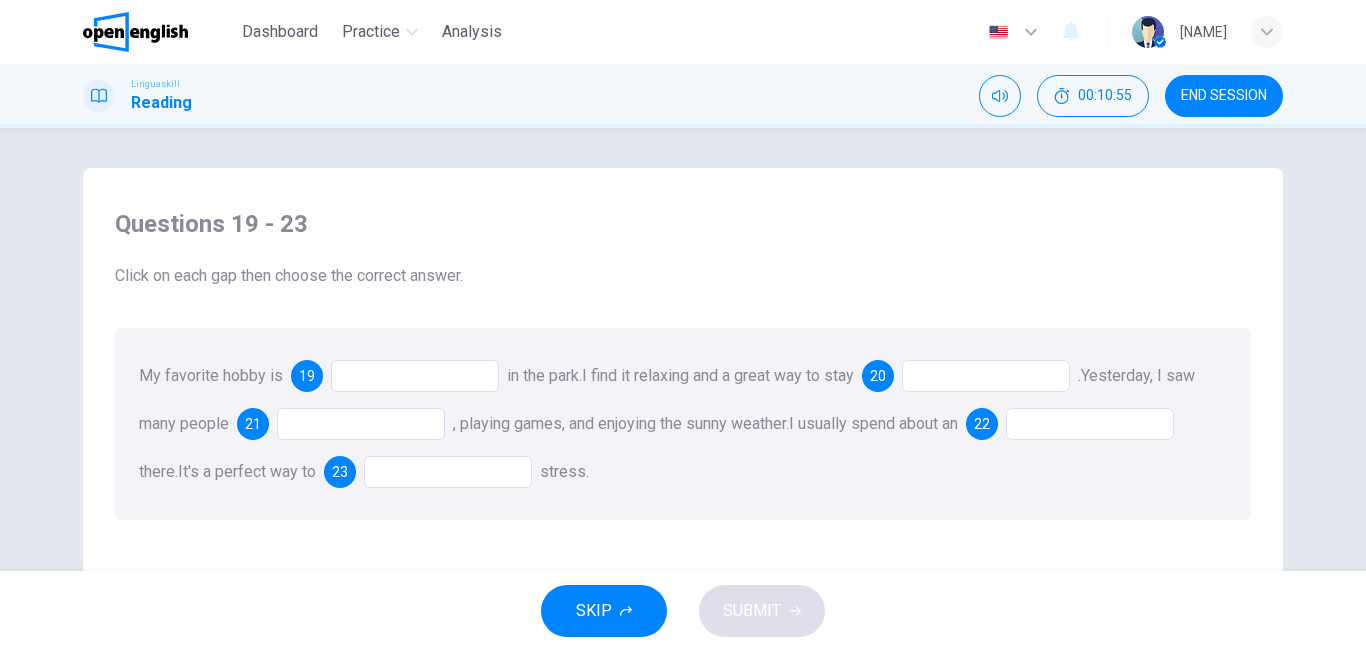 click at bounding box center [415, 376] 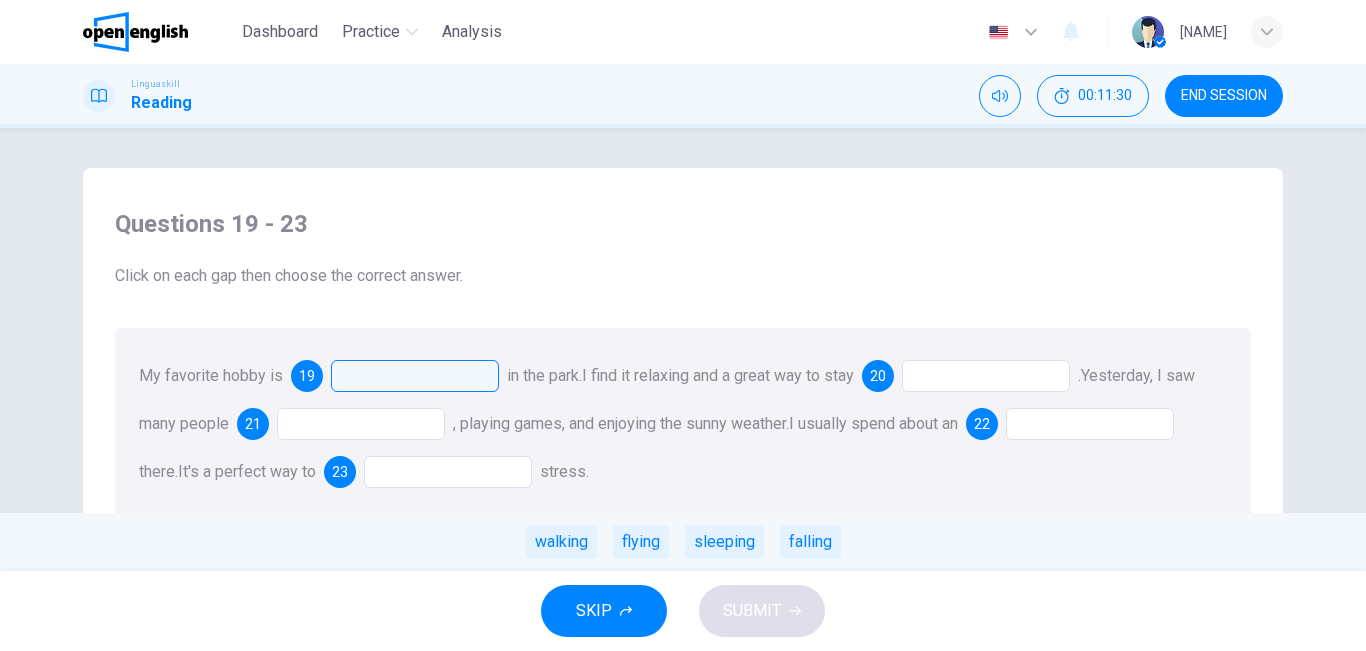 click on "20" at bounding box center (966, 376) 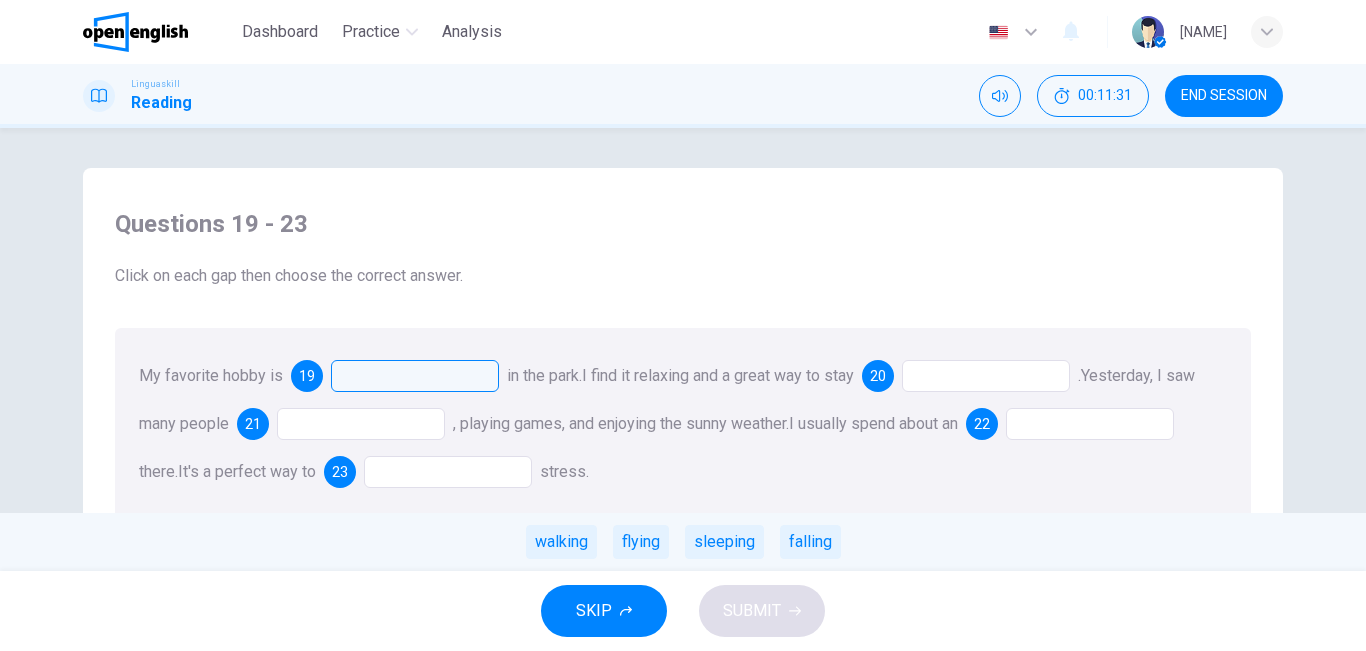 click at bounding box center [986, 376] 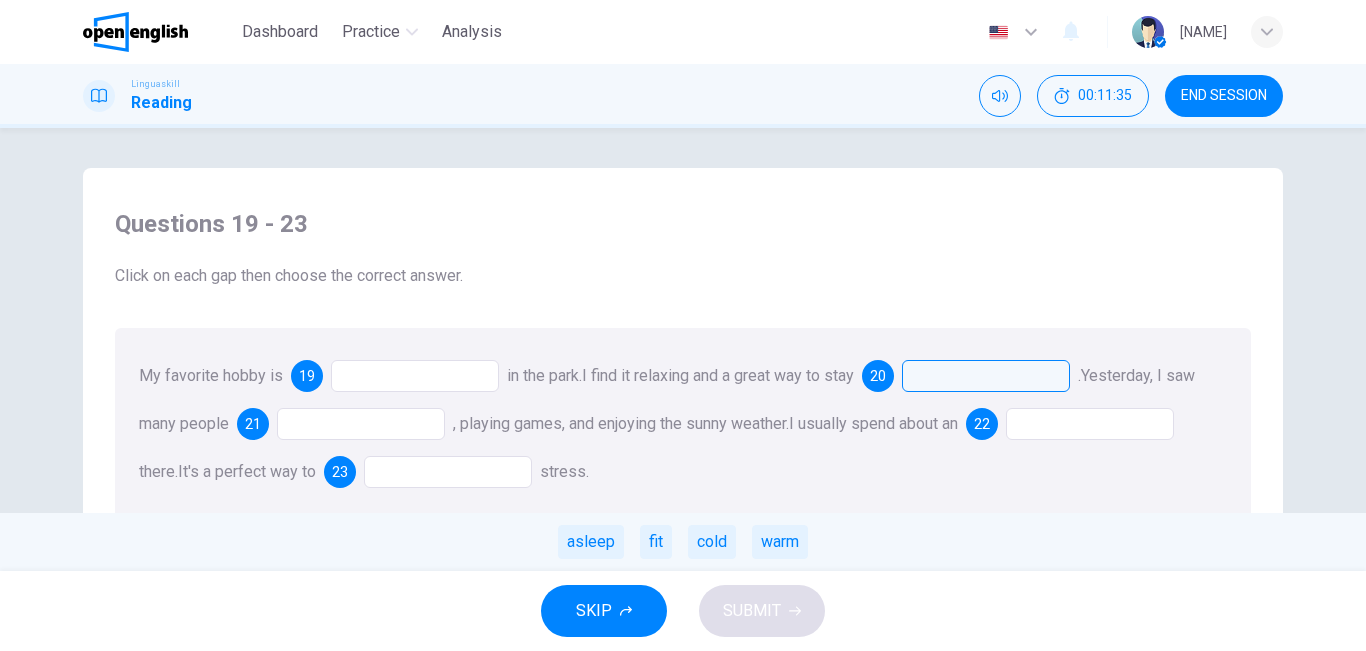 click at bounding box center [415, 376] 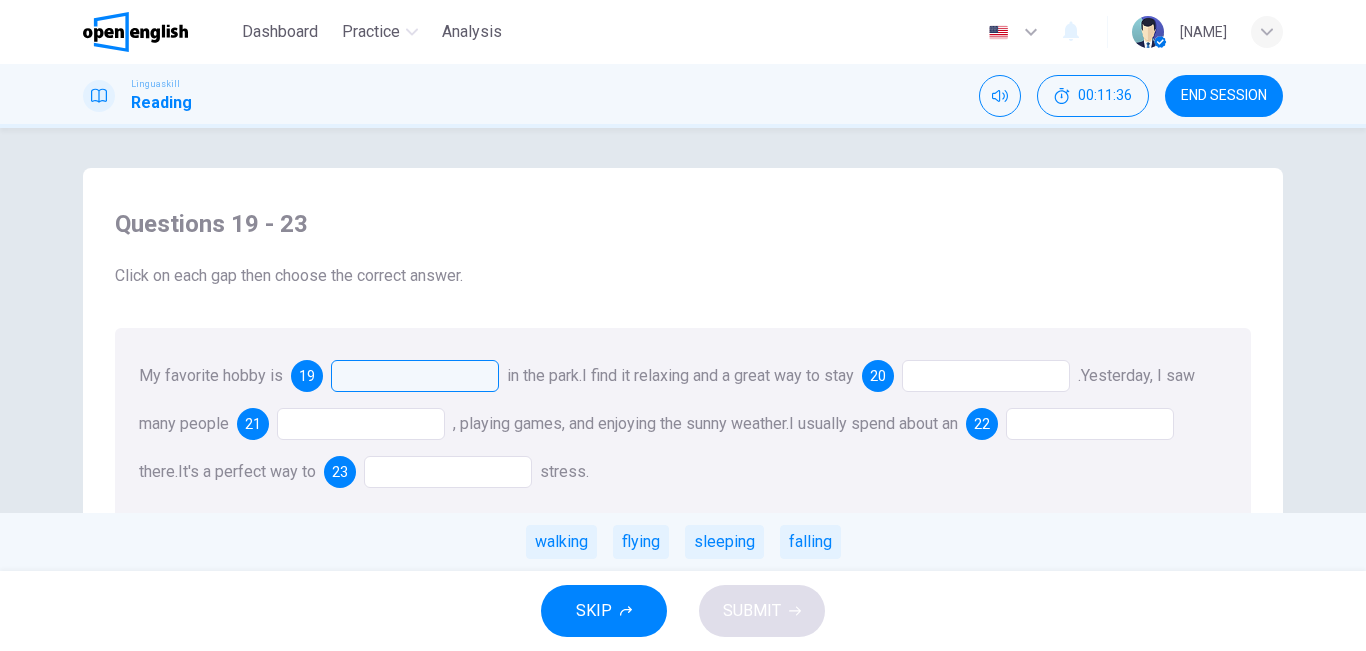 click at bounding box center (415, 376) 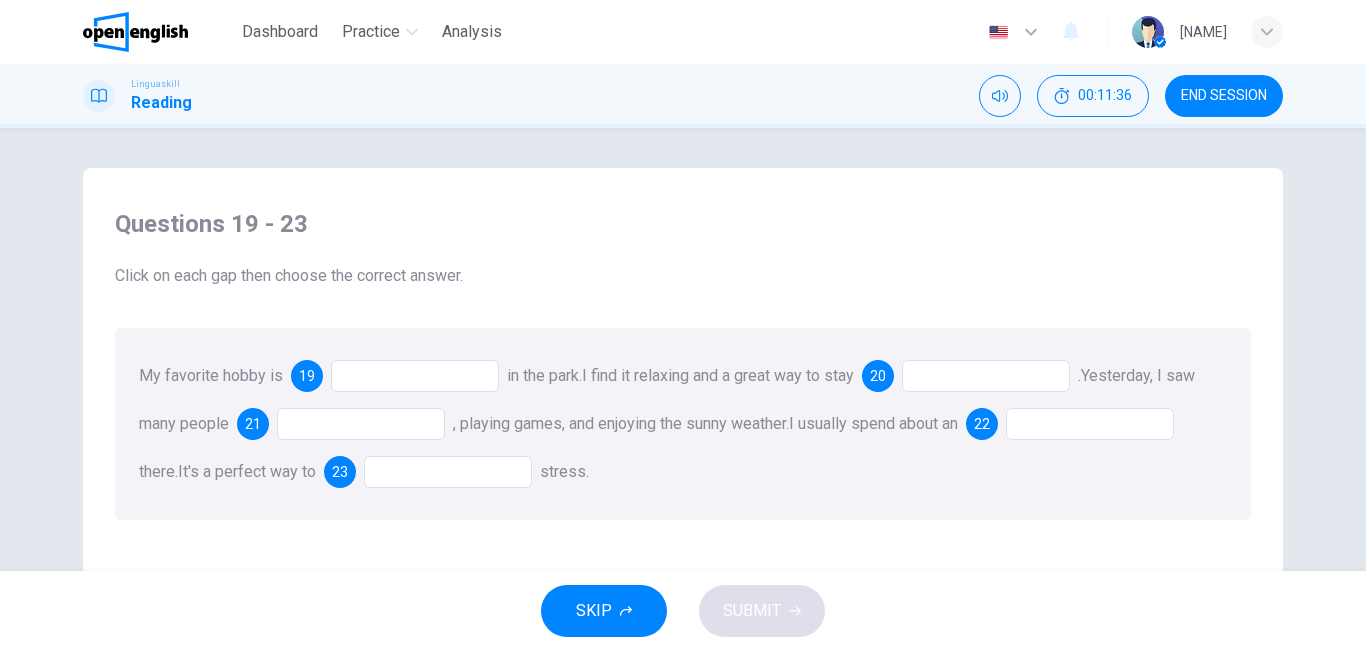 click at bounding box center (415, 376) 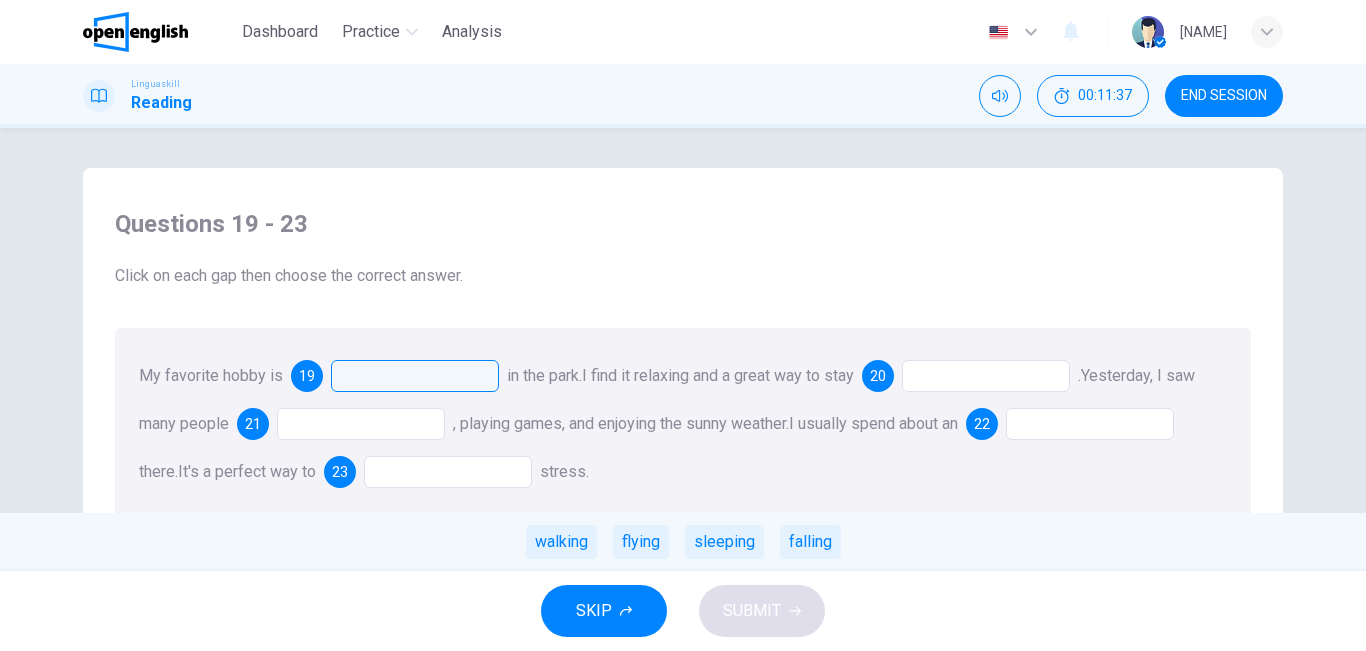 drag, startPoint x: 431, startPoint y: 375, endPoint x: 650, endPoint y: 479, distance: 242.43968 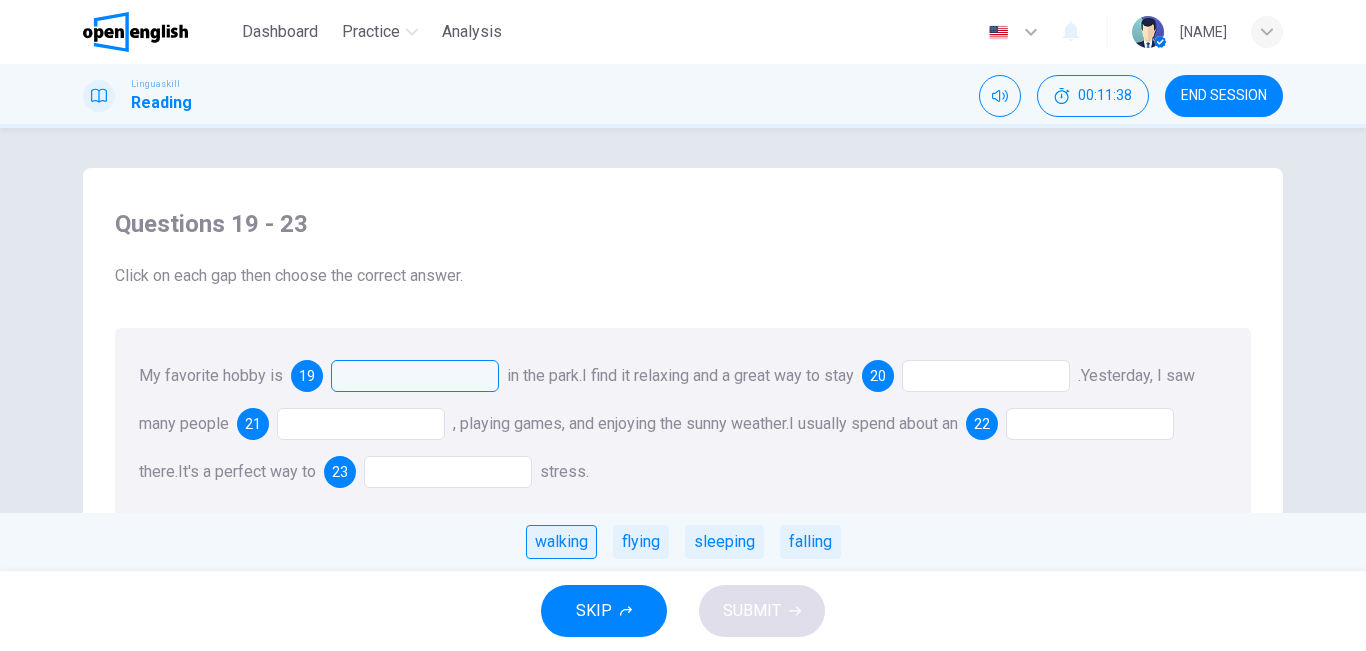 click on "walking" at bounding box center (561, 542) 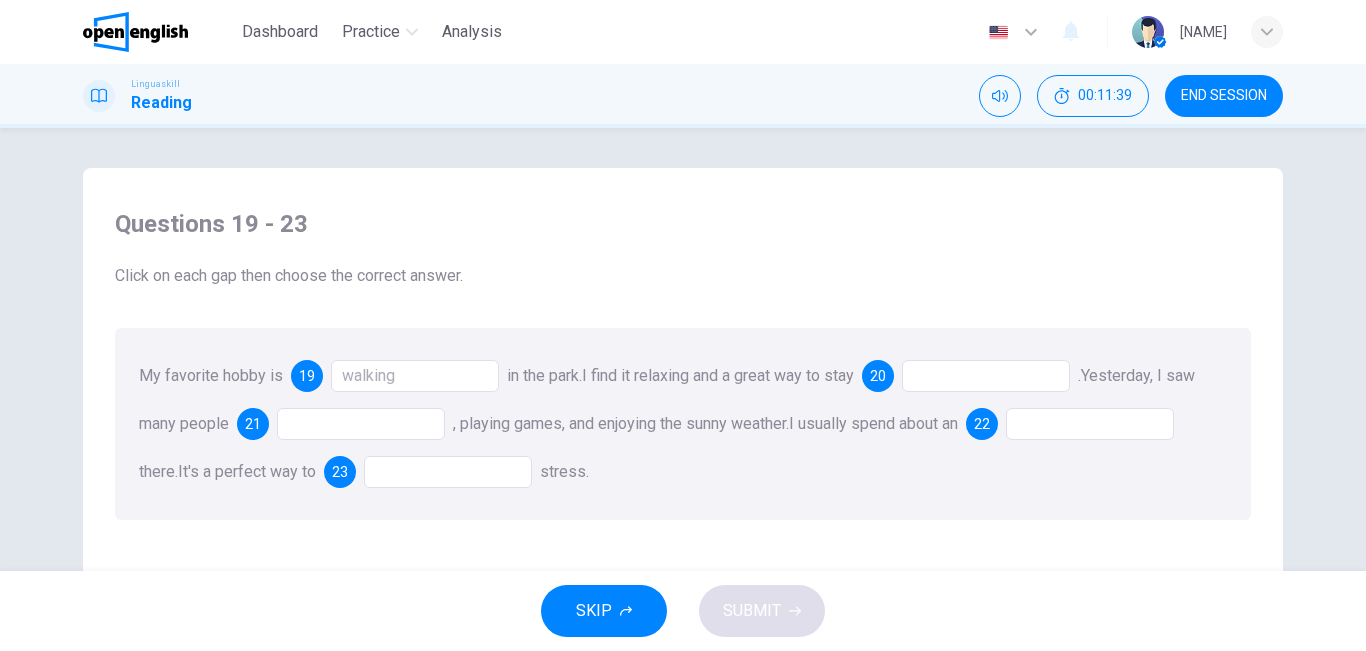 click on "My favorite hobby is walking in the park. I find it relaxing and a great way to stay . Yesterday, I saw many people , playing games, and enjoying the sunny weather. I usually spend about an there. It's a perfect way to stress." at bounding box center (683, 424) 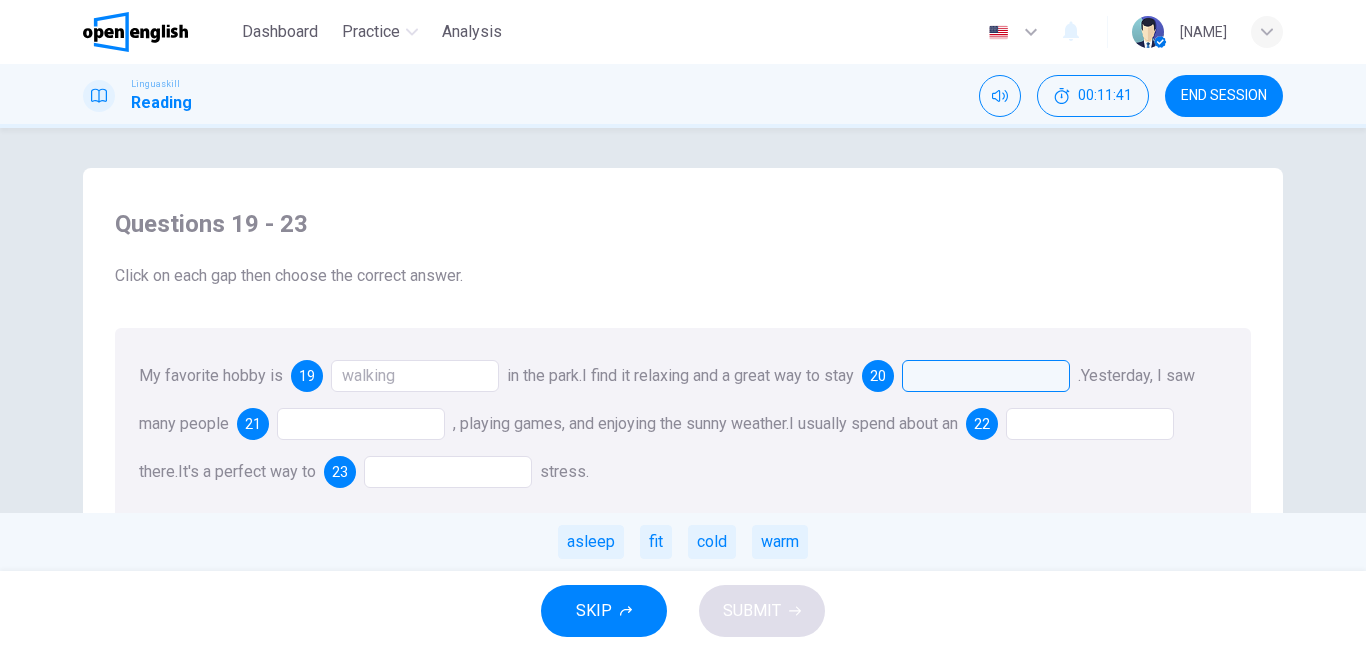 click on "asleep" at bounding box center [591, 542] 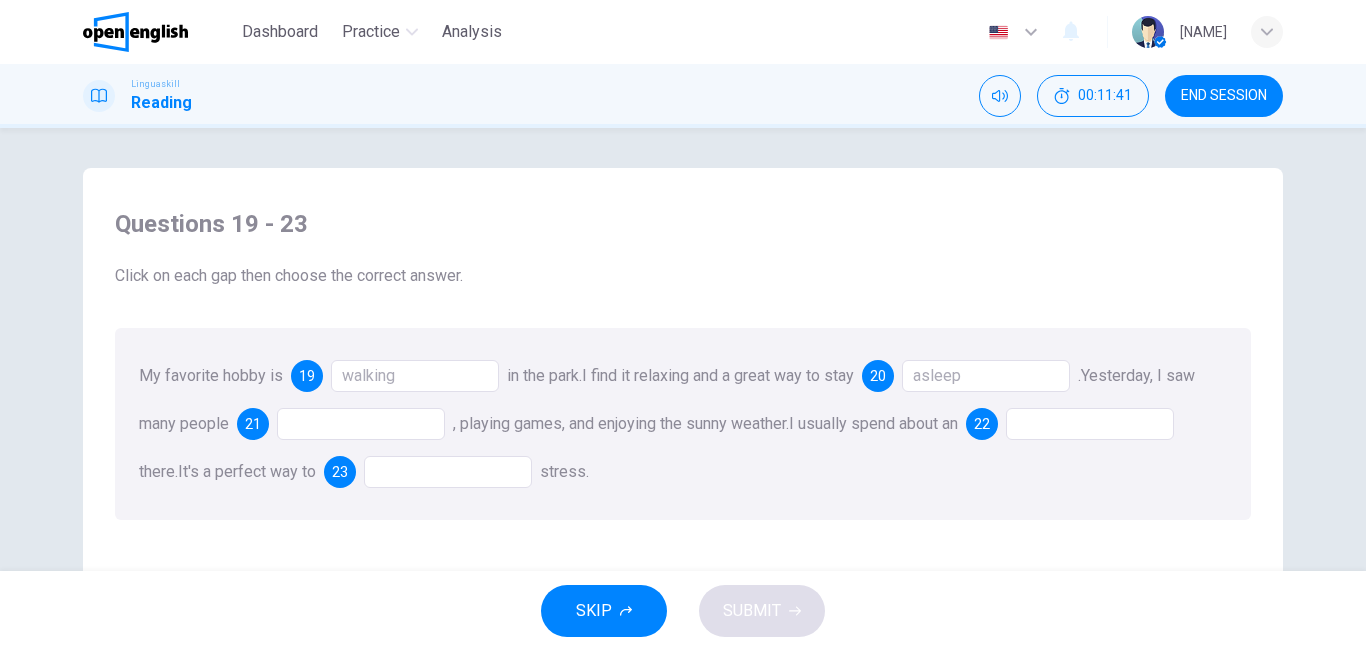 click on "My favorite hobby is walking in the park. I find it relaxing and a great way to stay asleep . Yesterday, I saw many people , playing games, and enjoying the sunny weather. I usually spend about an there. It's a perfect way to stress." at bounding box center (683, 424) 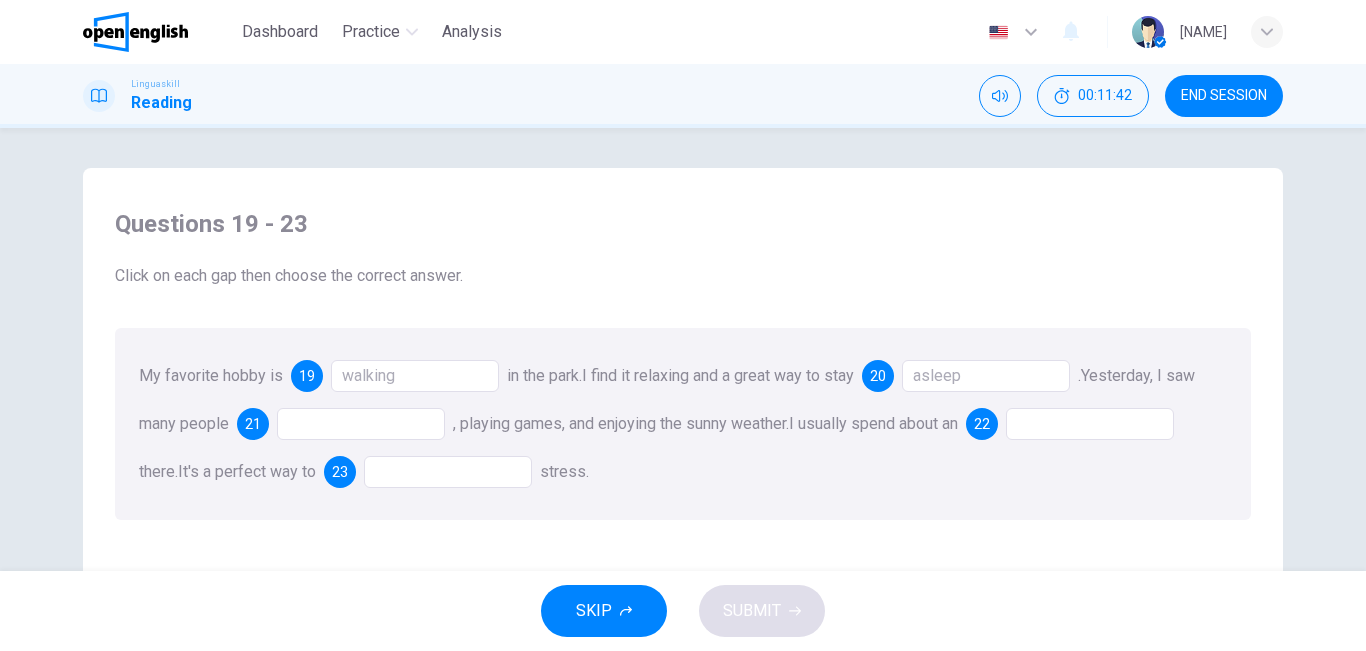 click on "walking" at bounding box center (415, 376) 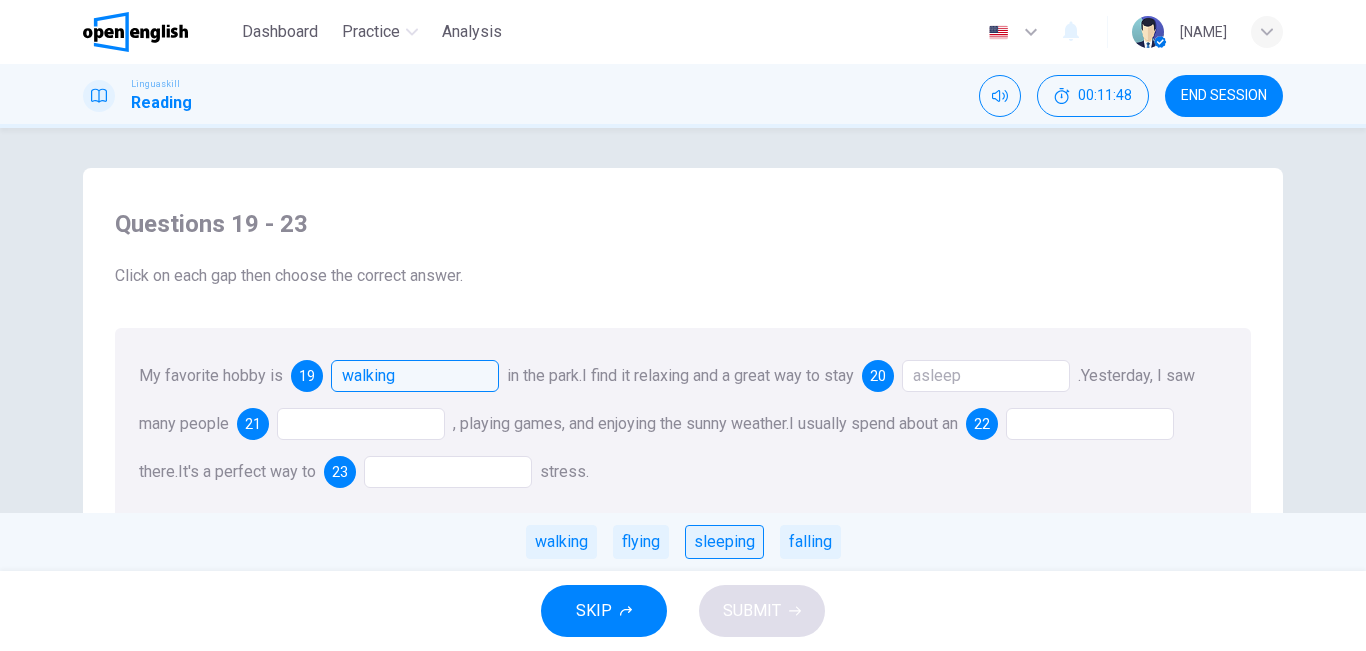 click on "sleeping" at bounding box center (724, 542) 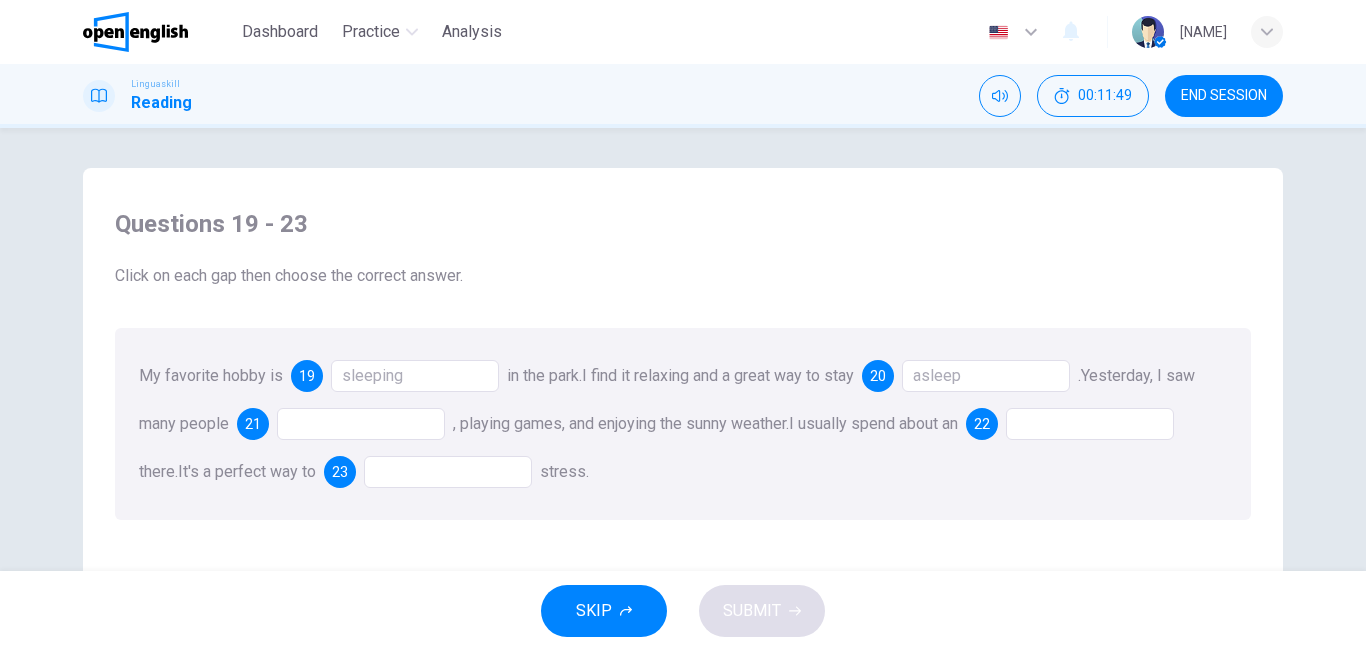 click on "asleep" at bounding box center (986, 376) 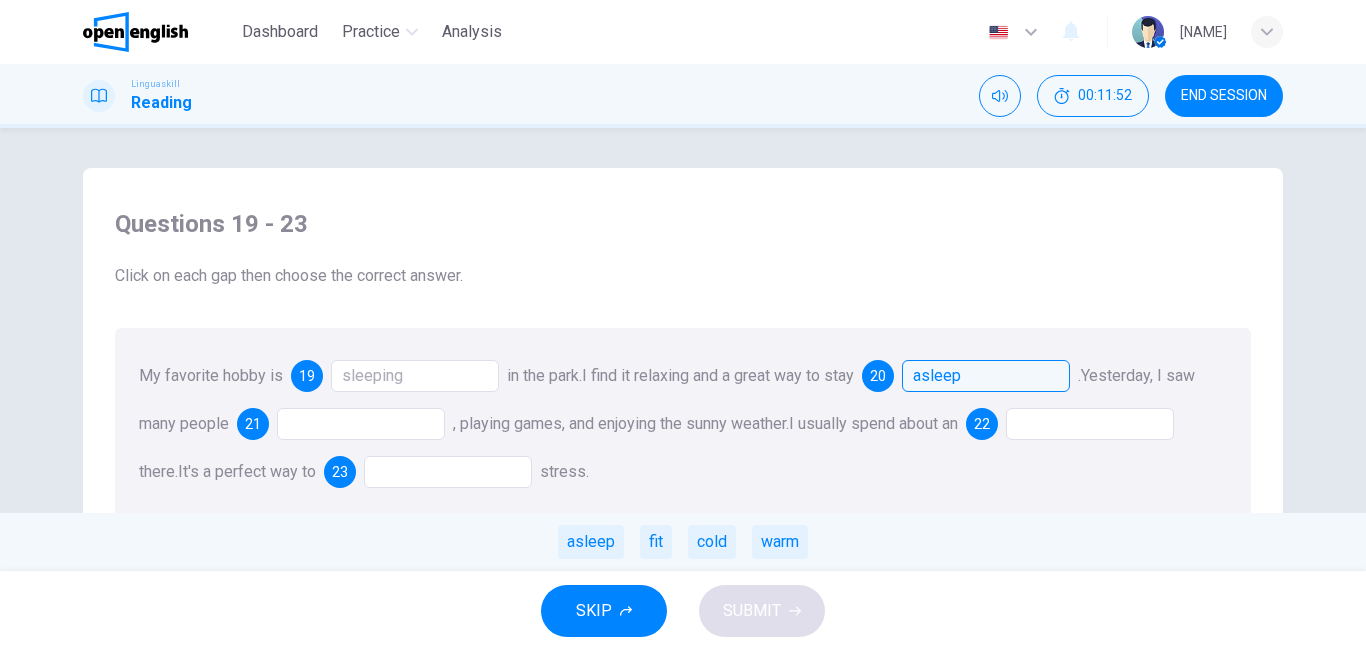 click at bounding box center [361, 424] 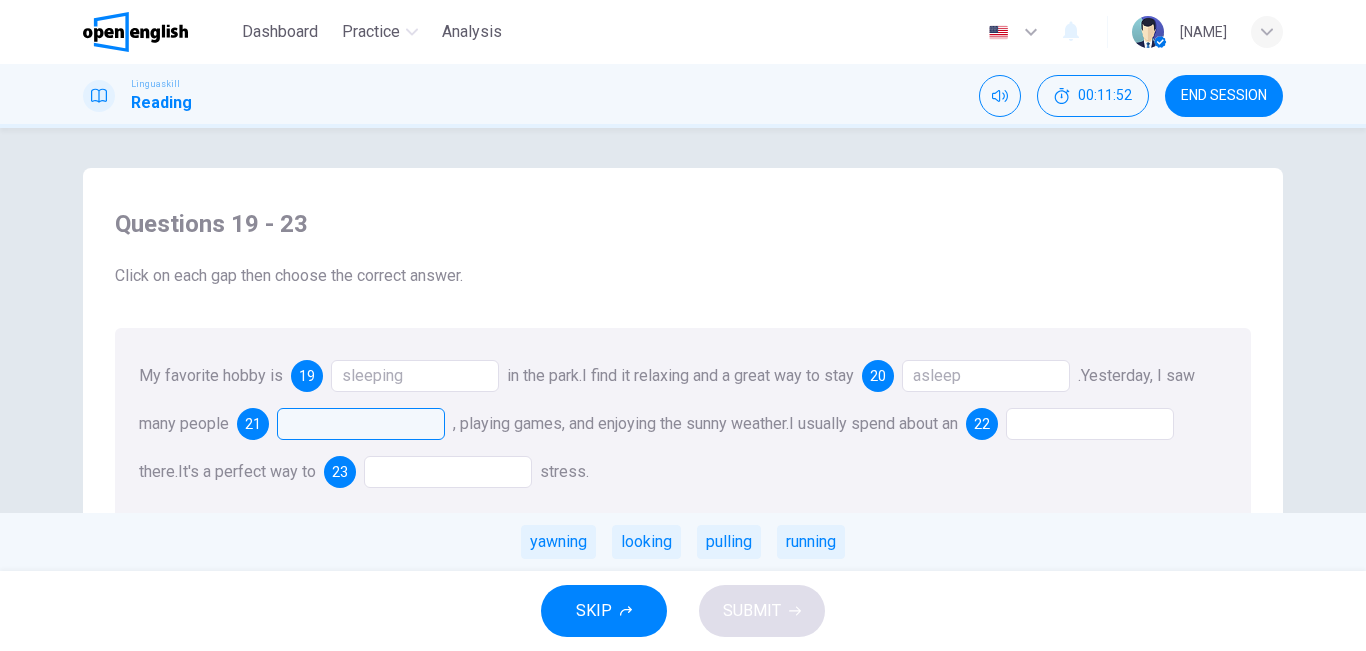 click at bounding box center (361, 424) 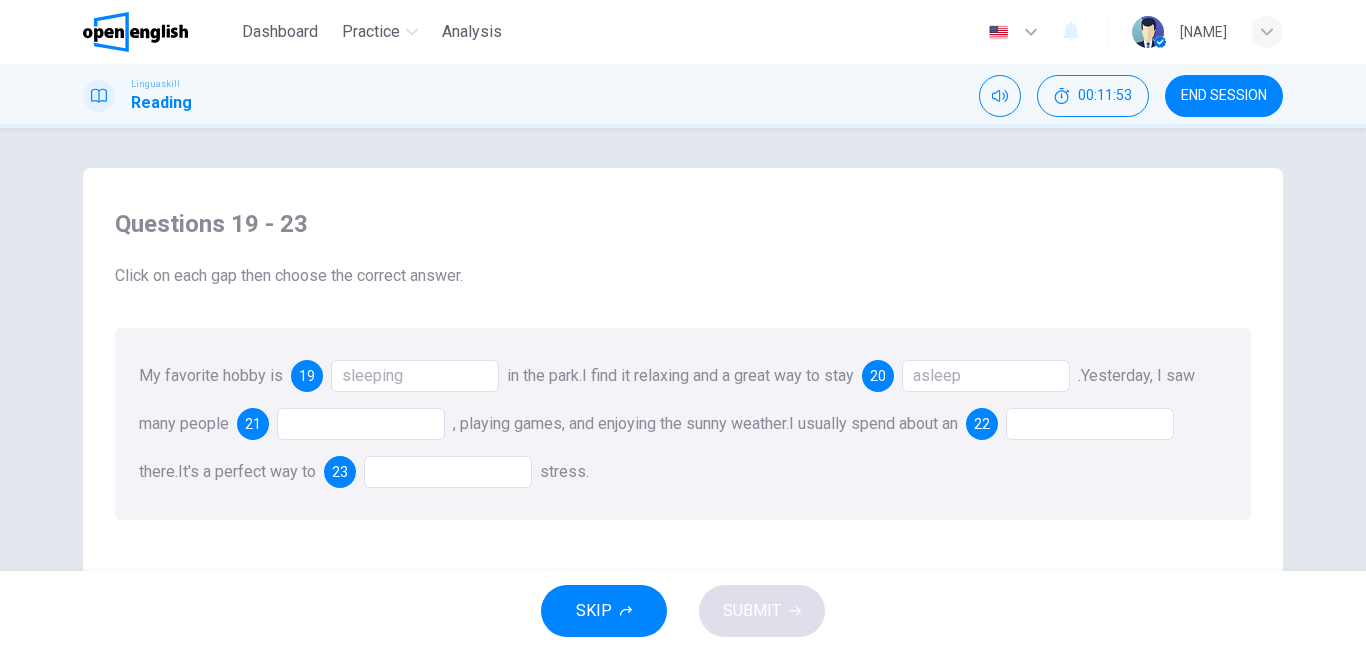 click at bounding box center [361, 424] 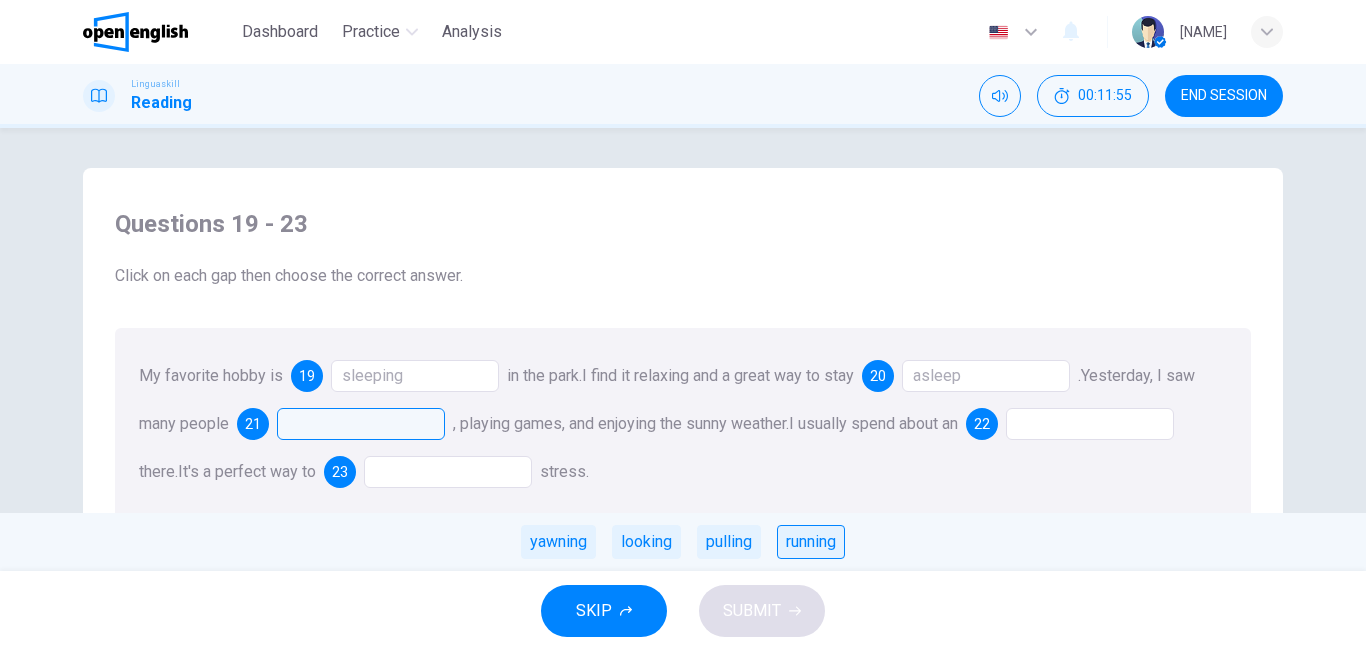 click on "running" at bounding box center [811, 542] 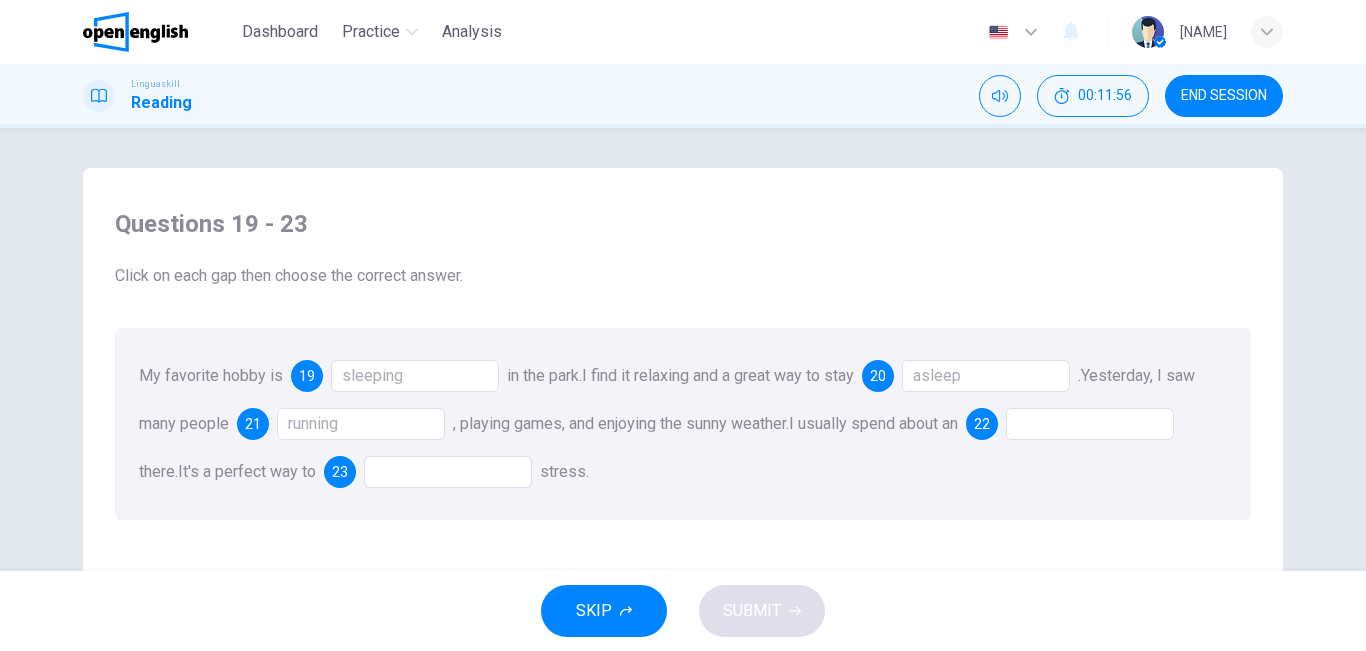 click at bounding box center (1090, 424) 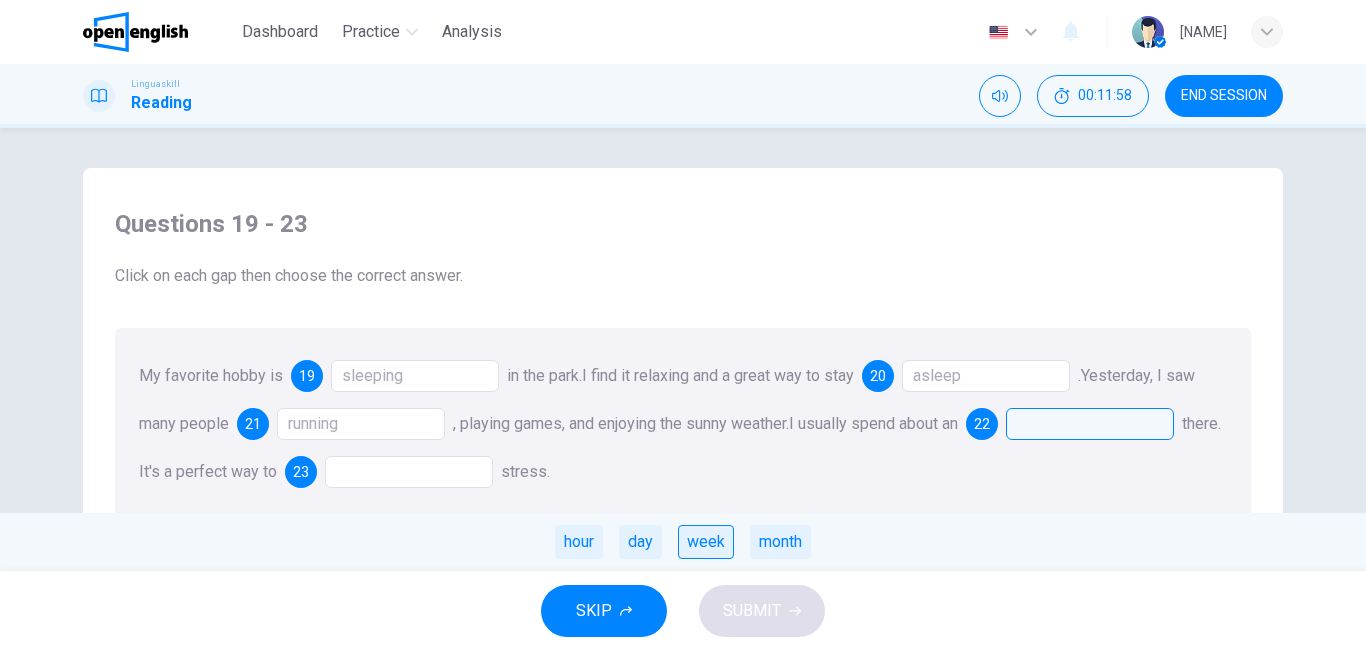 click on "week" at bounding box center [706, 542] 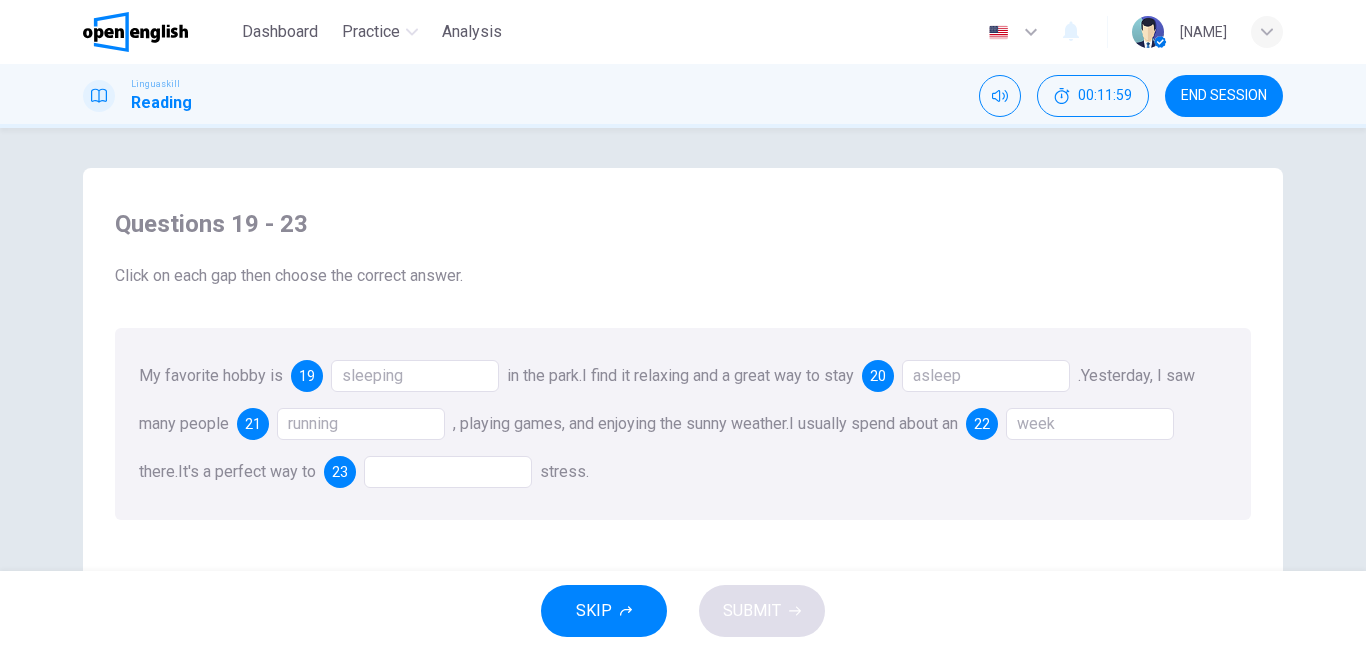 click at bounding box center (448, 472) 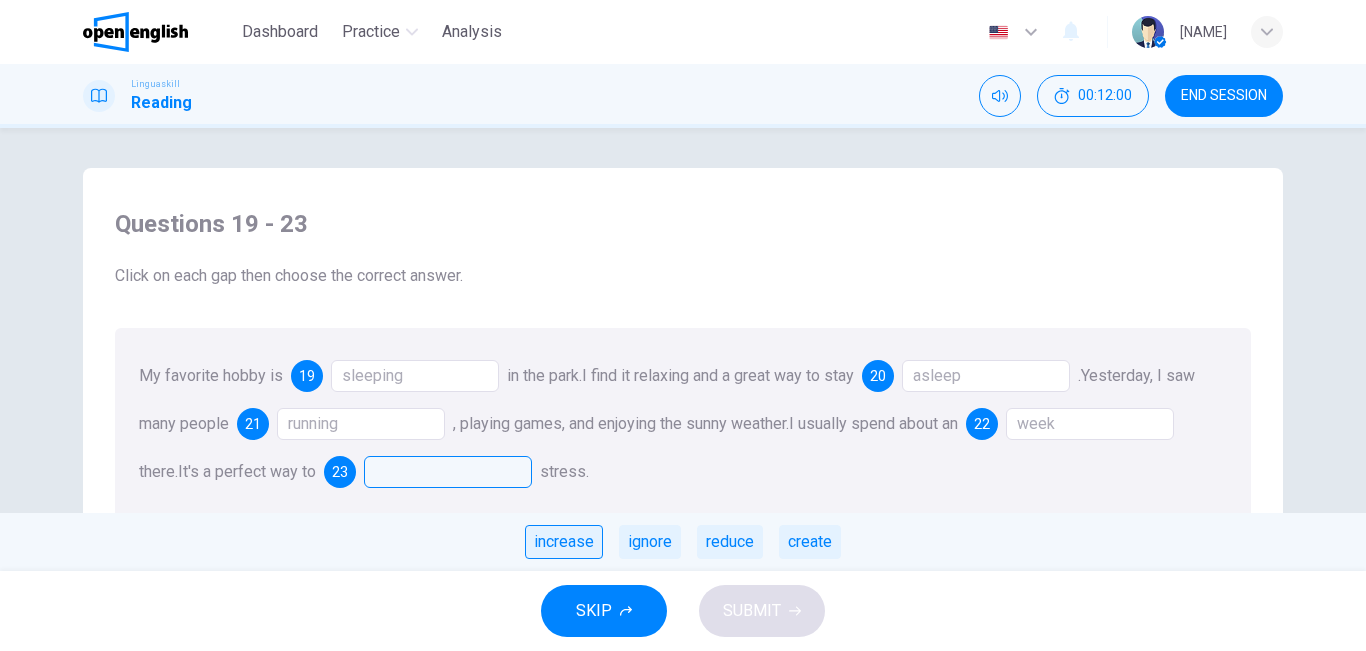 click on "increase" at bounding box center [564, 542] 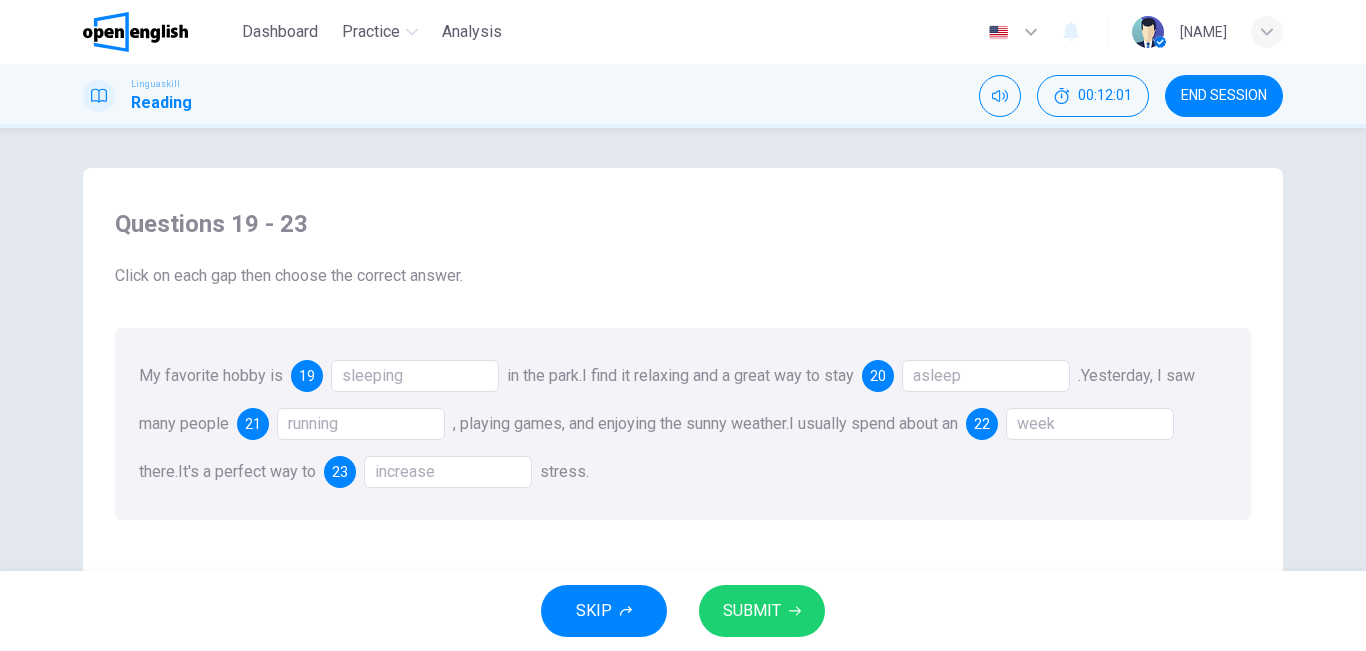 click on "SUBMIT" at bounding box center (752, 611) 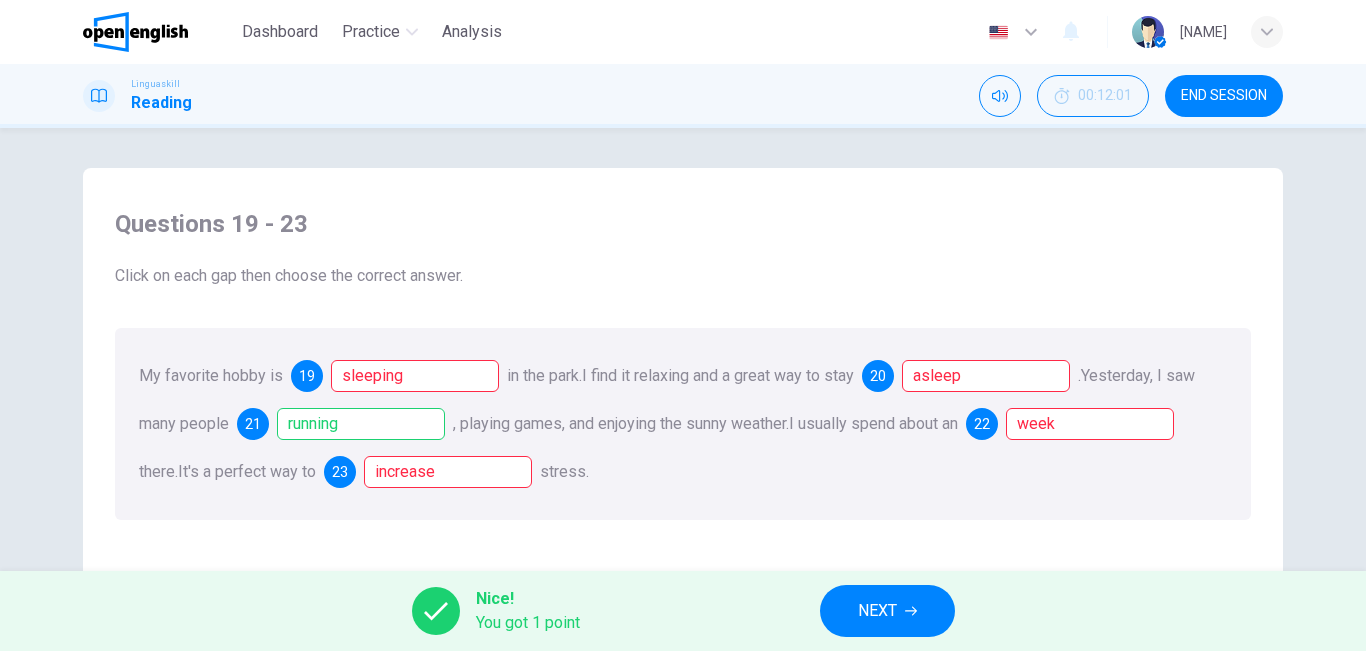 click on "NEXT" at bounding box center (877, 611) 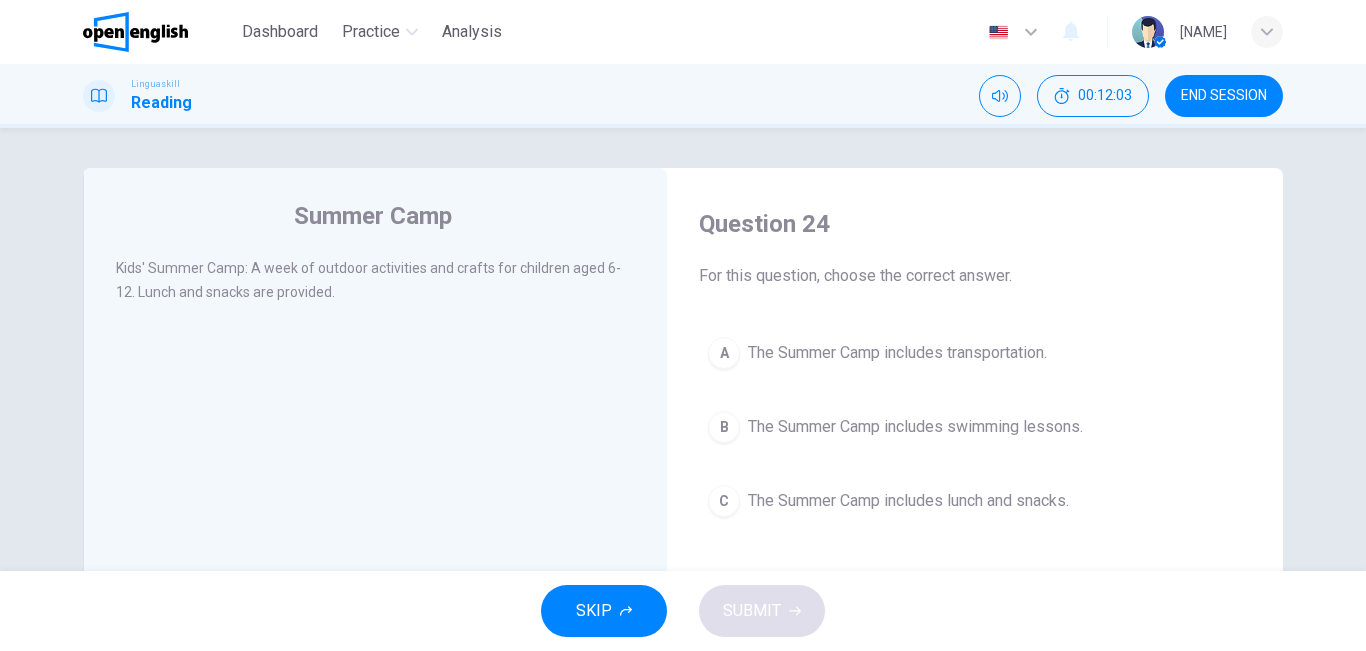 click on "SKIP SUBMIT" at bounding box center [683, 611] 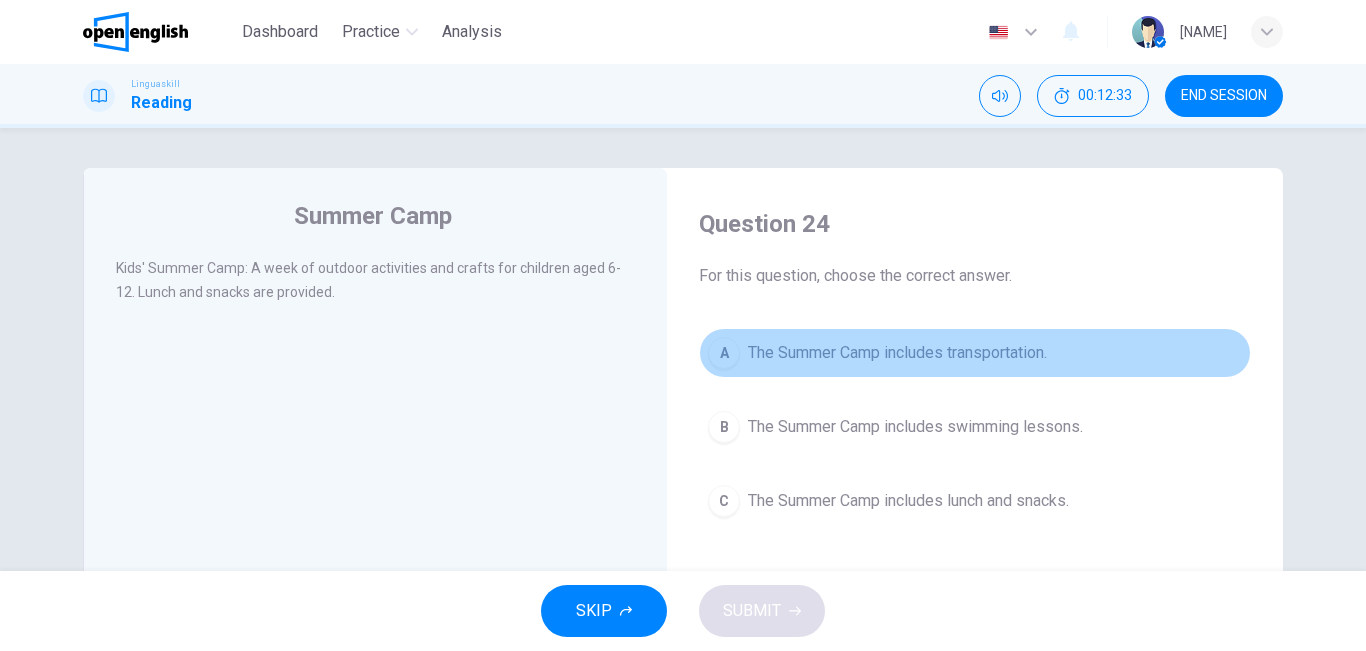 click on "A The Summer Camp includes transportation." at bounding box center [975, 353] 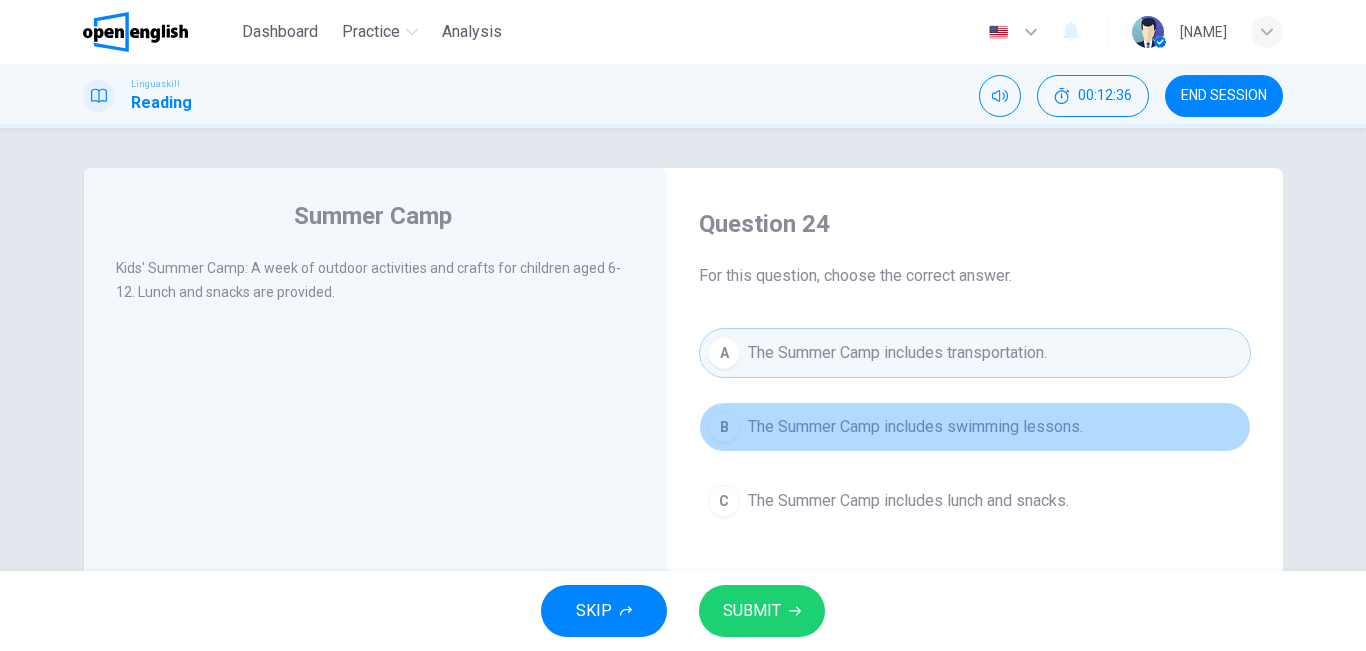 click on "B The Summer Camp includes swimming lessons." at bounding box center (975, 427) 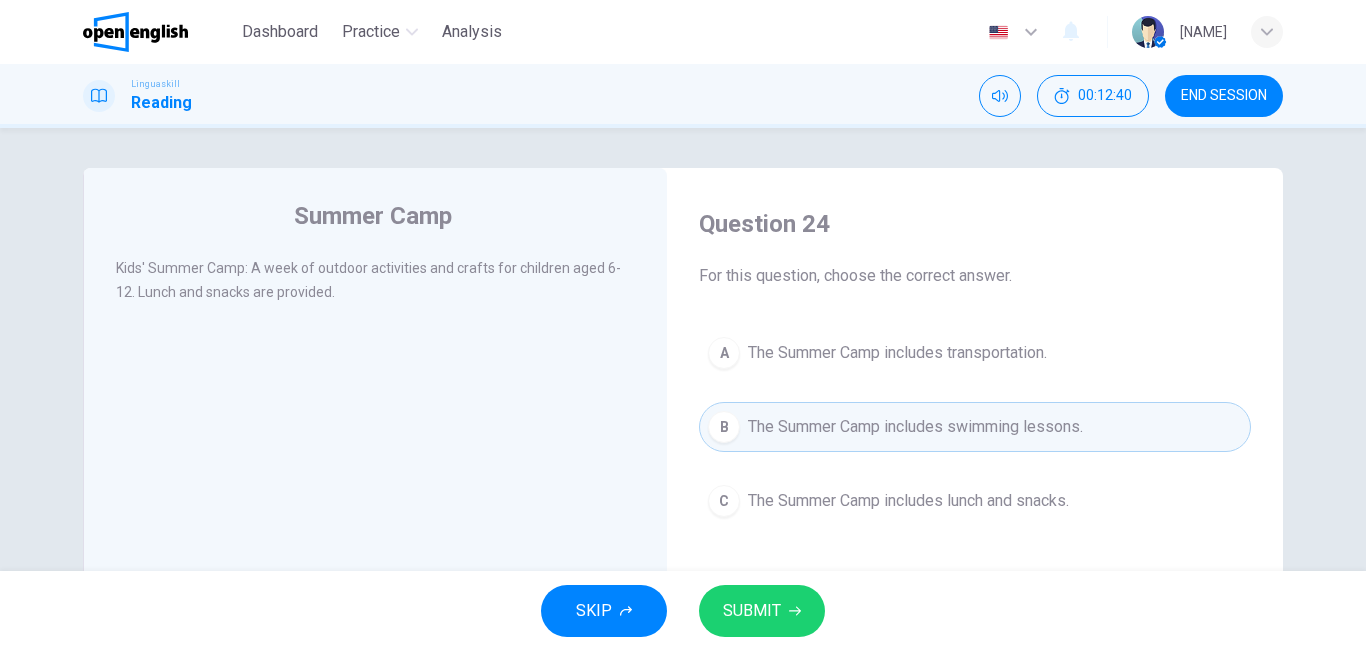 click on "The Summer Camp includes lunch and snacks." at bounding box center (908, 501) 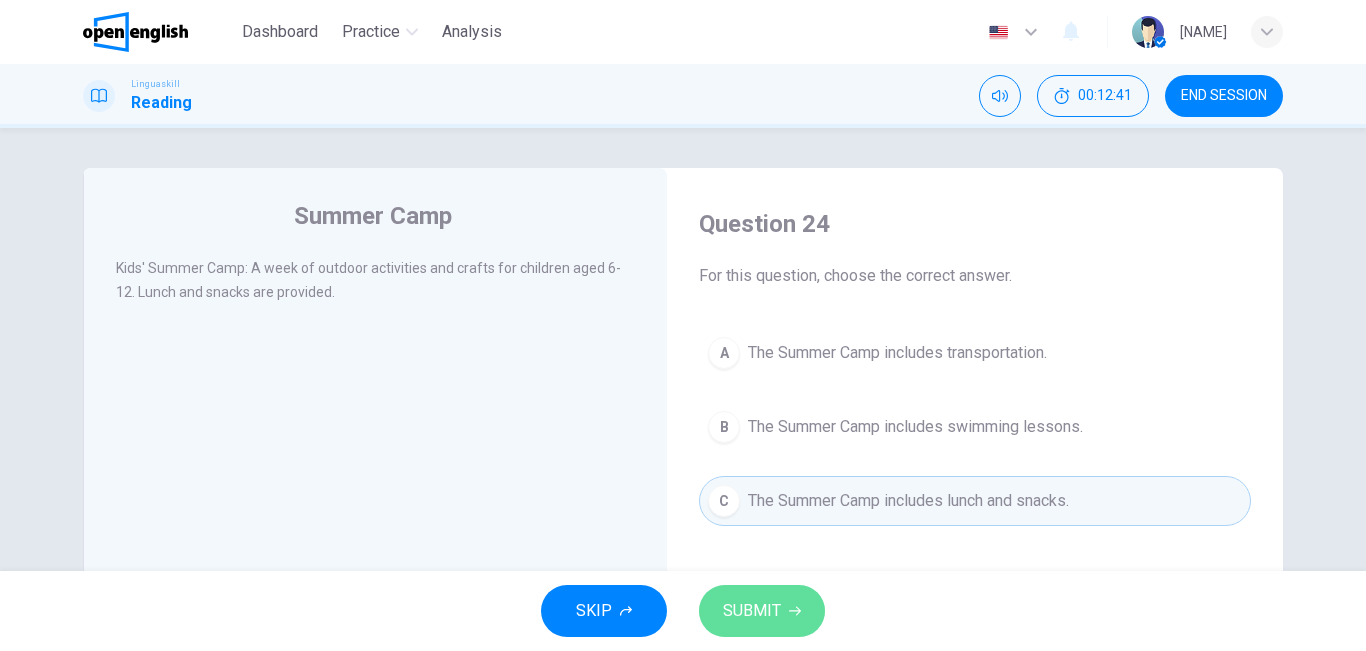 click on "SUBMIT" at bounding box center (752, 611) 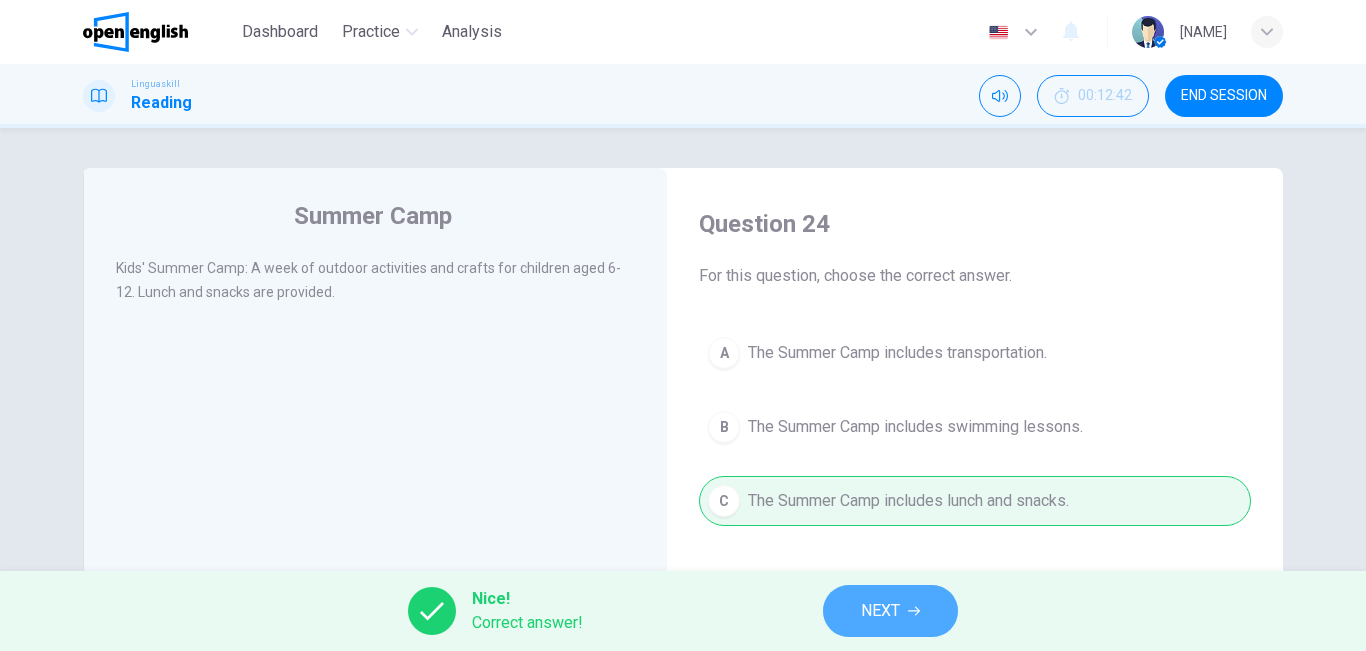 click on "NEXT" at bounding box center (890, 611) 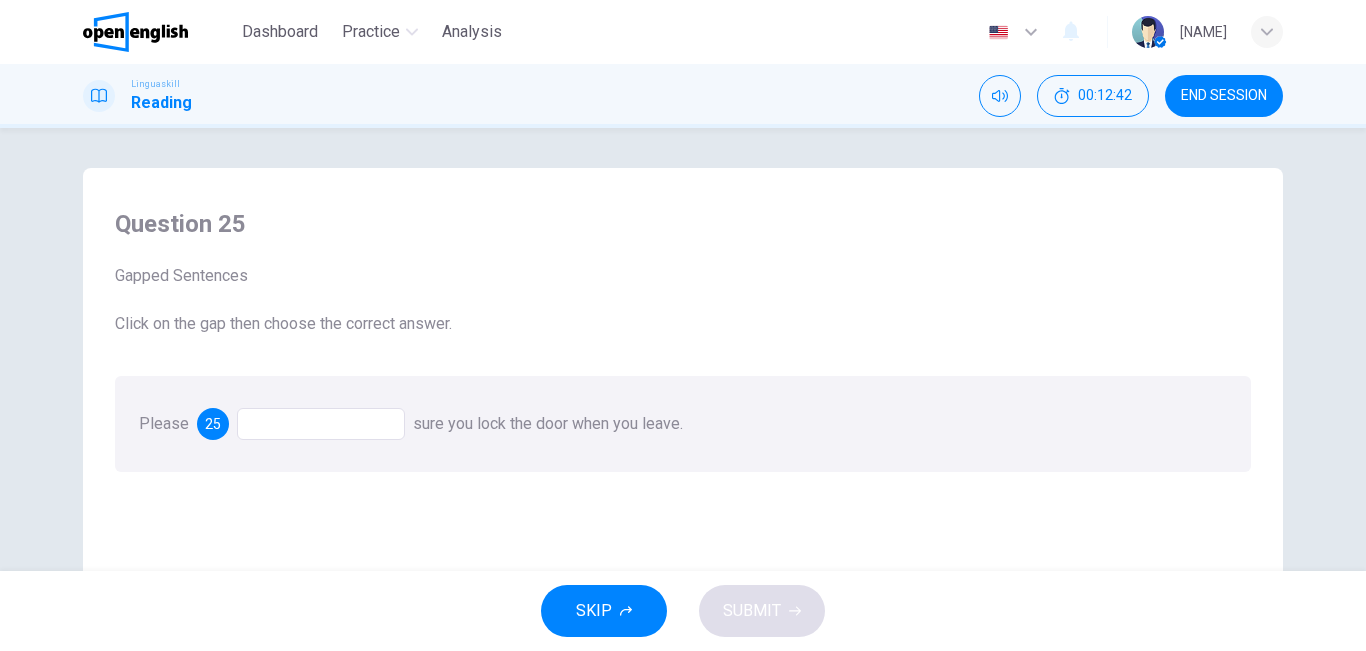 click at bounding box center (321, 424) 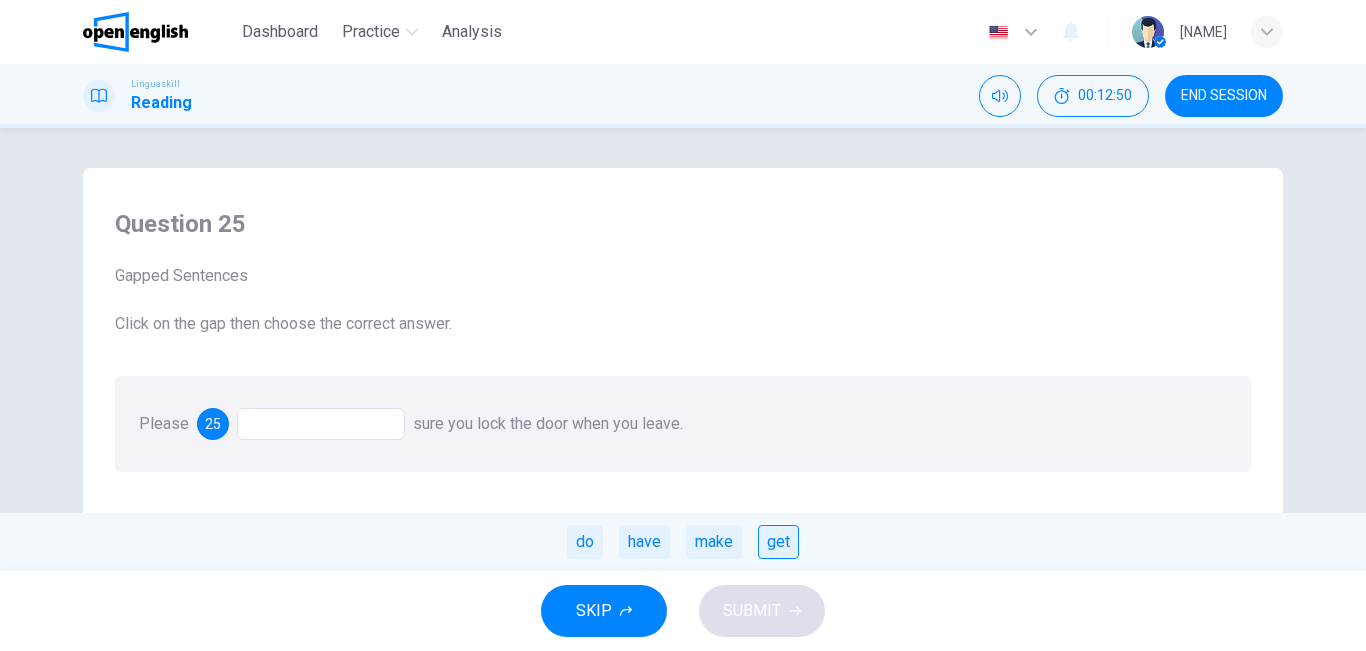 click on "get" at bounding box center [778, 542] 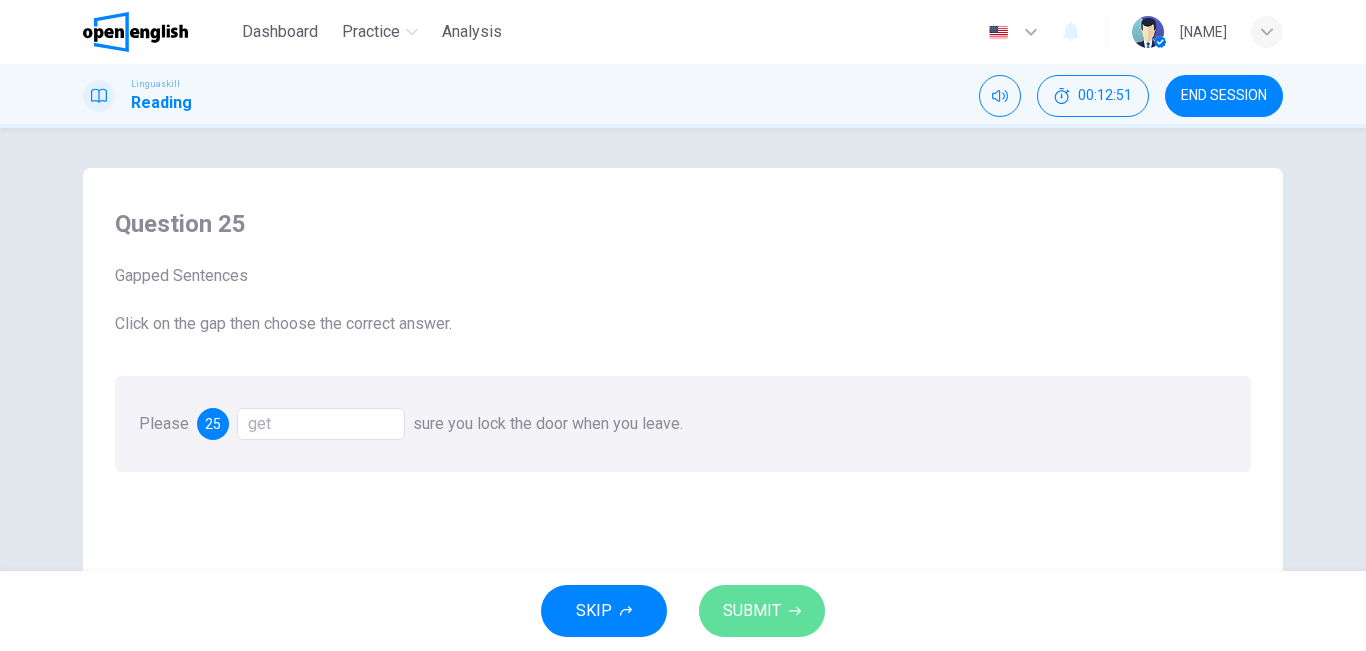 click on "SUBMIT" at bounding box center (762, 611) 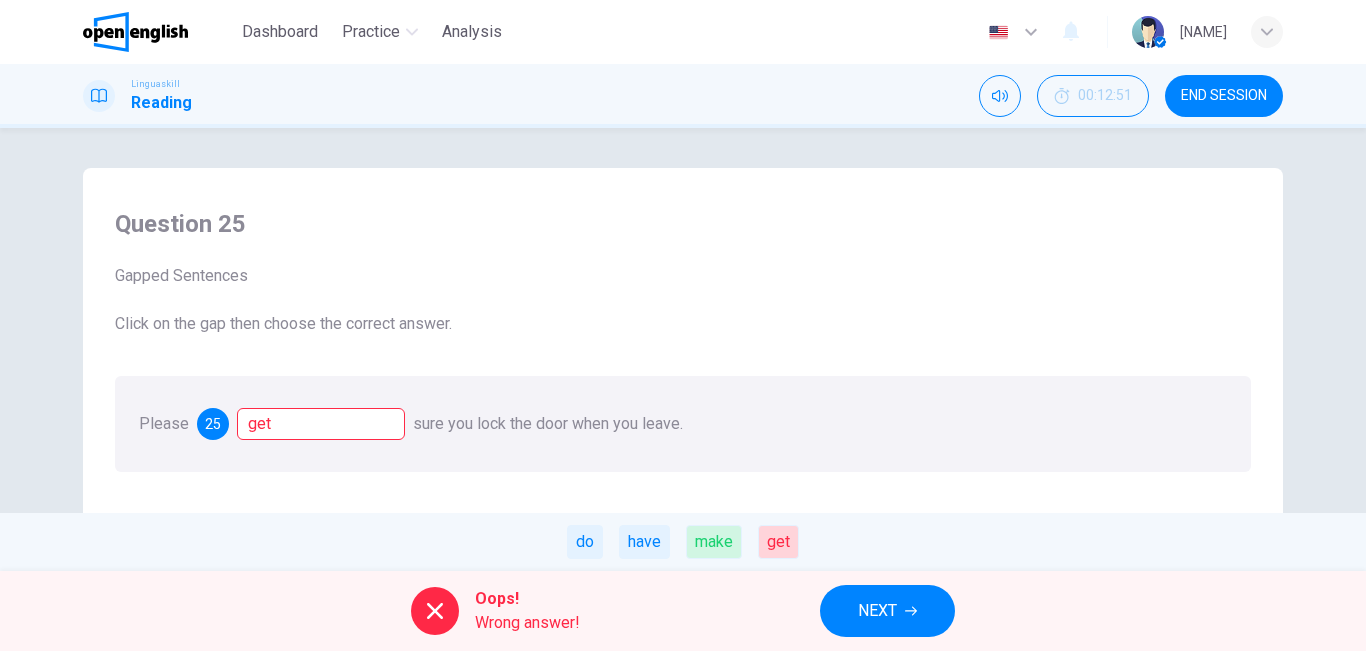 click on "NEXT" at bounding box center (887, 611) 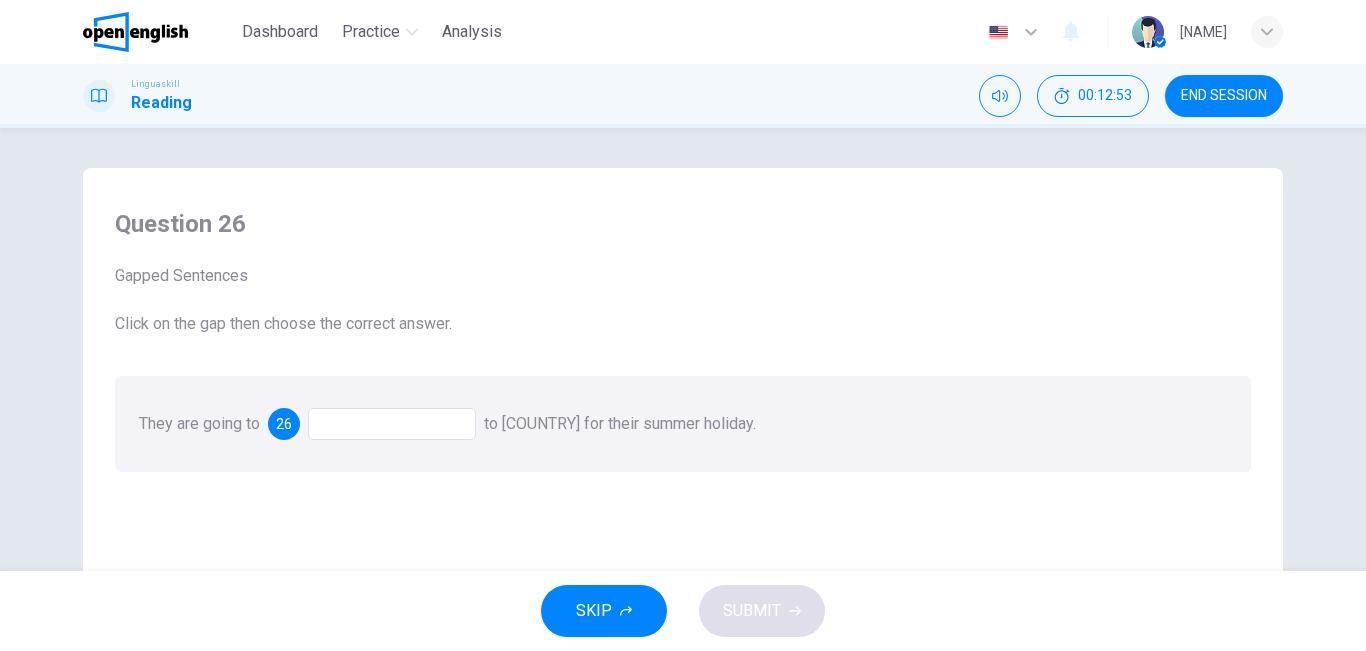 click at bounding box center (392, 424) 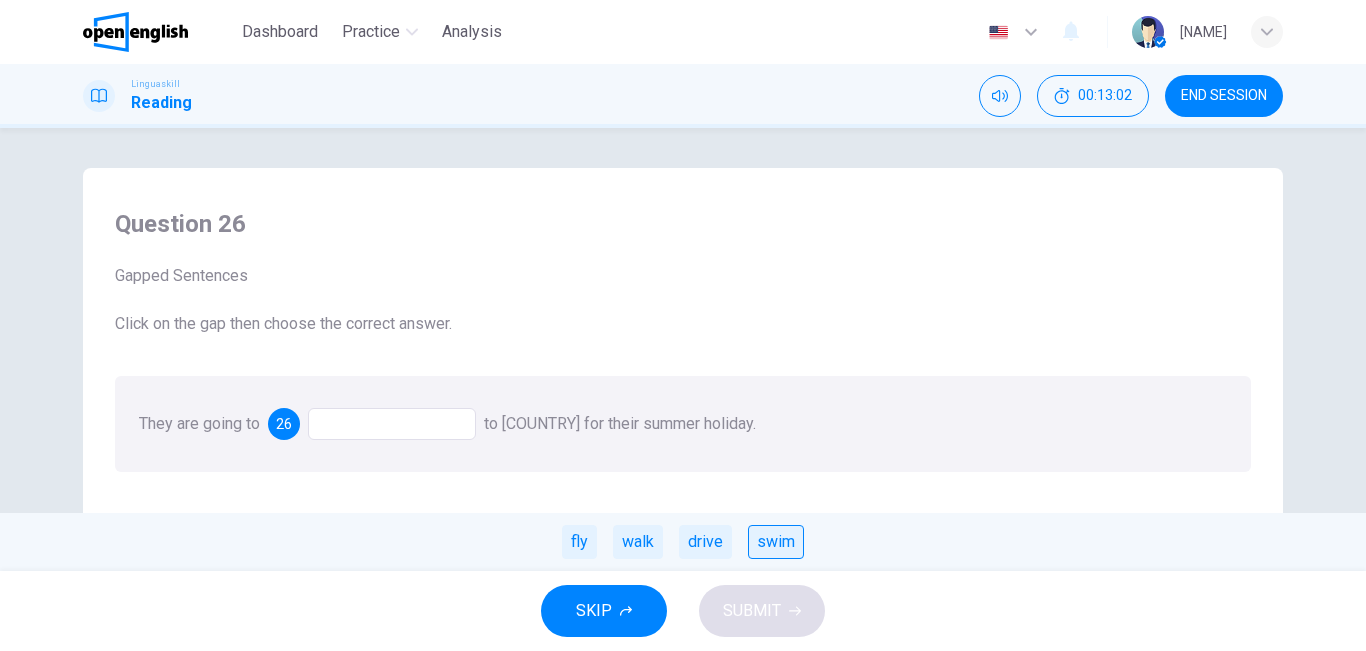 click on "swim" at bounding box center [776, 542] 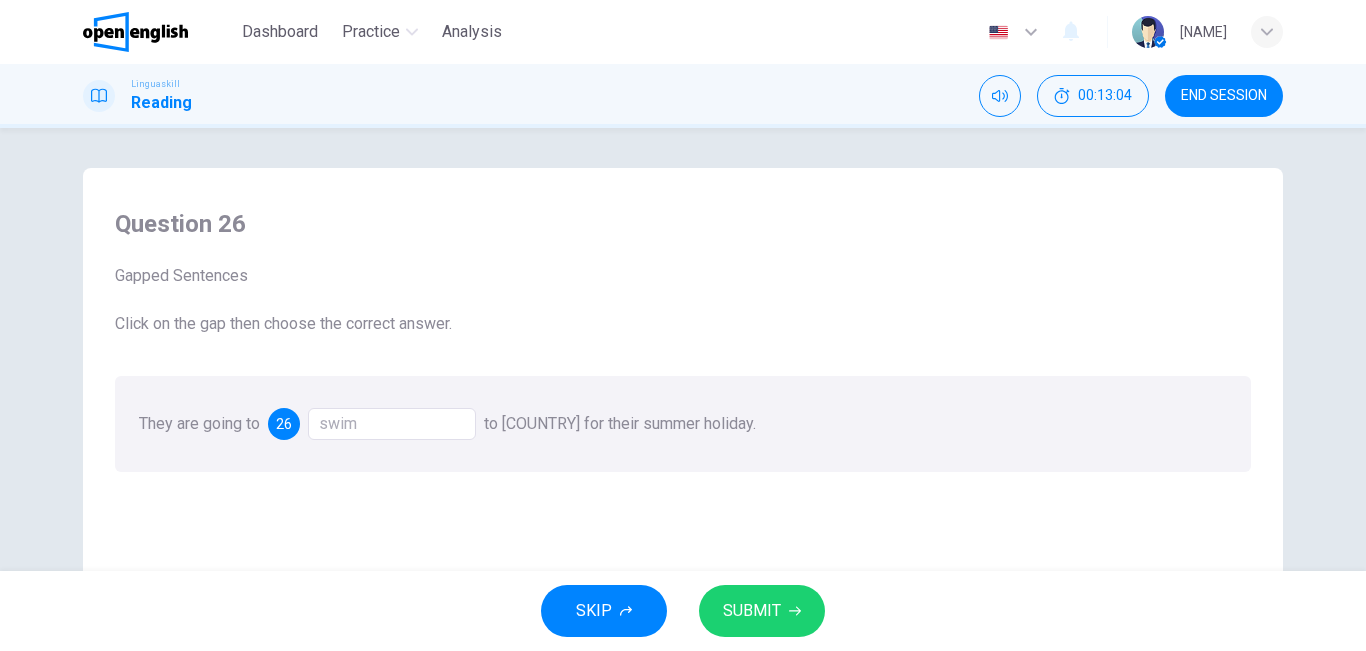 click on "swim" at bounding box center (392, 424) 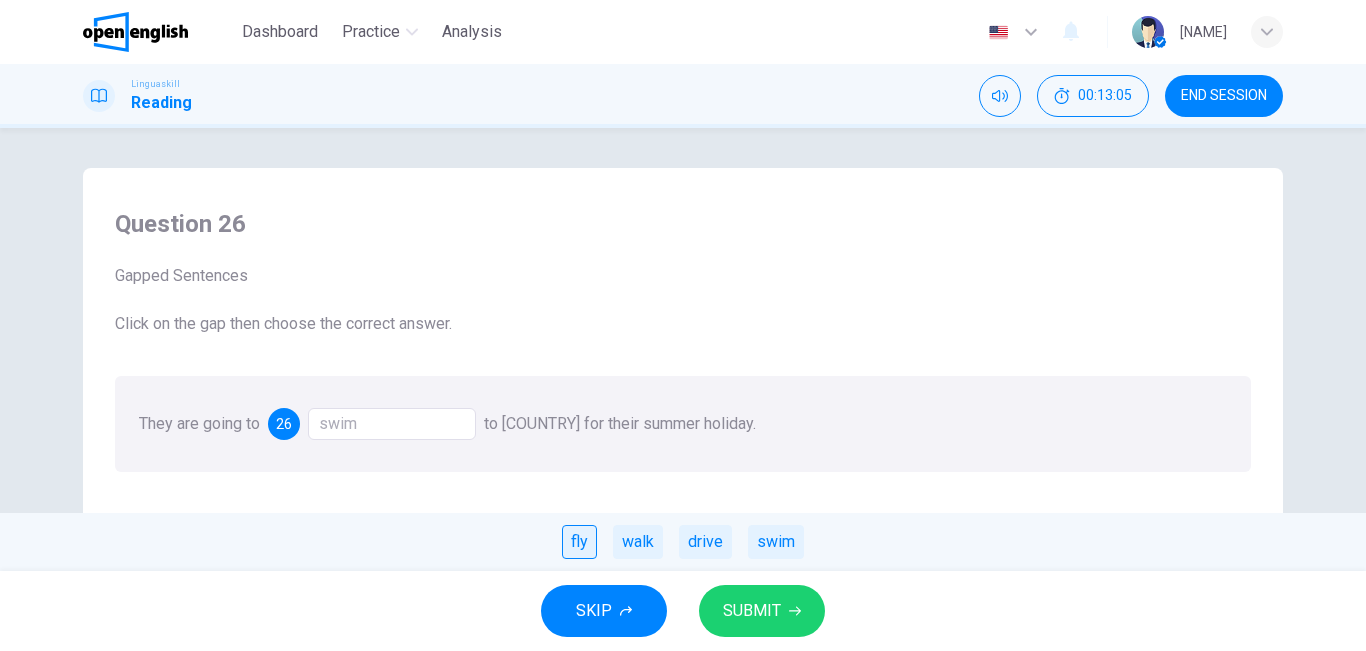 click on "fly" at bounding box center [579, 542] 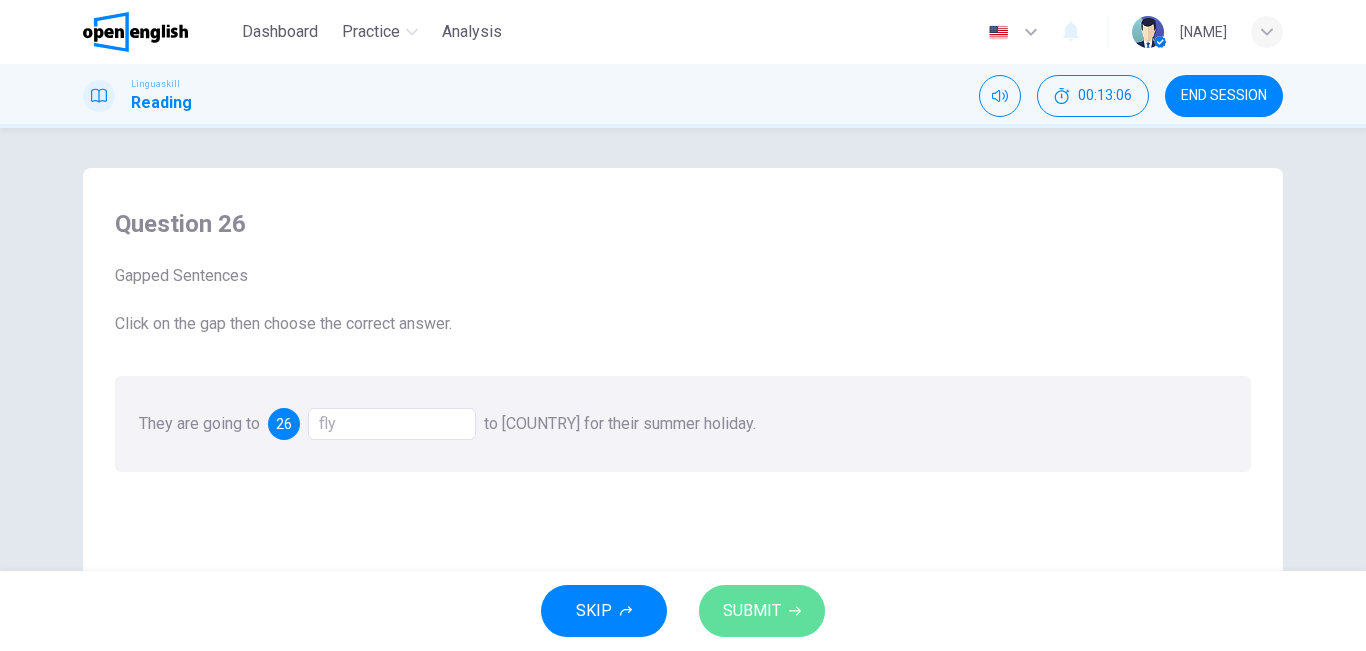 click on "SUBMIT" at bounding box center (762, 611) 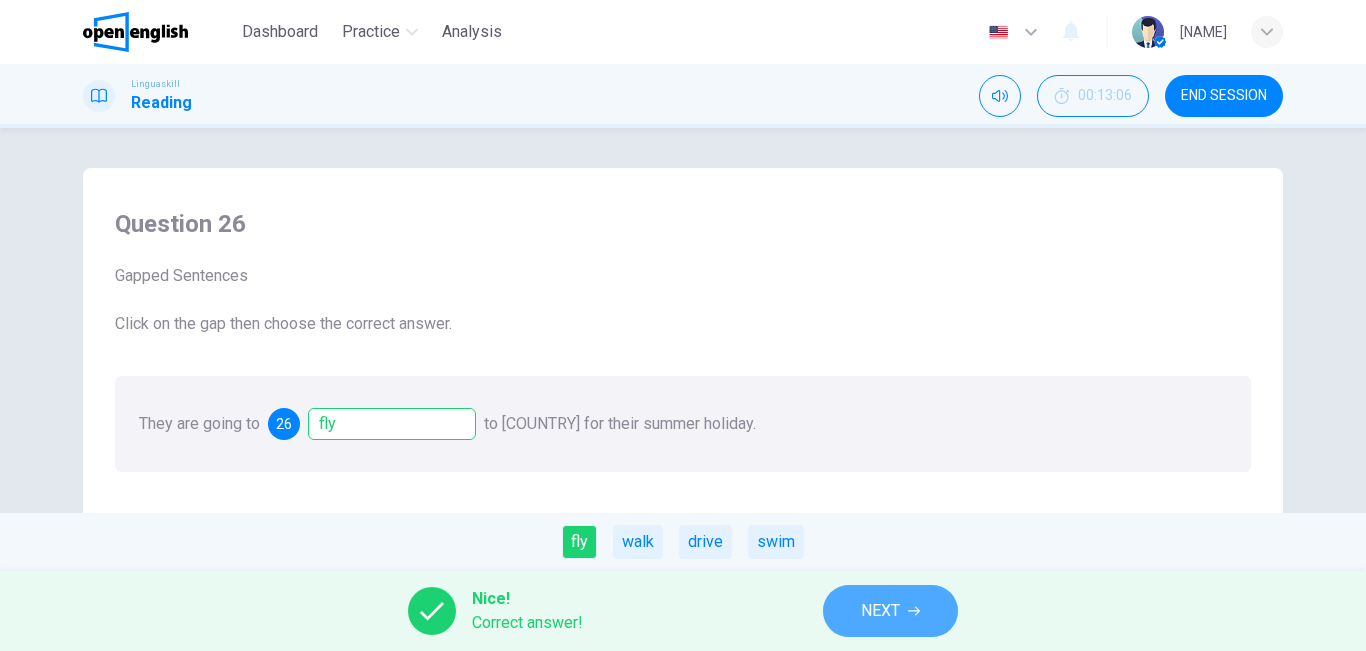 click on "NEXT" at bounding box center (890, 611) 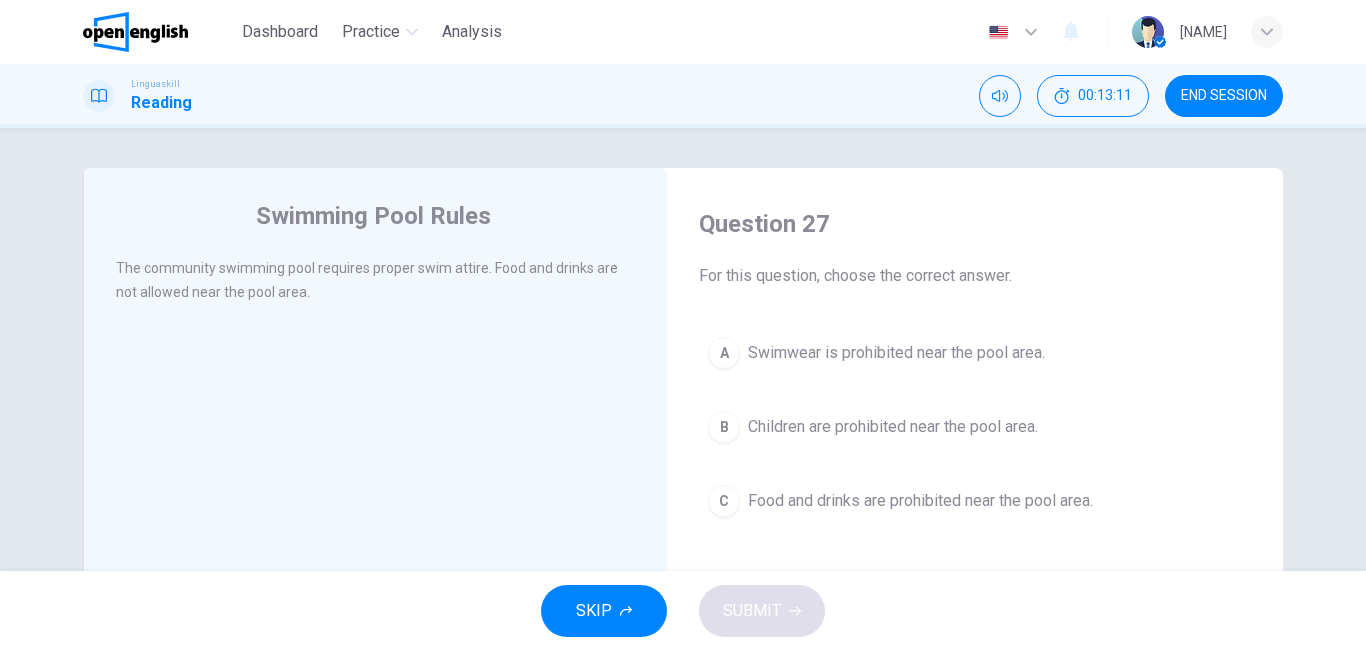 click on "SKIP SUBMIT" at bounding box center (683, 611) 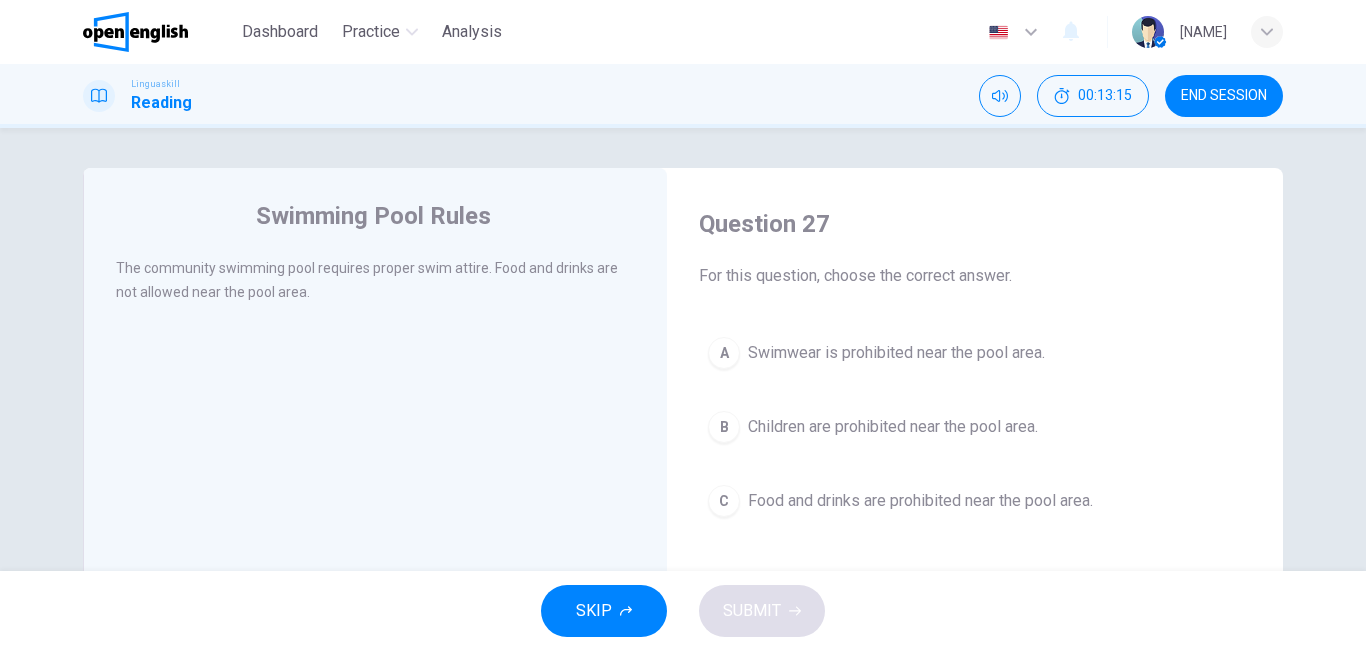 click on "C Food and drinks are prohibited near the pool area." at bounding box center [975, 501] 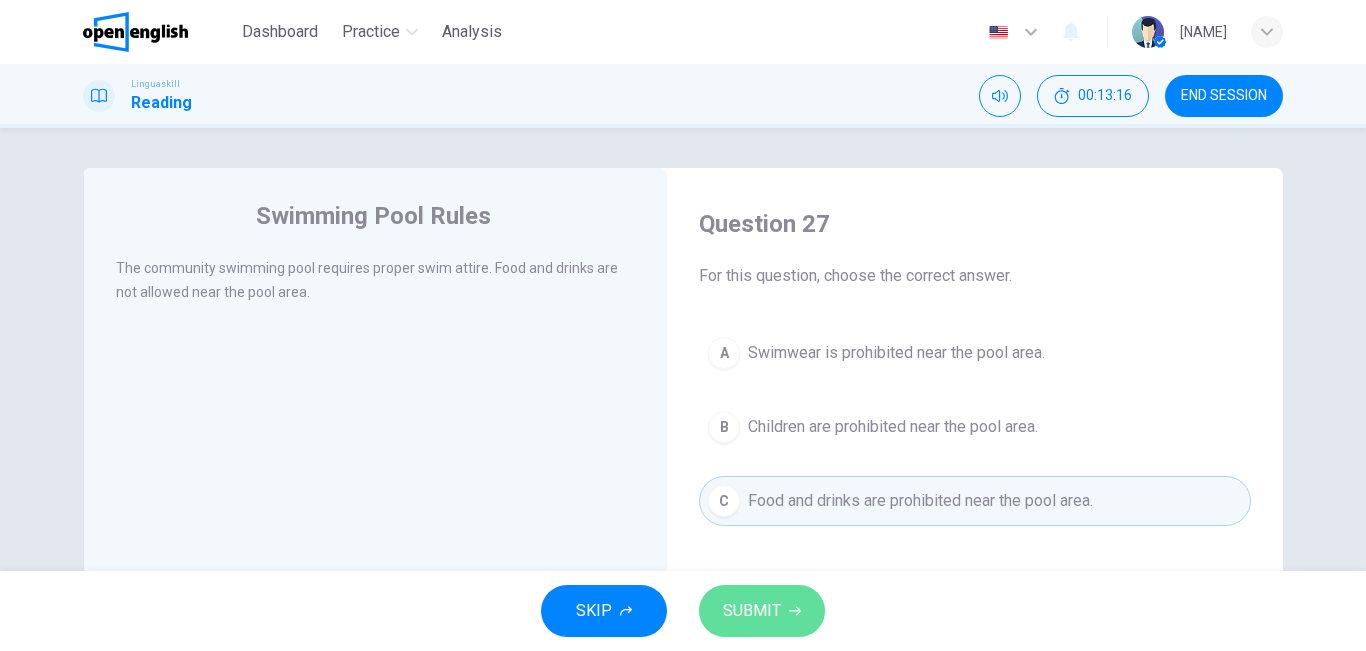 click on "SUBMIT" at bounding box center [762, 611] 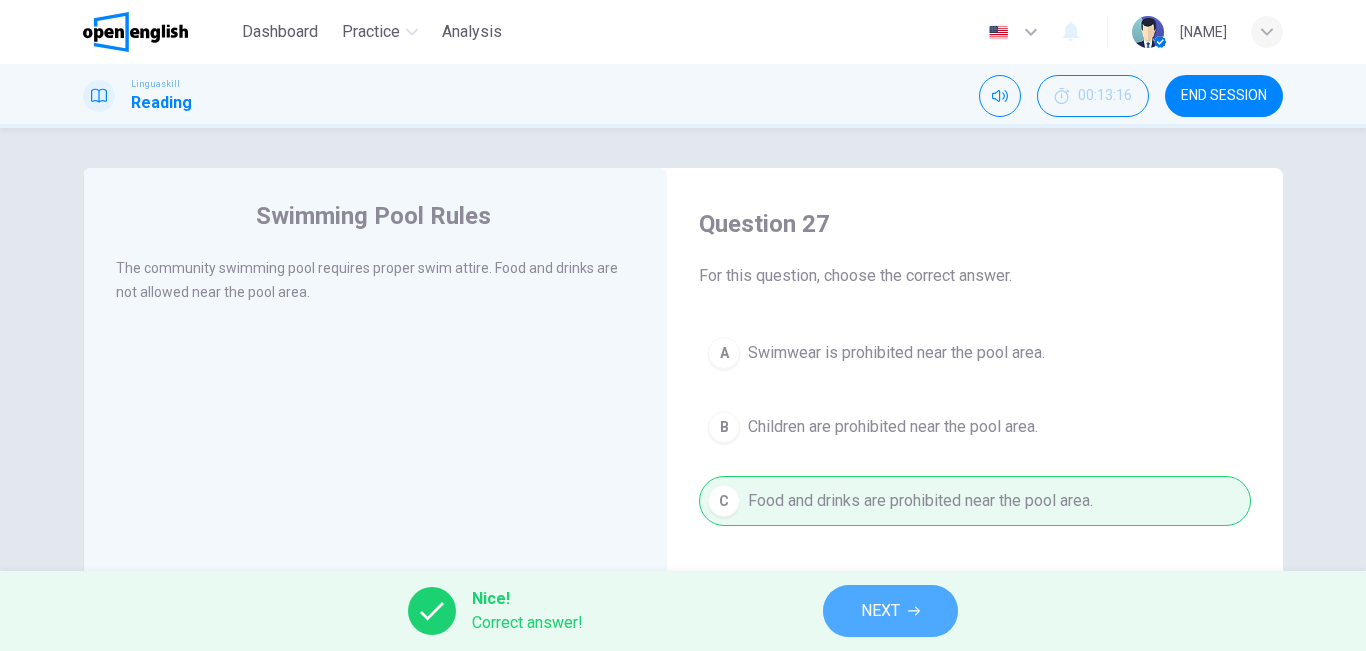 click on "NEXT" at bounding box center [890, 611] 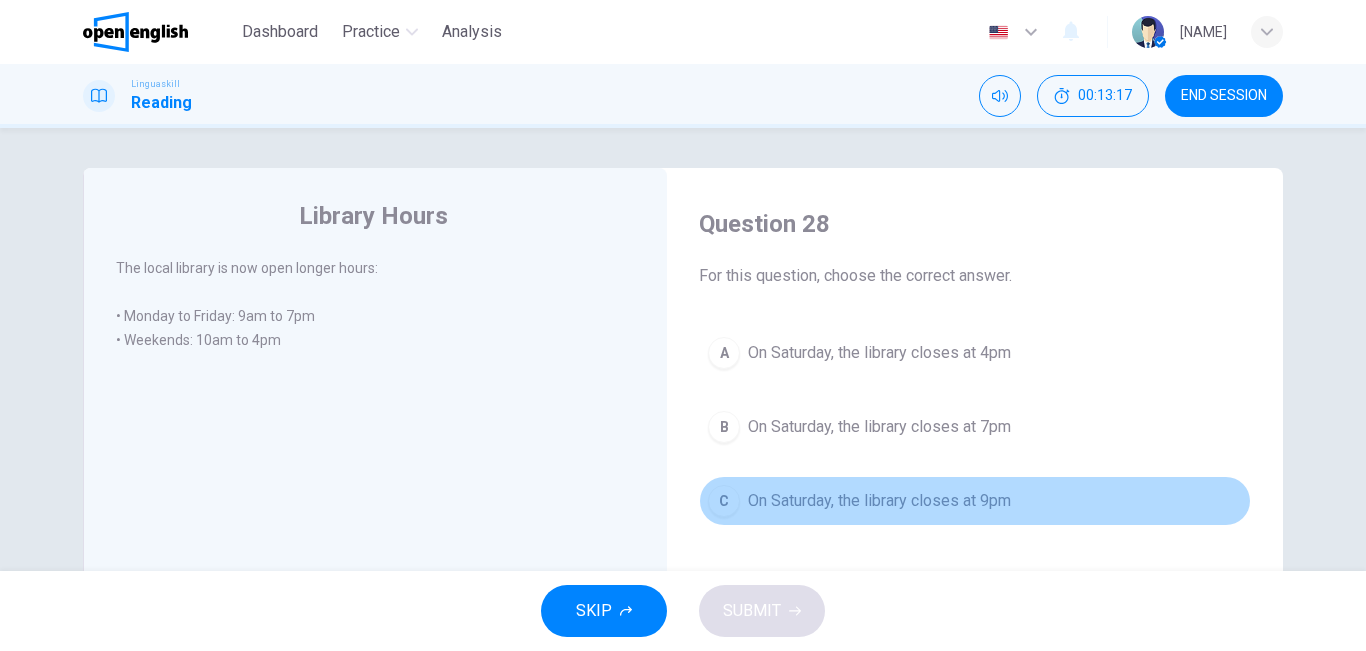 click on "On Saturday, the library closes at 9pm" at bounding box center (879, 501) 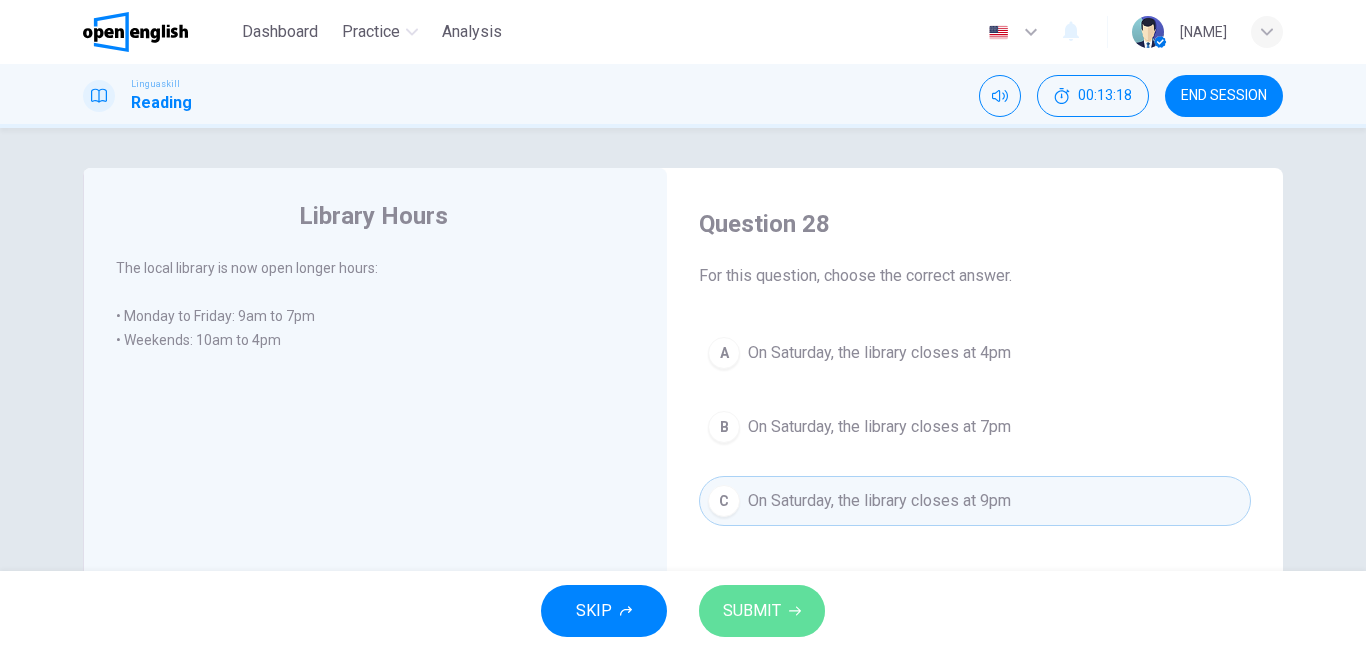click on "SUBMIT" at bounding box center [762, 611] 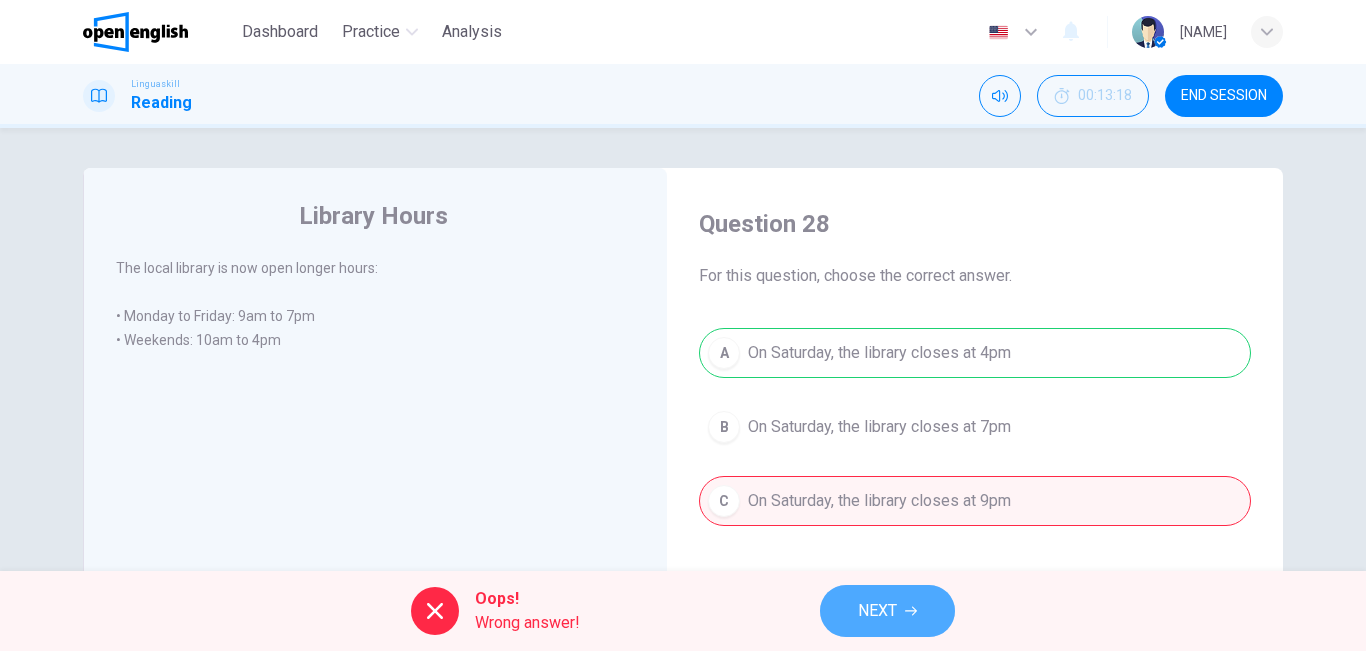 click on "NEXT" at bounding box center (887, 611) 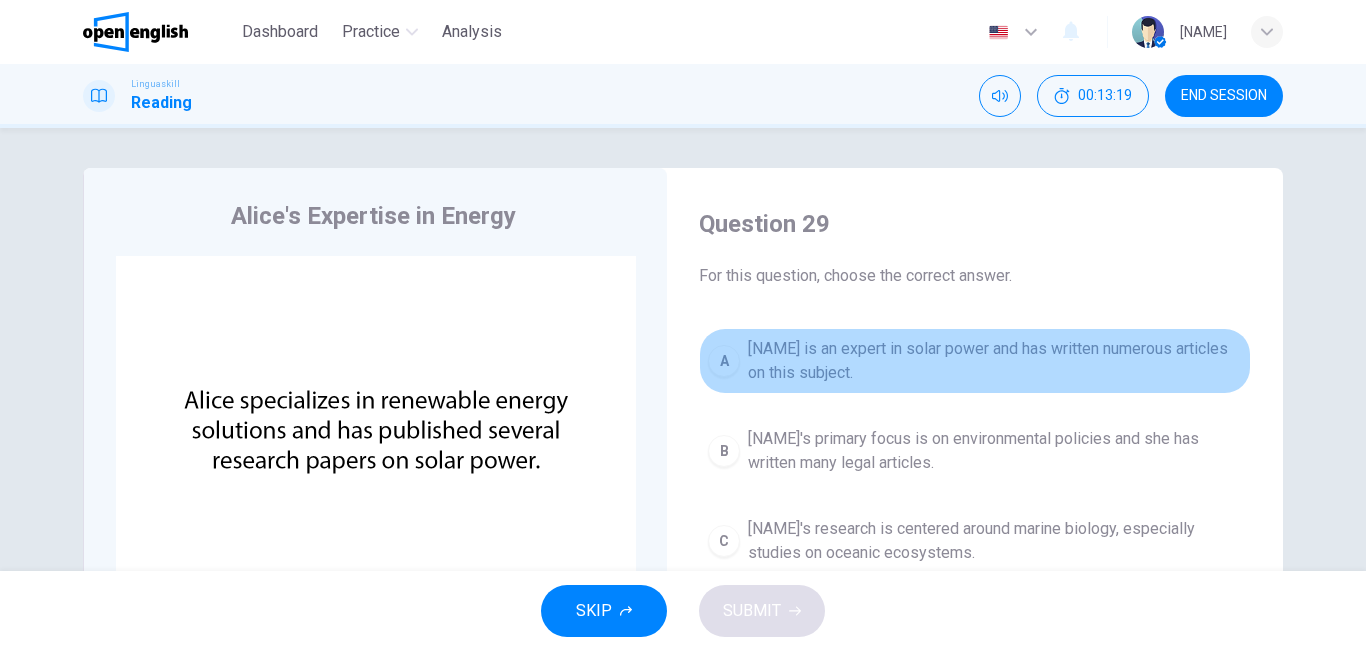 click on "[NAME] is an expert in solar power and has written numerous articles on this subject." at bounding box center (995, 361) 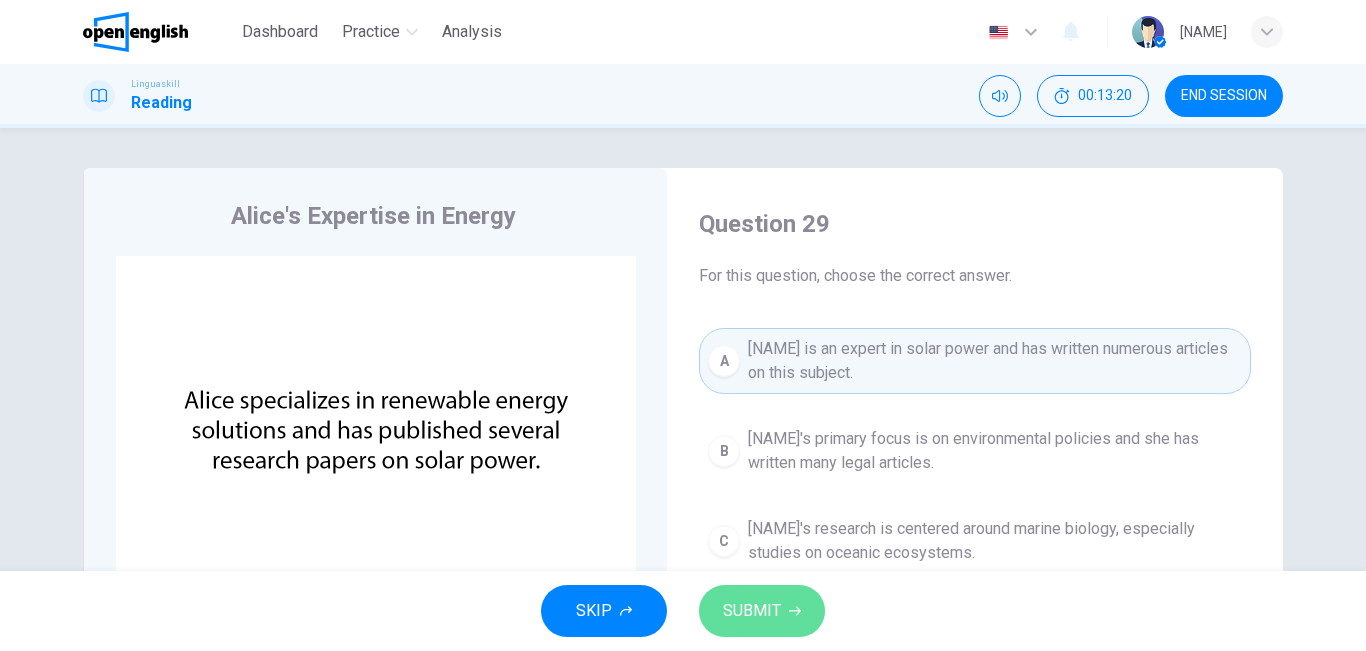 click on "SUBMIT" at bounding box center (752, 611) 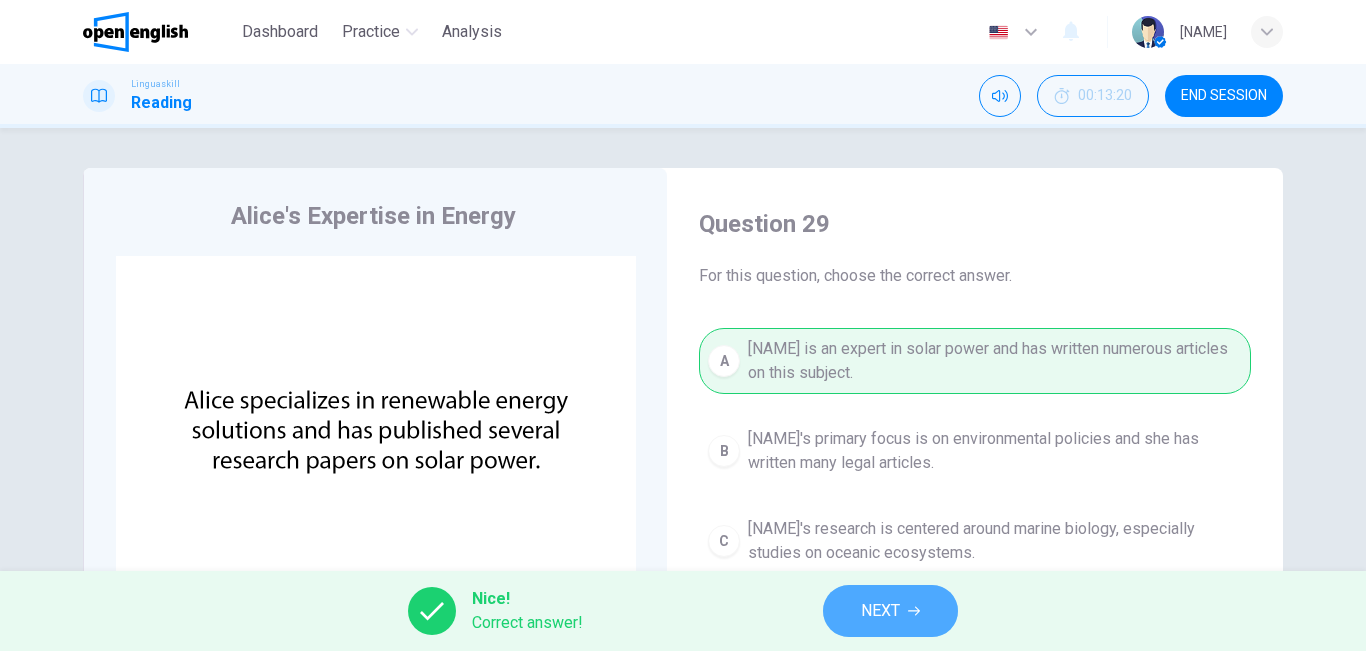click on "NEXT" at bounding box center (890, 611) 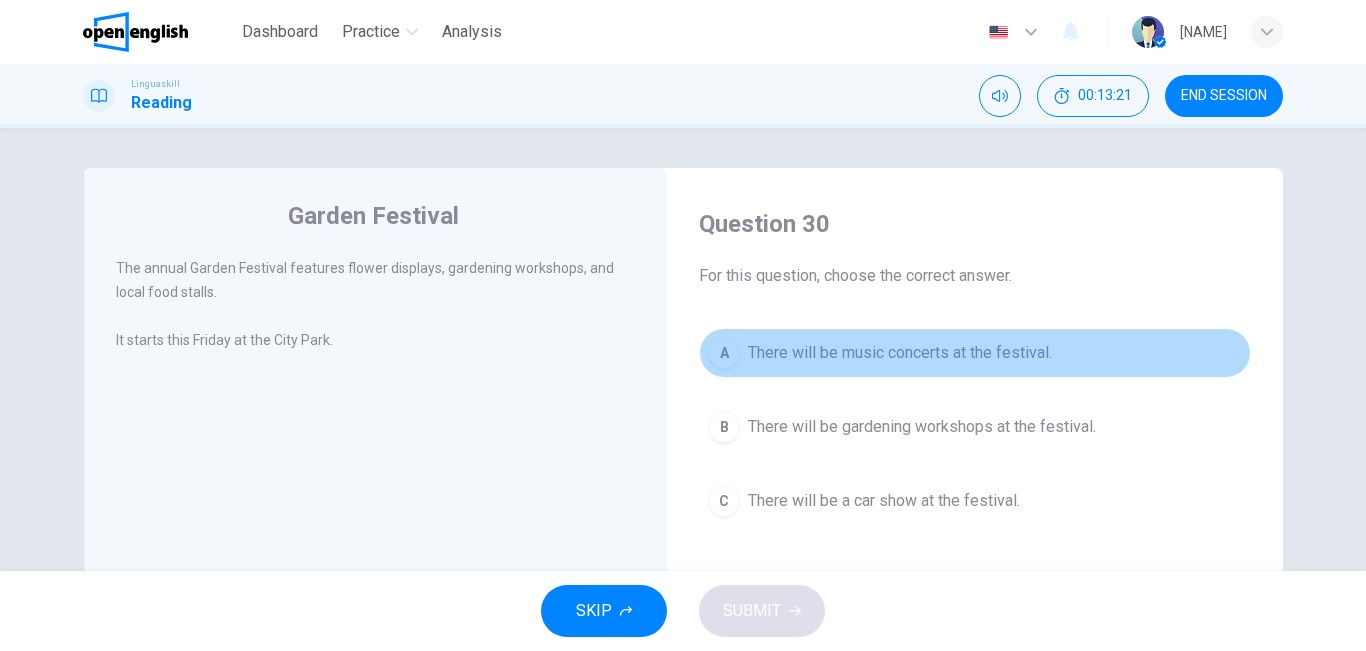 click on "A There will be music concerts at the festival." at bounding box center (975, 353) 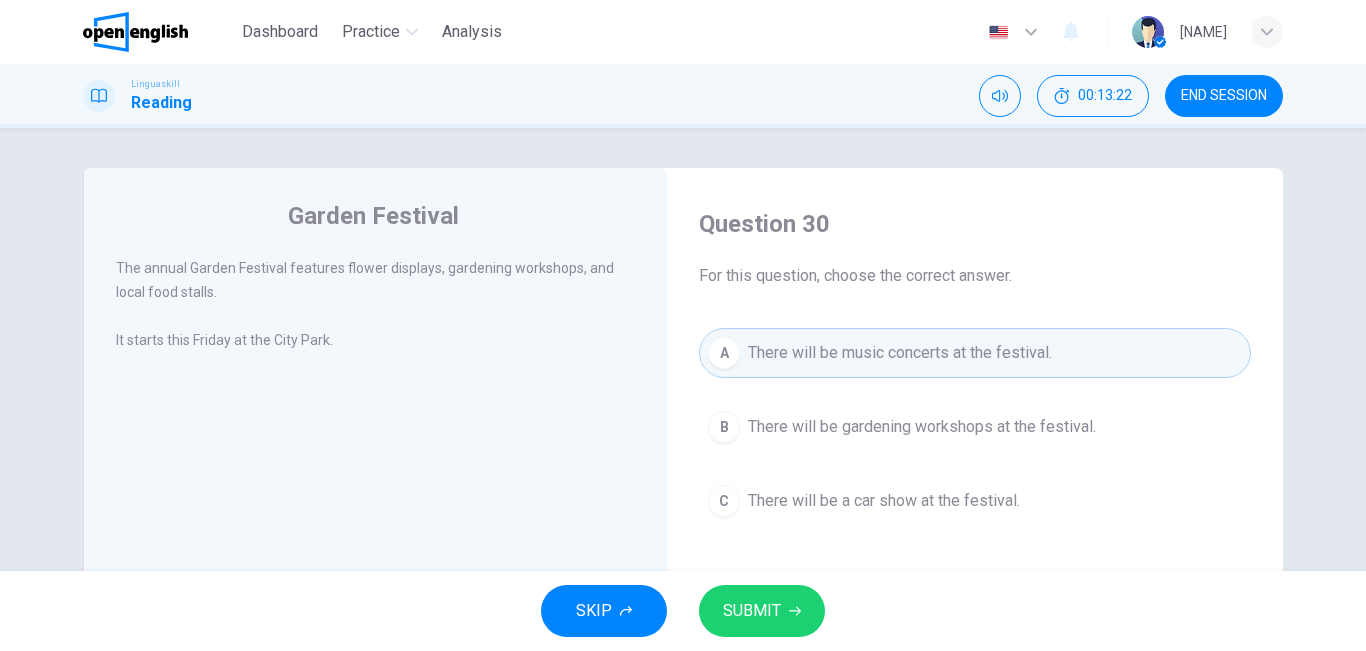 click on "SUBMIT" at bounding box center [762, 611] 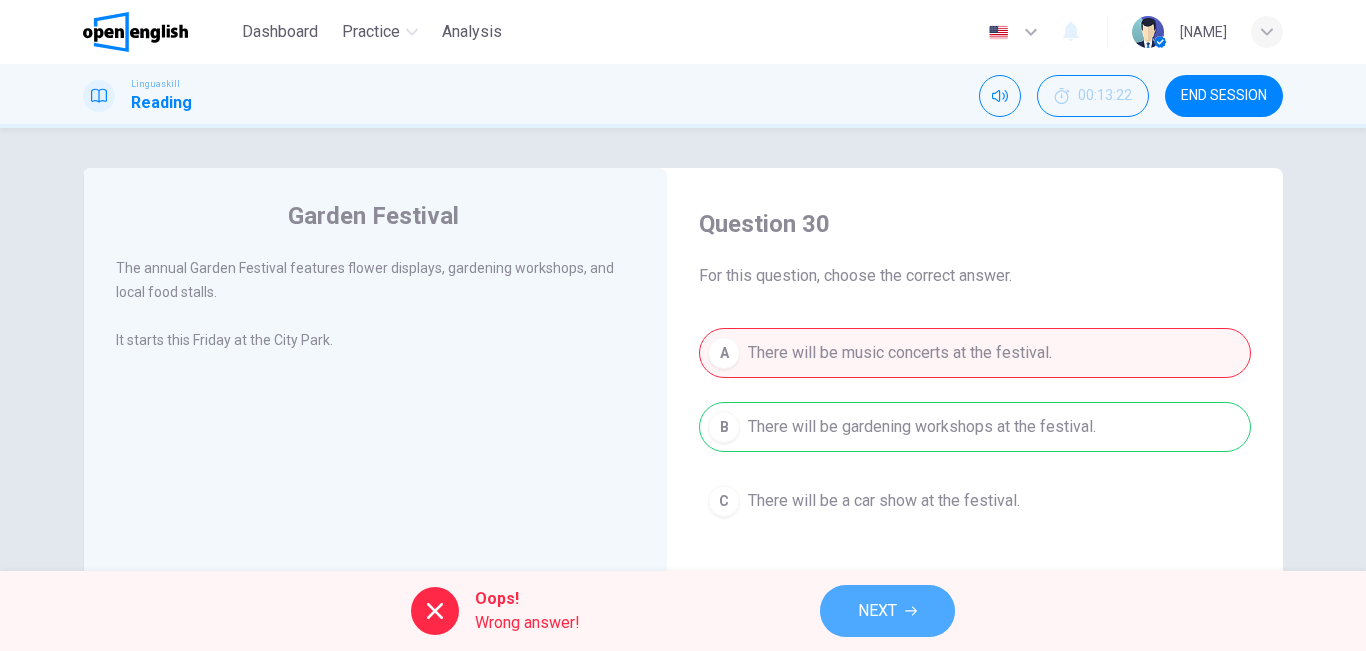 click on "NEXT" at bounding box center [887, 611] 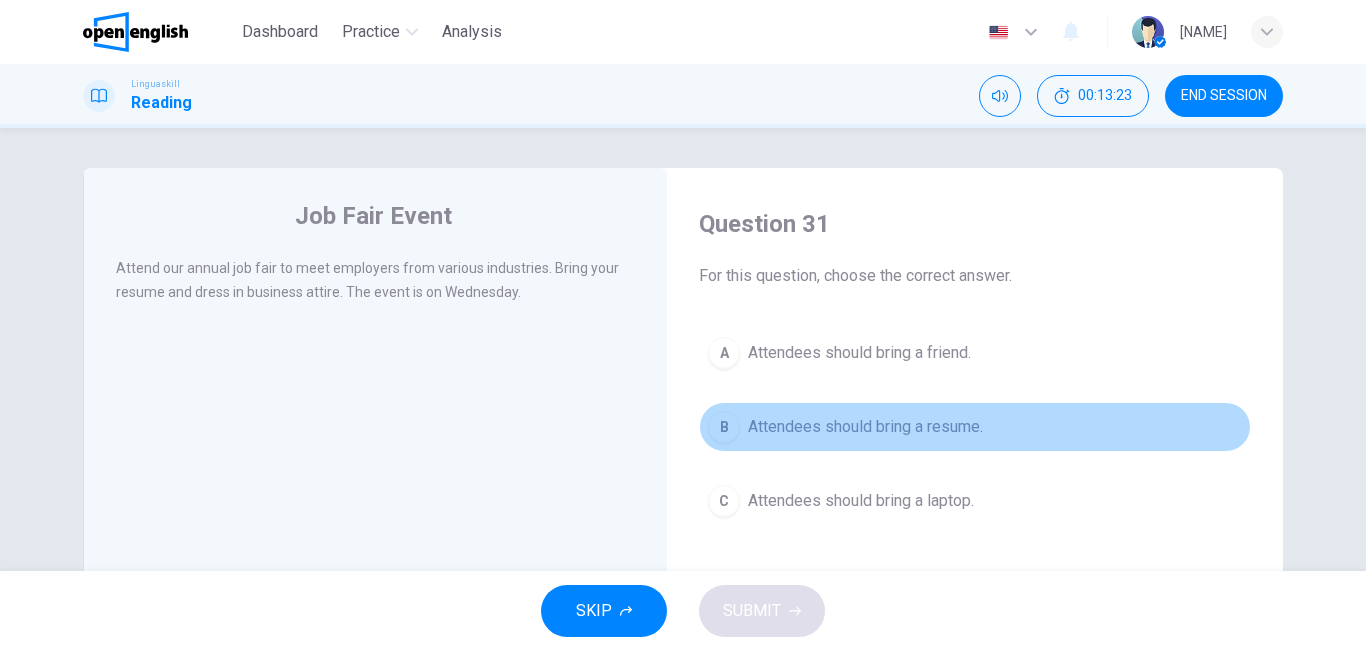 click on "Attendees should bring a resume." at bounding box center [865, 427] 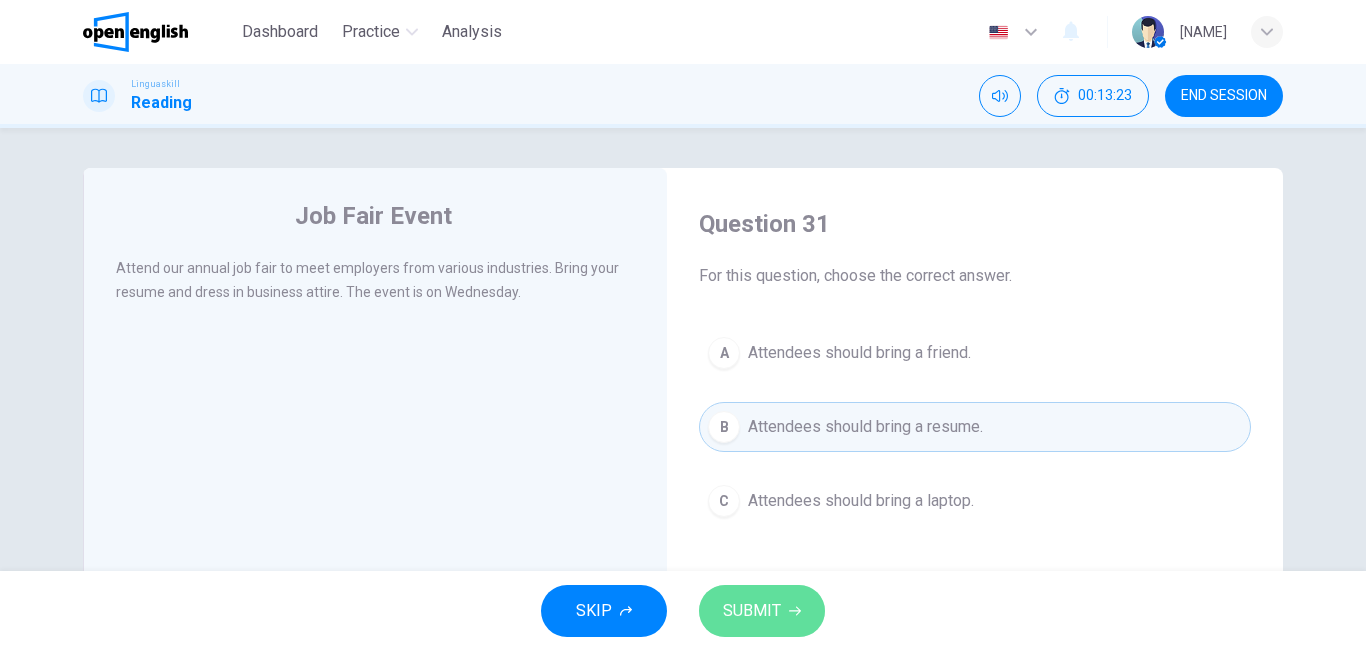 click on "SUBMIT" at bounding box center [752, 611] 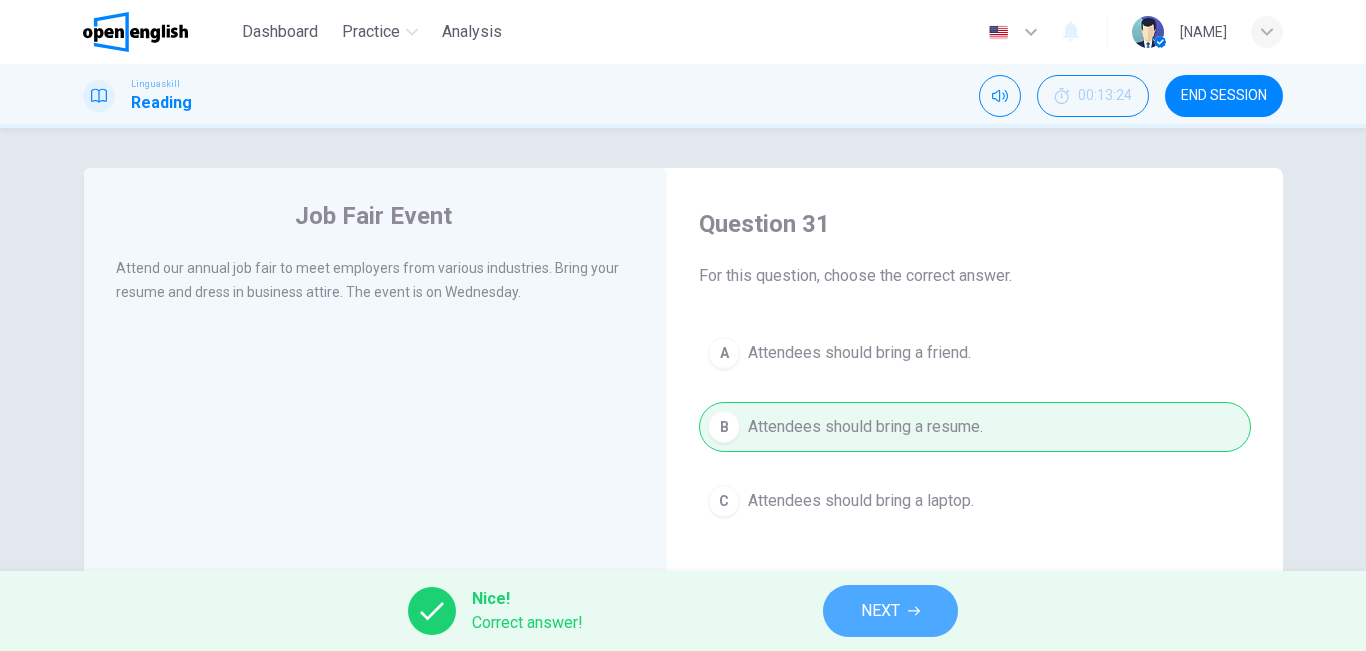 click on "NEXT" at bounding box center (880, 611) 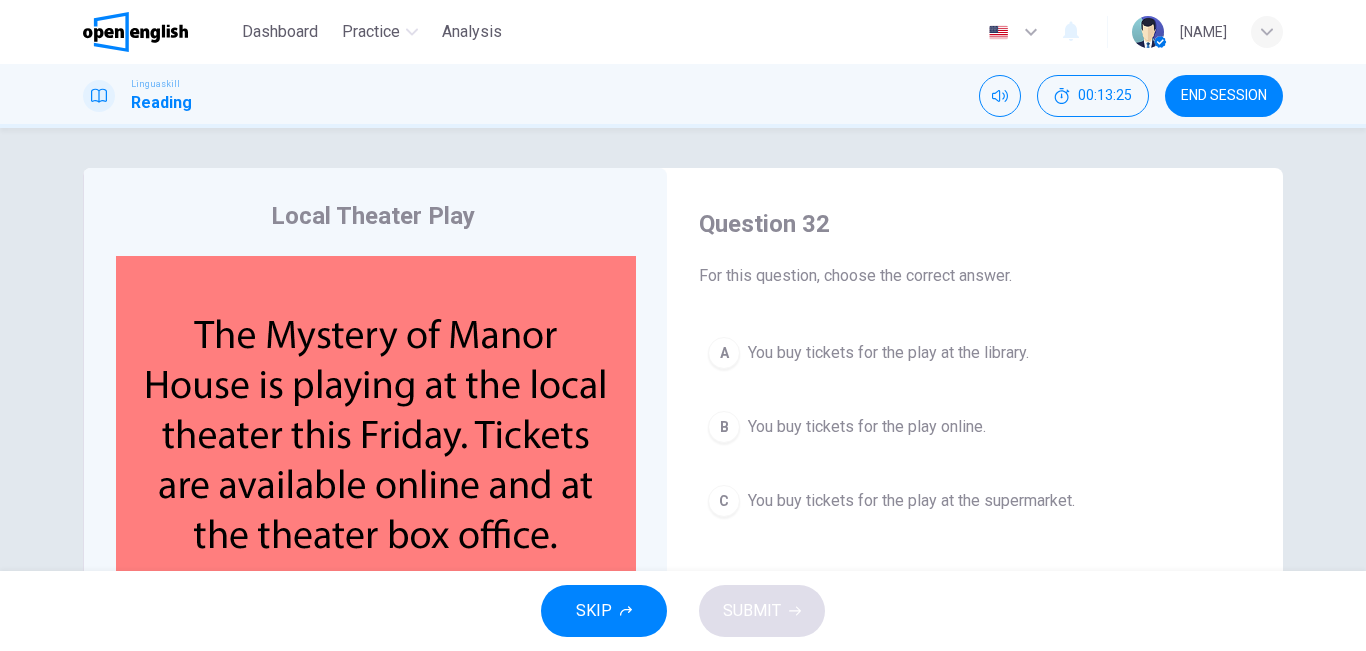click on "C You buy tickets for the play at the supermarket." at bounding box center [975, 501] 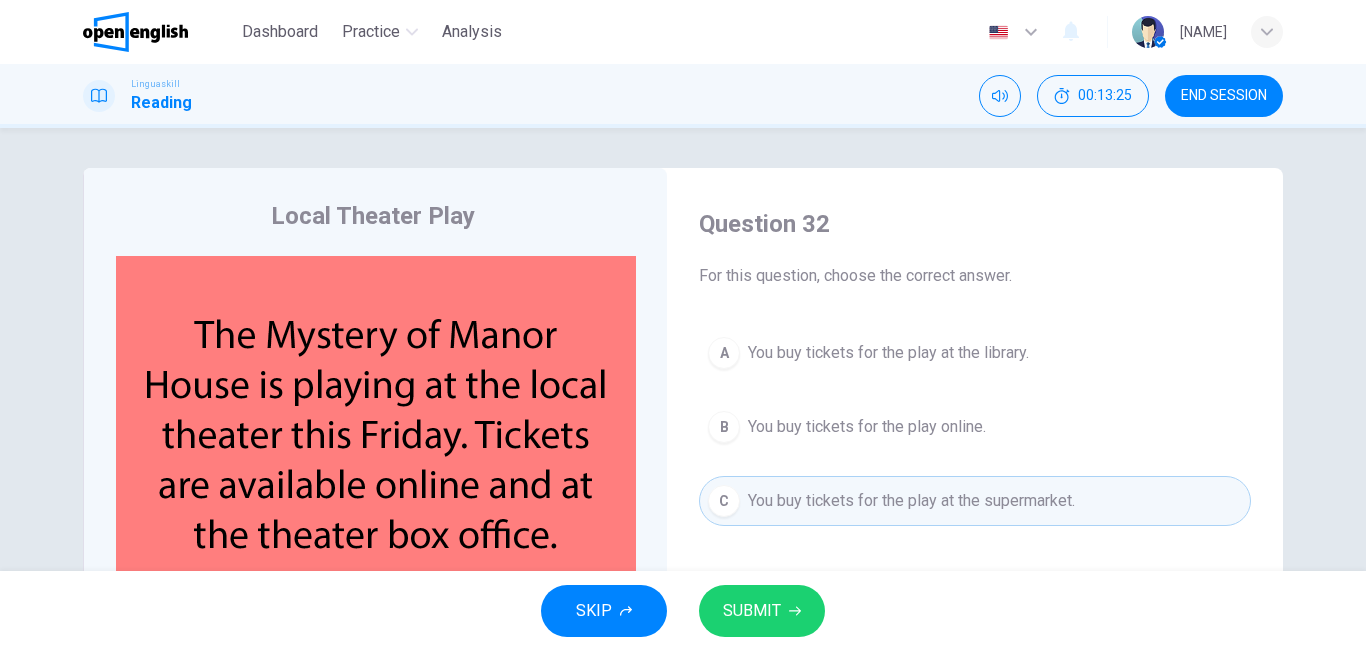 click on "SUBMIT" at bounding box center (752, 611) 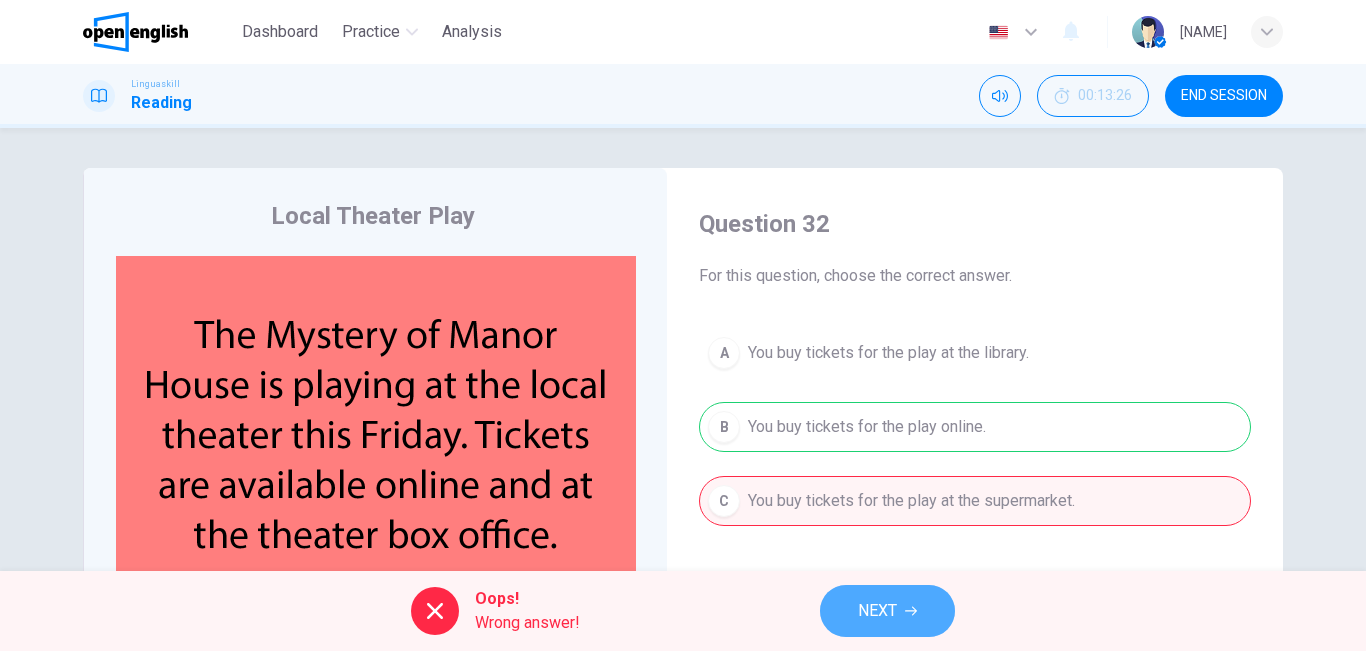 click on "NEXT" at bounding box center [887, 611] 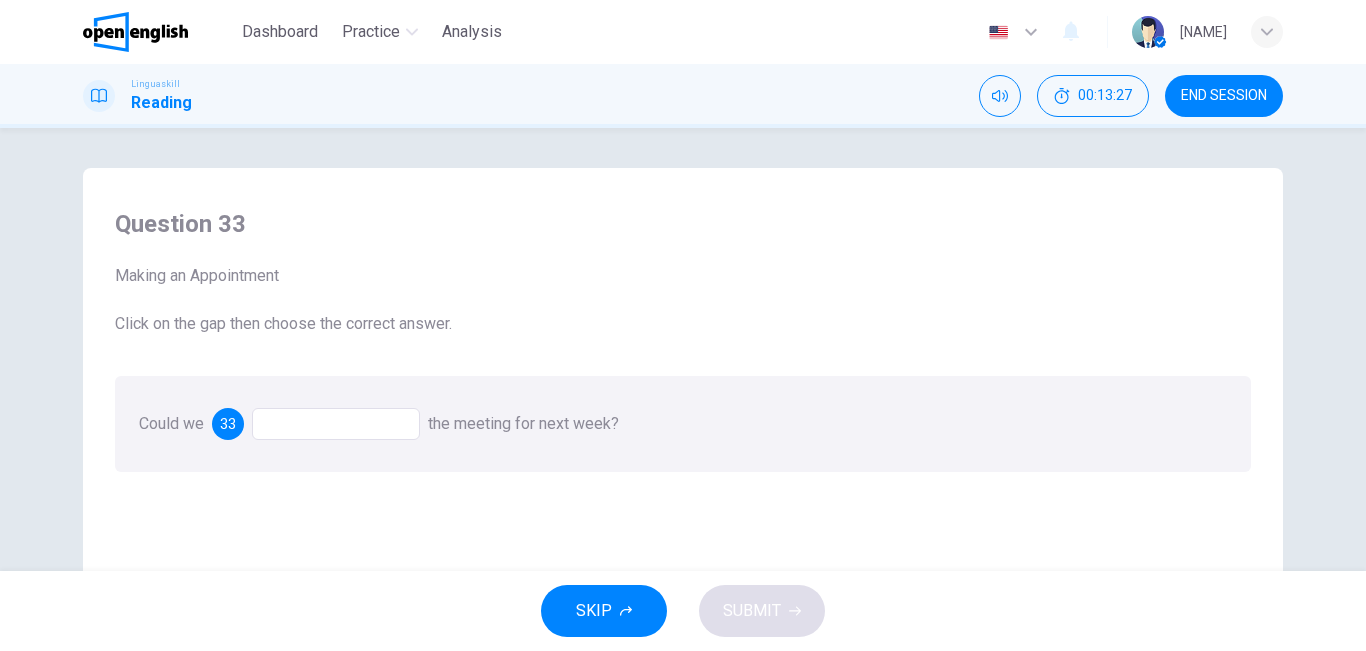 click at bounding box center (336, 424) 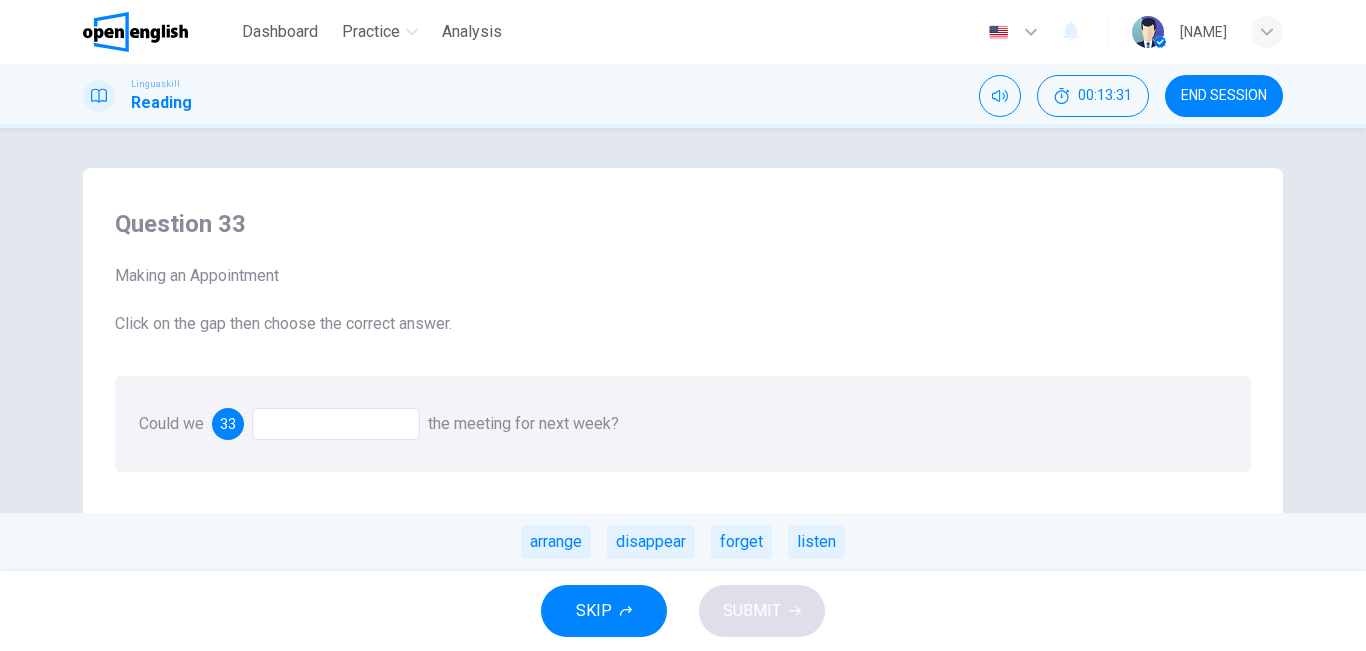 drag, startPoint x: 818, startPoint y: 538, endPoint x: 834, endPoint y: 540, distance: 16.124516 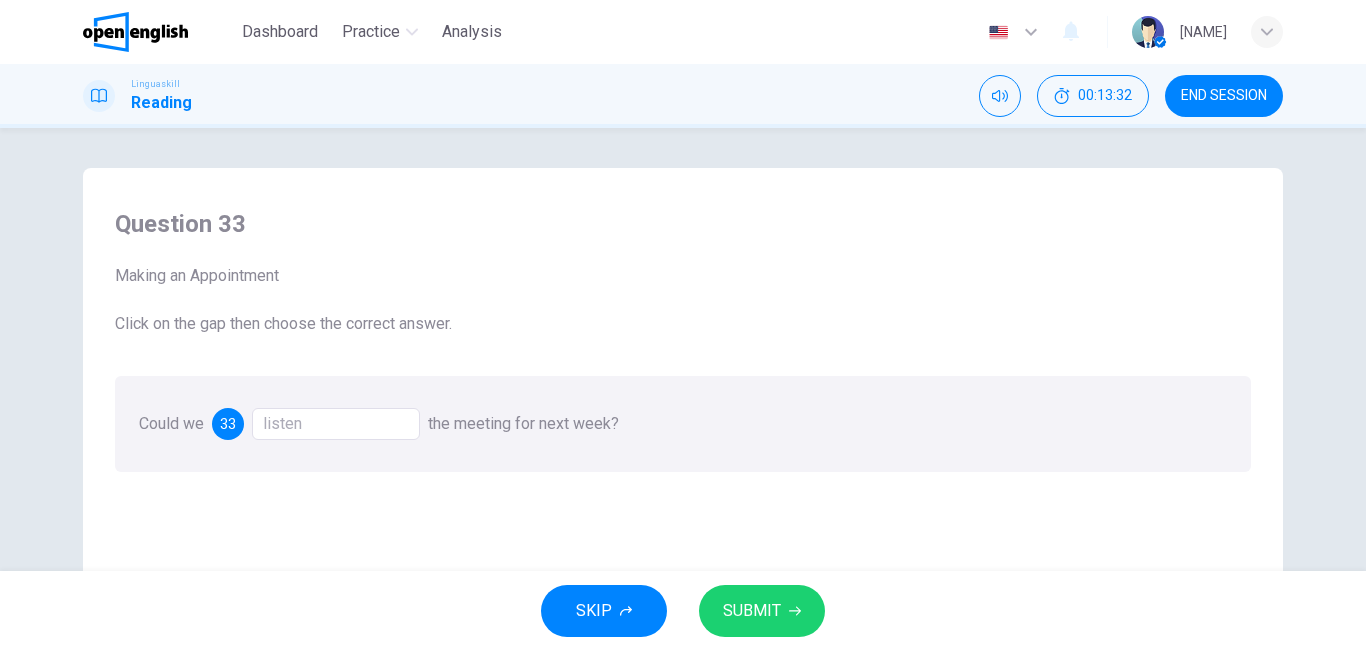 click on "Question 33 Making an Appointment Click on the gap then choose the correct answer. Could we  33 listen  the meeting for next week?" at bounding box center (683, 525) 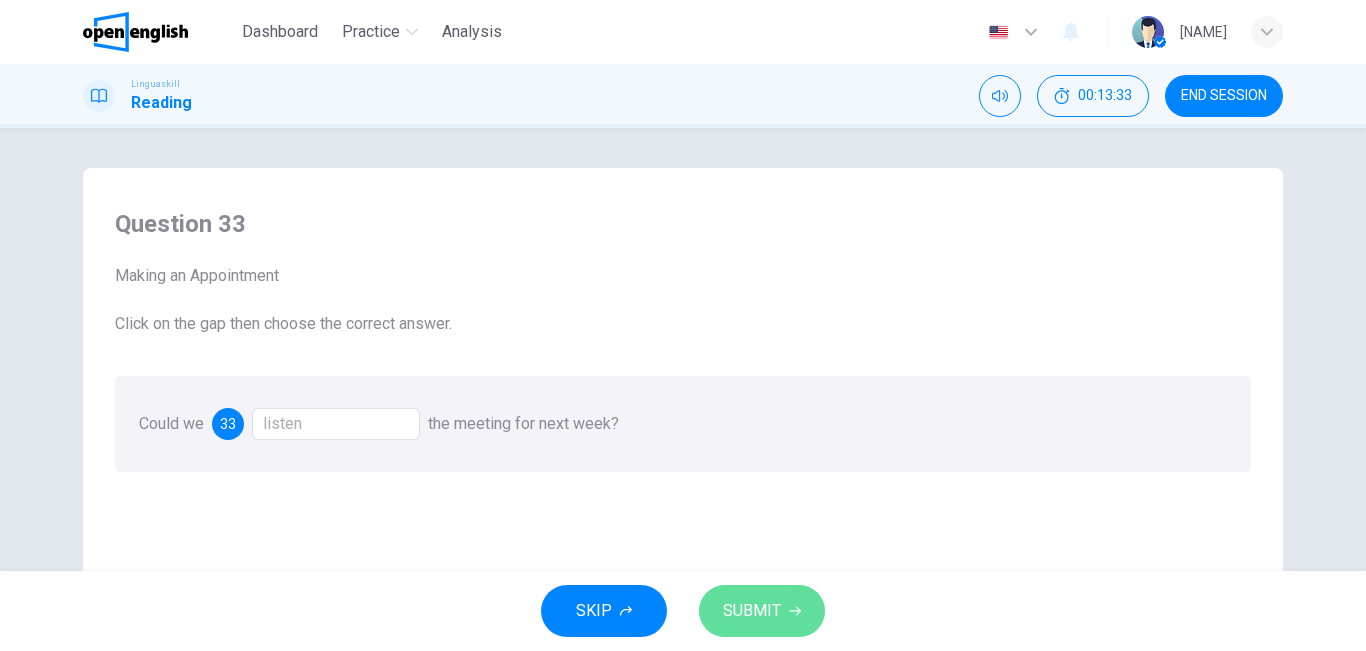 click on "SUBMIT" at bounding box center (752, 611) 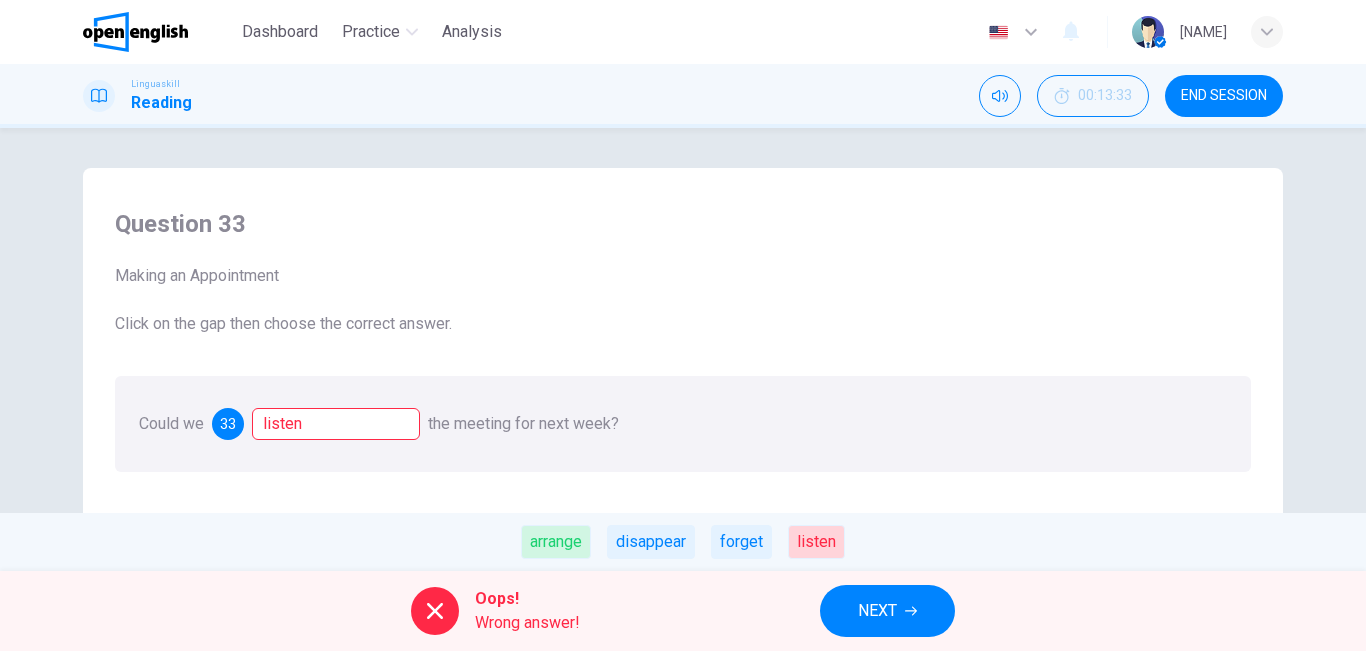 click 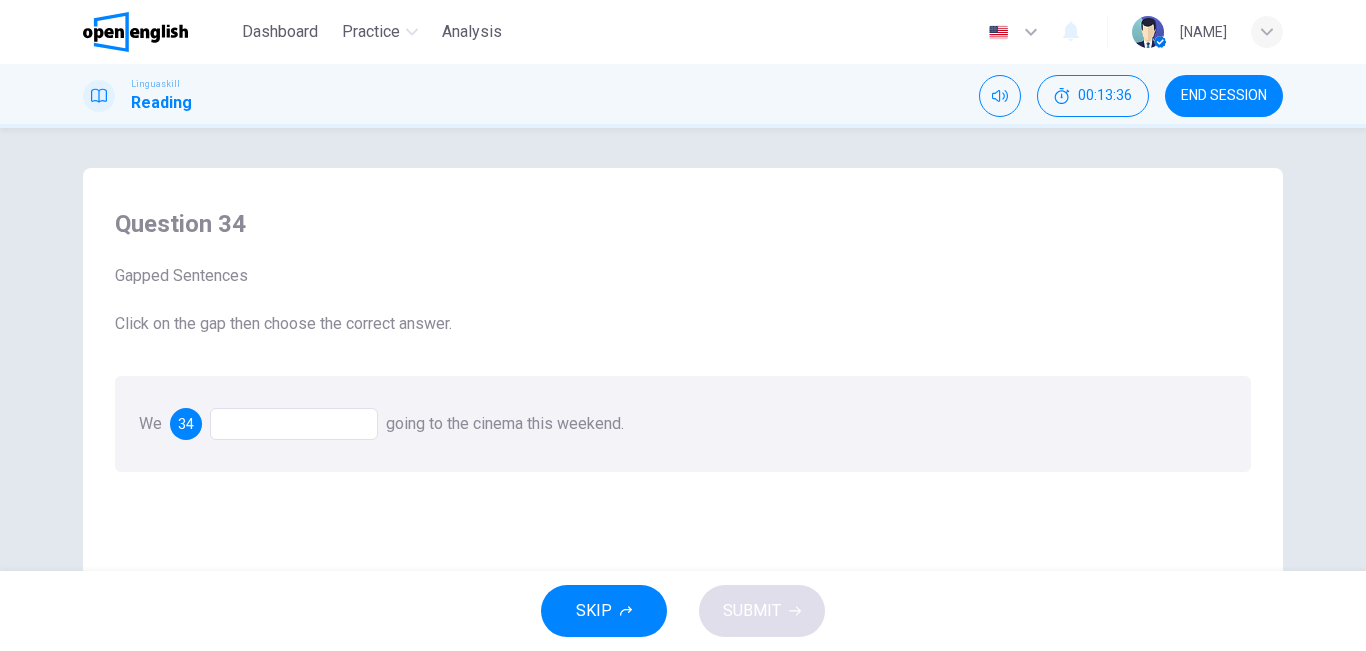 drag, startPoint x: 255, startPoint y: 405, endPoint x: 267, endPoint y: 426, distance: 24.186773 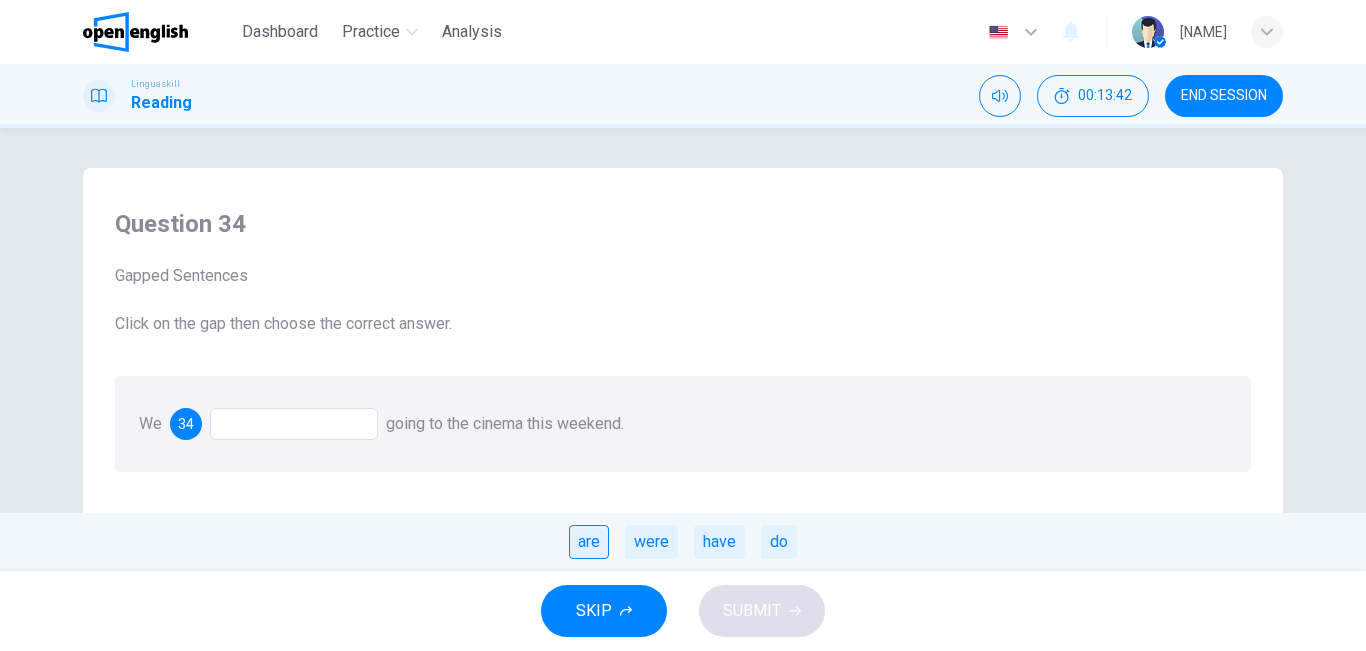click on "are" at bounding box center (589, 542) 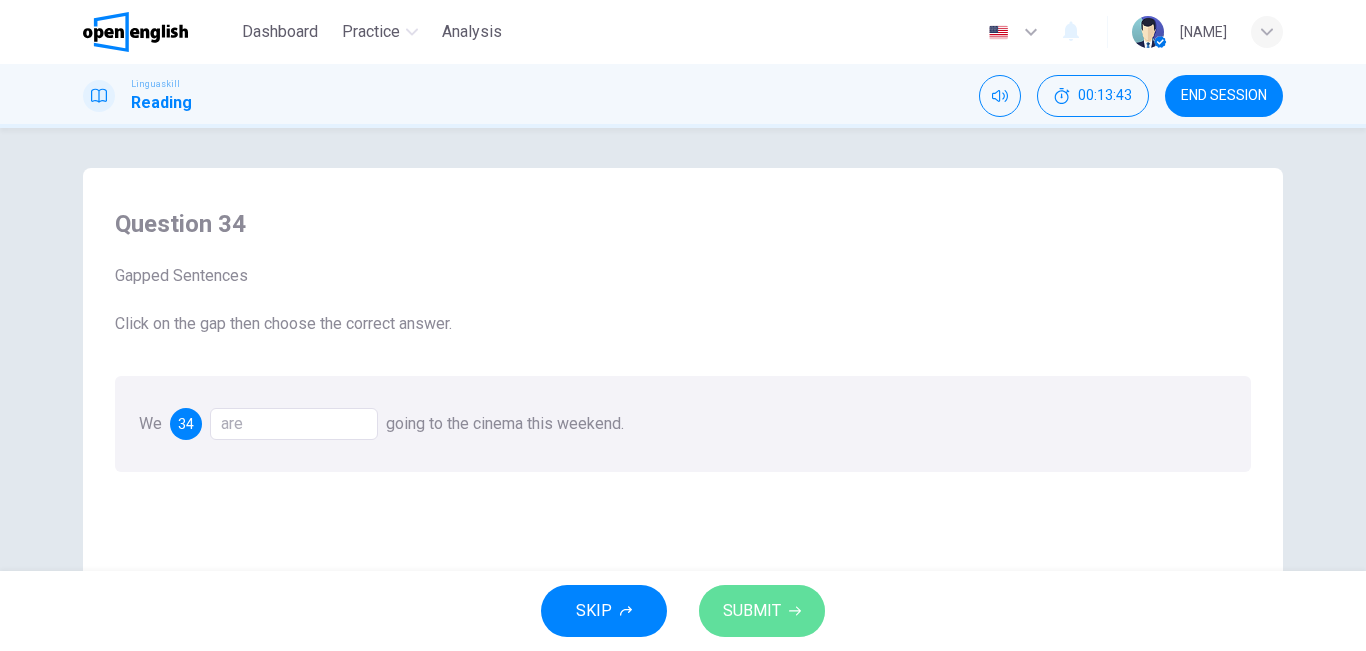 click on "SUBMIT" at bounding box center [752, 611] 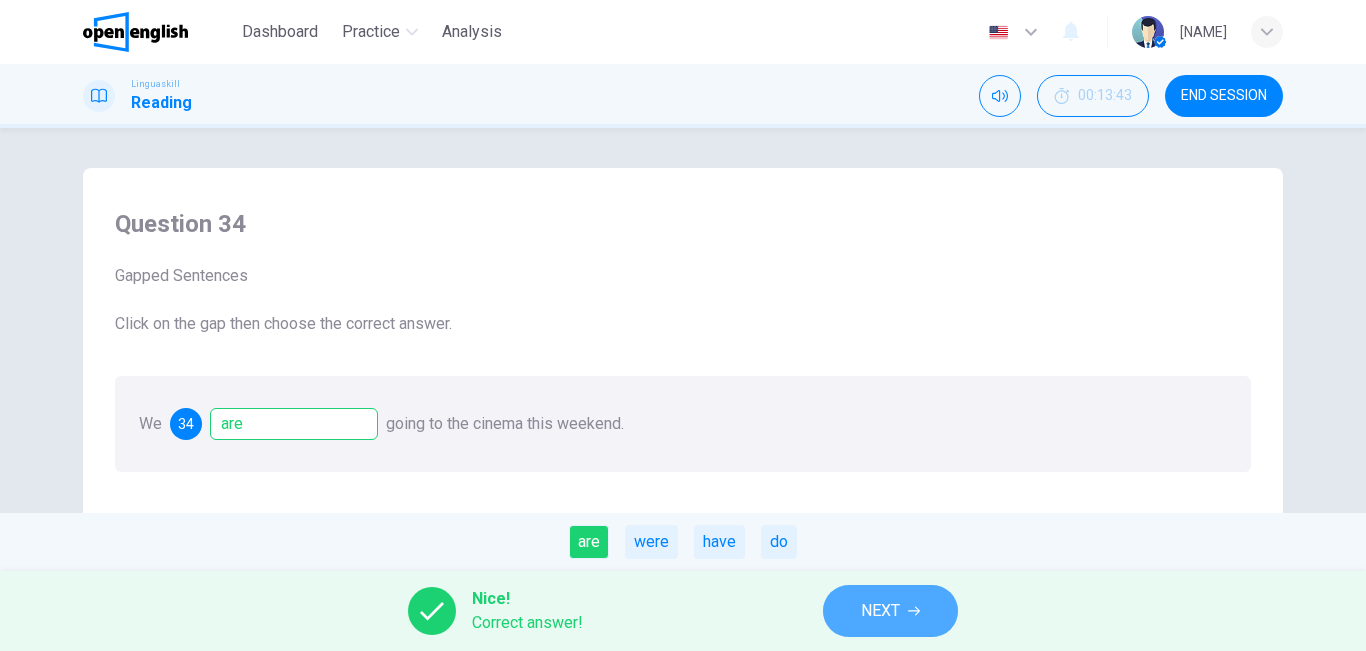 click on "NEXT" at bounding box center (890, 611) 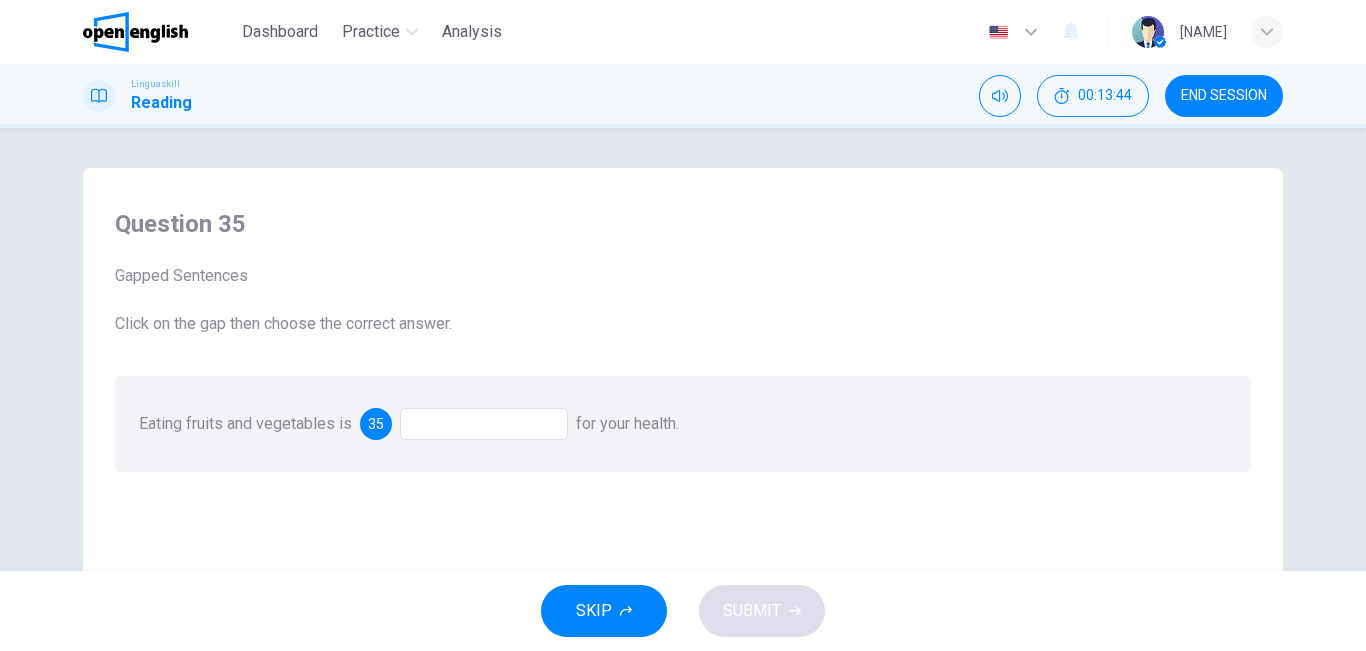 click on "Eating fruits and vegetables is good for your health." at bounding box center (683, 424) 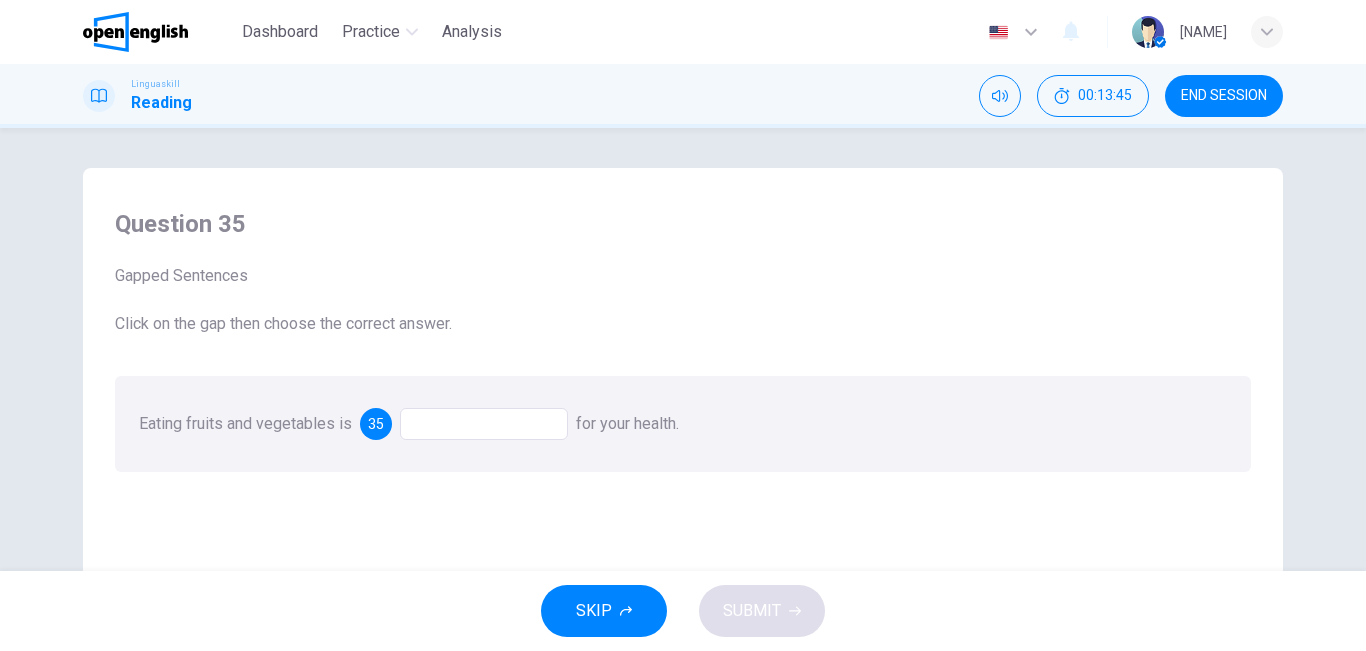 click at bounding box center [484, 424] 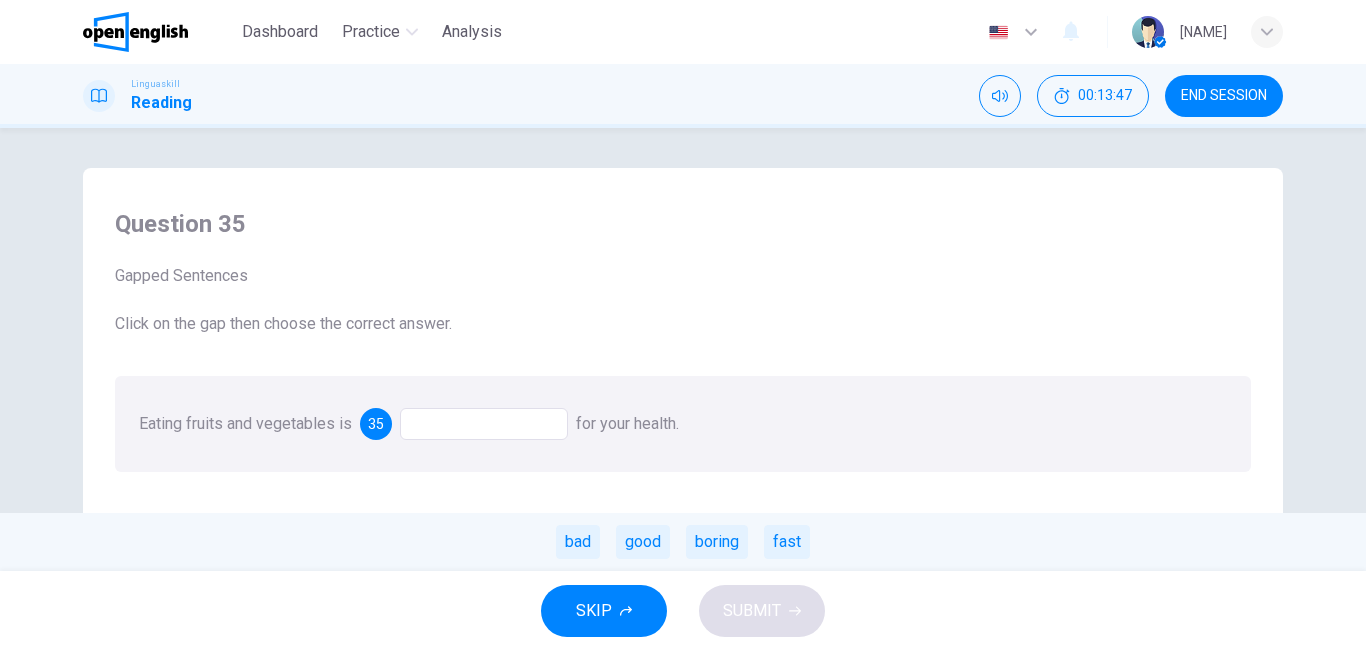 click on "Eating fruits and vegetables is good for your health. bad good boring fast" at bounding box center [683, 424] 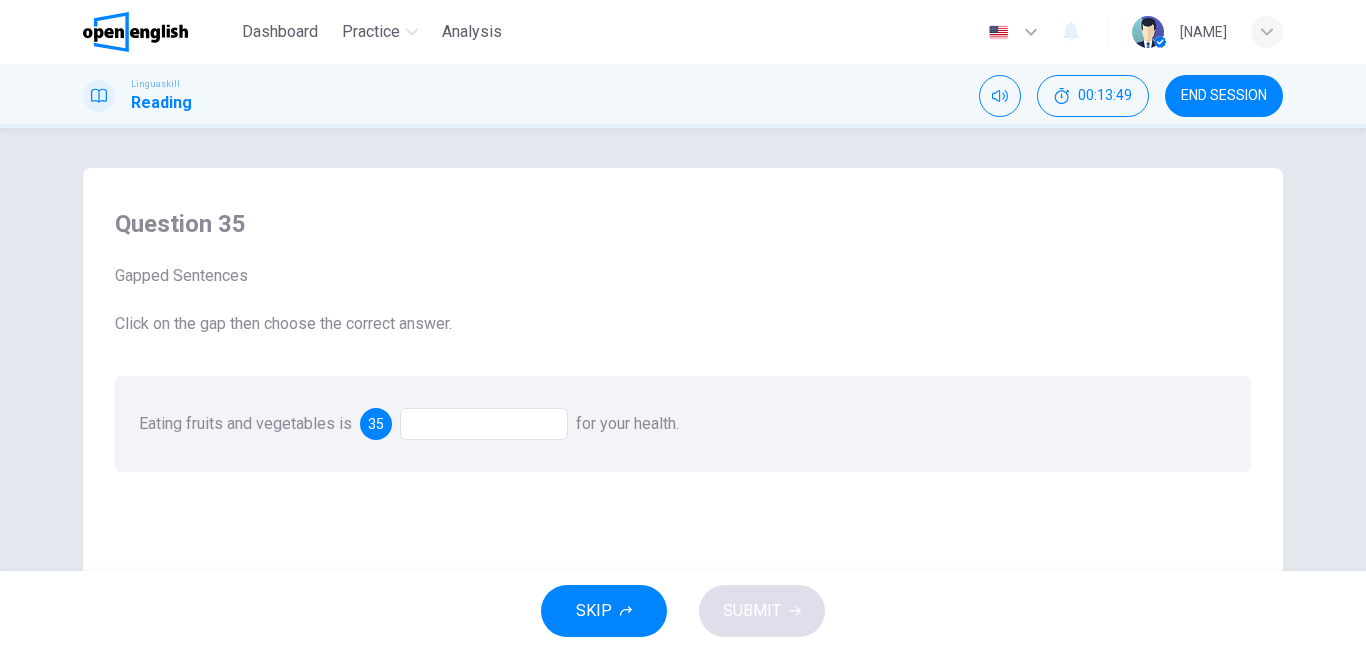 click at bounding box center [484, 424] 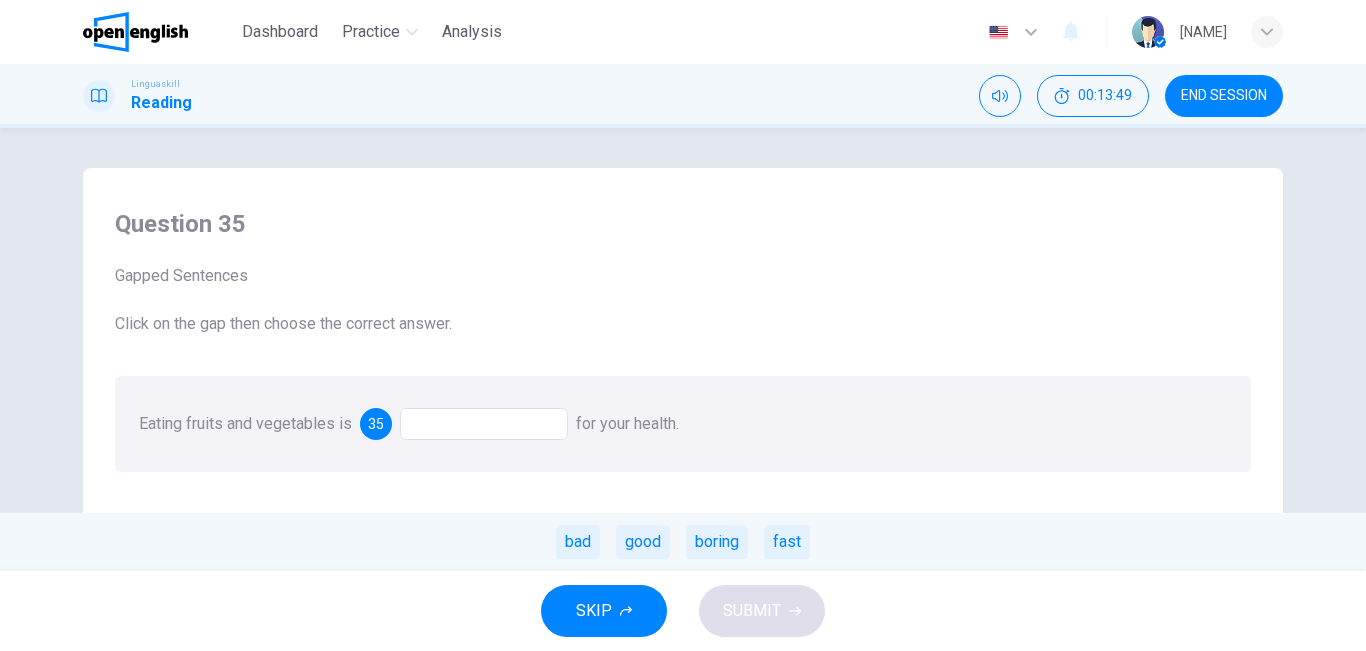 click at bounding box center [484, 424] 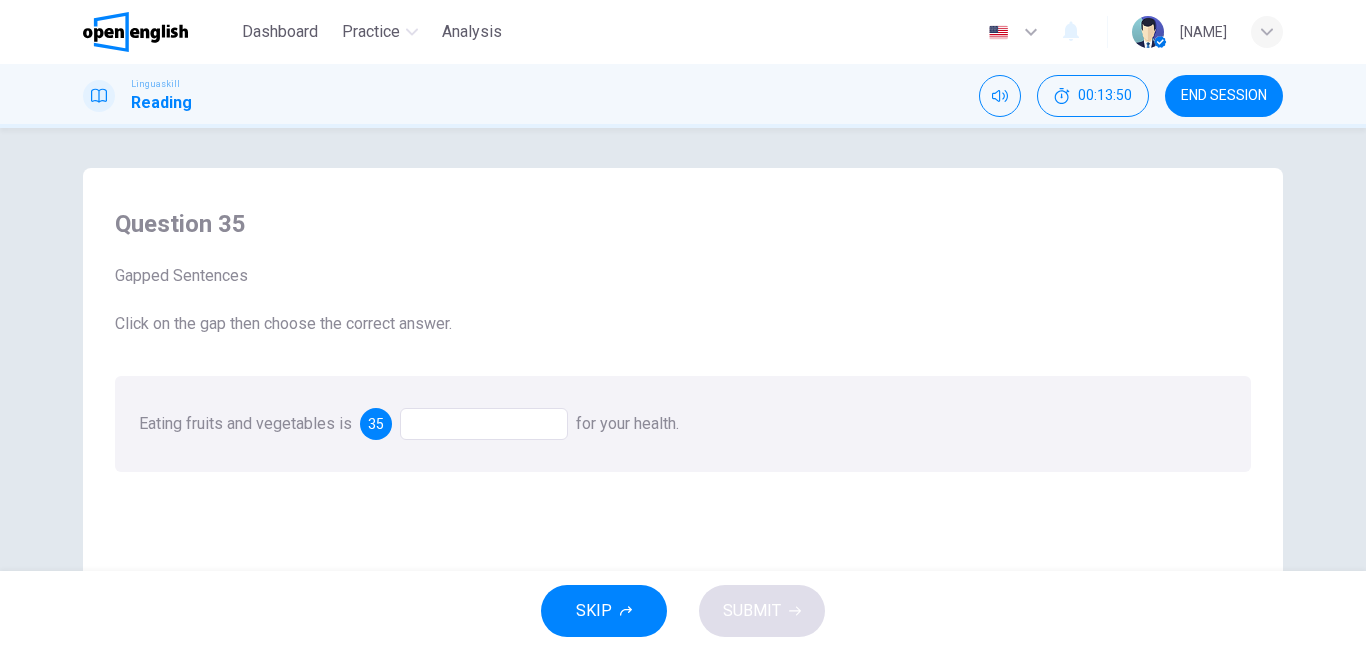 click at bounding box center (484, 424) 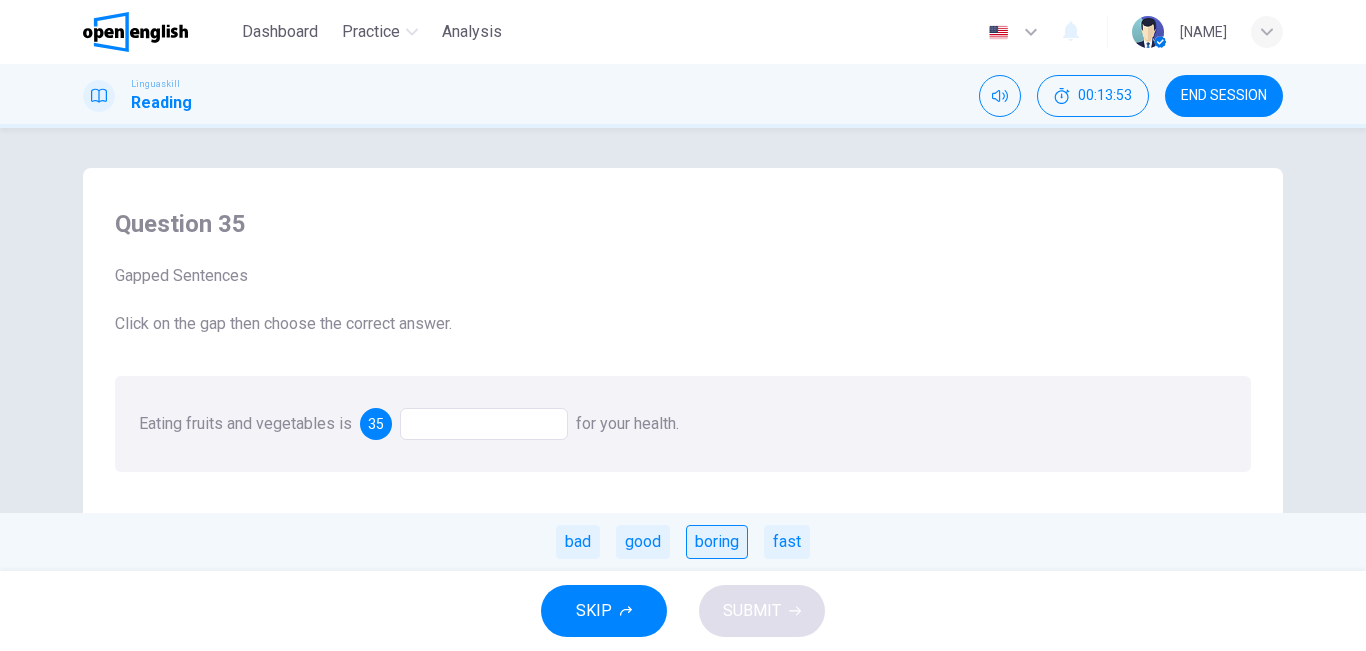 click on "boring" at bounding box center (717, 542) 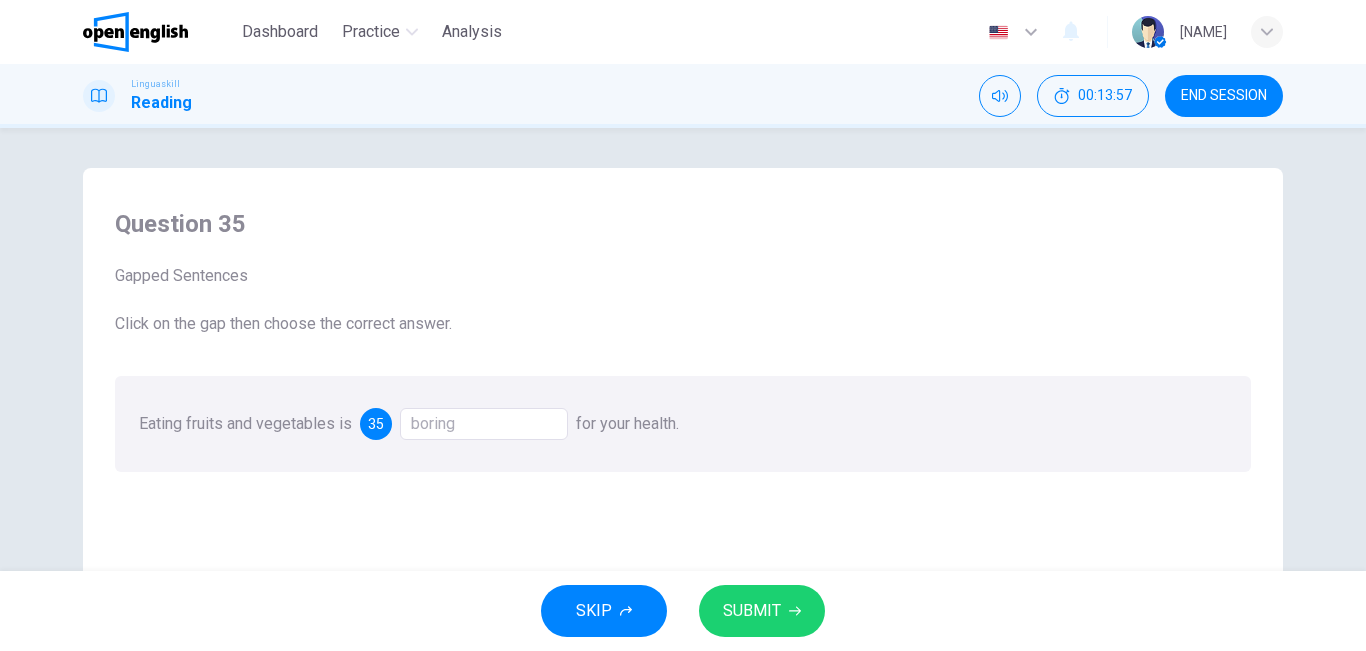 click on "SUBMIT" at bounding box center (762, 611) 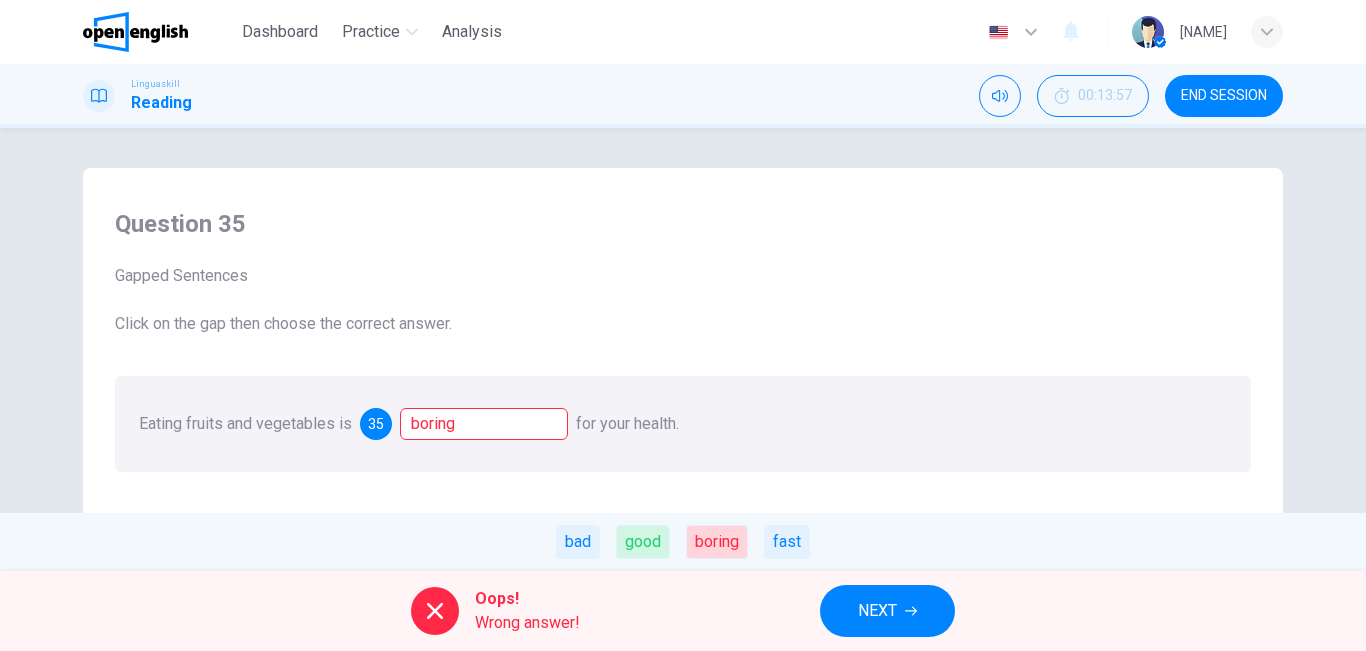 click on "NEXT" at bounding box center [887, 611] 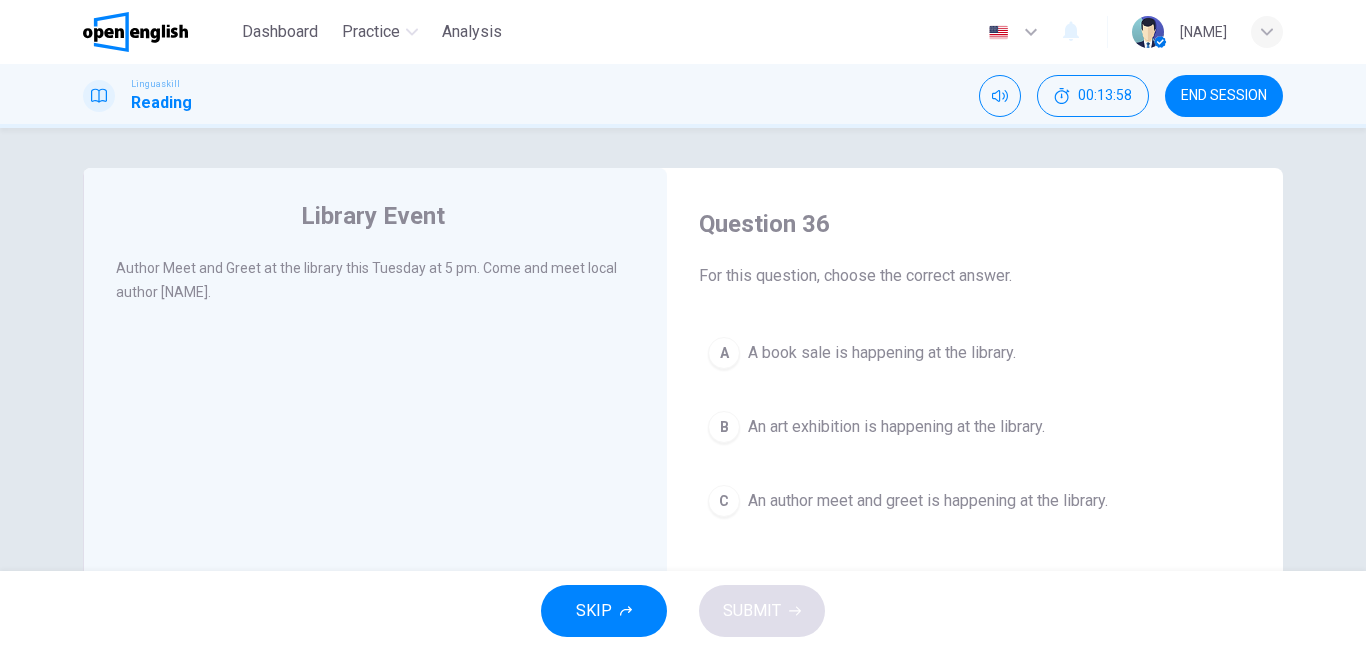 click on "B An art exhibition is happening at the library." at bounding box center [975, 427] 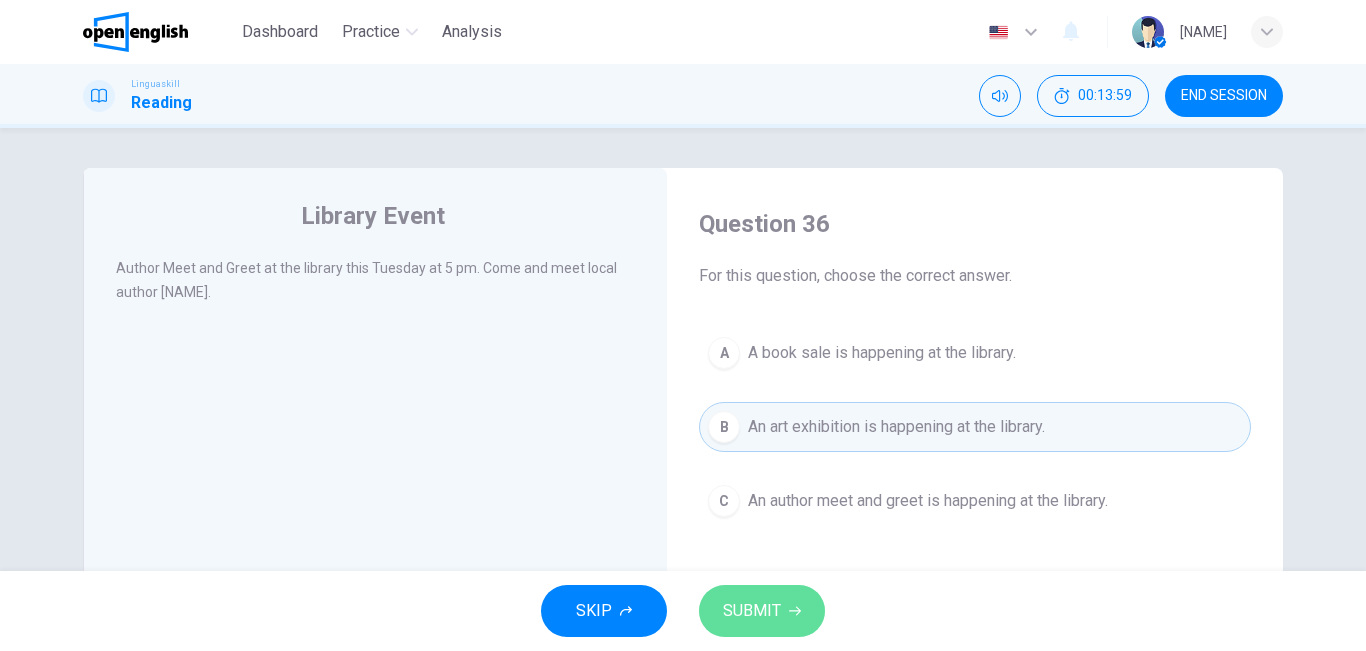 click on "SUBMIT" at bounding box center [762, 611] 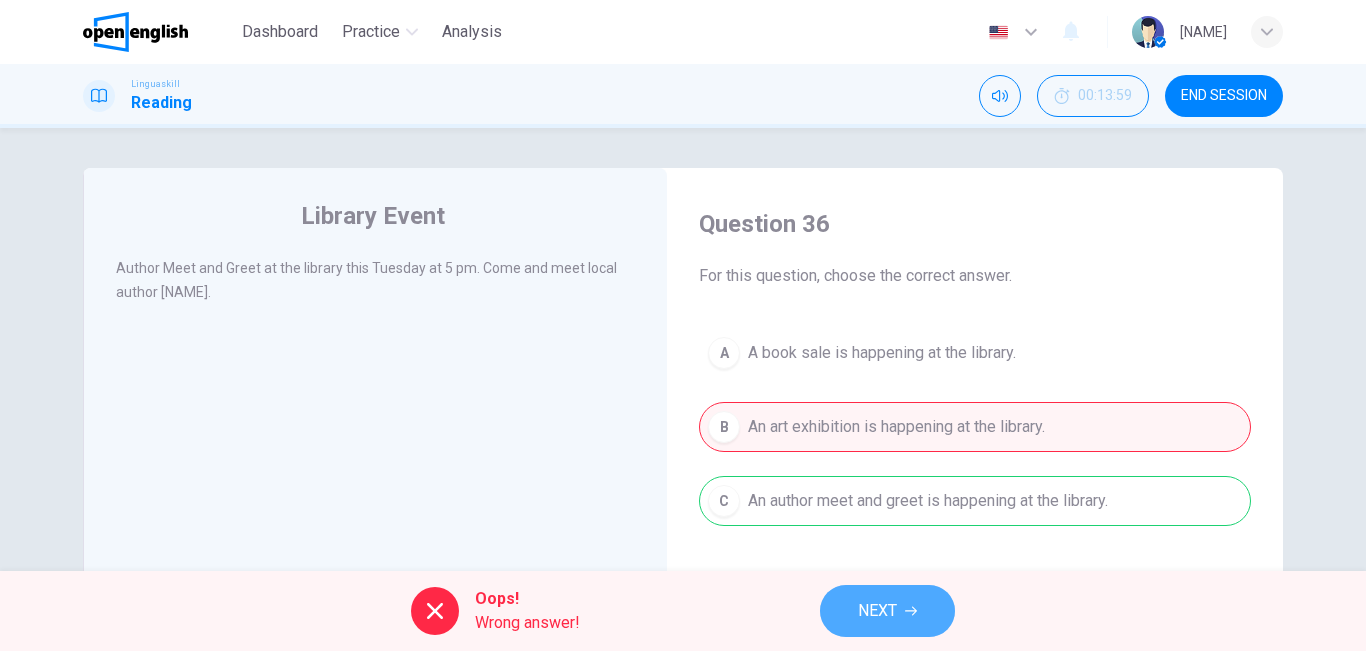 click on "NEXT" at bounding box center (887, 611) 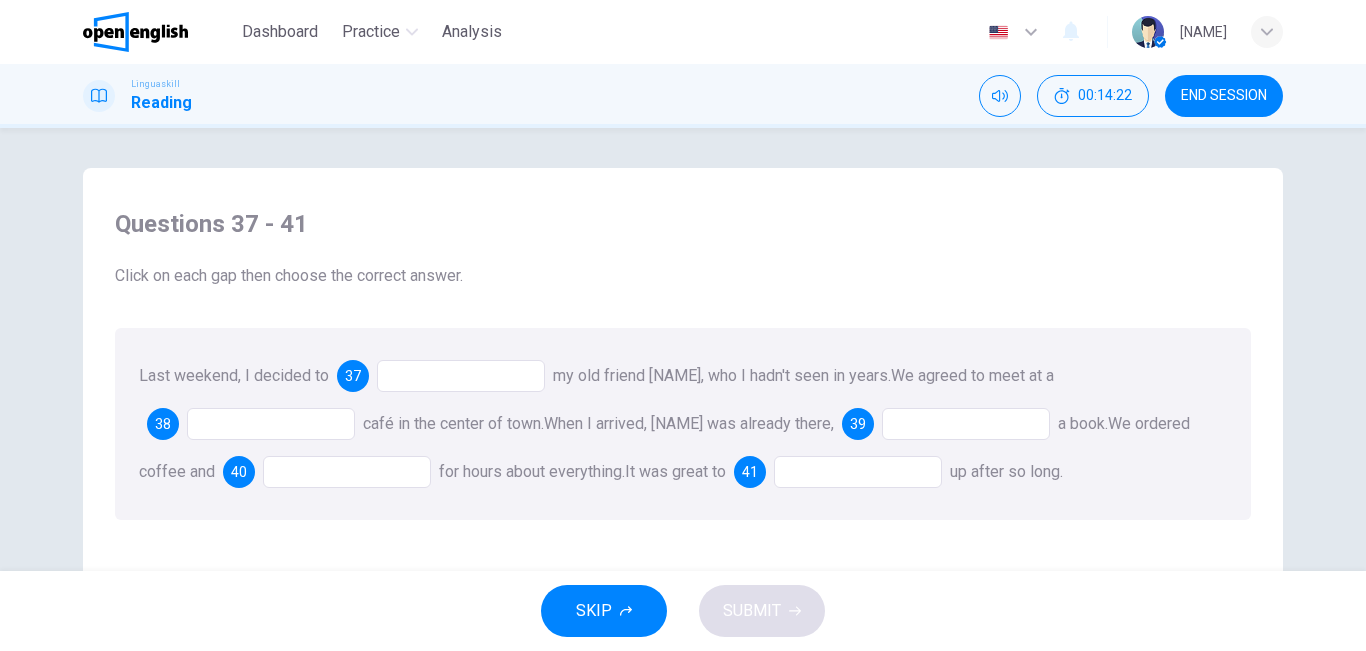click at bounding box center [461, 376] 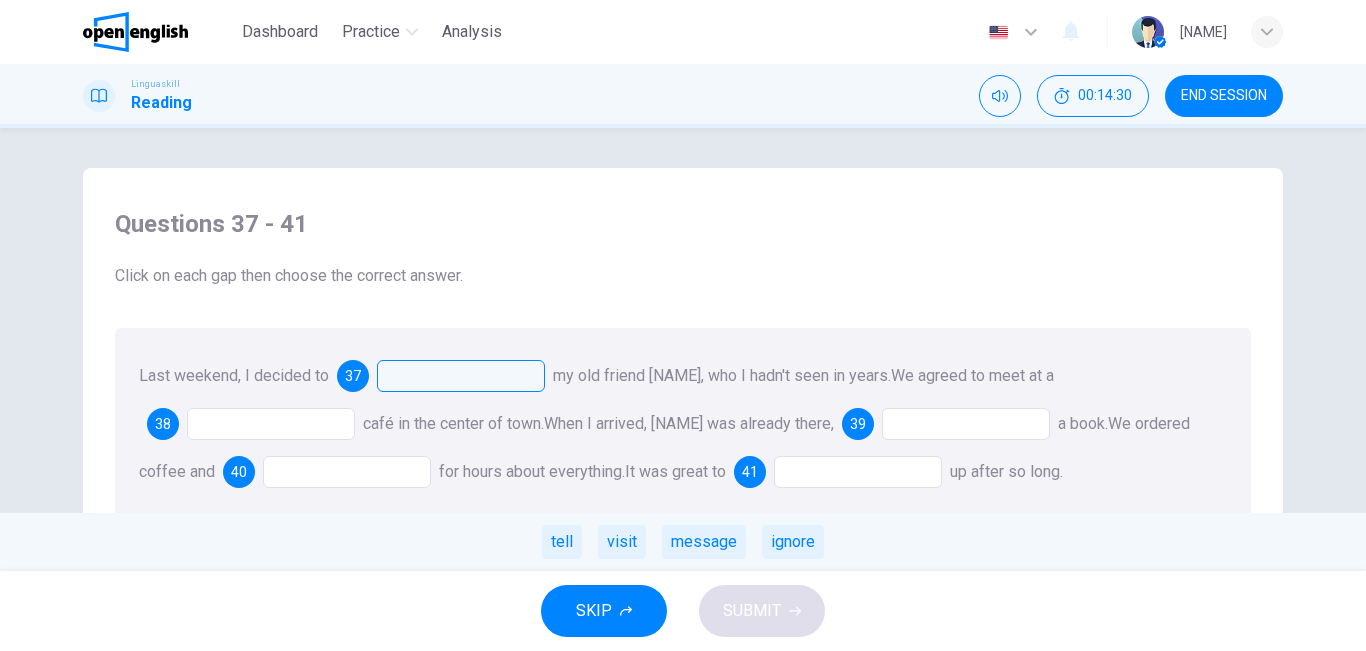 drag, startPoint x: 436, startPoint y: 363, endPoint x: 588, endPoint y: 487, distance: 196.1632 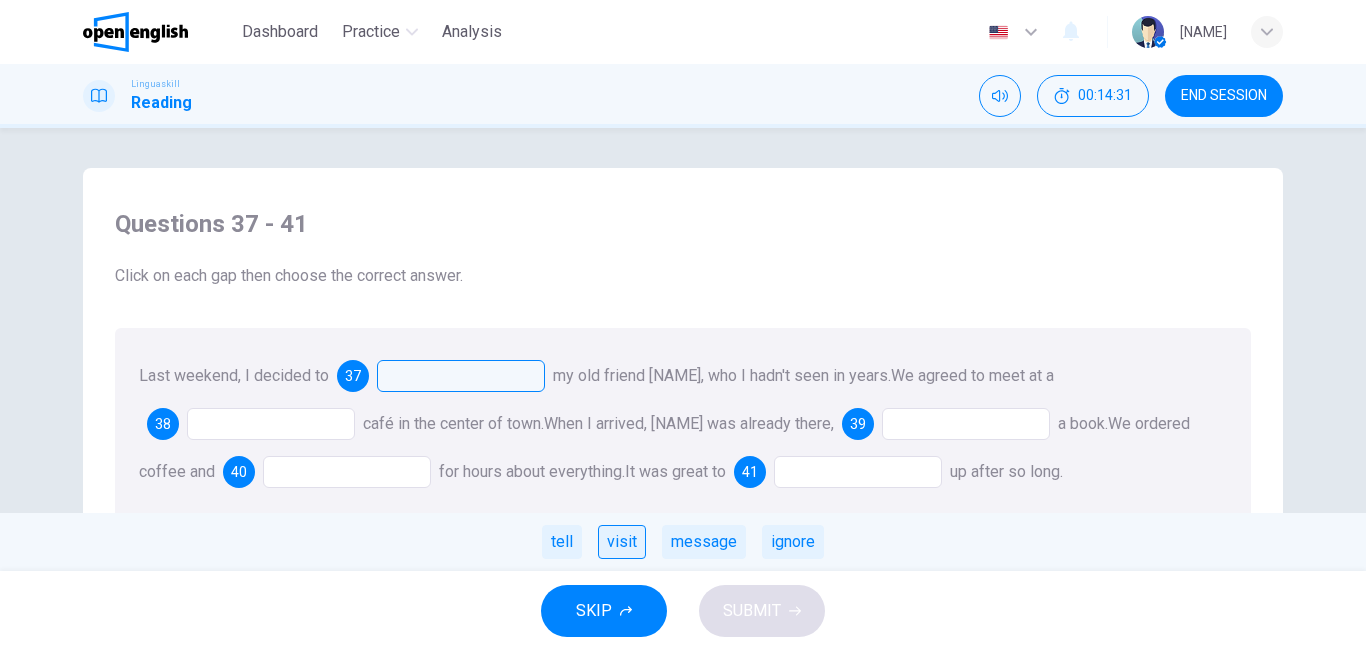 click on "visit" at bounding box center [622, 542] 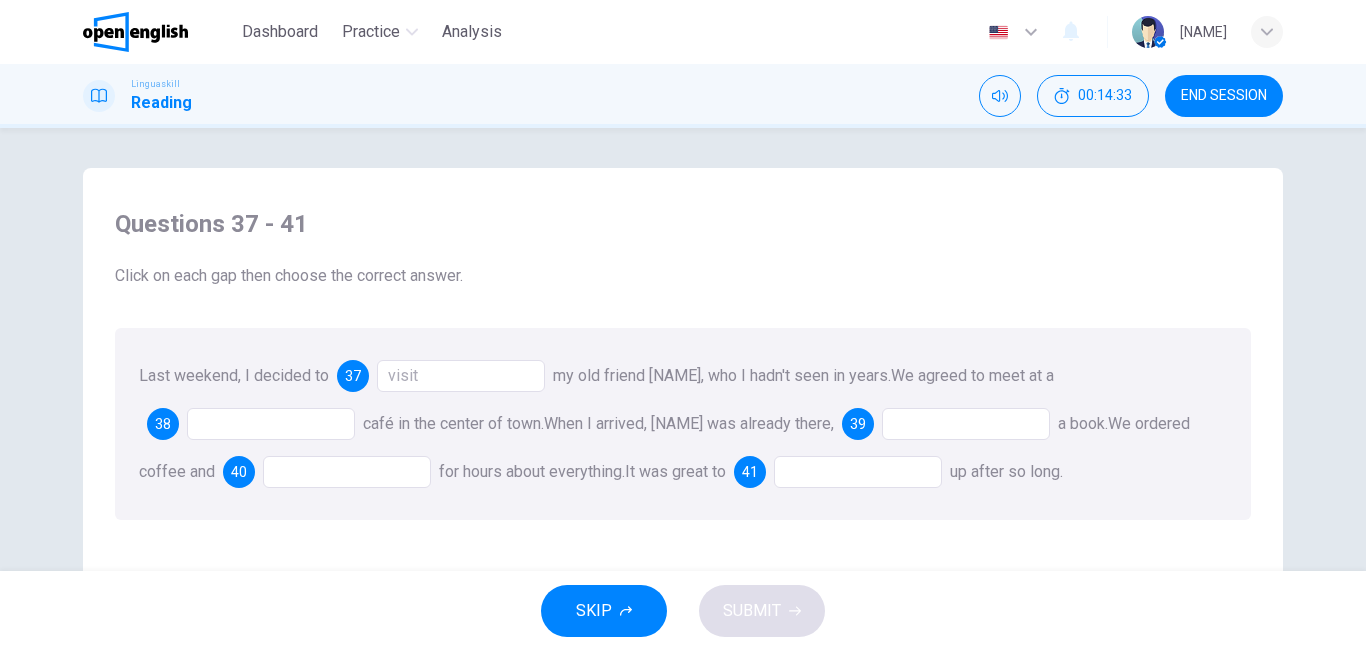 click at bounding box center [271, 424] 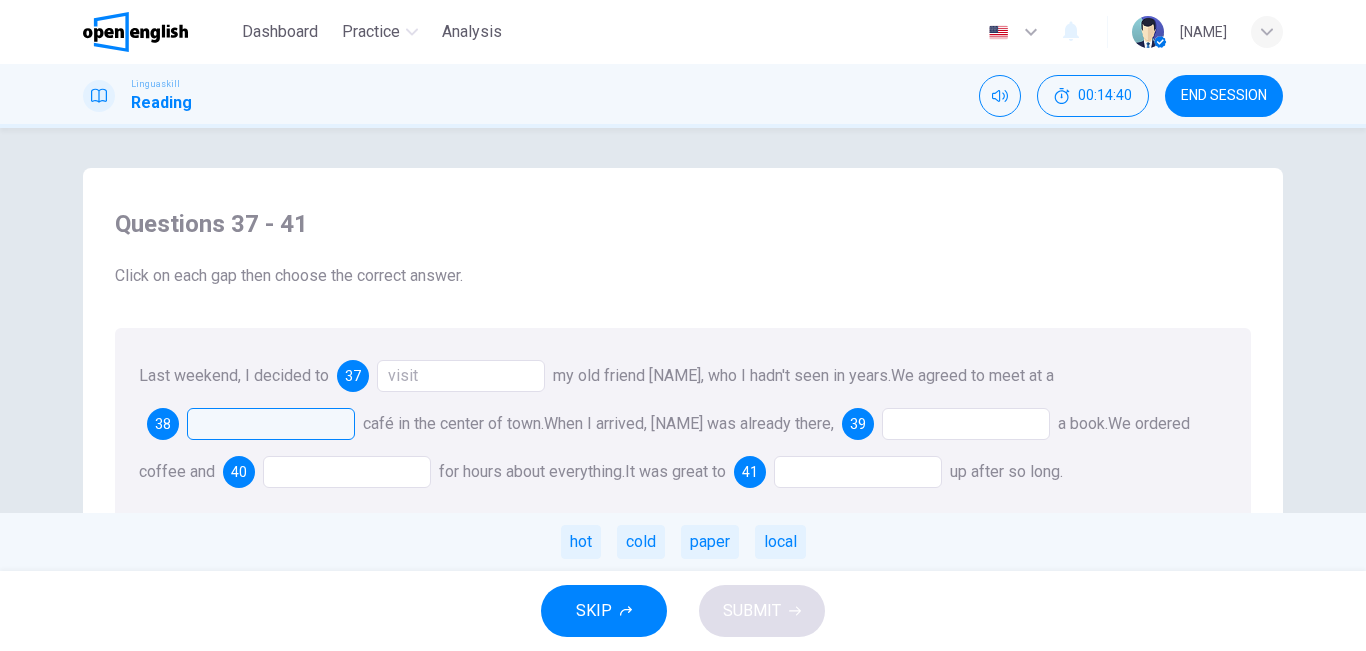 drag, startPoint x: 582, startPoint y: 535, endPoint x: 819, endPoint y: 457, distance: 249.50551 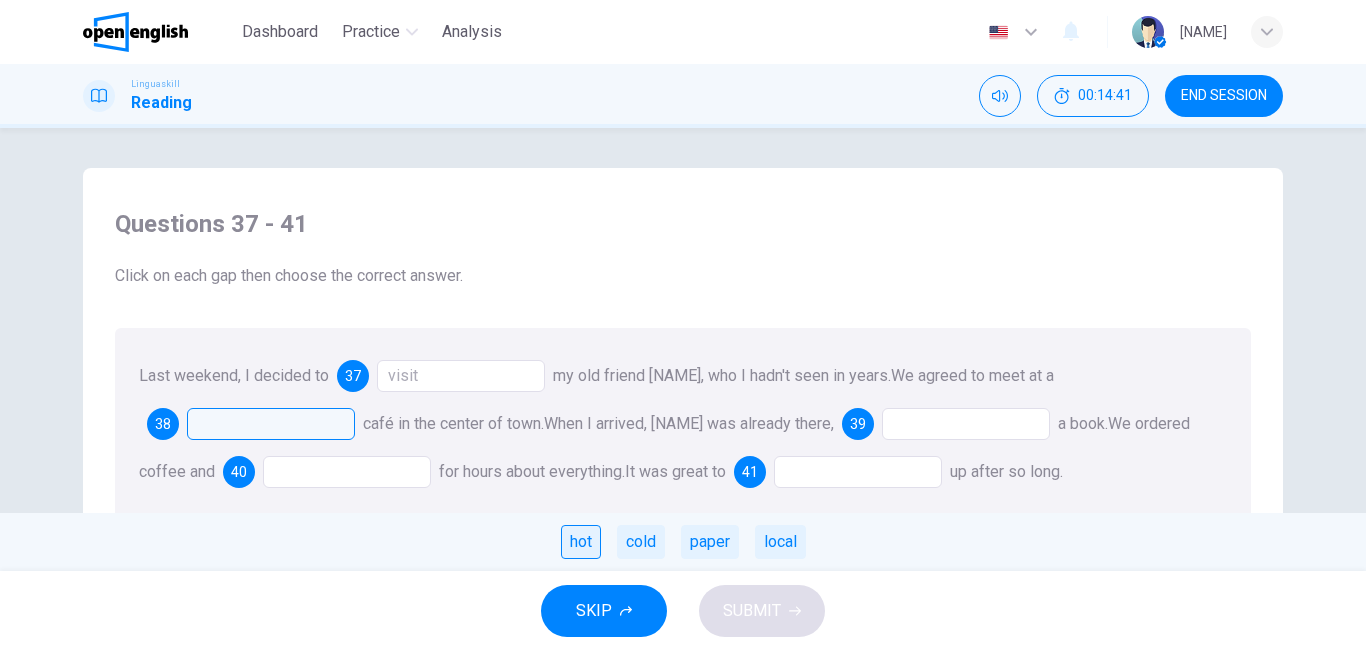click on "hot" at bounding box center [581, 542] 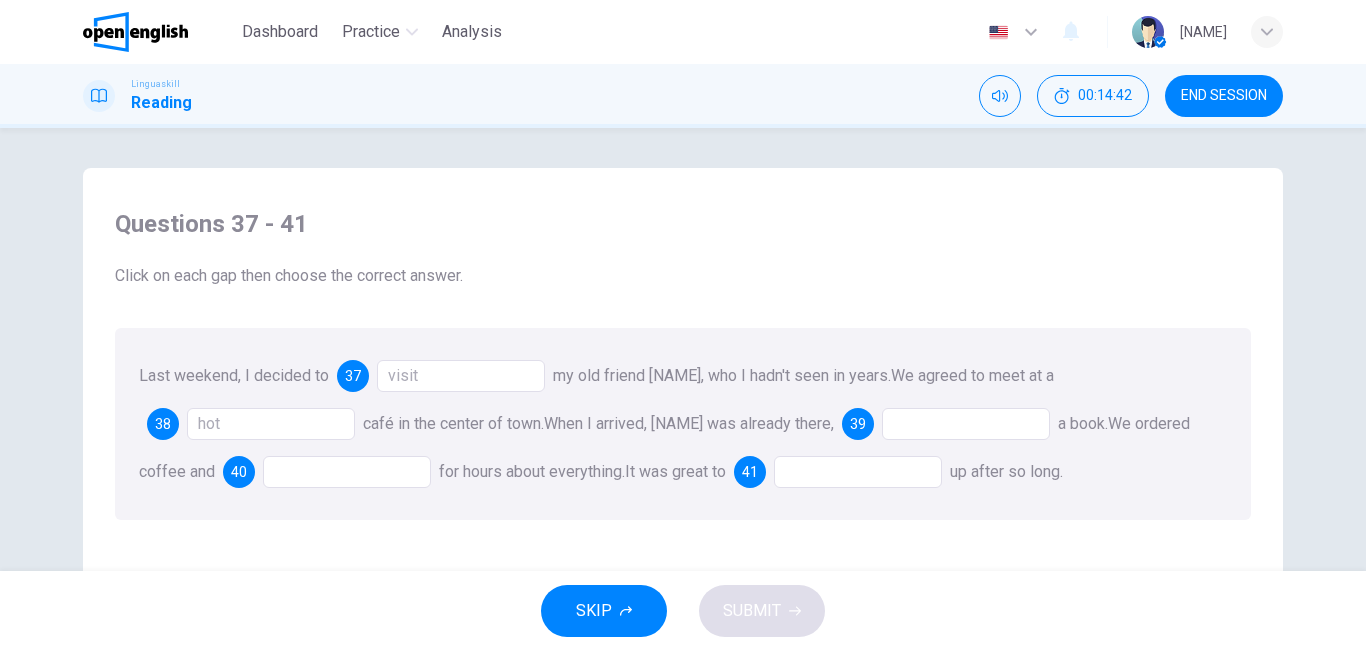 click on "Questions 37 - 41 Click on each gap then choose the correct answer. Last weekend, I decided to visit my old friend [NAME], who I hadn't seen in years. We agreed to meet at a hot café in the center of town. When I arrived, [NAME] was already there, reading a book. We ordered coffee and talked for hours about everything. It was great to catch up after so long." at bounding box center [683, 525] 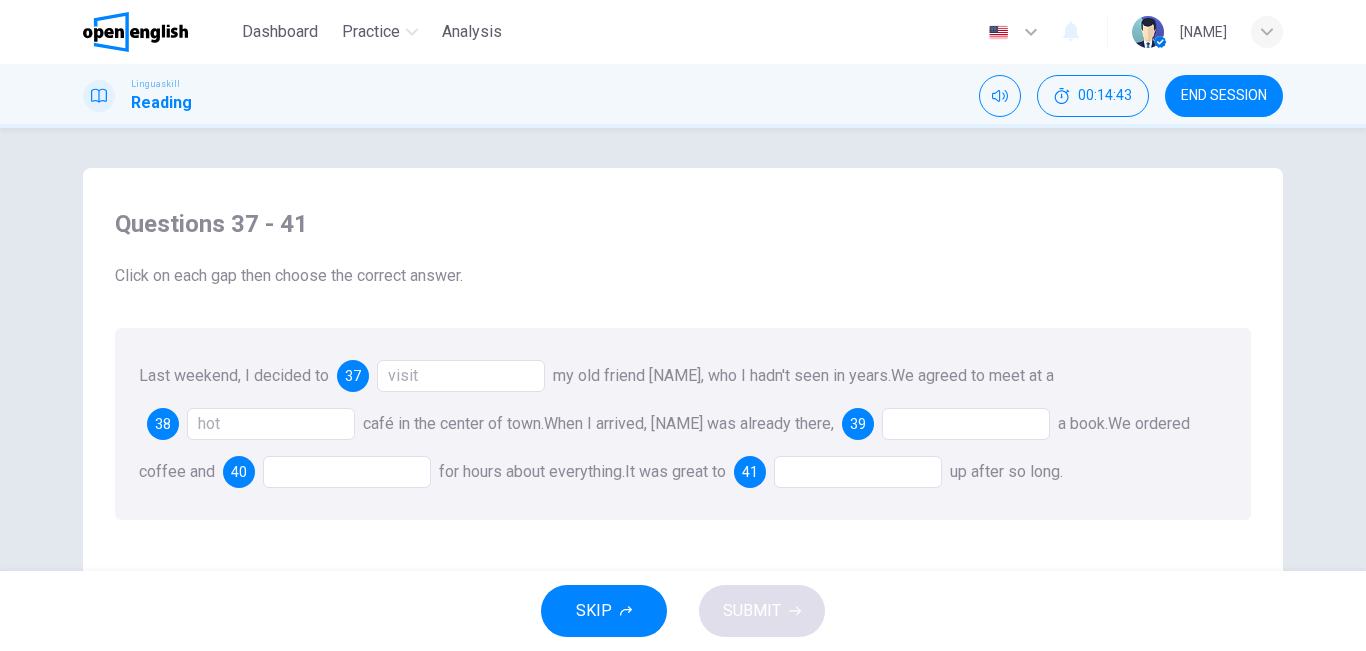 click at bounding box center [966, 424] 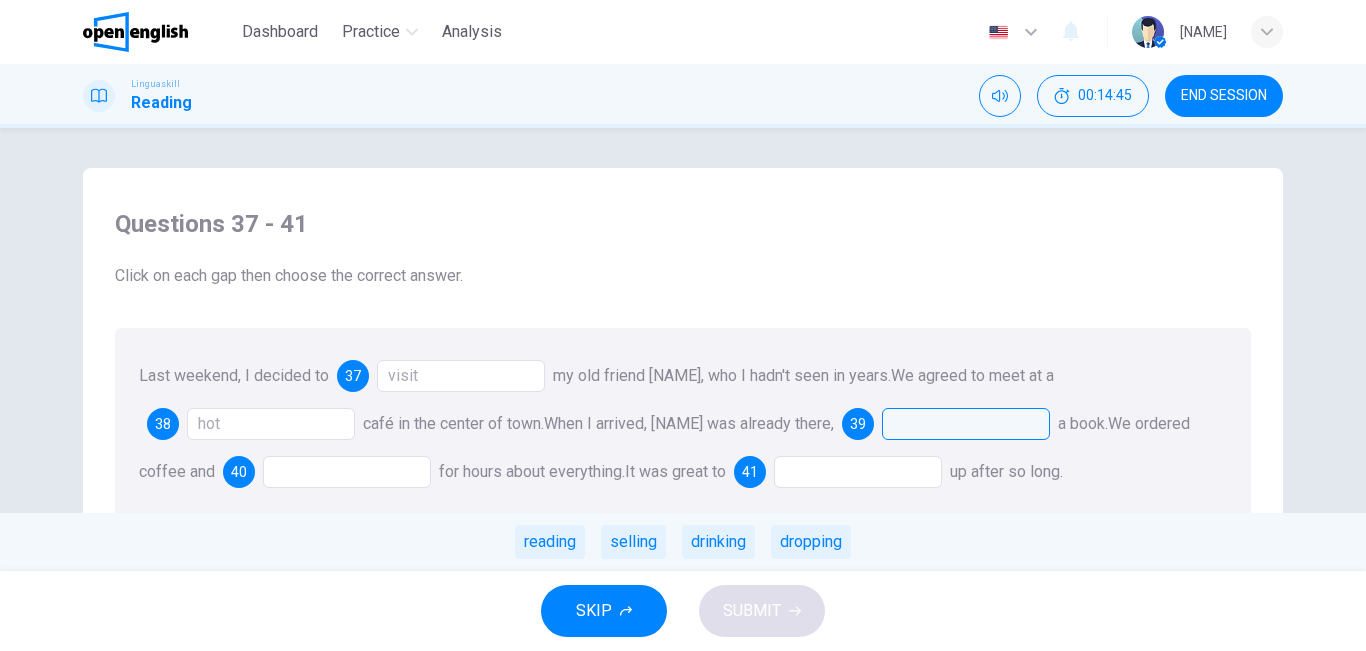 click at bounding box center [966, 424] 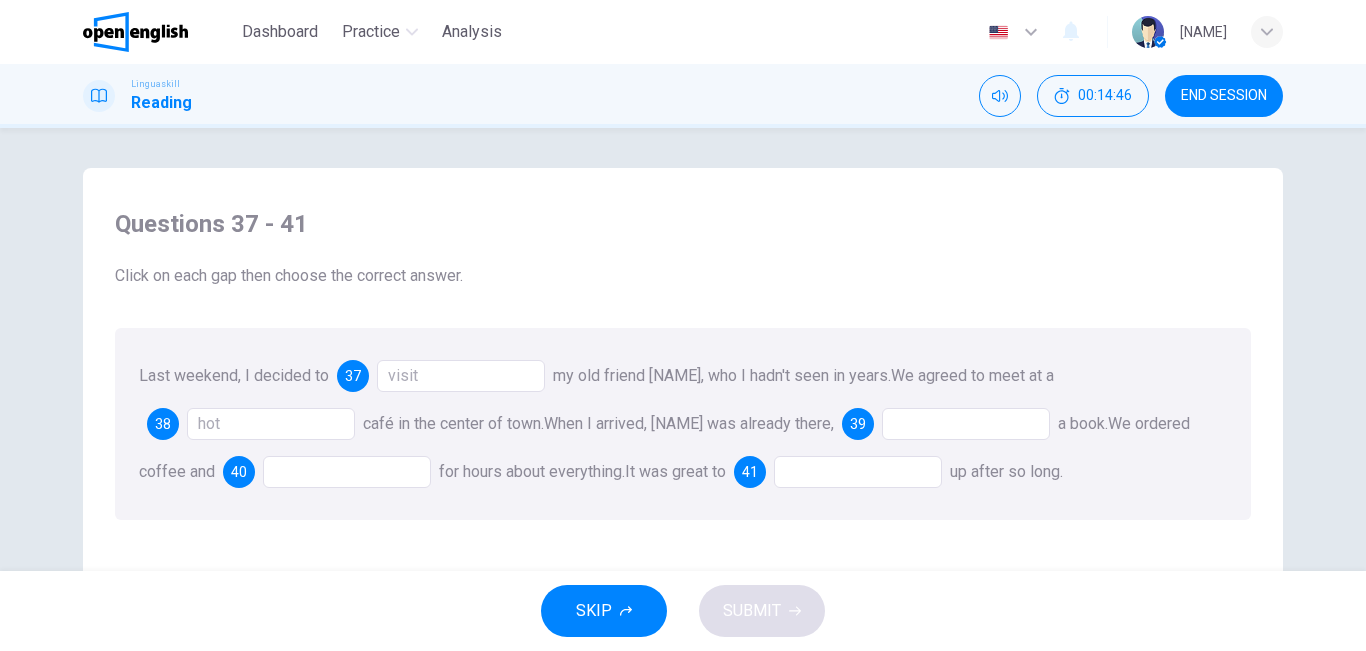 click at bounding box center (966, 424) 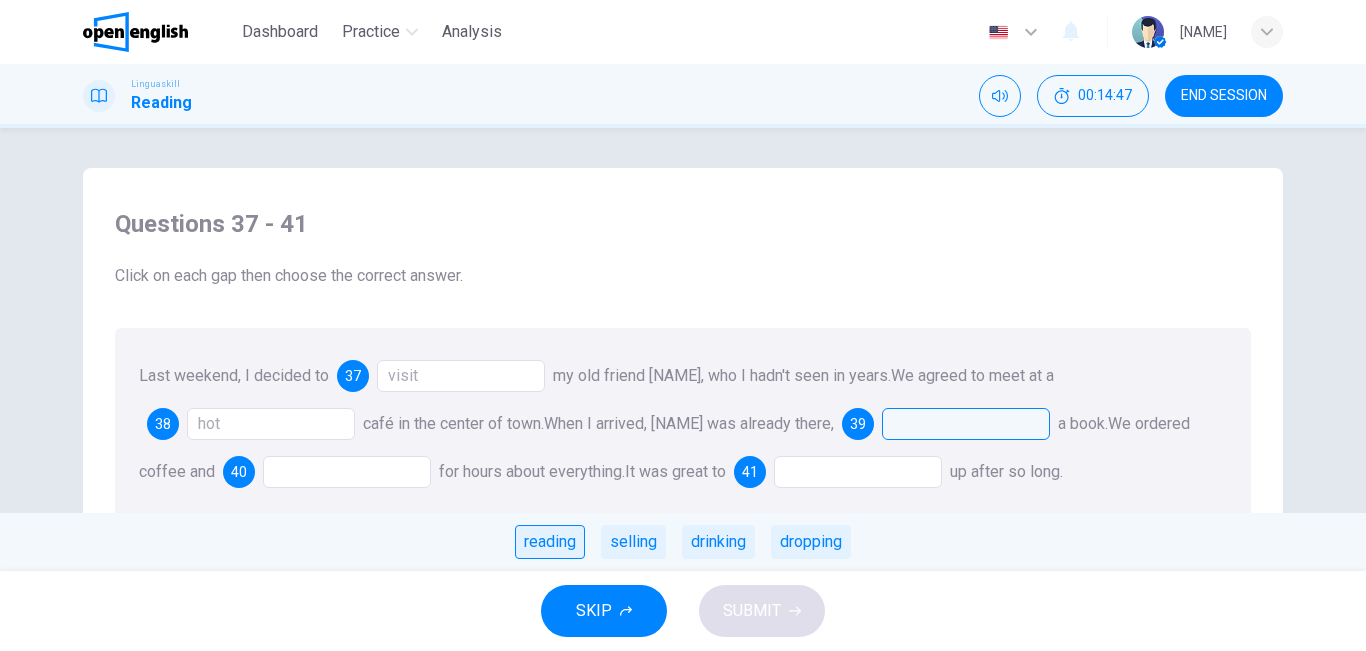 click on "reading" at bounding box center [550, 542] 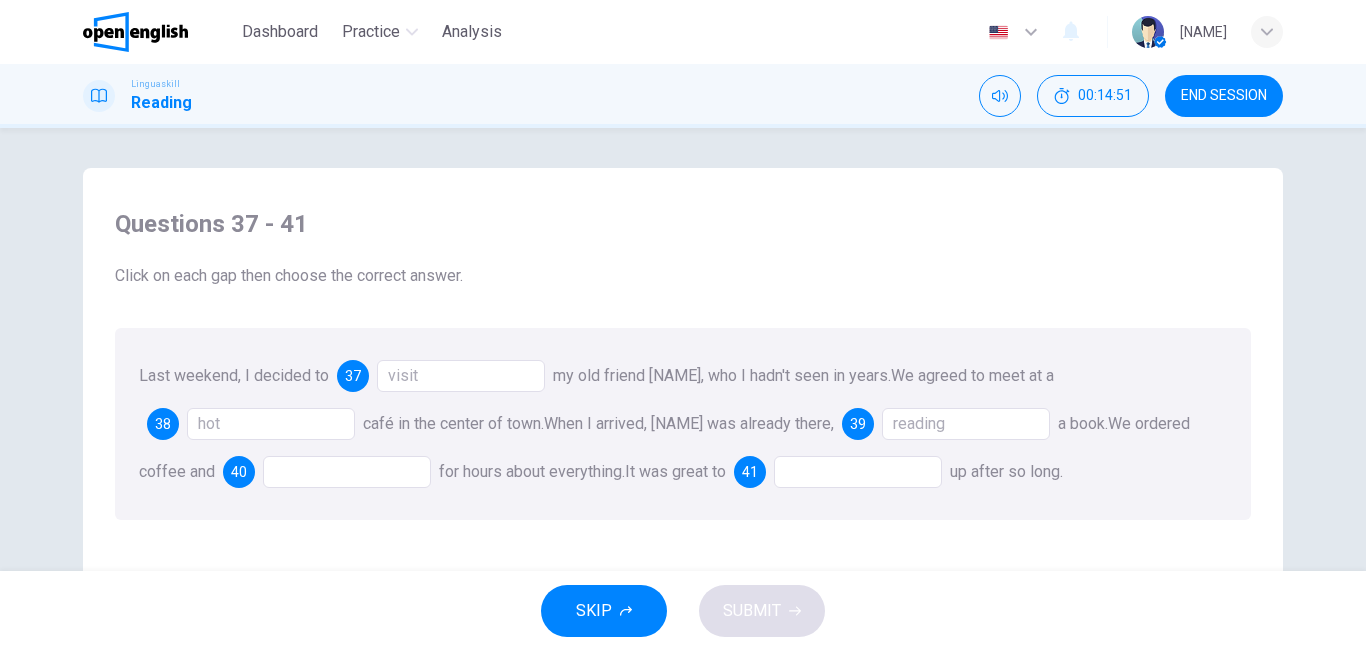 click at bounding box center (347, 472) 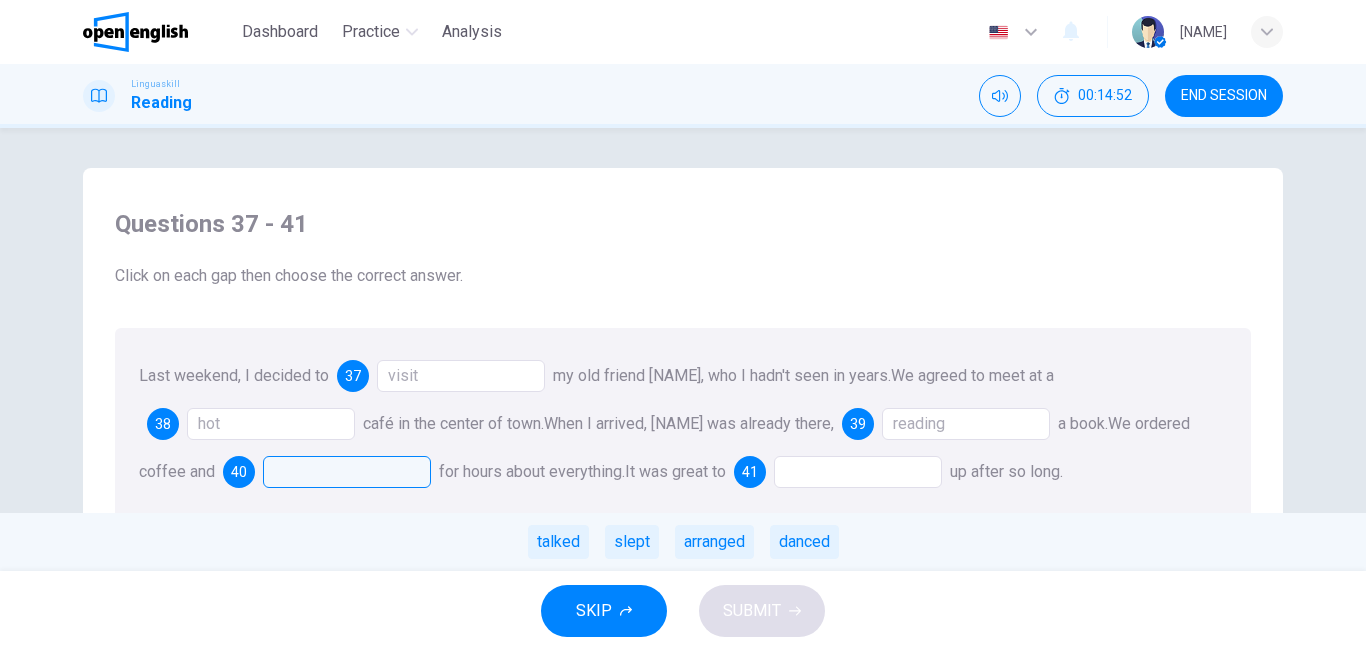 click on "talked slept arranged danced" at bounding box center [683, 542] 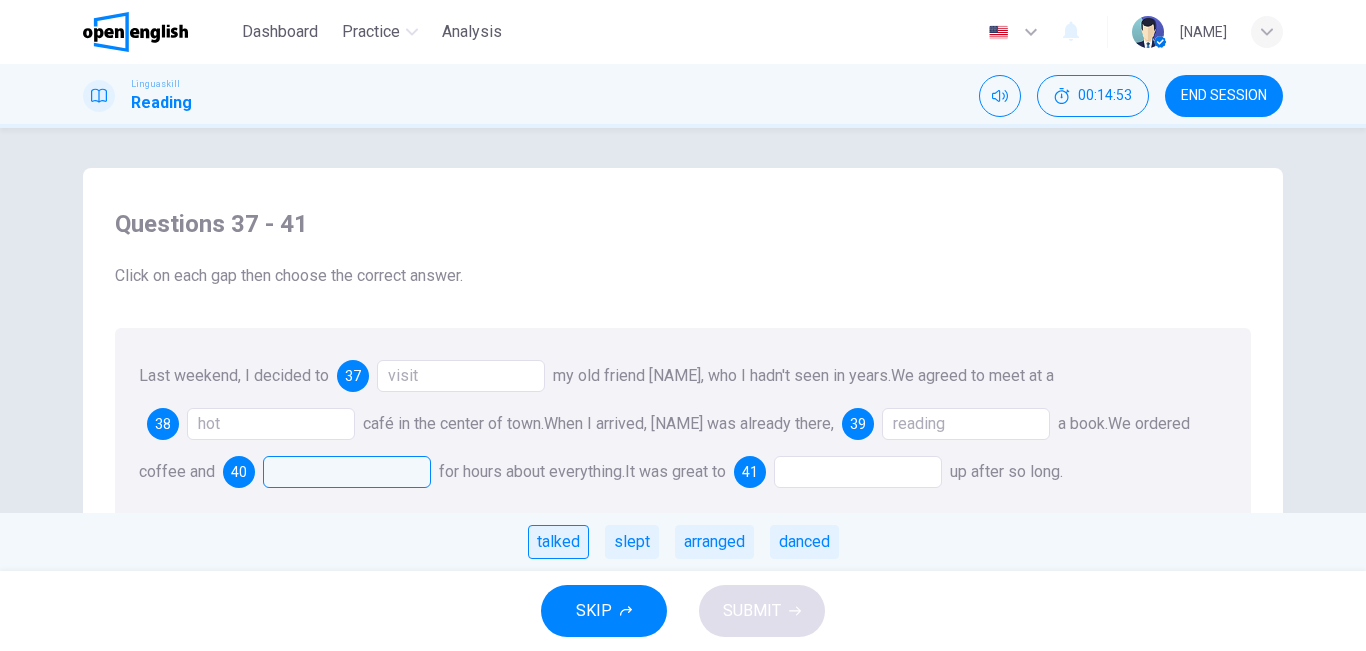 click on "talked" at bounding box center [558, 542] 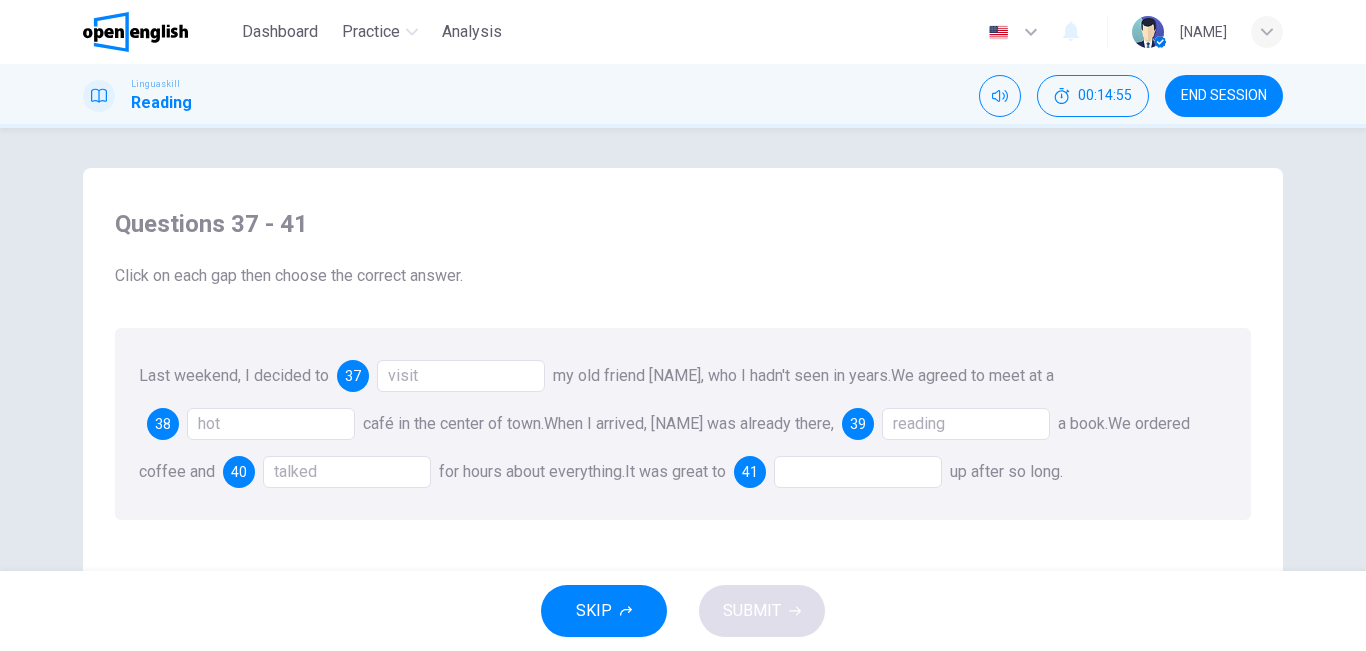 click at bounding box center (858, 472) 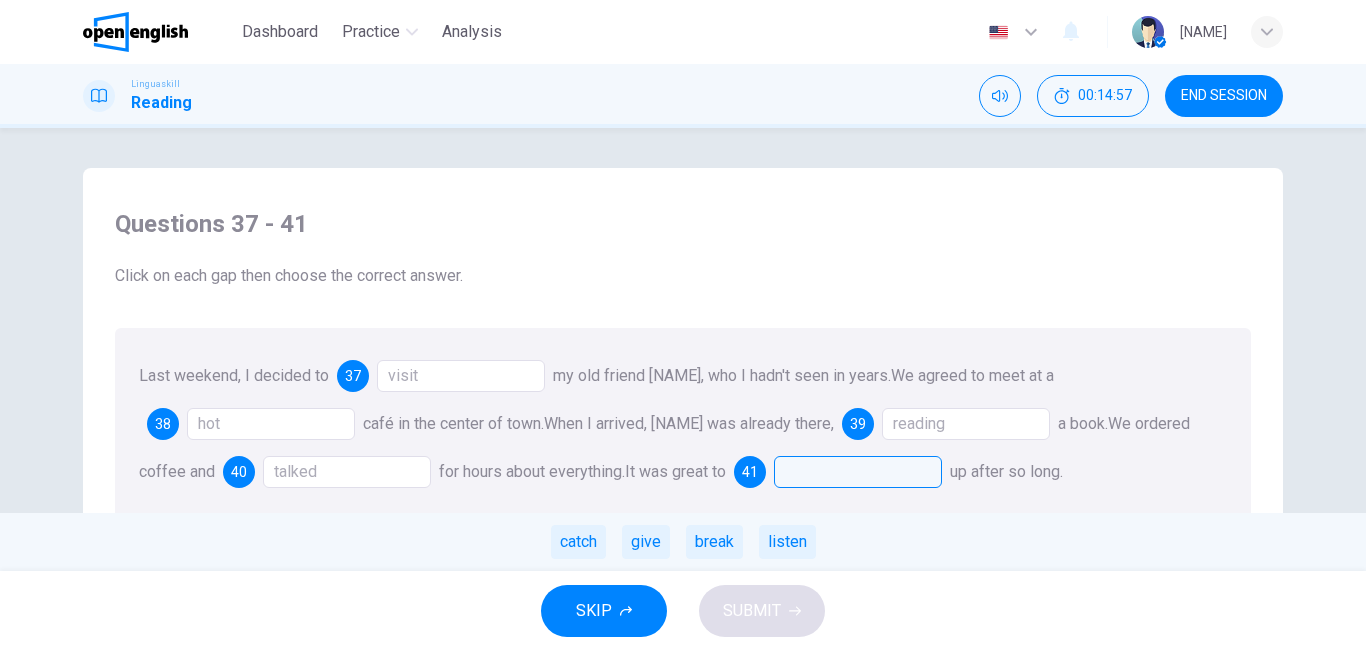 click at bounding box center (858, 472) 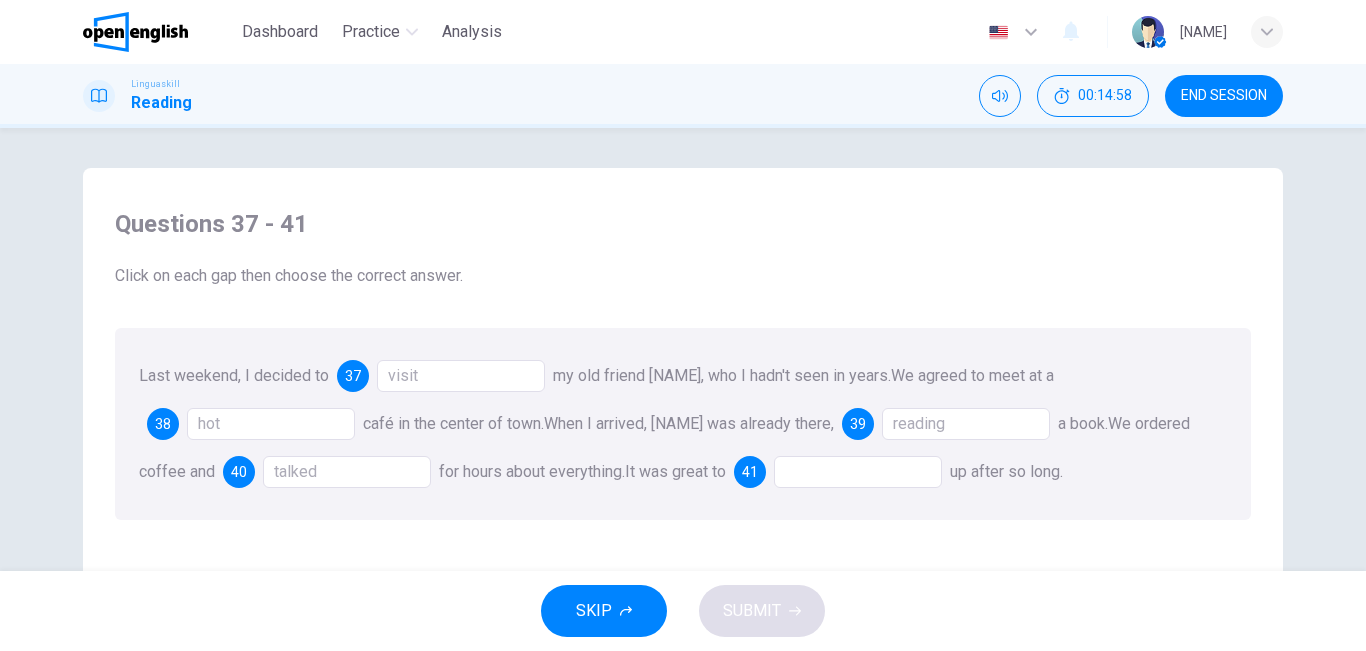 click at bounding box center [858, 472] 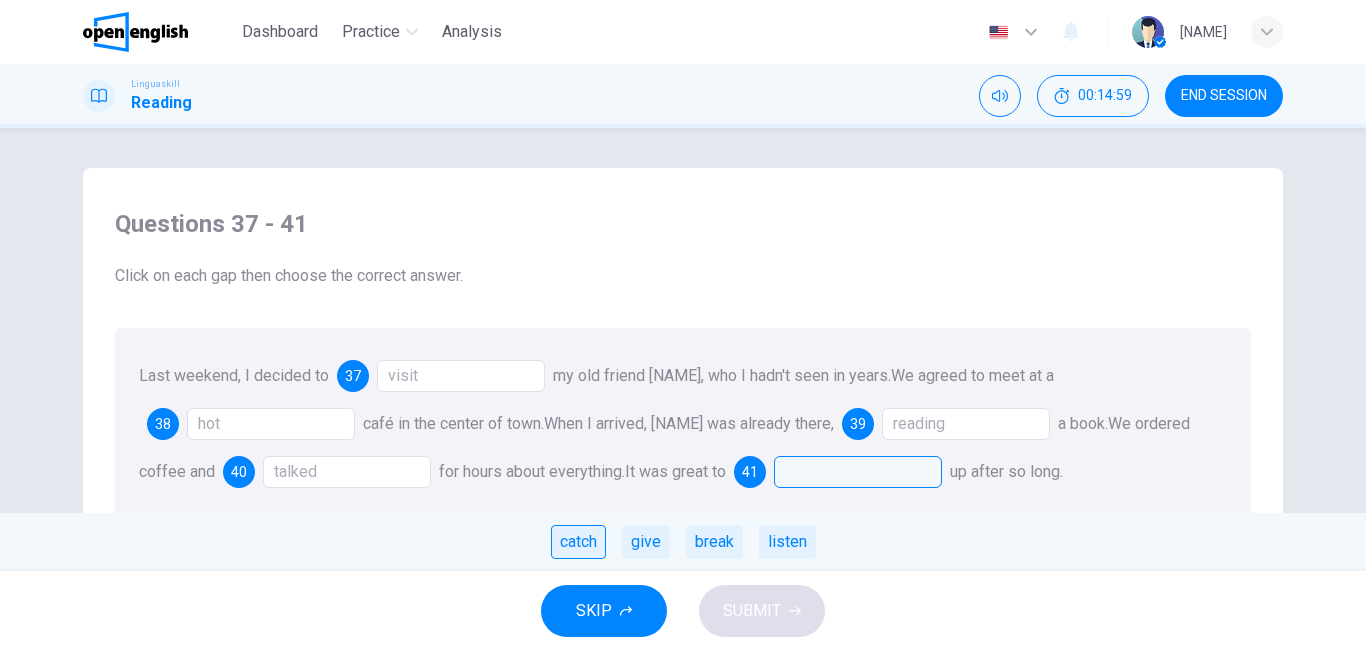 click on "catch" at bounding box center (578, 542) 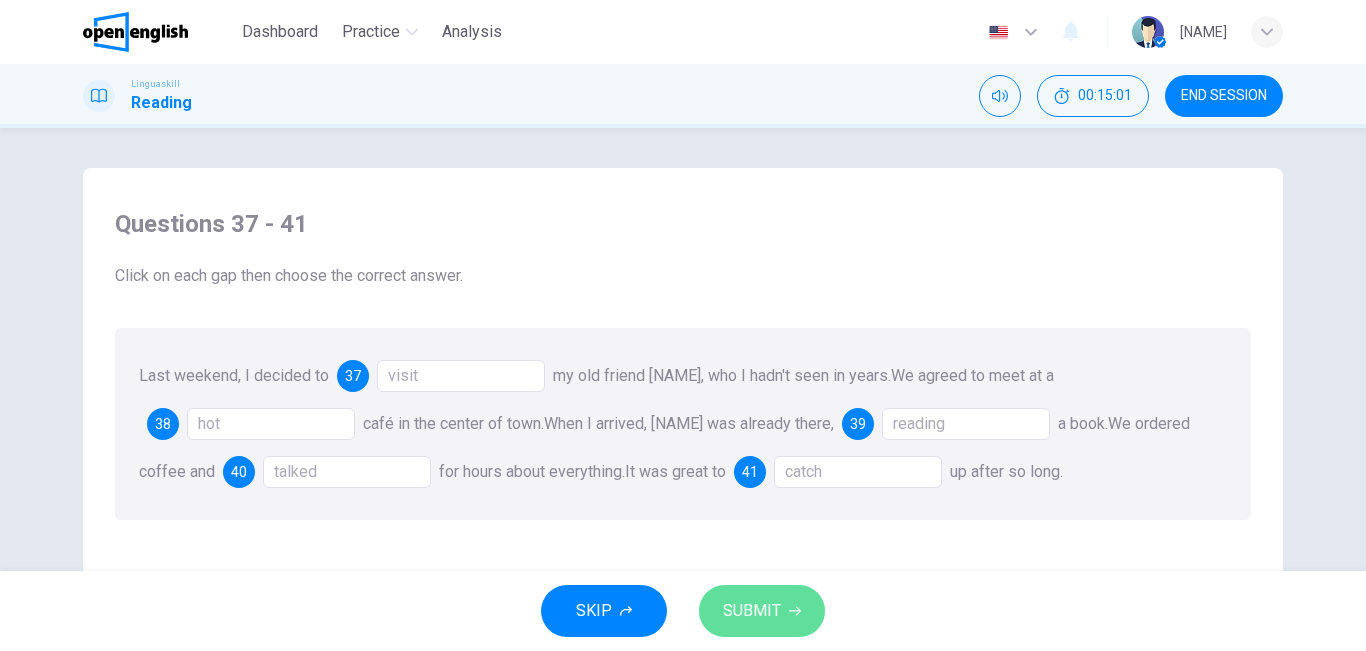 click on "SUBMIT" at bounding box center (752, 611) 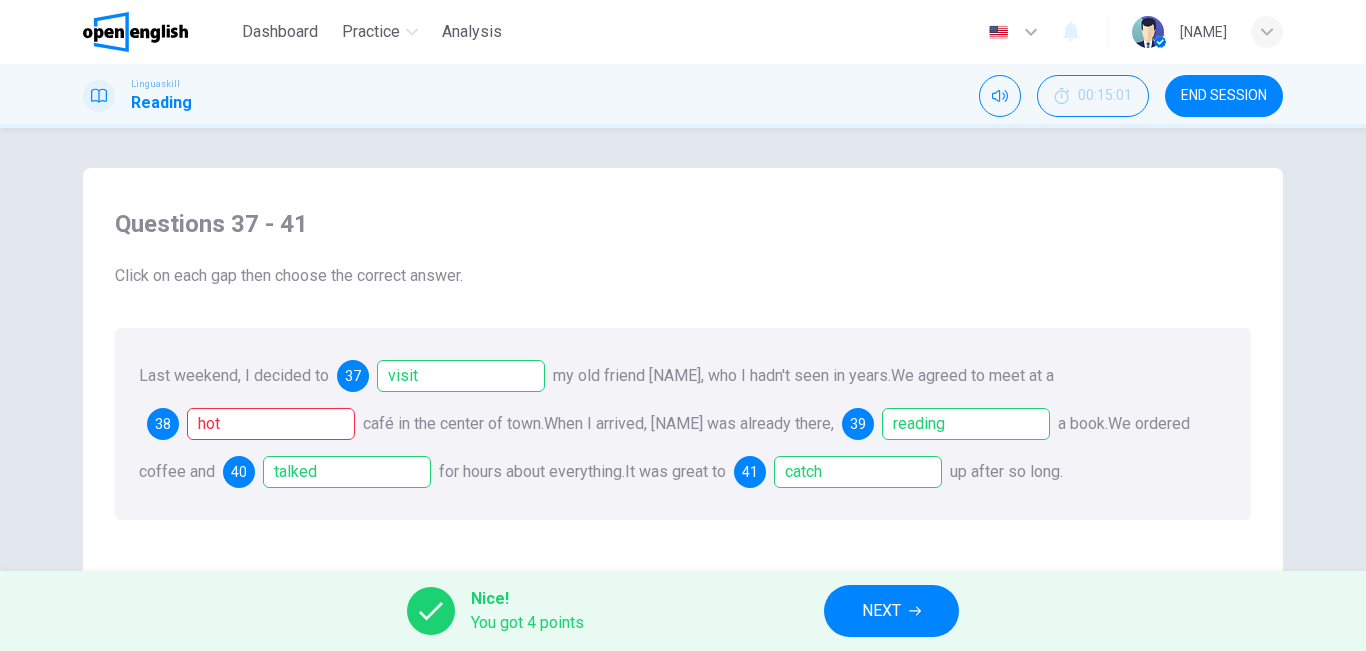 click on "Nice! You got 4
points NEXT" at bounding box center [683, 611] 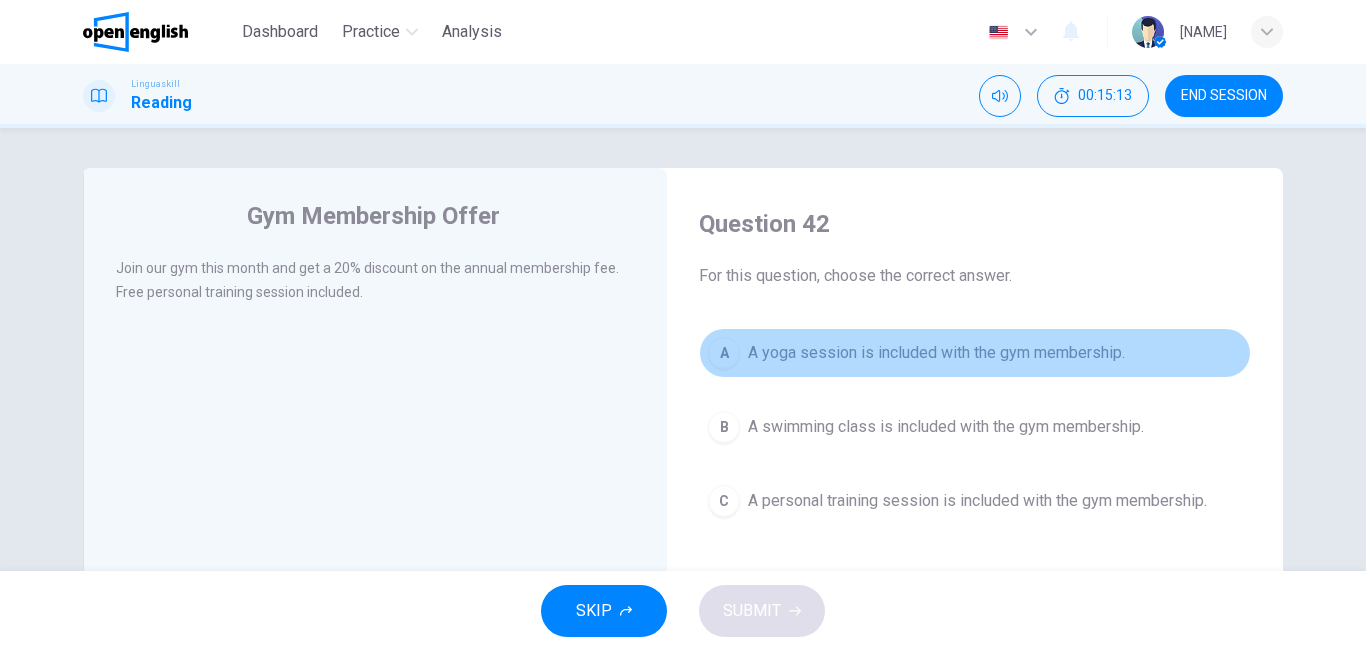 click on "A A yoga session is included with the gym membership." at bounding box center [975, 353] 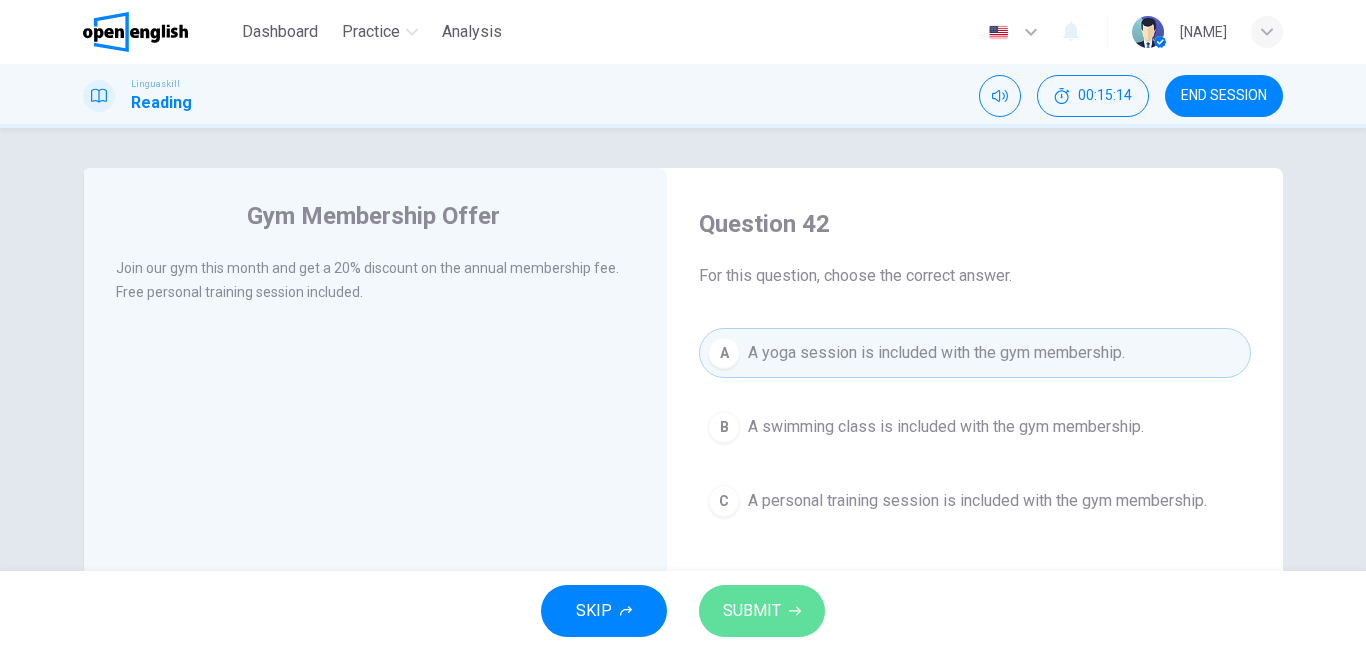 click on "SUBMIT" at bounding box center (752, 611) 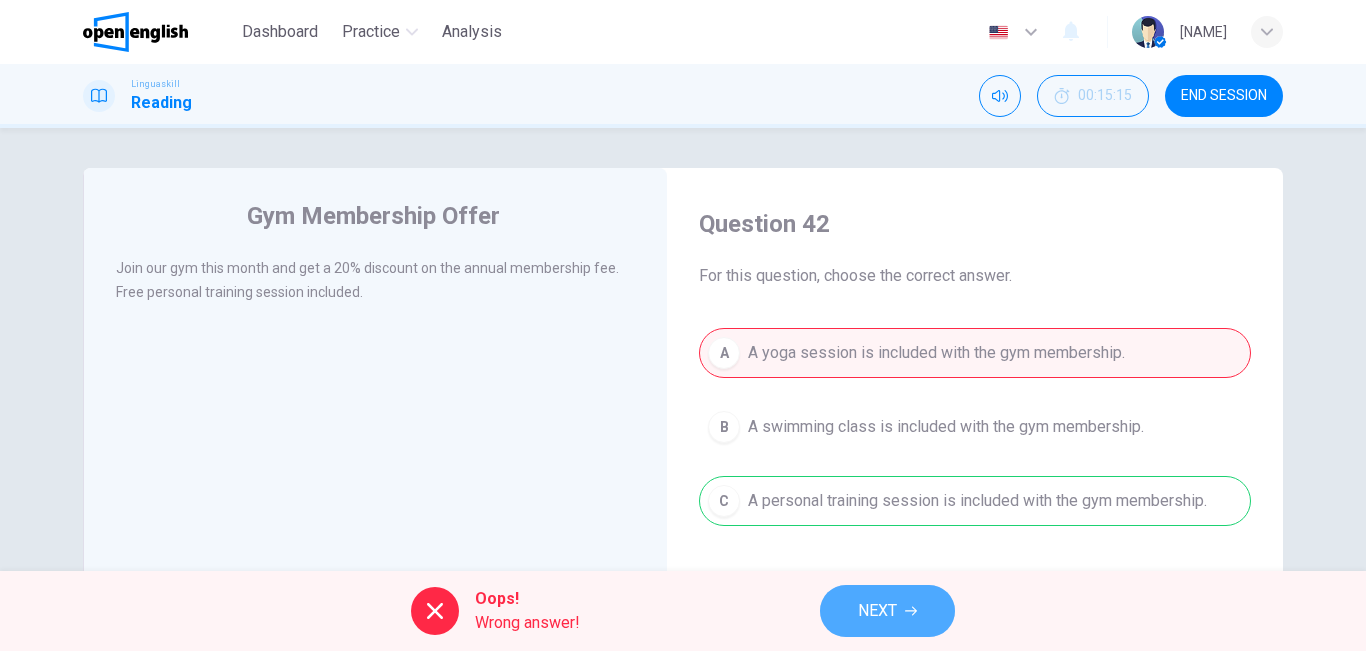 click on "NEXT" at bounding box center (887, 611) 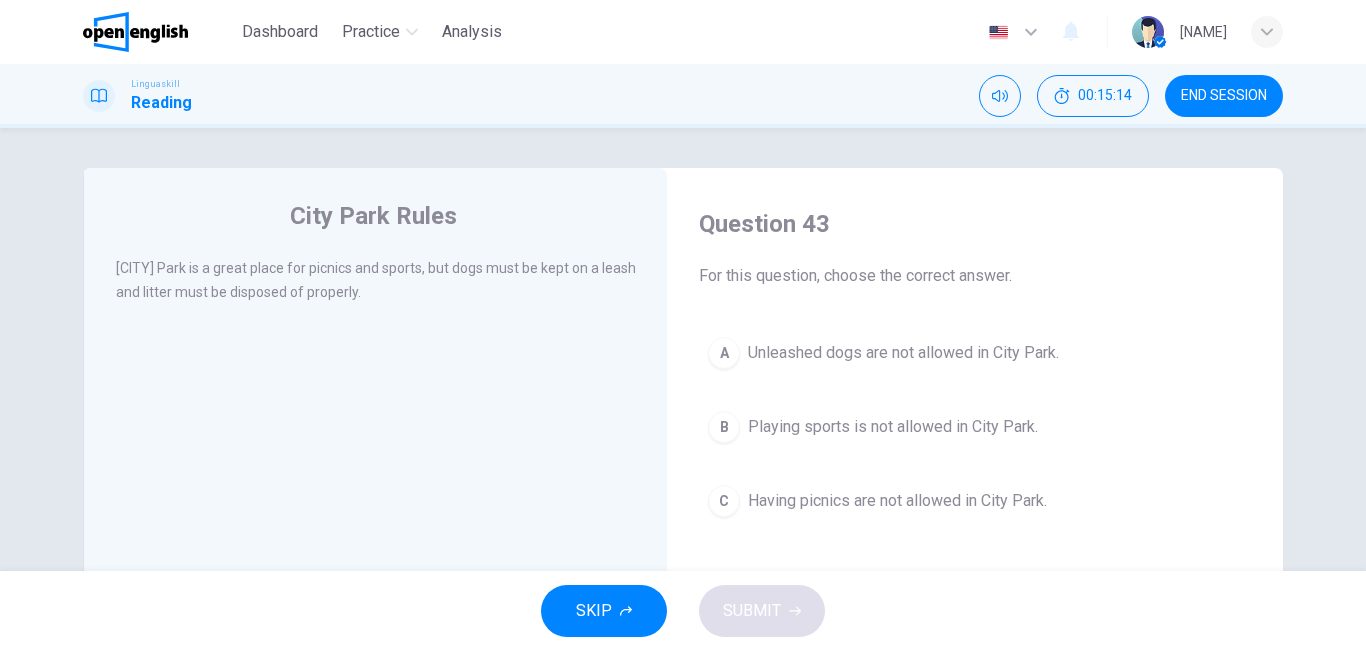 drag, startPoint x: 852, startPoint y: 551, endPoint x: 846, endPoint y: 531, distance: 20.880613 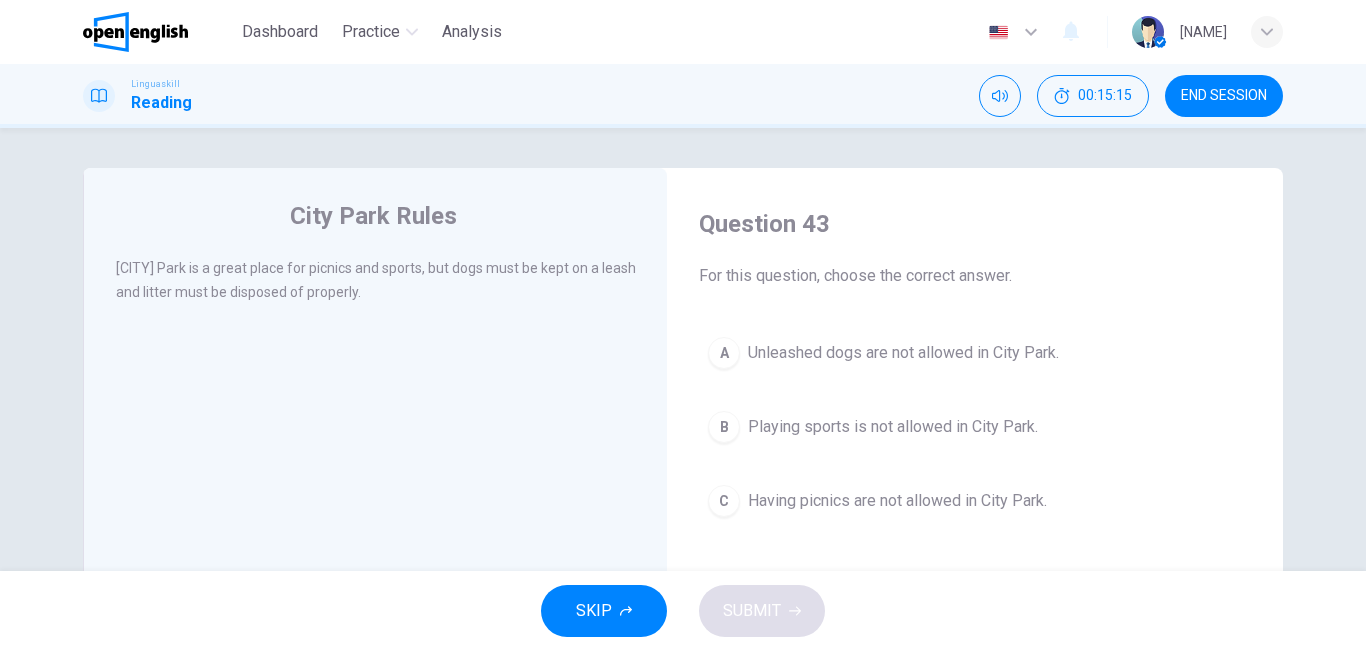 click on "C Having picnics are not allowed in City Park." at bounding box center (975, 501) 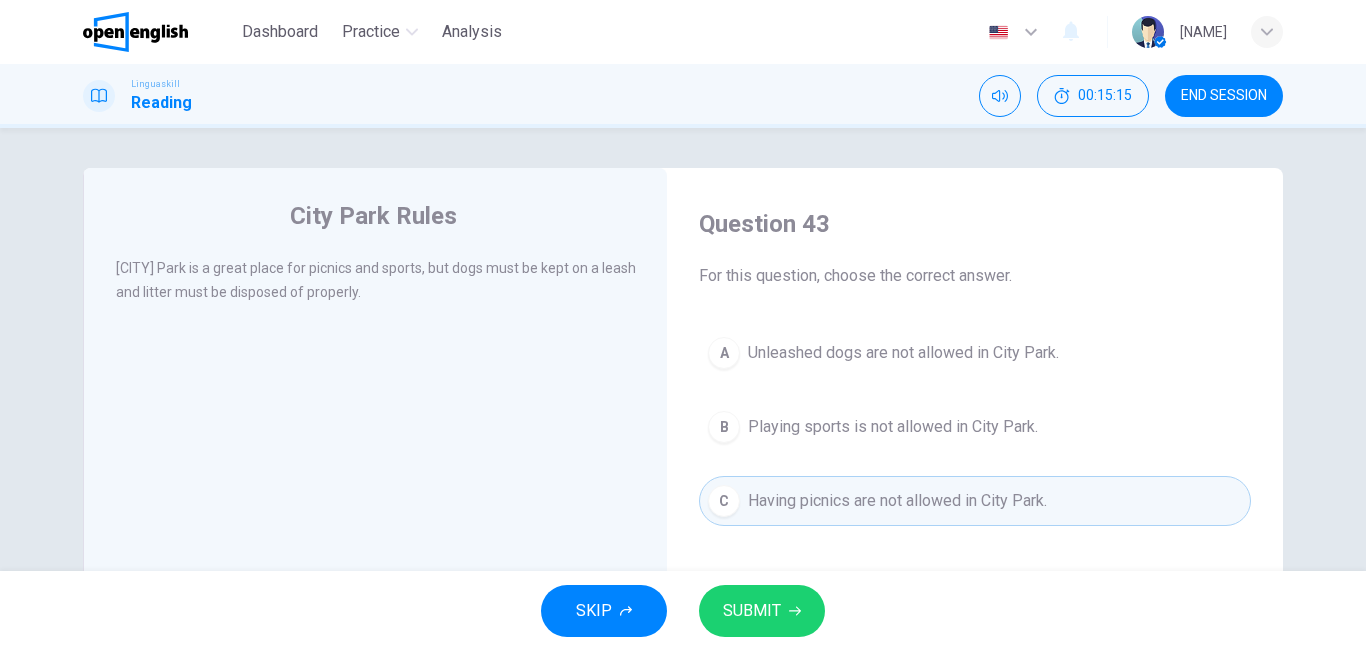 click on "SUBMIT" at bounding box center [762, 611] 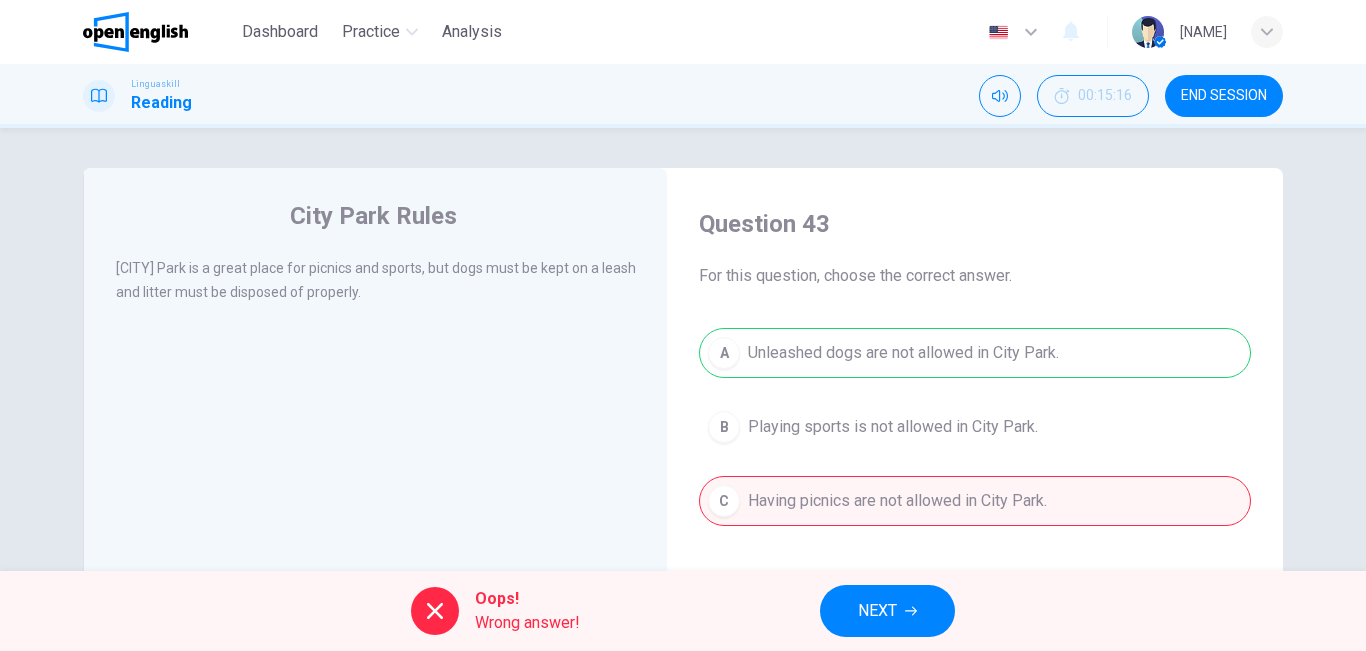 click on "NEXT" at bounding box center (877, 611) 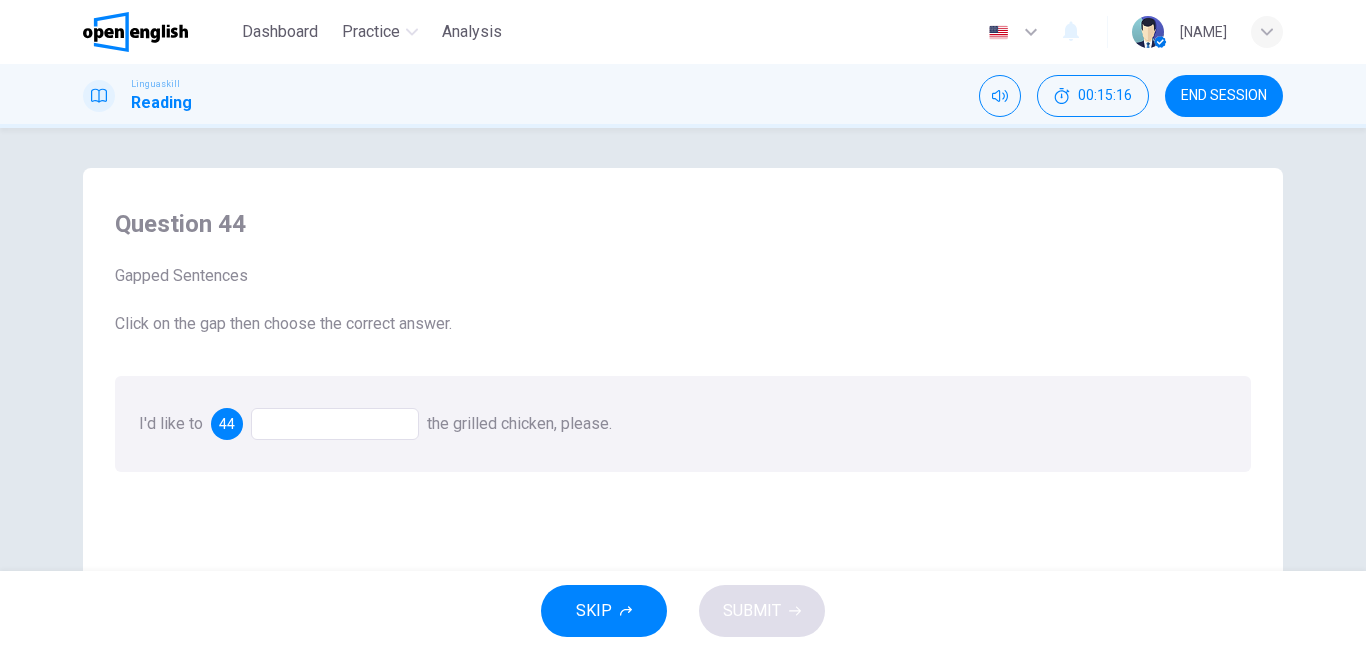 drag, startPoint x: 395, startPoint y: 461, endPoint x: 387, endPoint y: 451, distance: 12.806249 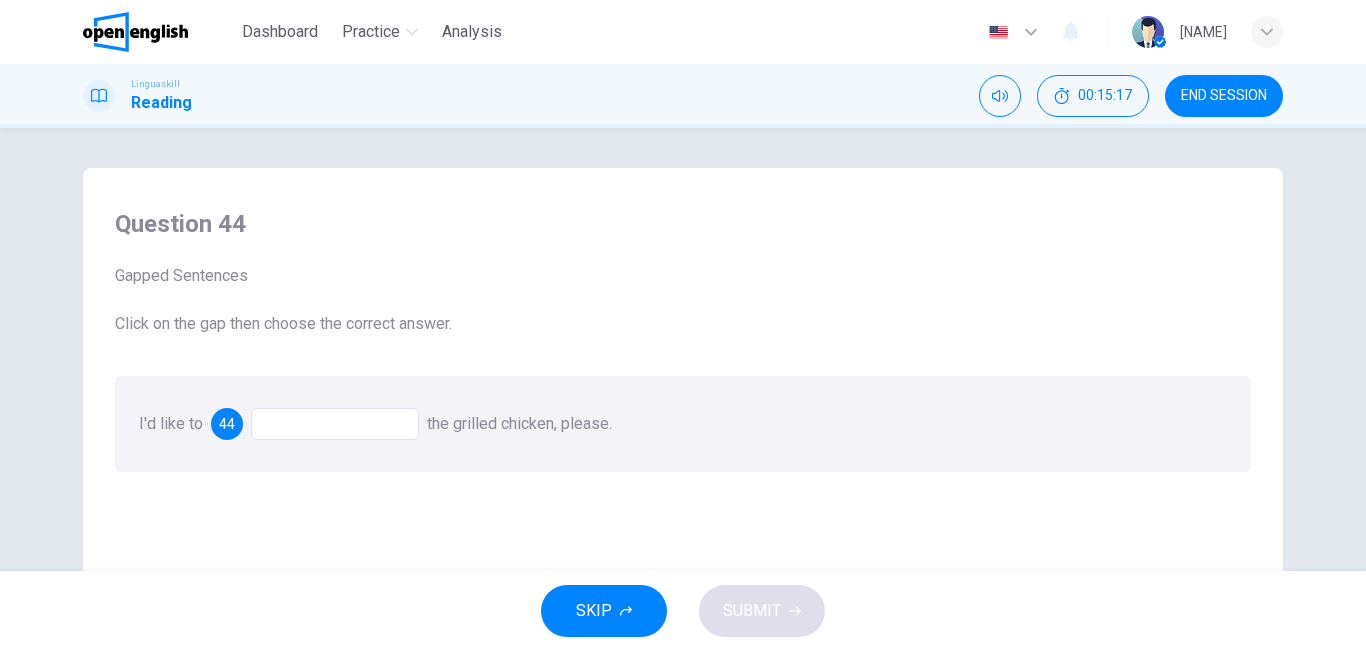 click at bounding box center (335, 424) 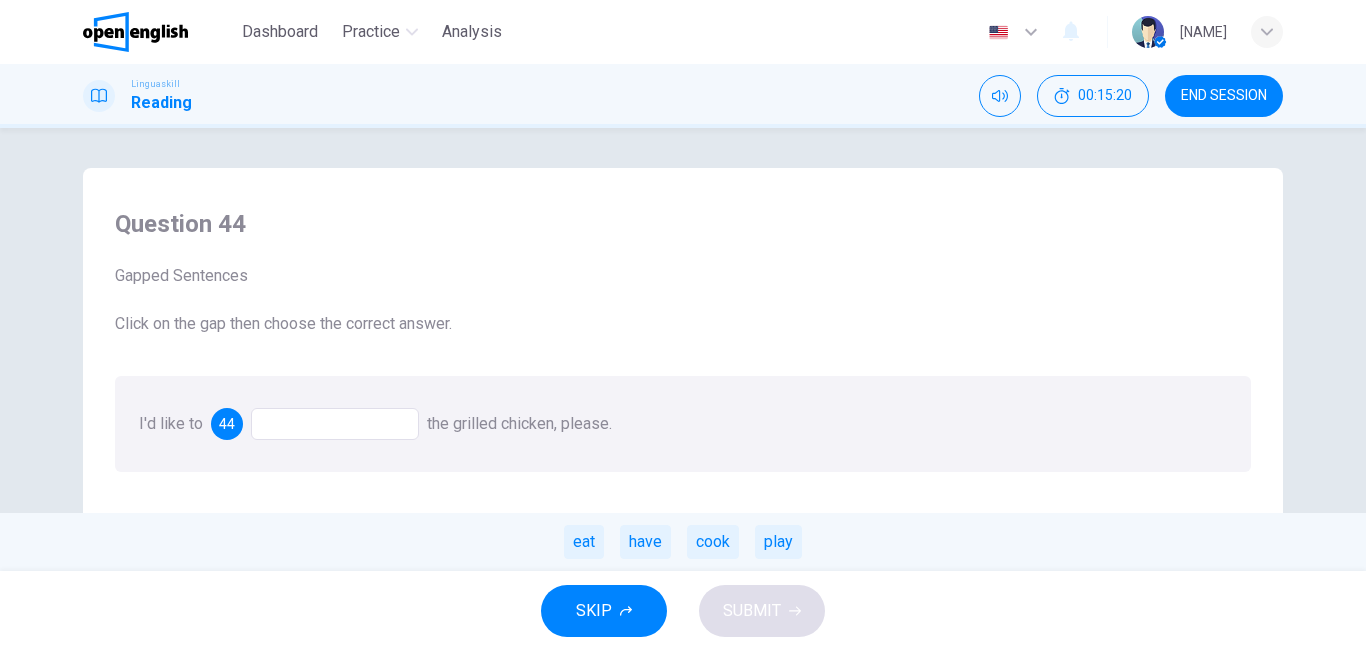 click on "cook" at bounding box center [713, 542] 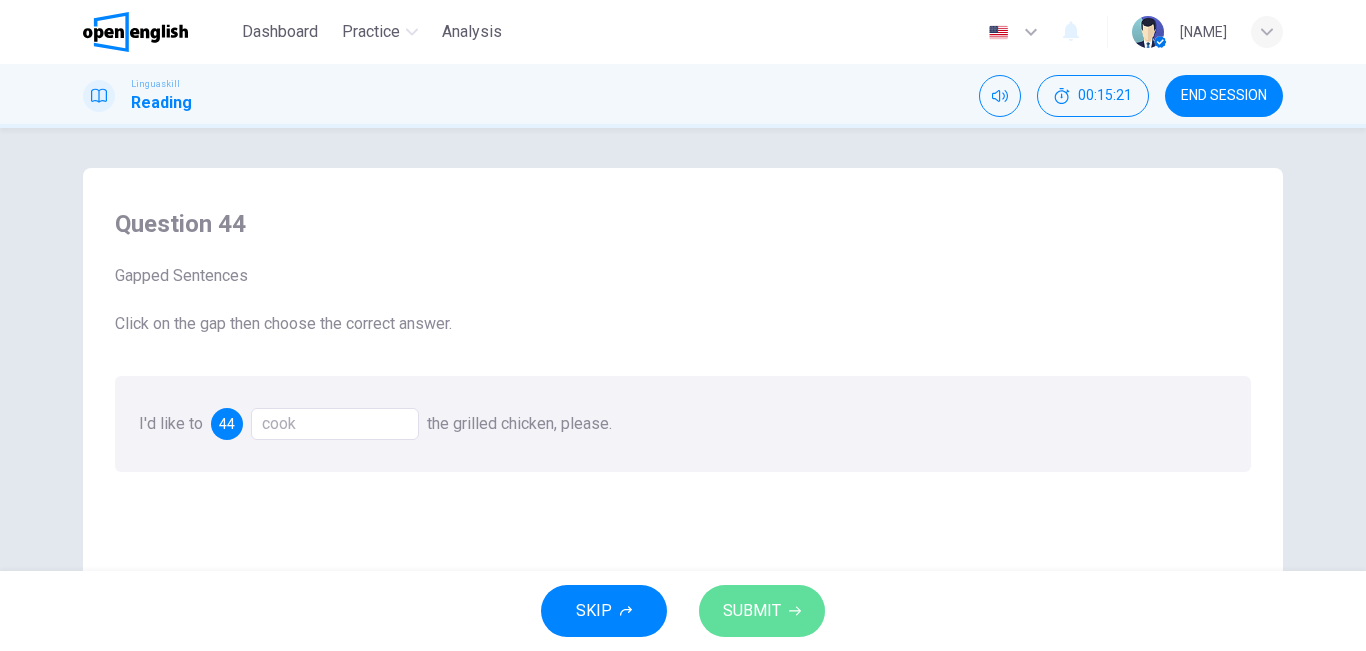 click on "SUBMIT" at bounding box center (762, 611) 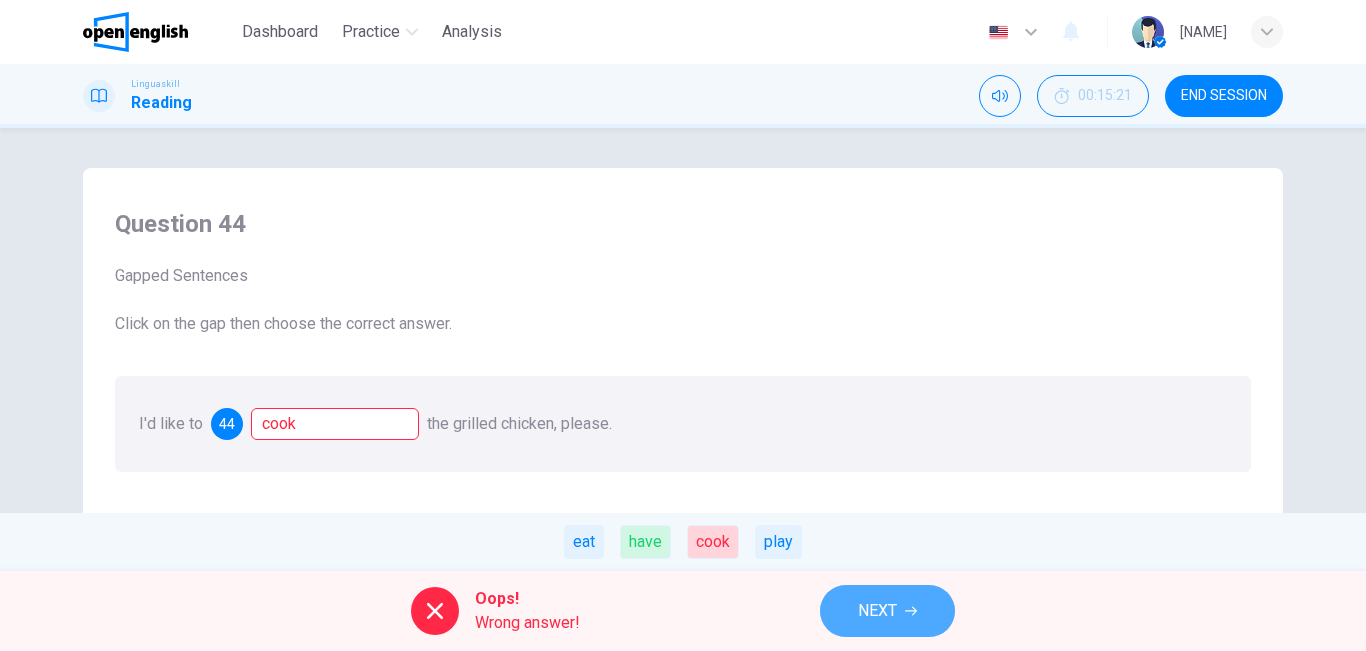 click on "NEXT" at bounding box center (877, 611) 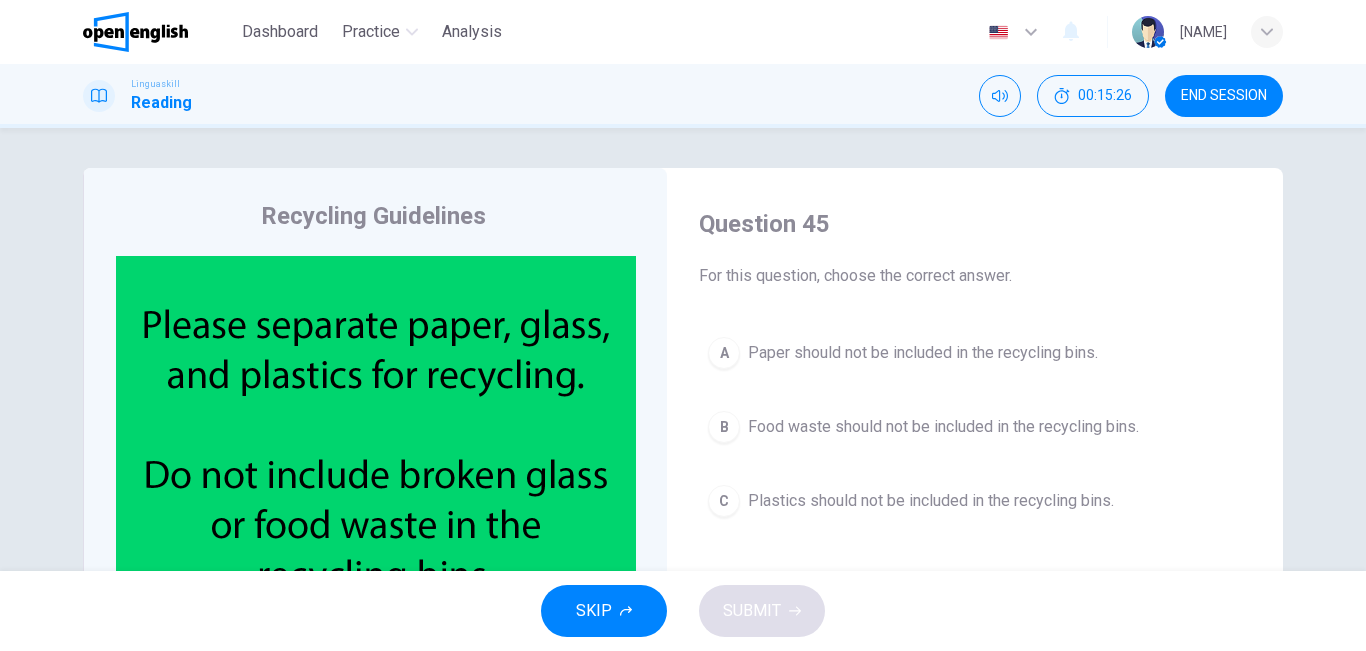 click on "SKIP SUBMIT" at bounding box center (683, 611) 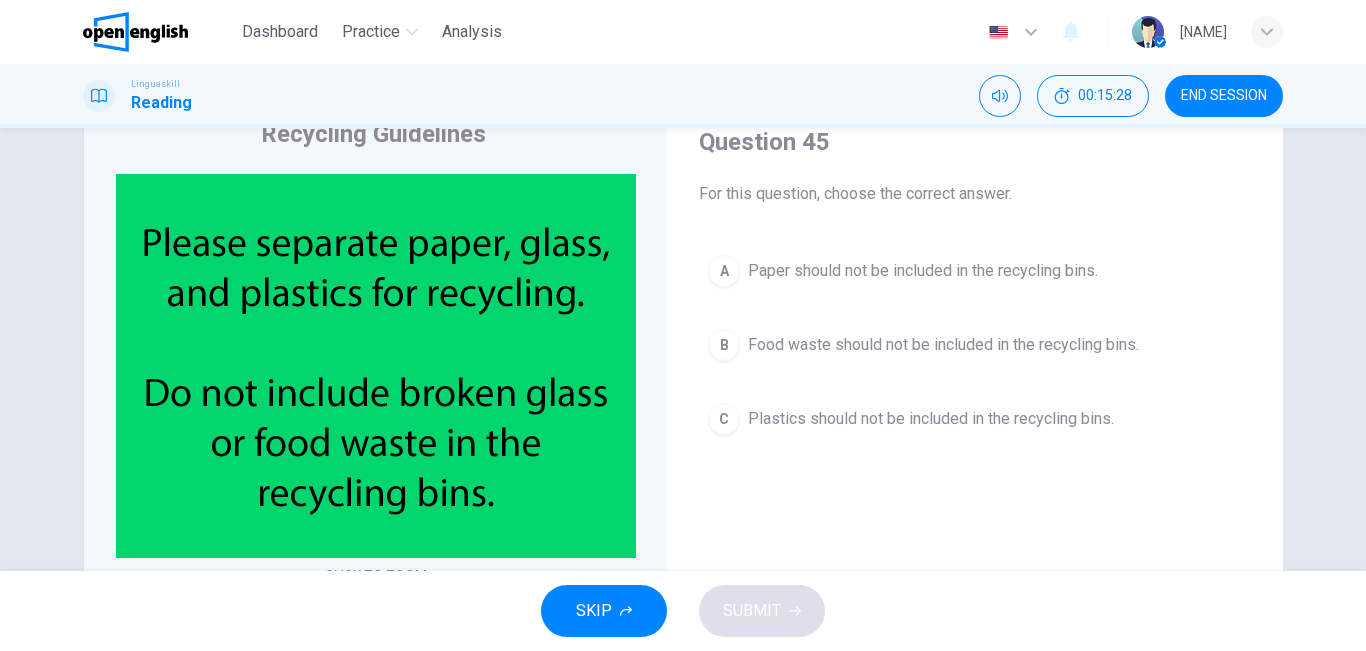 scroll, scrollTop: 78, scrollLeft: 0, axis: vertical 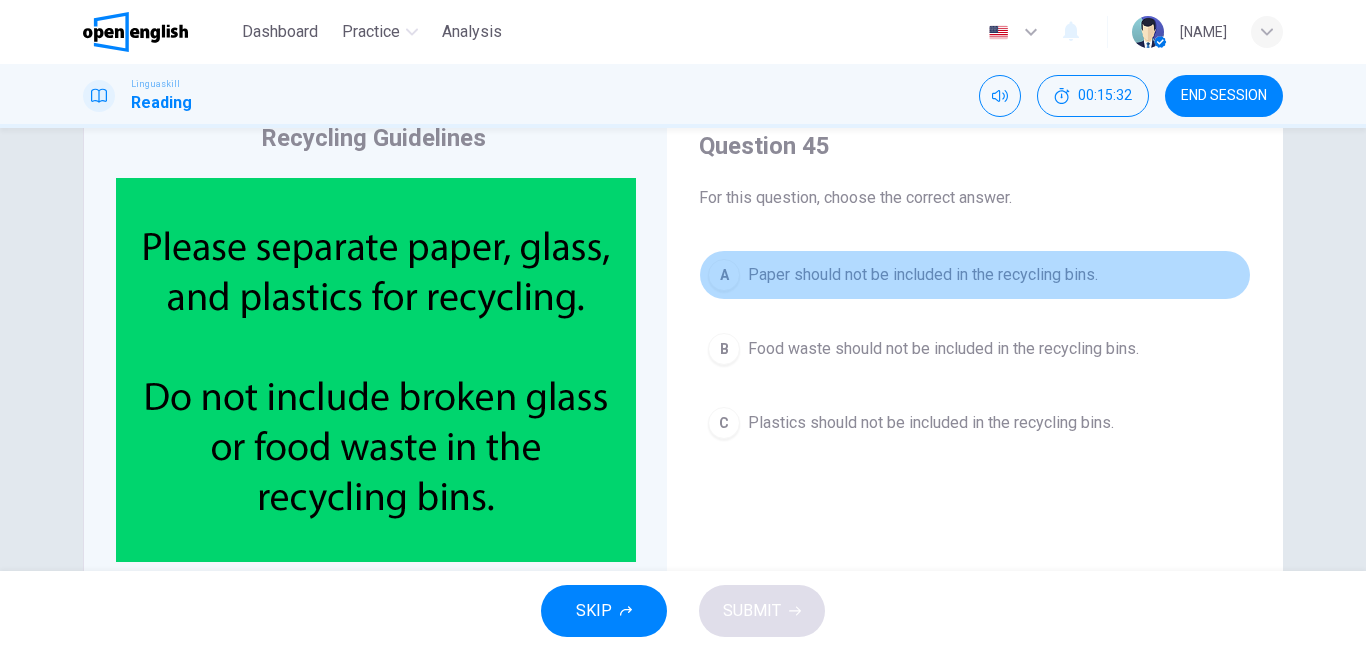 click on "Paper should not be included in the recycling bins." at bounding box center (923, 275) 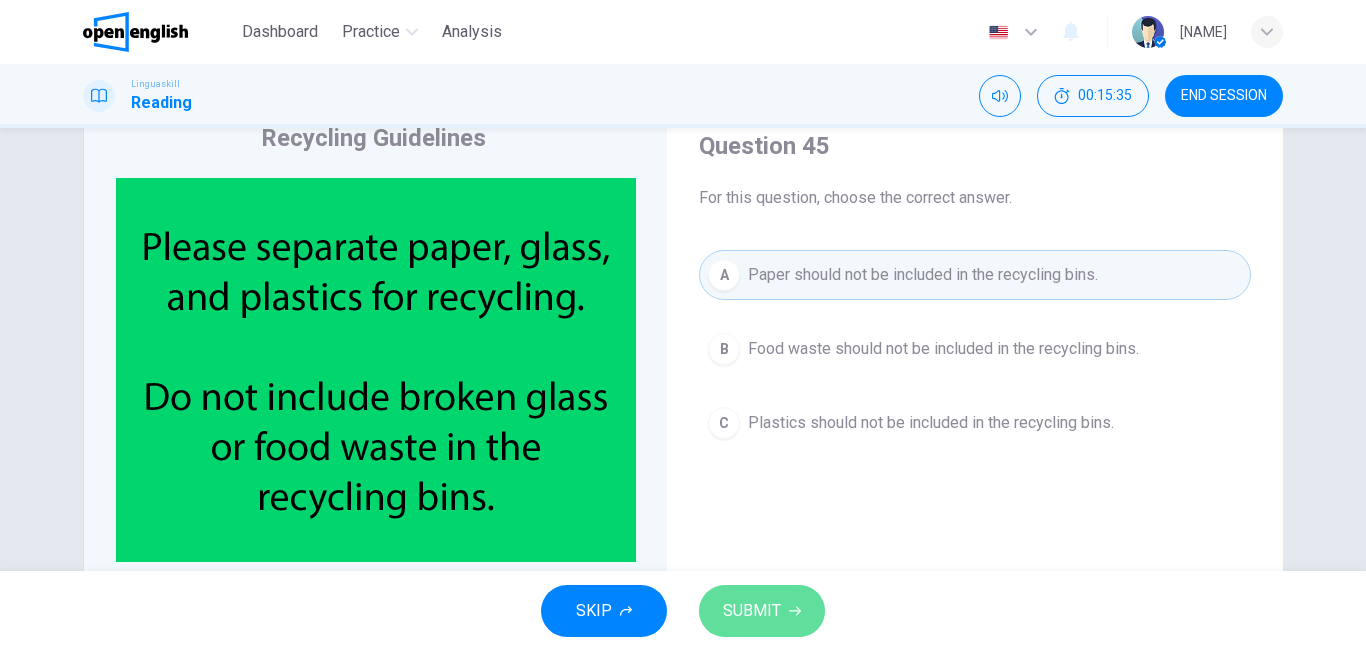 click on "SUBMIT" at bounding box center (752, 611) 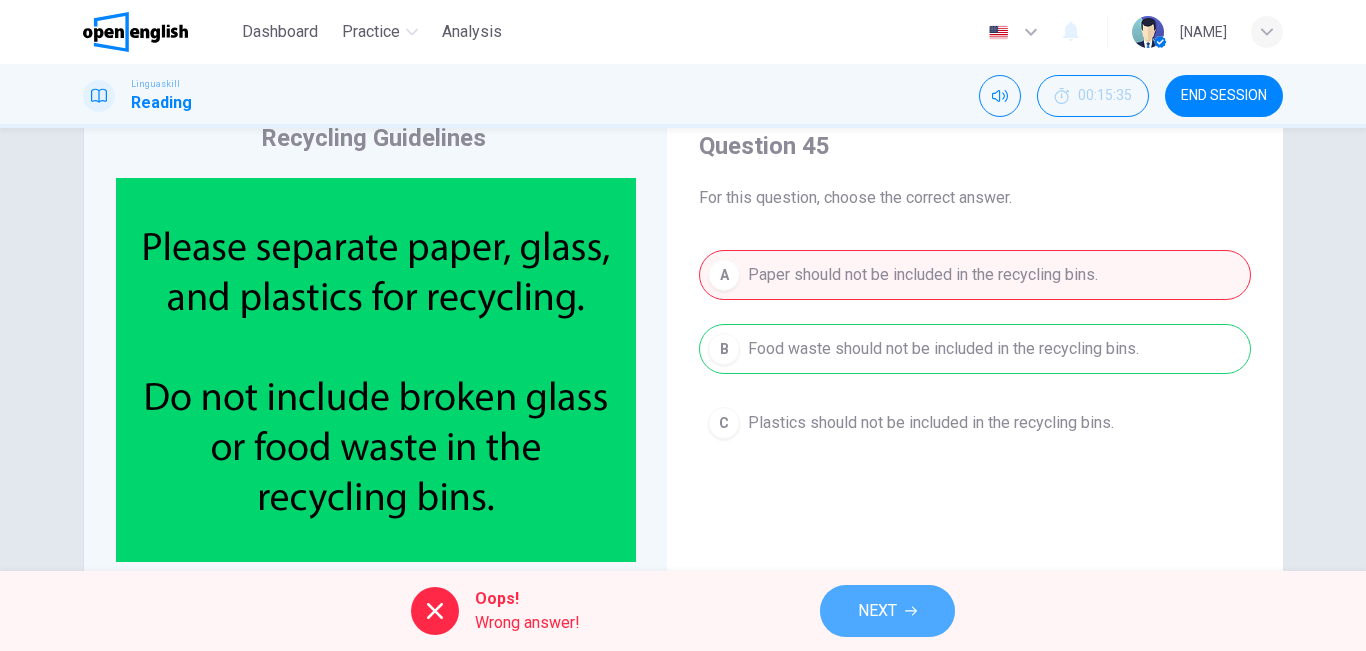 click on "NEXT" at bounding box center [887, 611] 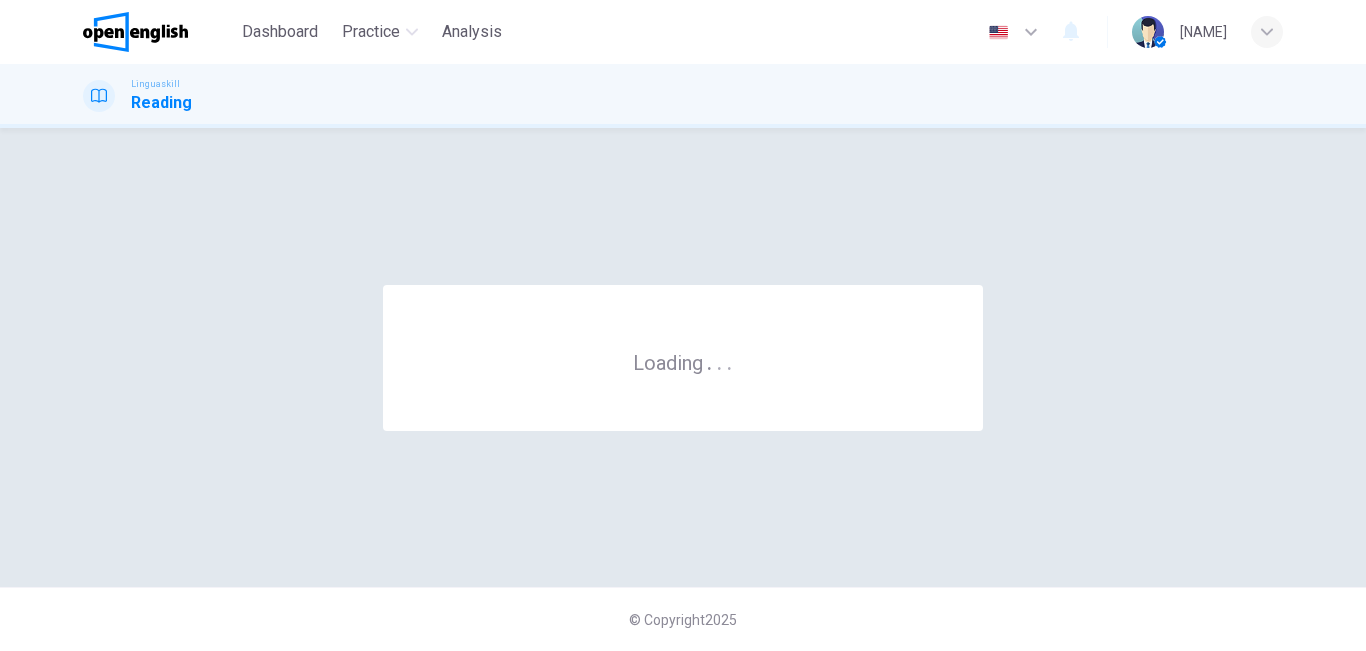 scroll, scrollTop: 0, scrollLeft: 0, axis: both 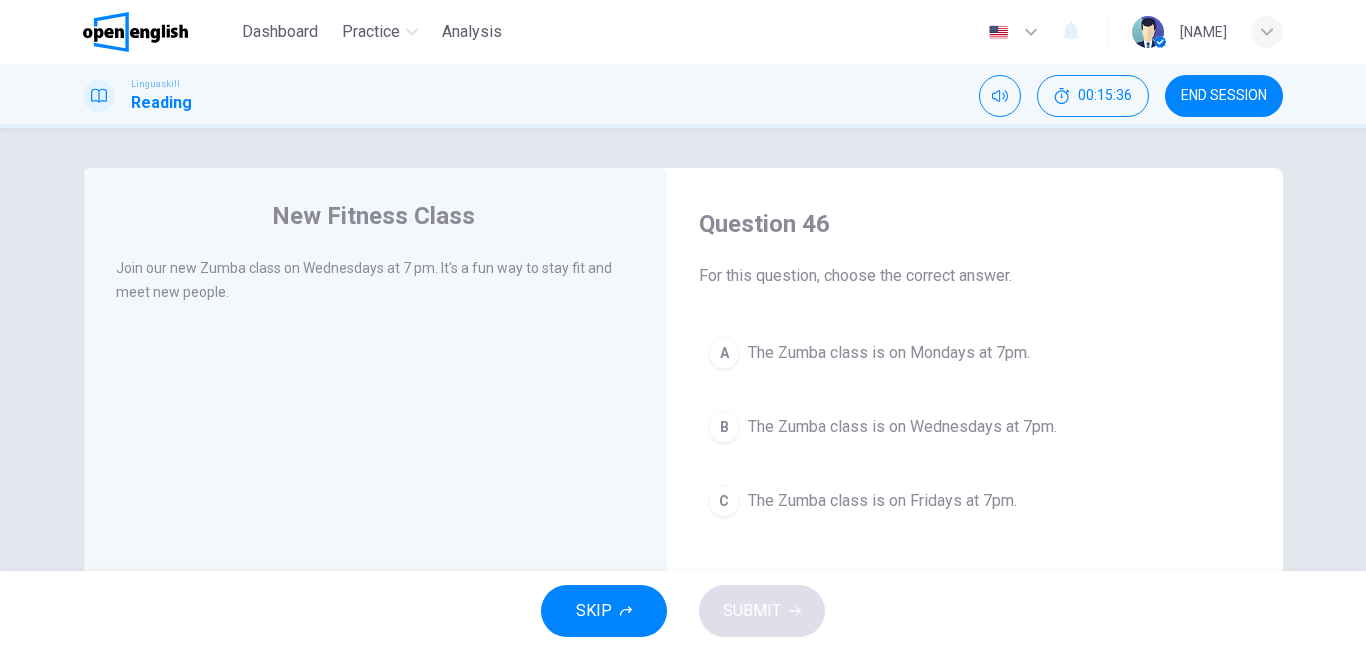 click on "The Zumba class is on Wednesdays at 7pm." at bounding box center [902, 427] 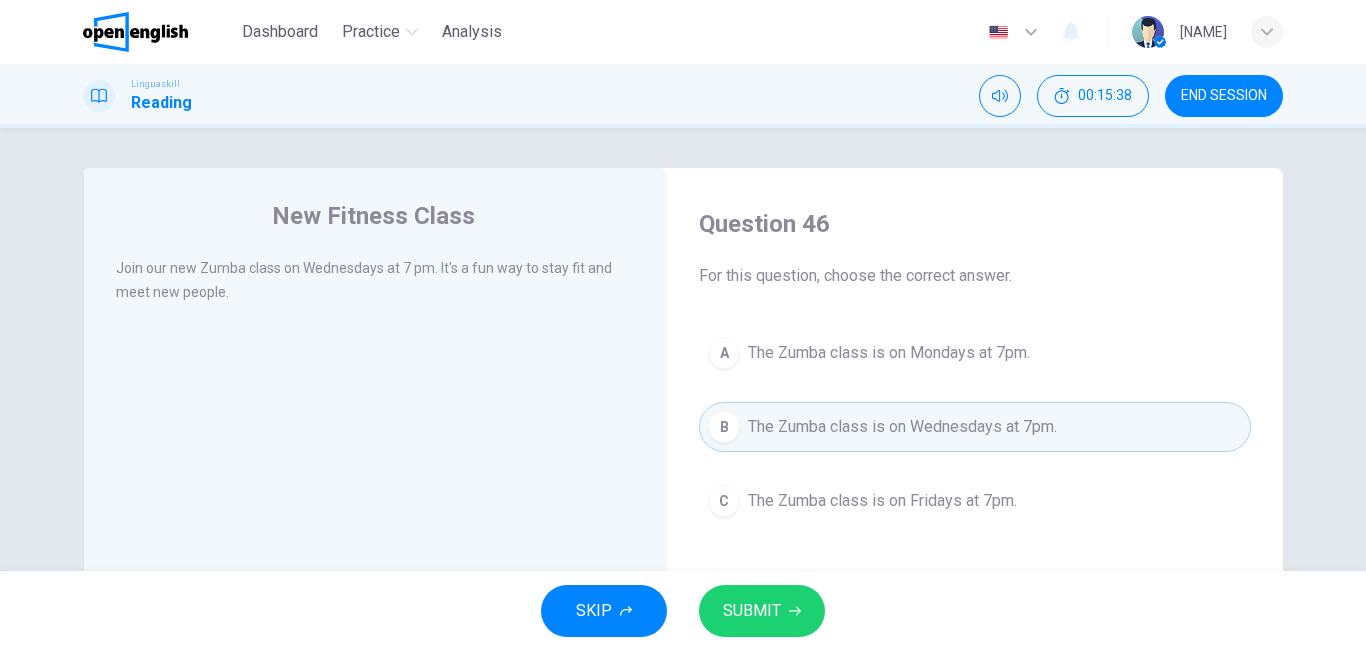 click on "SUBMIT" at bounding box center [762, 611] 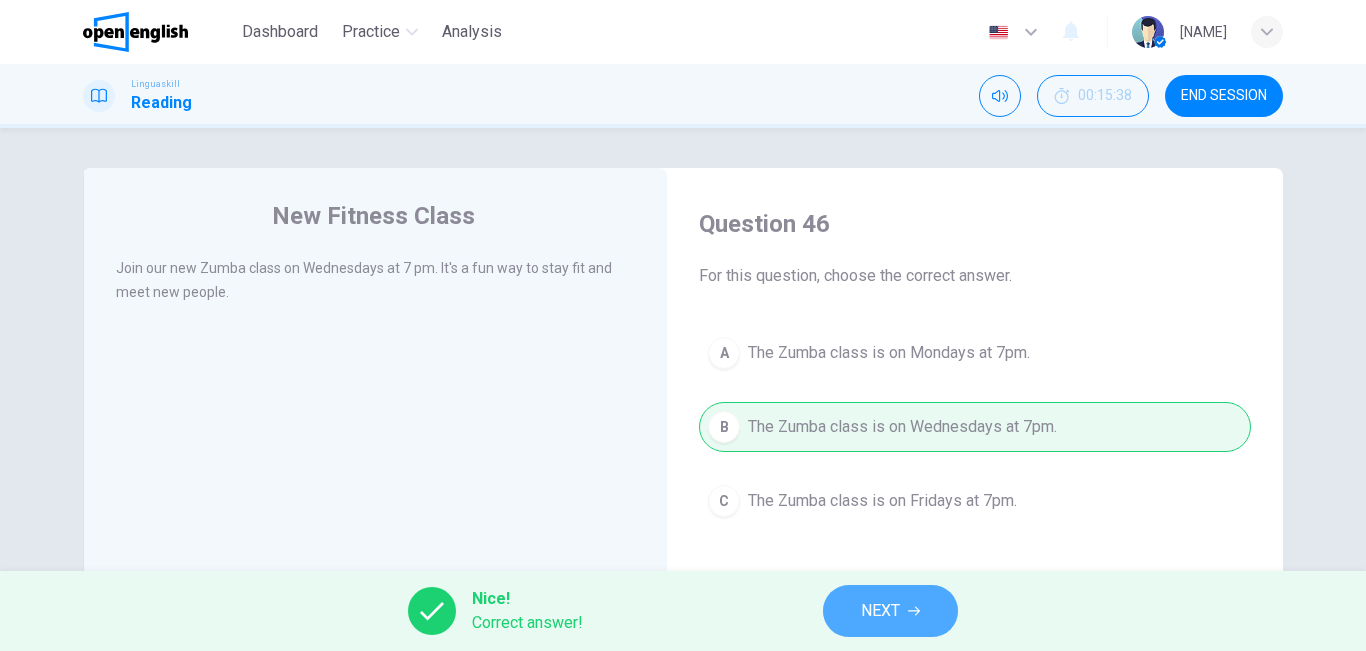 click on "NEXT" at bounding box center [880, 611] 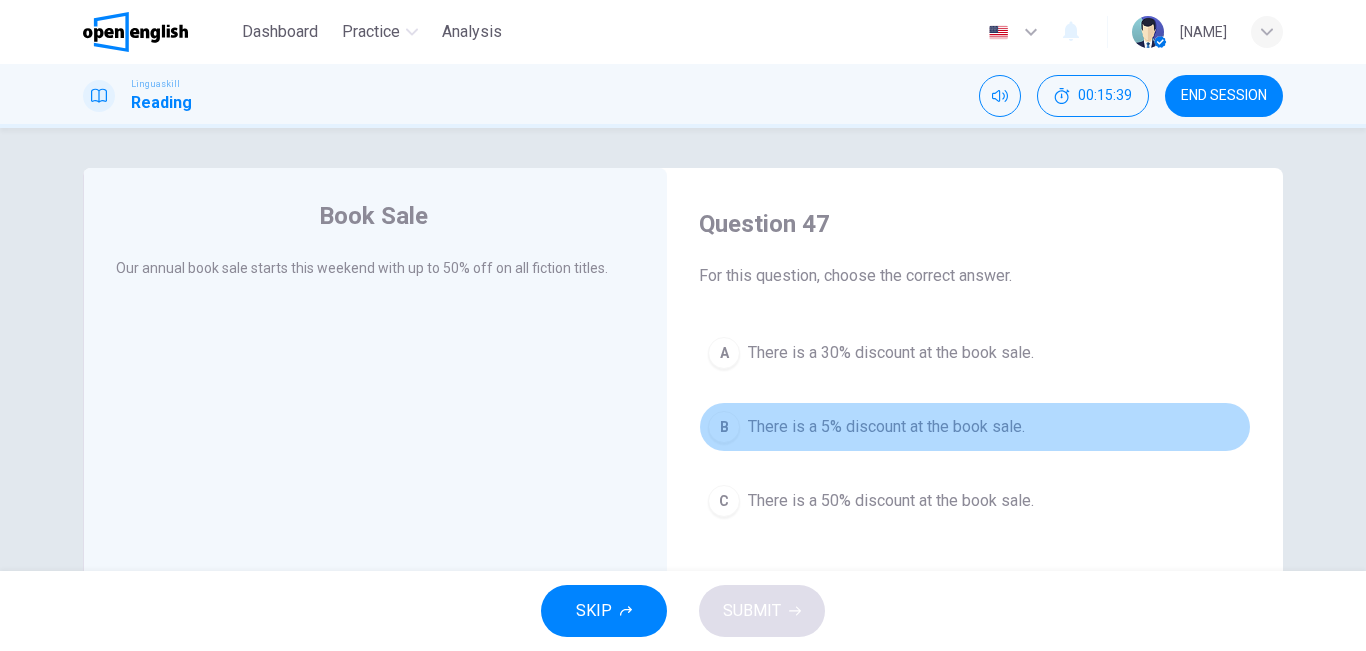 click on "B There is a 5% discount at the book sale." at bounding box center [975, 427] 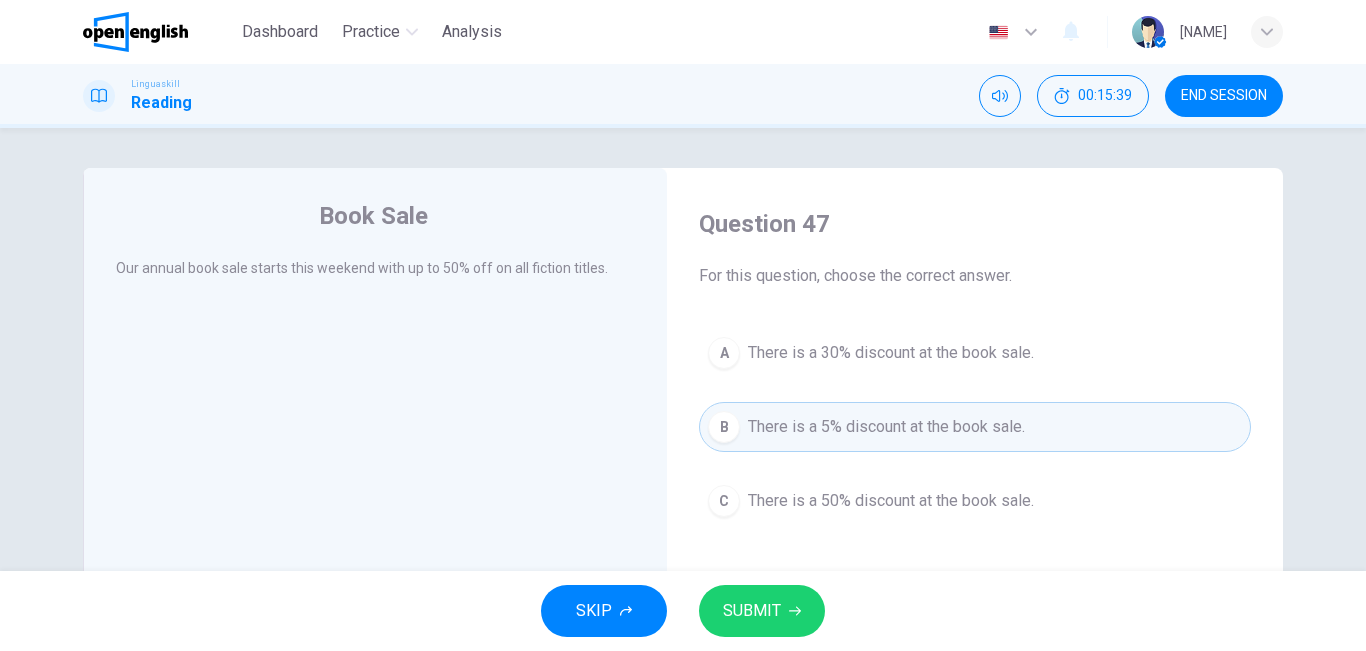 click on "SUBMIT" at bounding box center [752, 611] 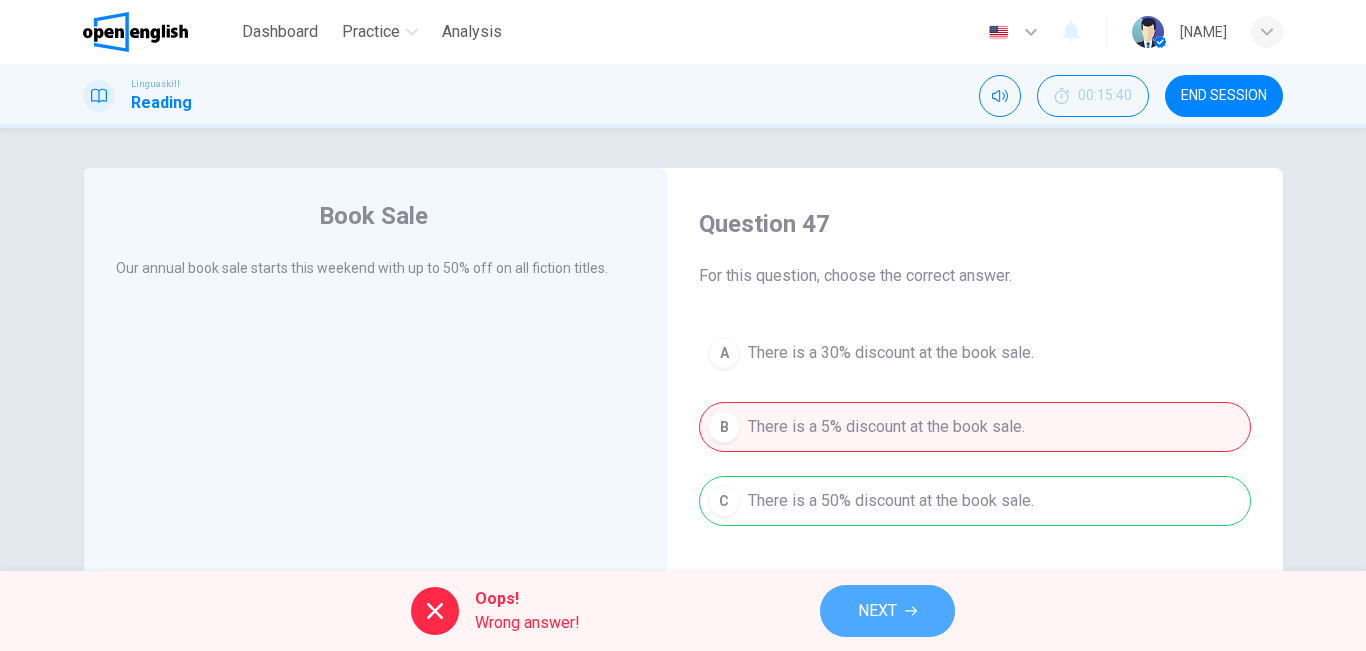 click on "NEXT" at bounding box center (877, 611) 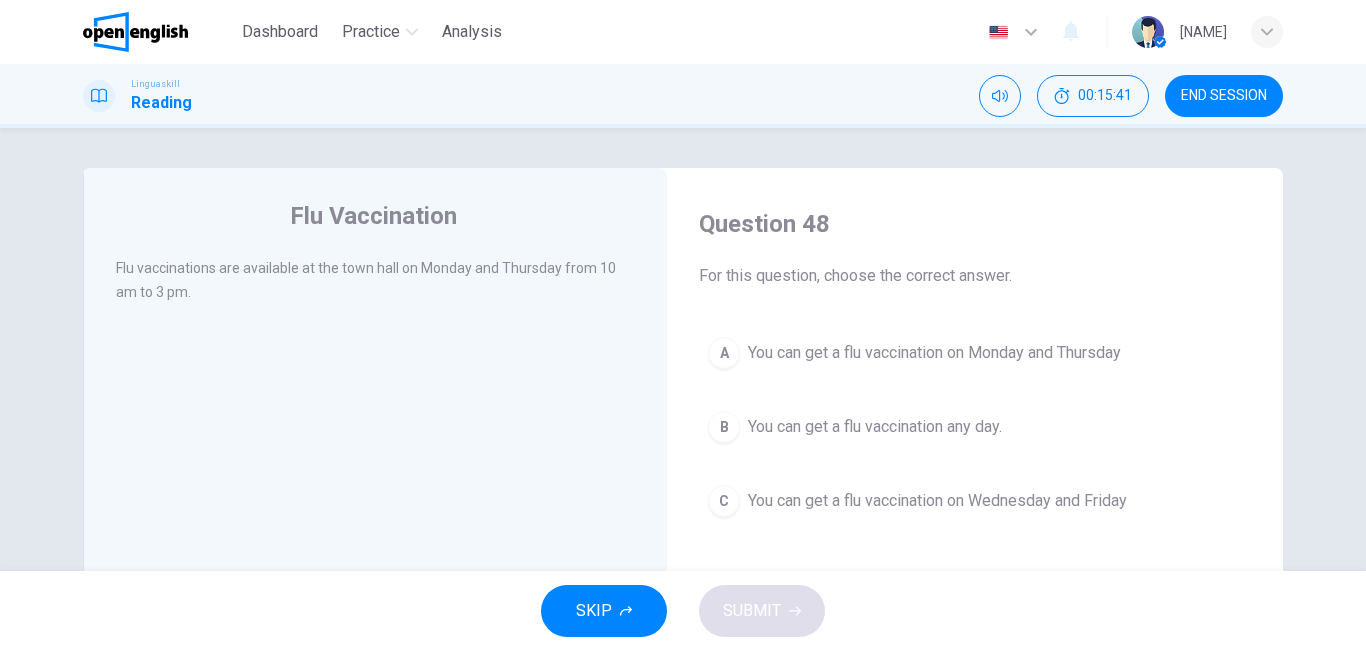drag, startPoint x: 828, startPoint y: 501, endPoint x: 746, endPoint y: 592, distance: 122.494896 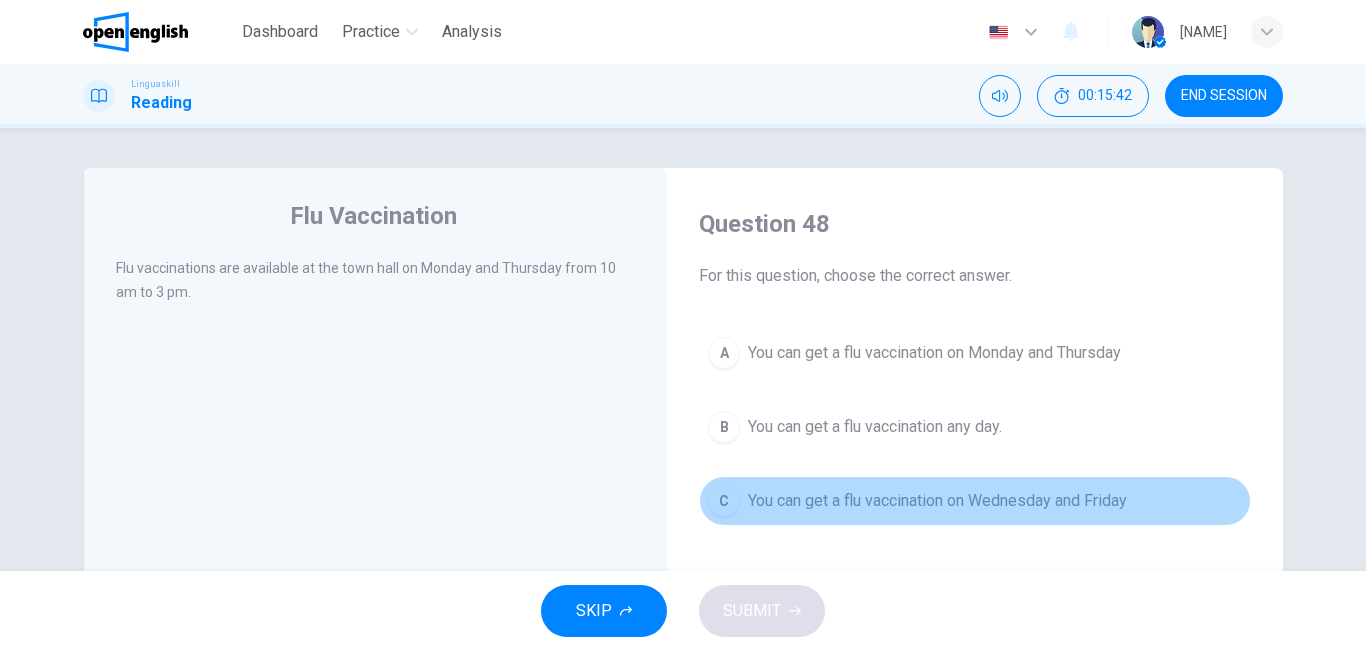 click on "You can get a flu vaccination on Wednesday and Friday" at bounding box center (937, 501) 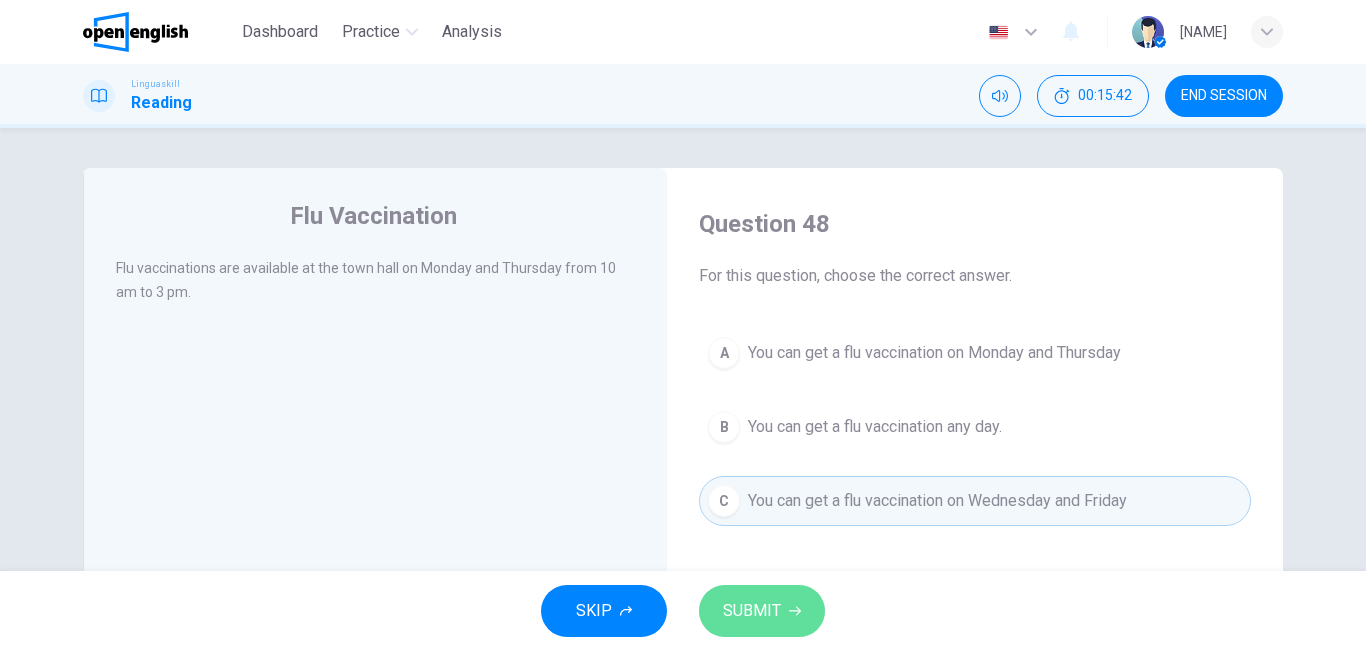click on "SUBMIT" at bounding box center [752, 611] 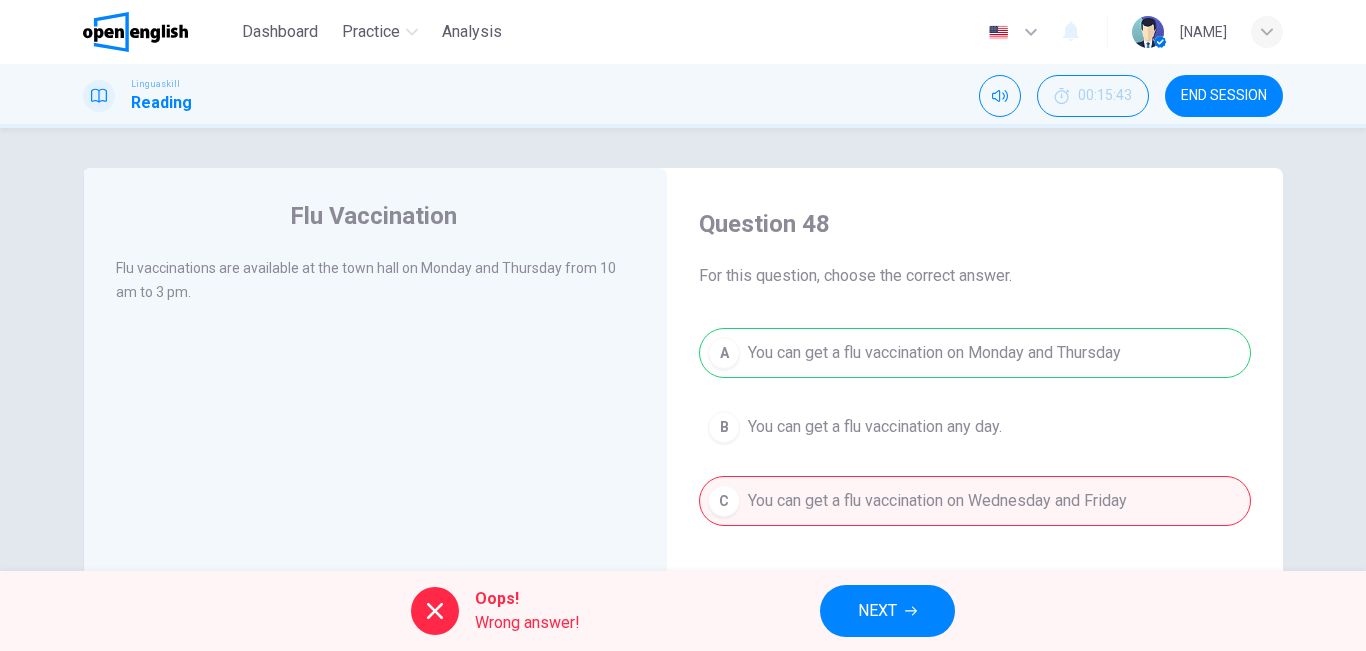 click on "NEXT" at bounding box center [877, 611] 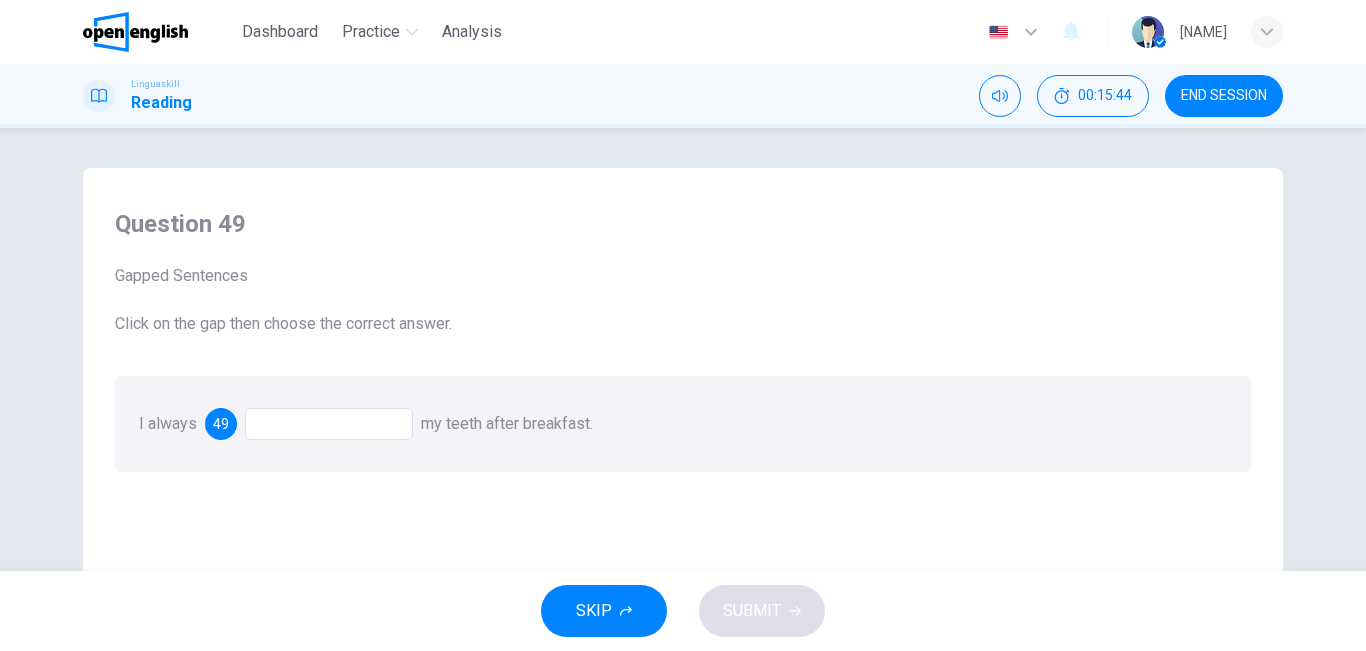 click at bounding box center (329, 424) 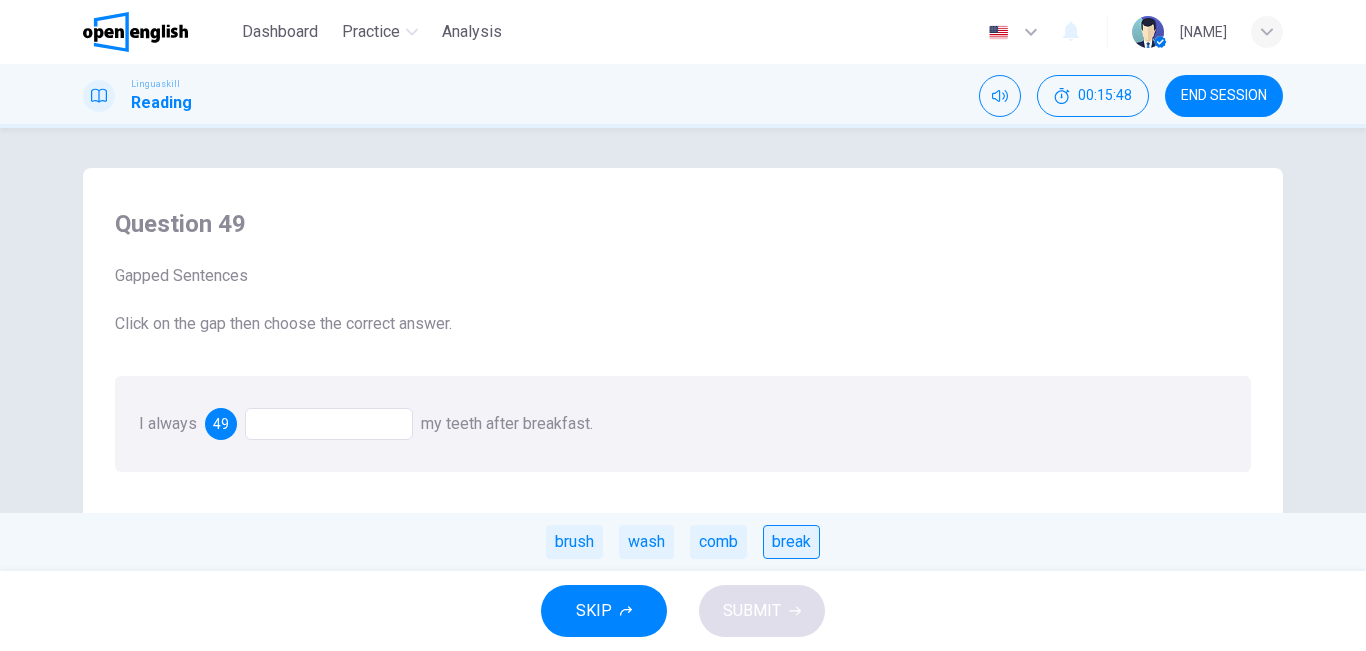 click on "break" at bounding box center (791, 542) 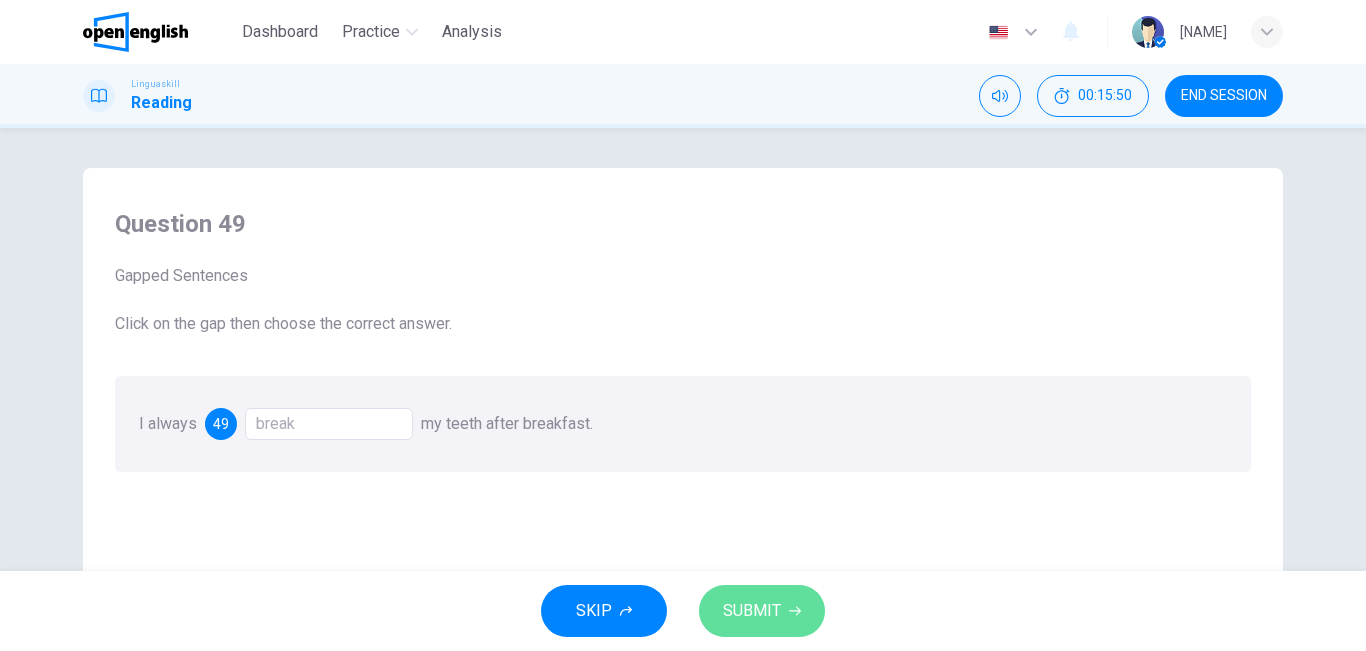 click on "SUBMIT" at bounding box center (752, 611) 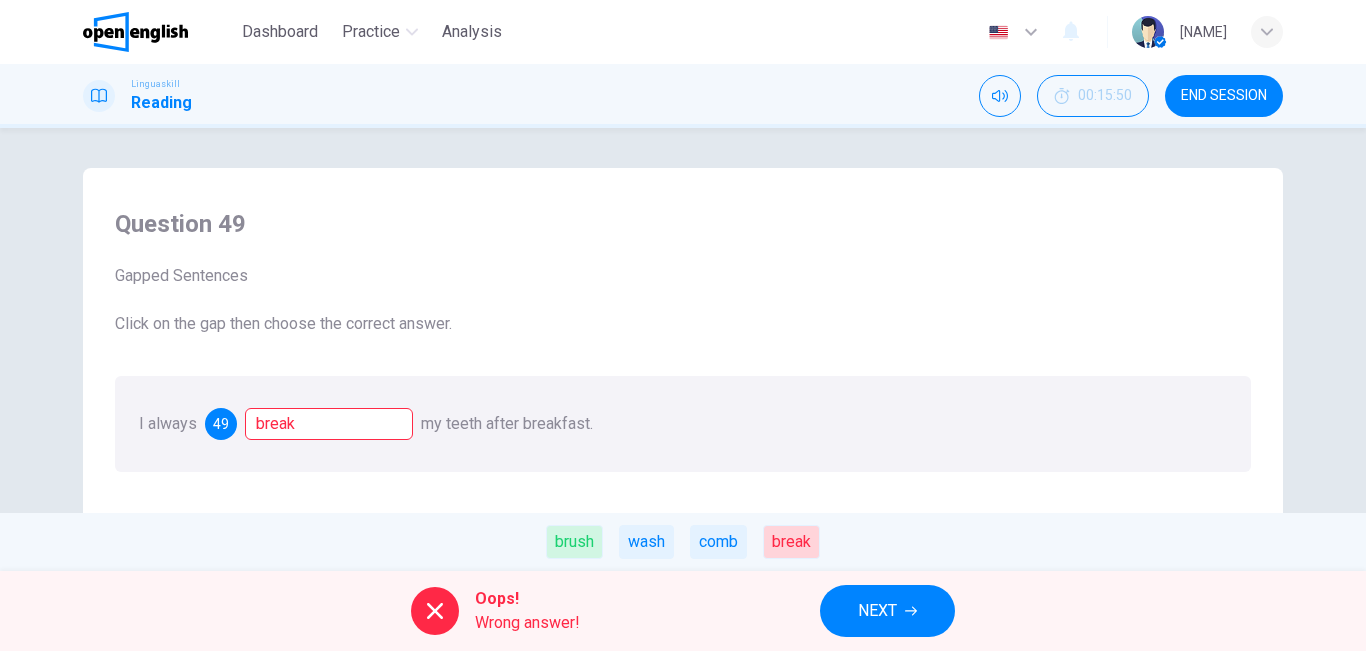 click on "NEXT" at bounding box center (887, 611) 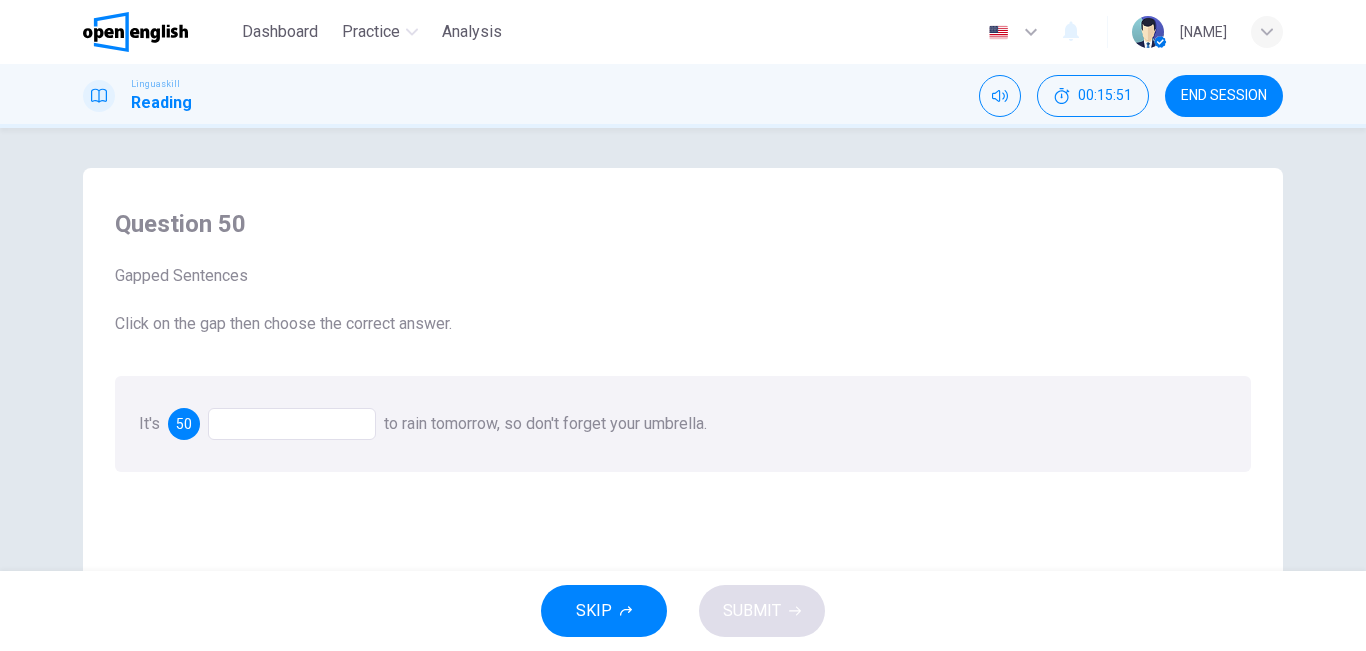 click at bounding box center [292, 424] 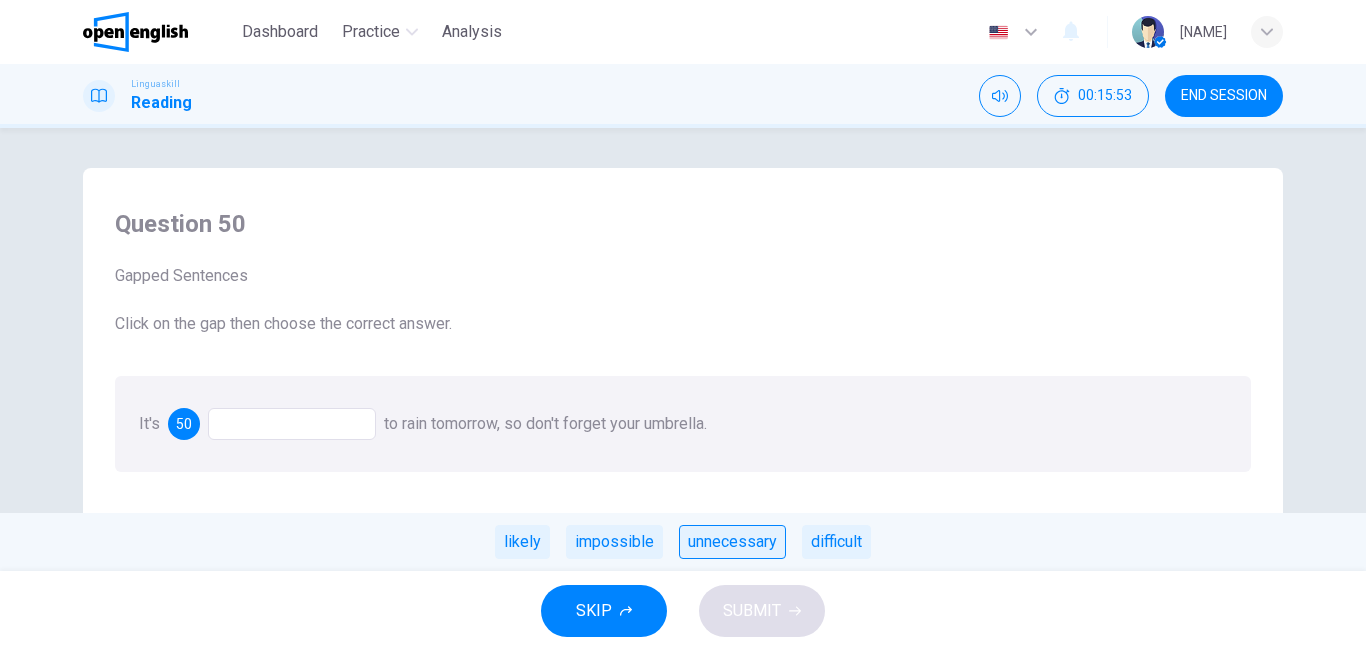 click on "unnecessary" at bounding box center [732, 542] 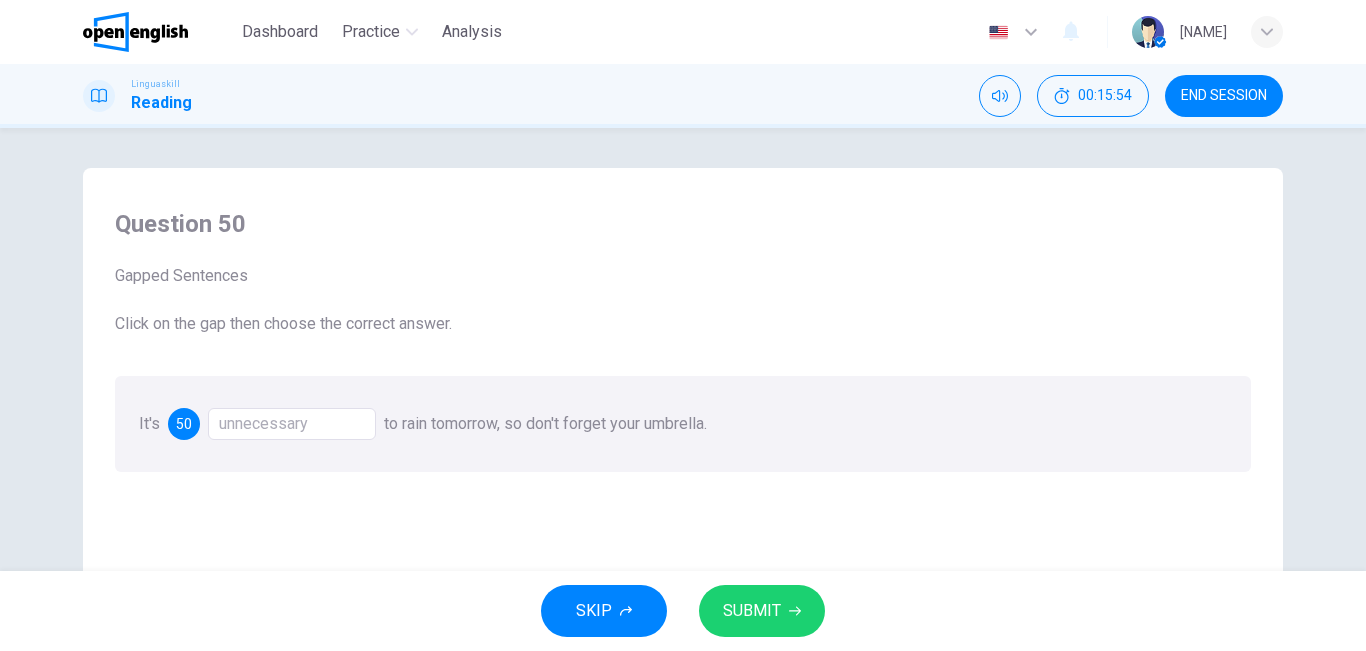 click on "SUBMIT" at bounding box center [752, 611] 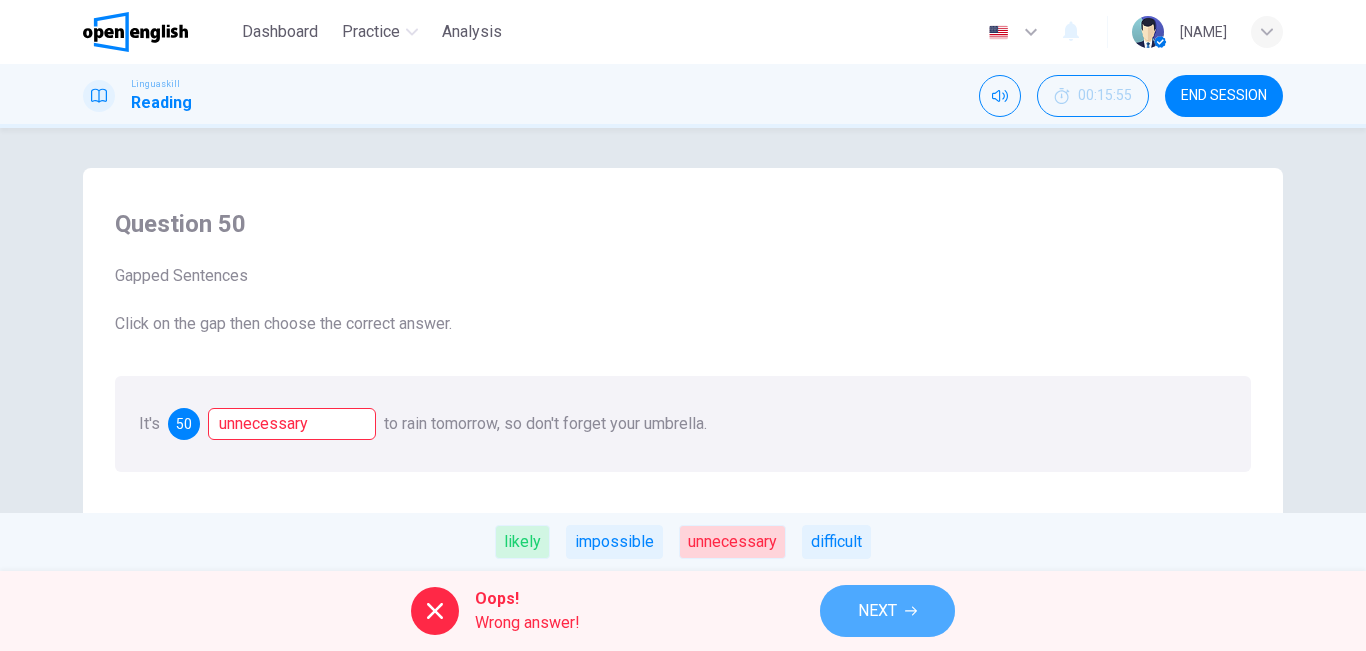 click on "NEXT" at bounding box center (887, 611) 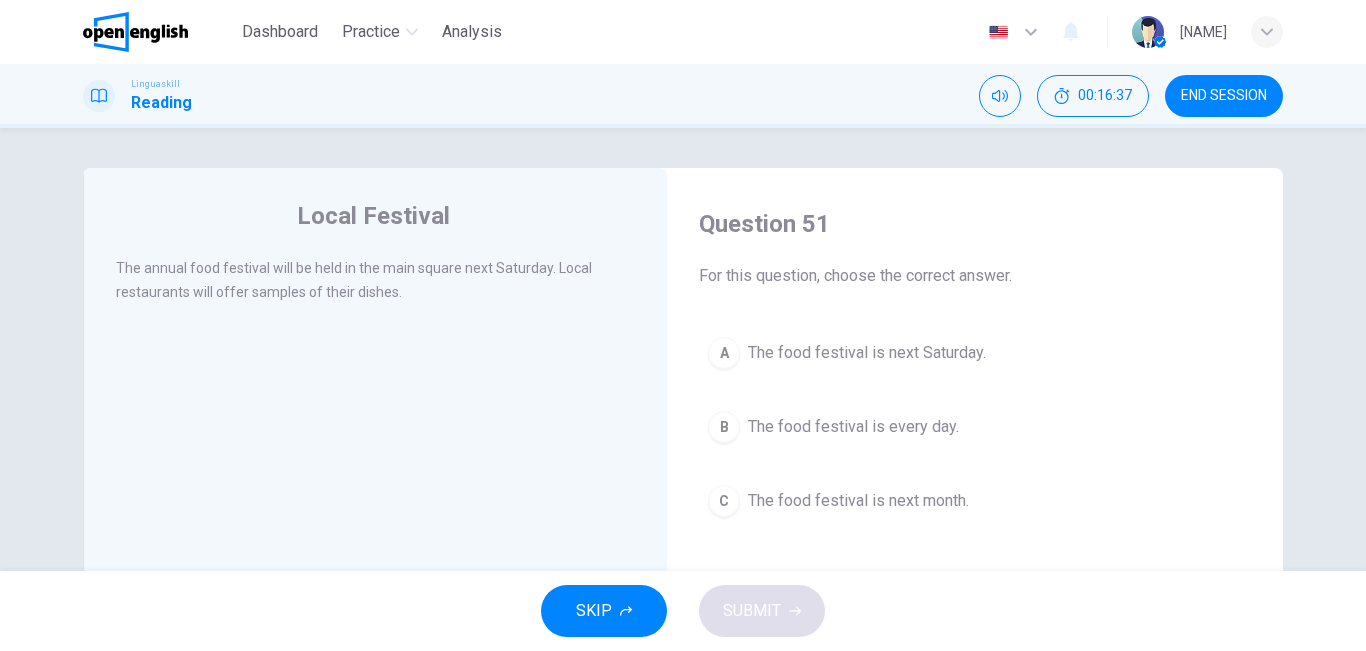 click on "The food festival is next Saturday." at bounding box center [867, 353] 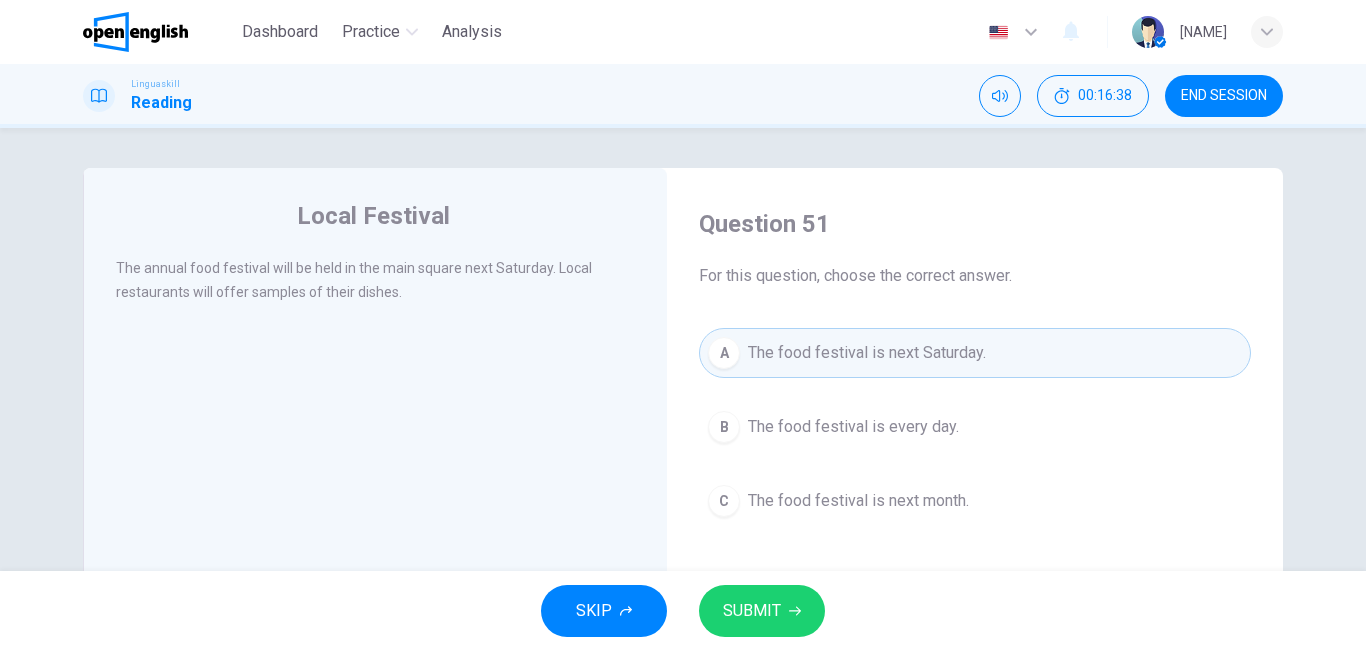 click on "SUBMIT" at bounding box center (762, 611) 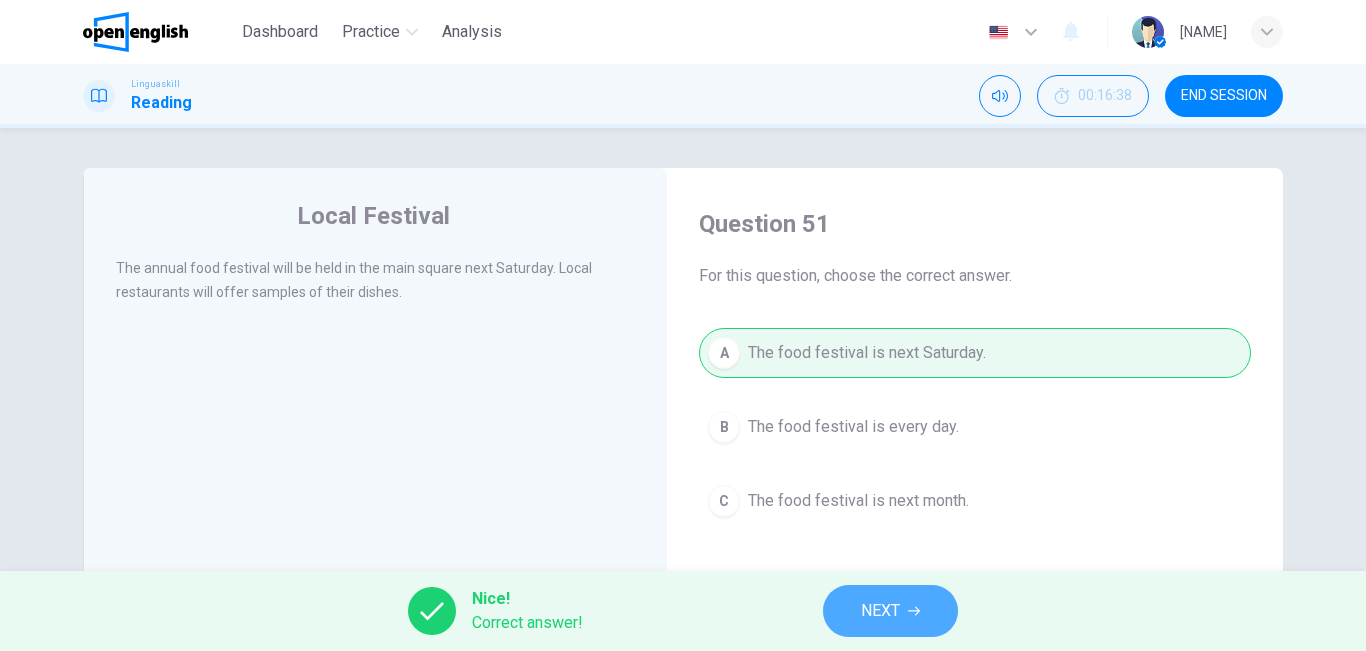click on "NEXT" at bounding box center [880, 611] 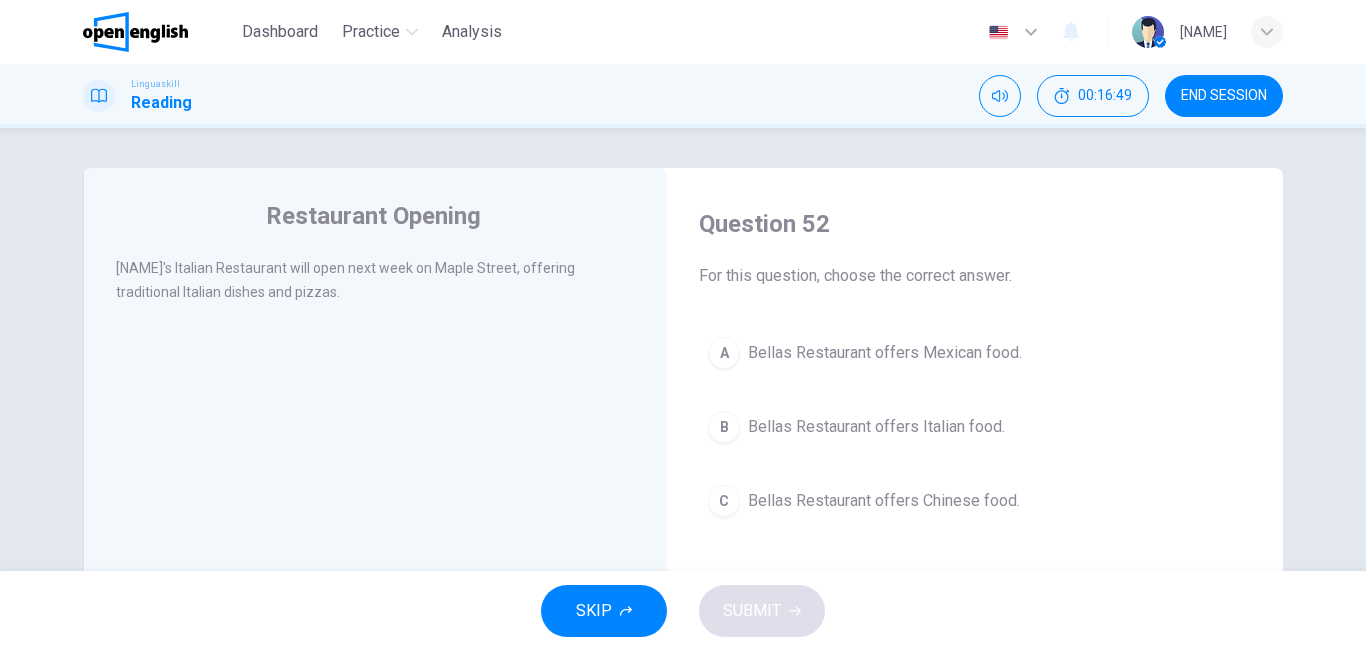 click on "Bellas Restaurant offers Italian food." at bounding box center [876, 427] 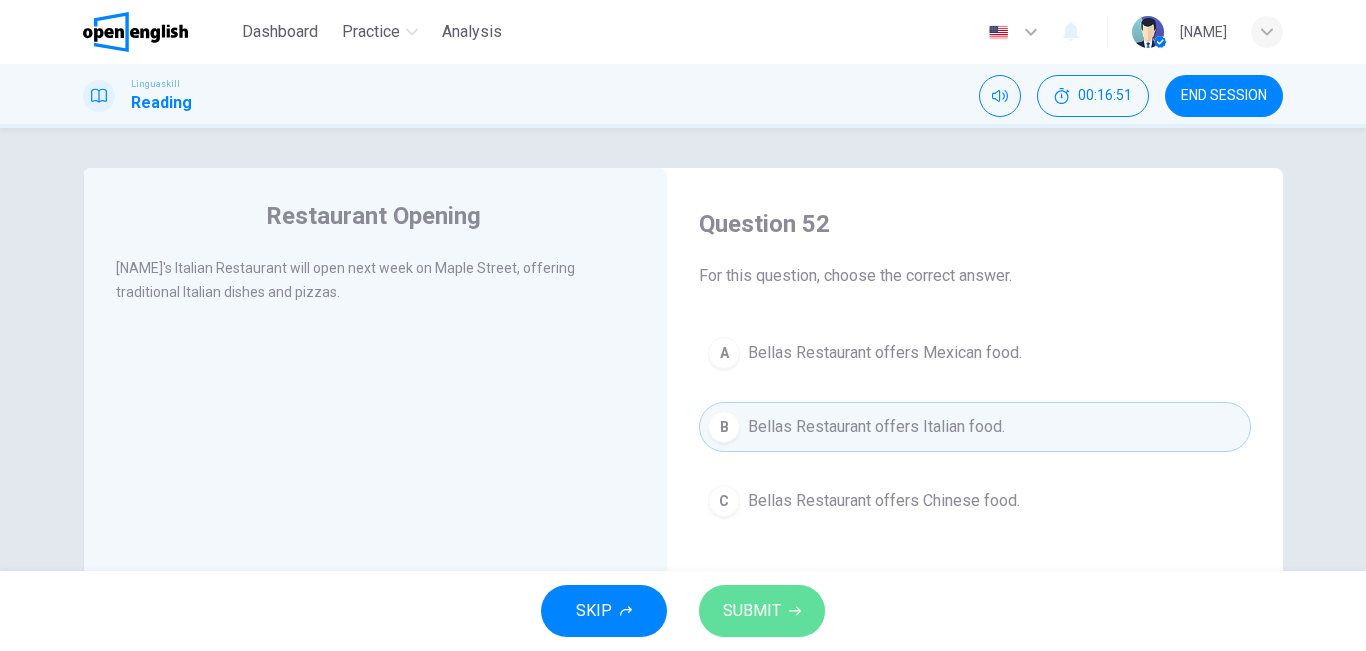 click on "SUBMIT" at bounding box center [752, 611] 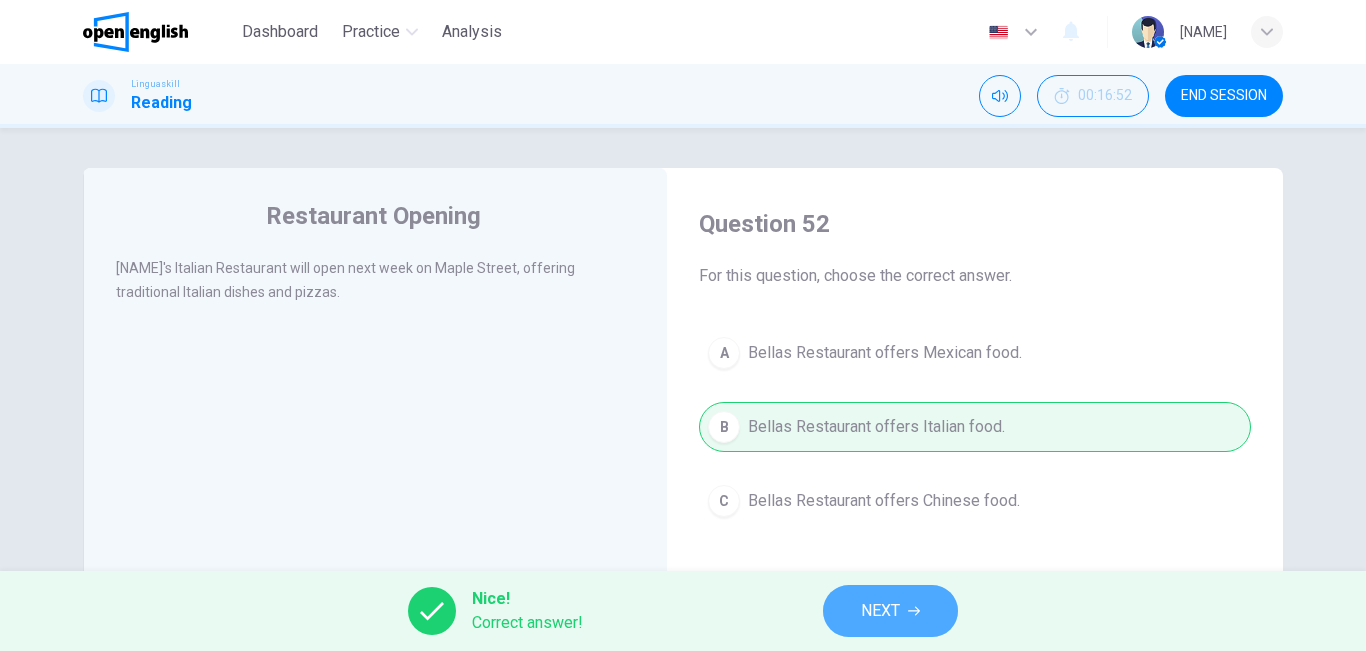 click on "NEXT" at bounding box center [880, 611] 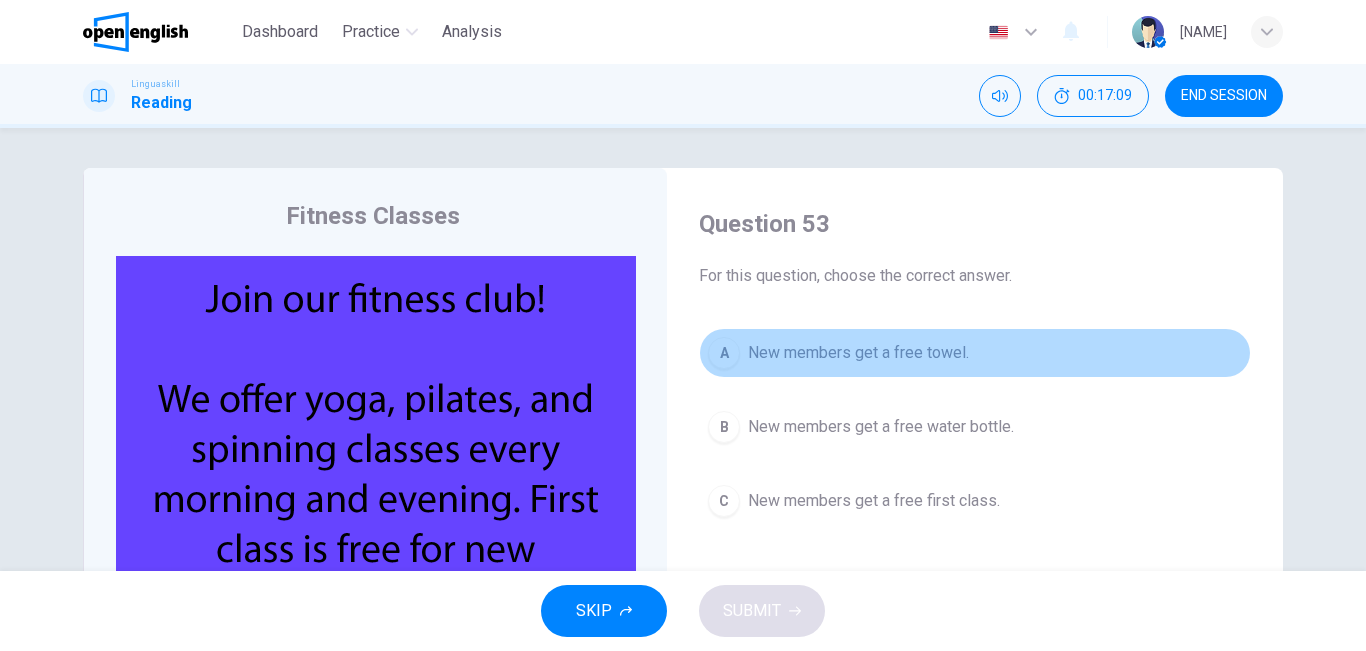 click on "New members get a free towel." at bounding box center (858, 353) 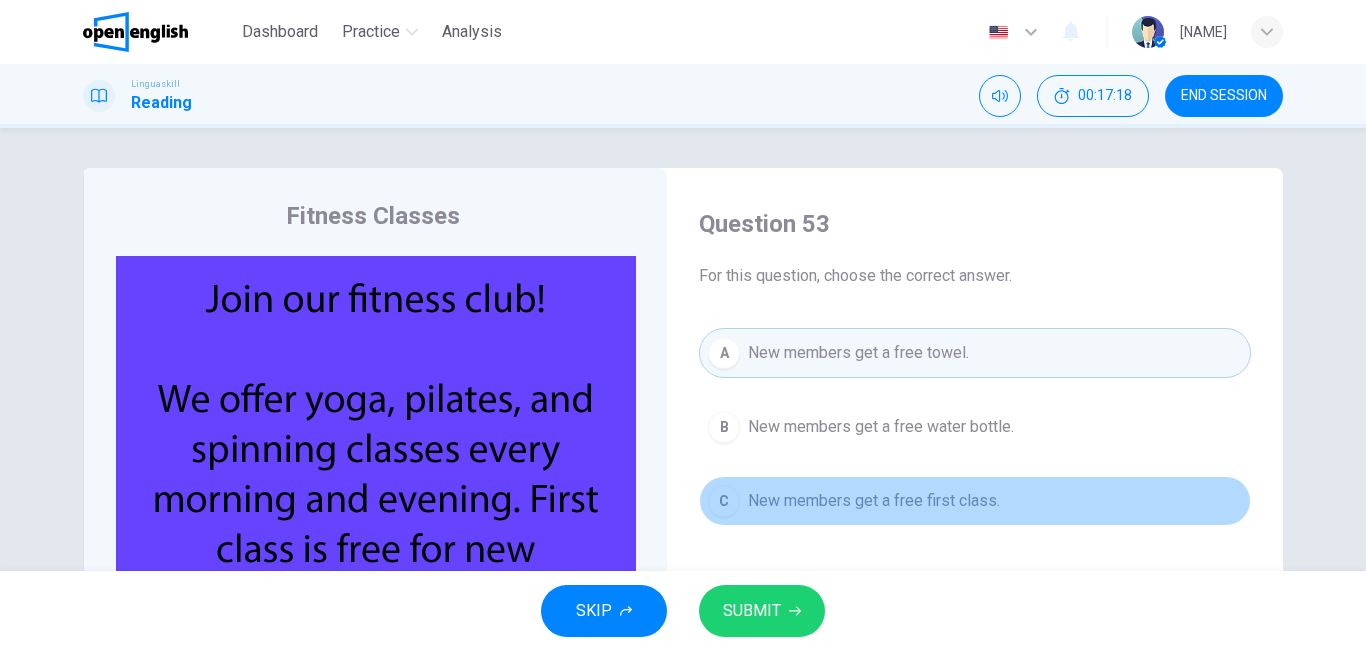 click on "New members get a free first class." at bounding box center (874, 501) 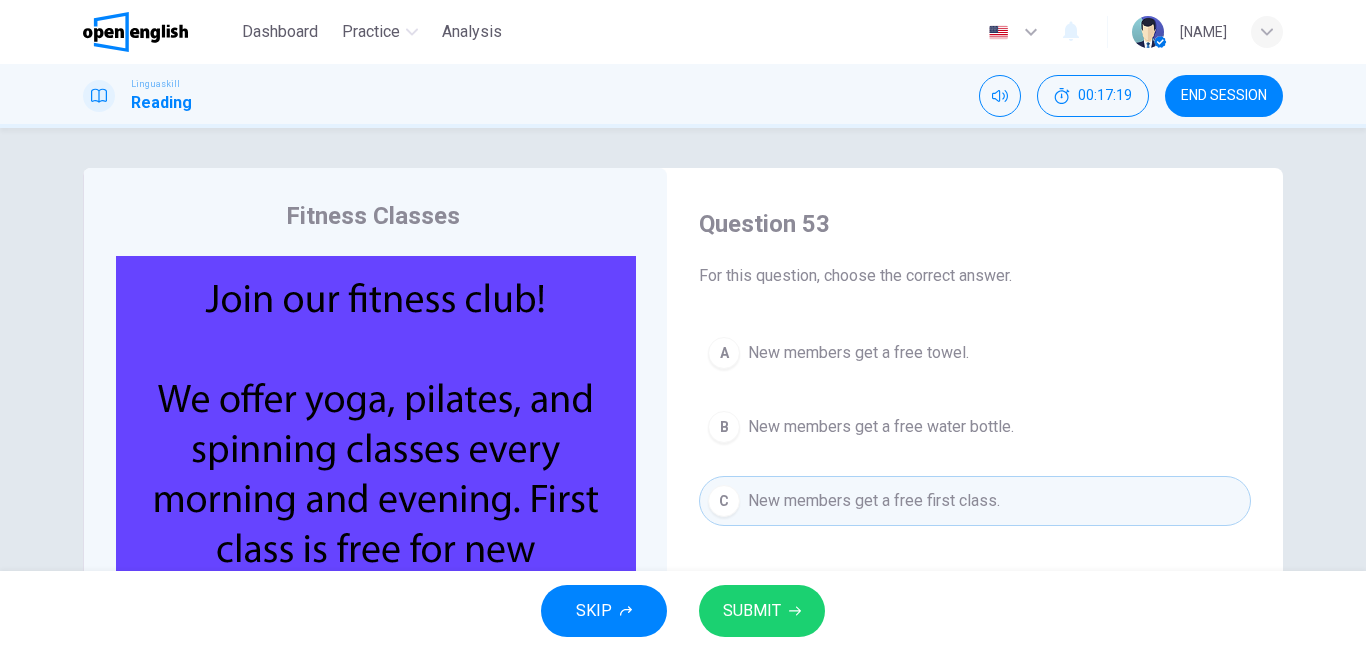 click on "SUBMIT" at bounding box center [762, 611] 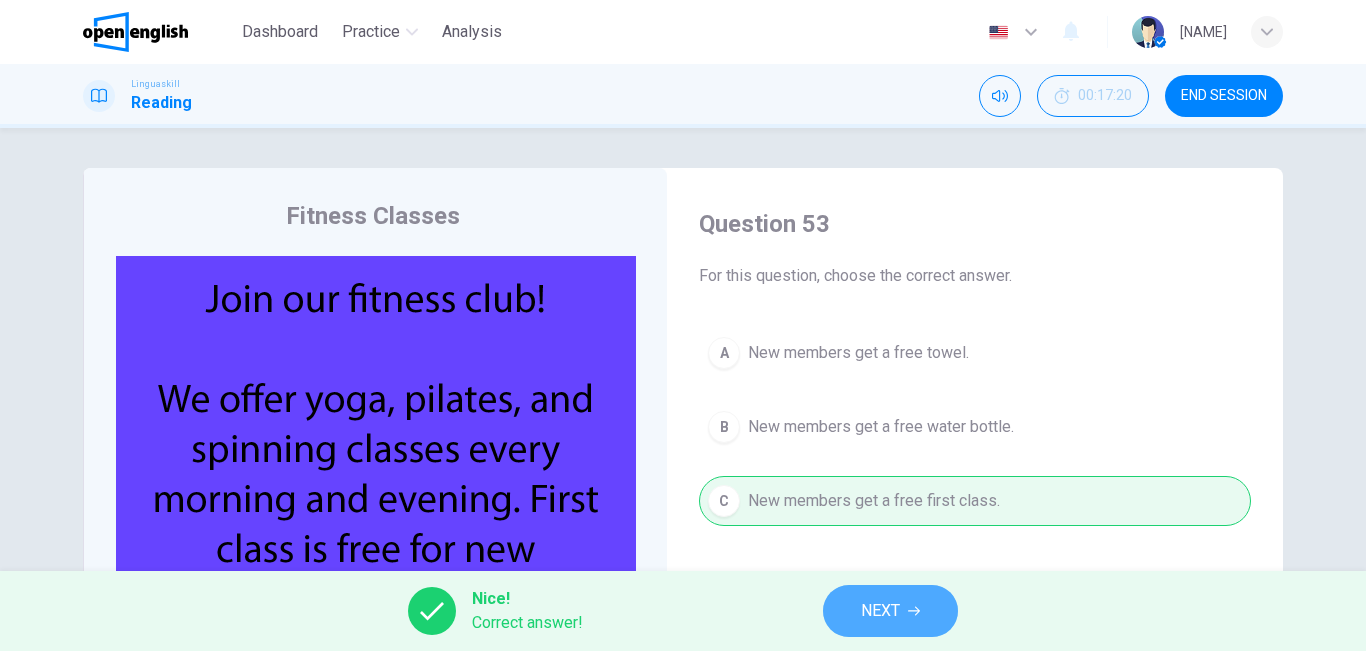 click on "NEXT" at bounding box center (890, 611) 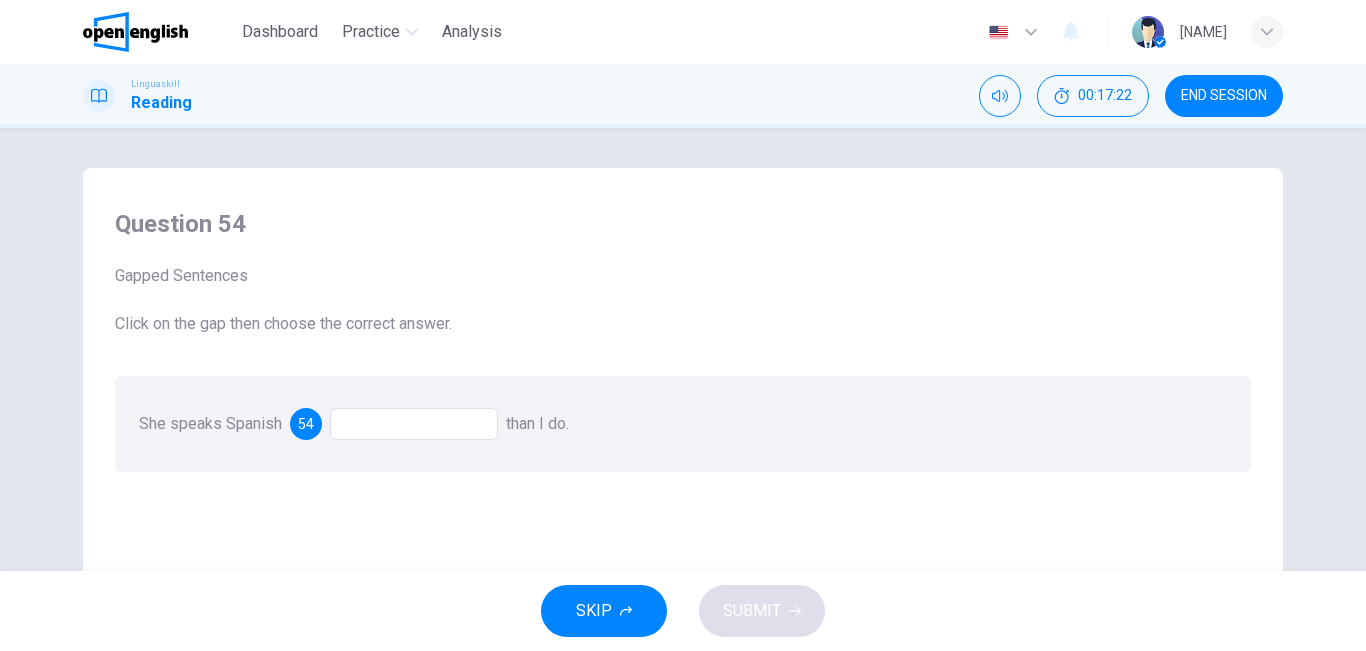 click at bounding box center (414, 424) 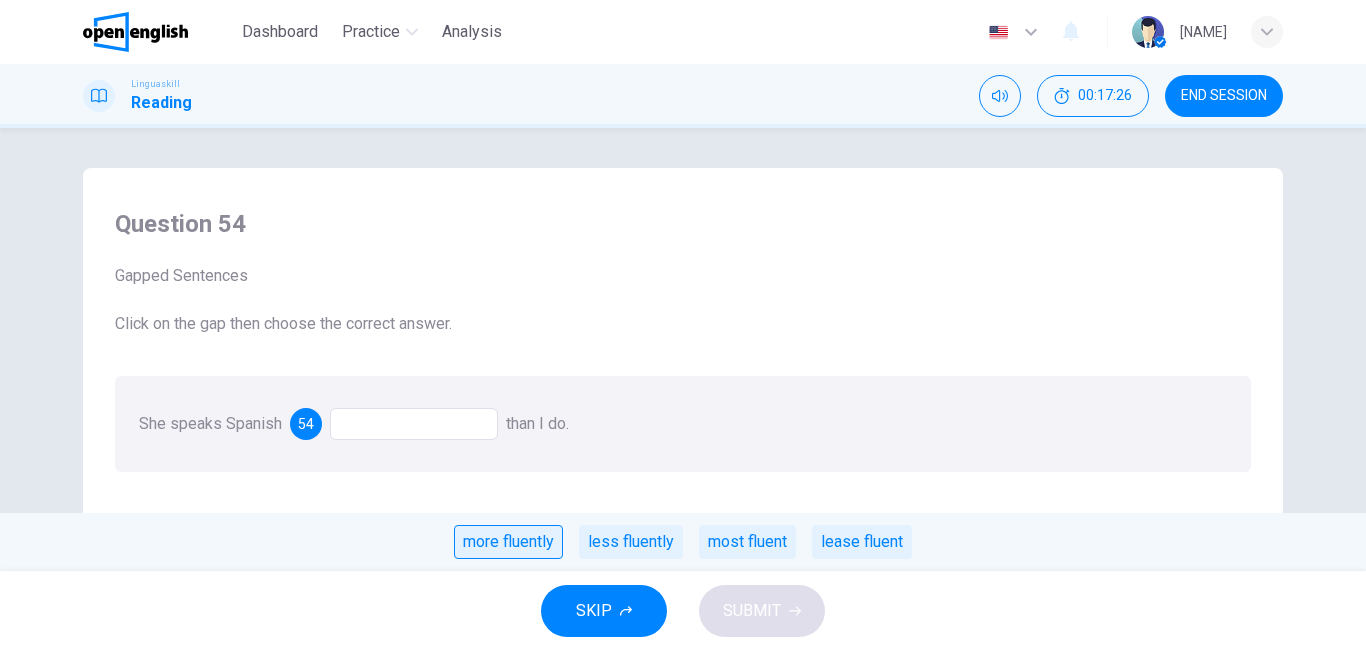click on "more fluently" at bounding box center (508, 542) 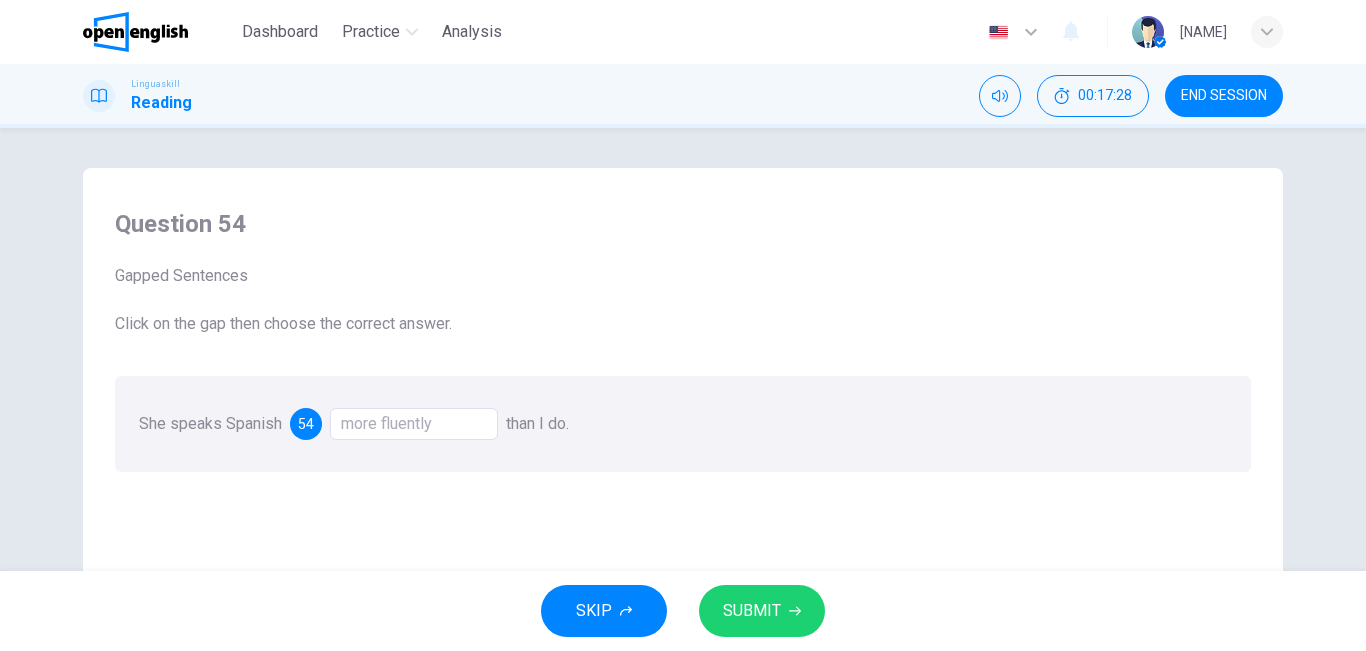 click on "SUBMIT" at bounding box center (762, 611) 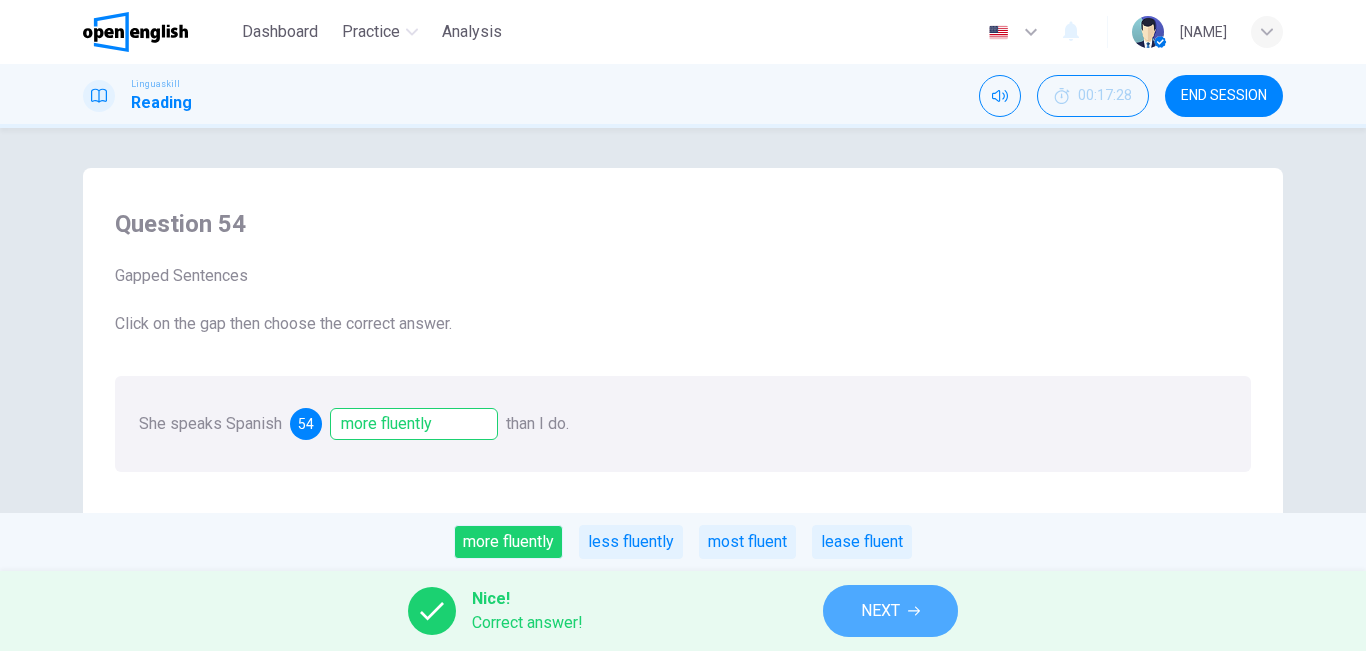 click on "NEXT" at bounding box center (890, 611) 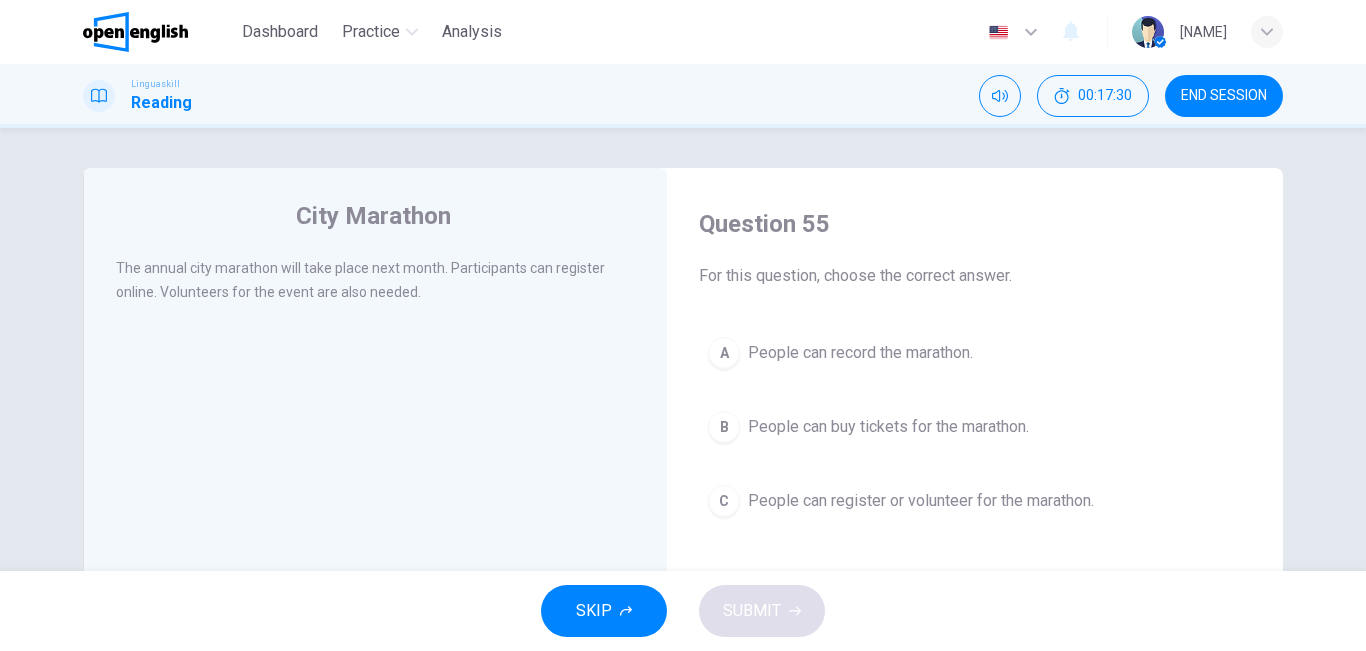click on "People can buy tickets for the marathon." at bounding box center (888, 427) 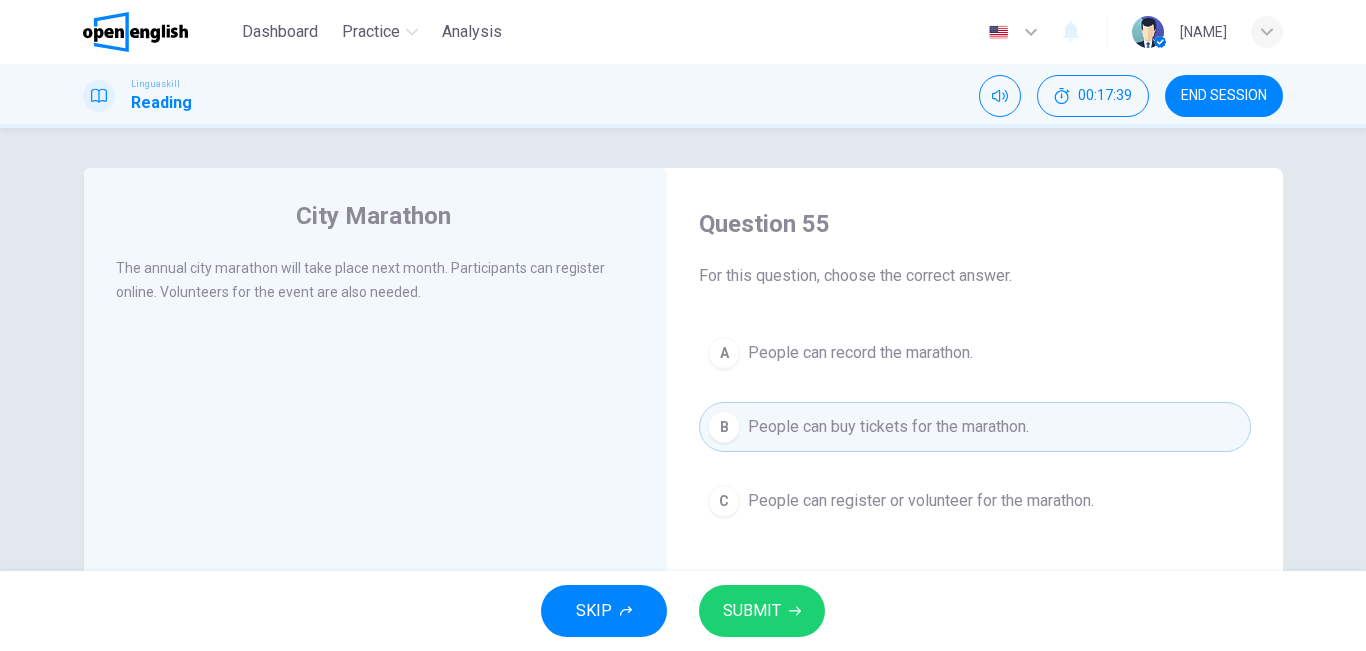 click on "People can register or volunteer for the marathon." at bounding box center (921, 501) 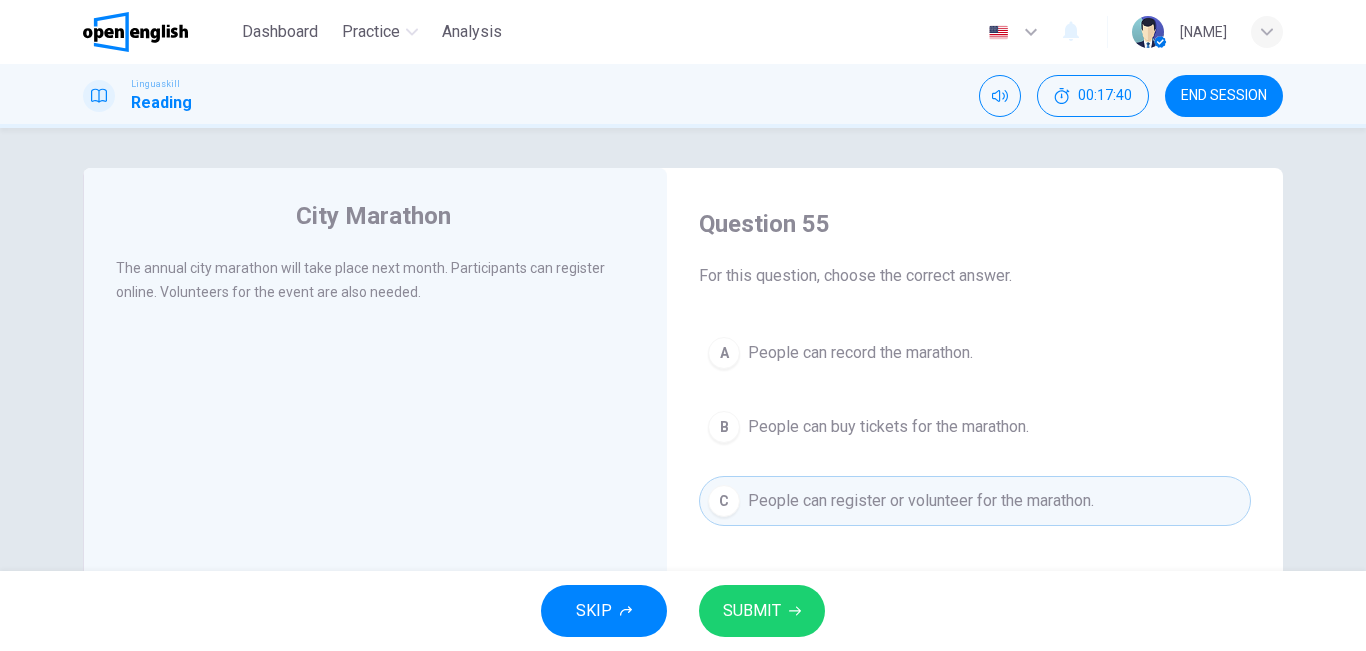 click on "SUBMIT" at bounding box center (762, 611) 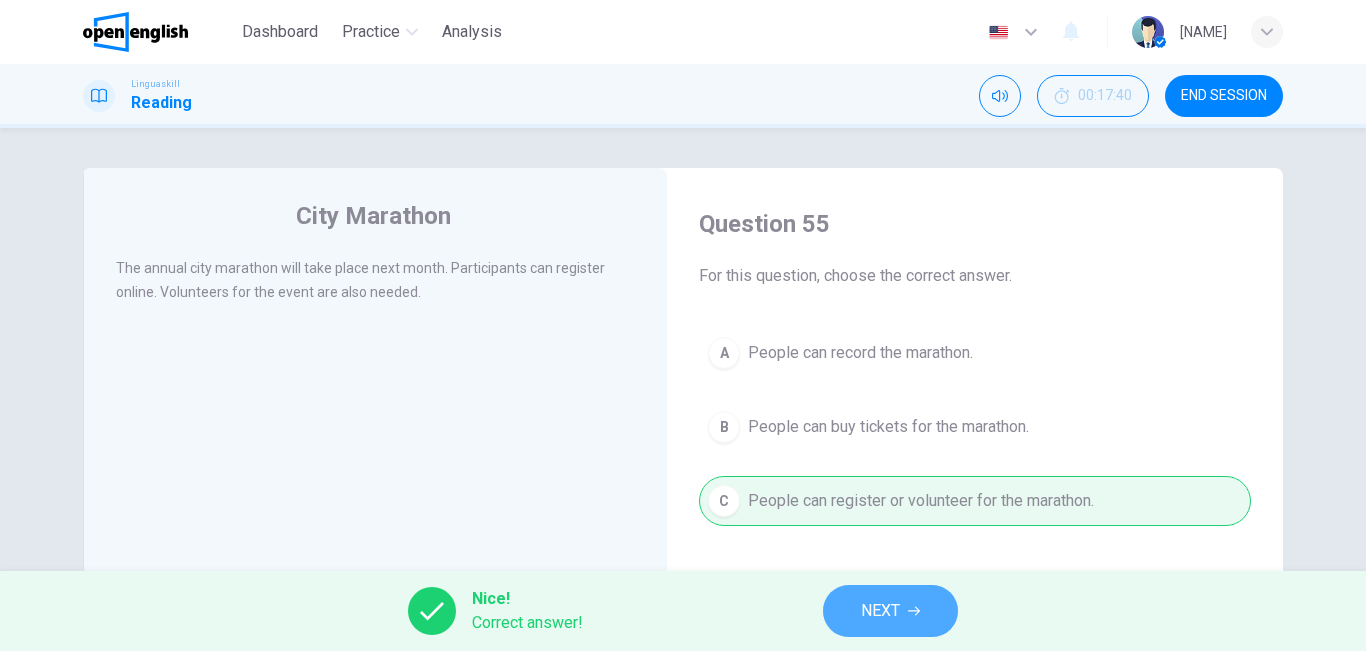 click on "NEXT" at bounding box center (890, 611) 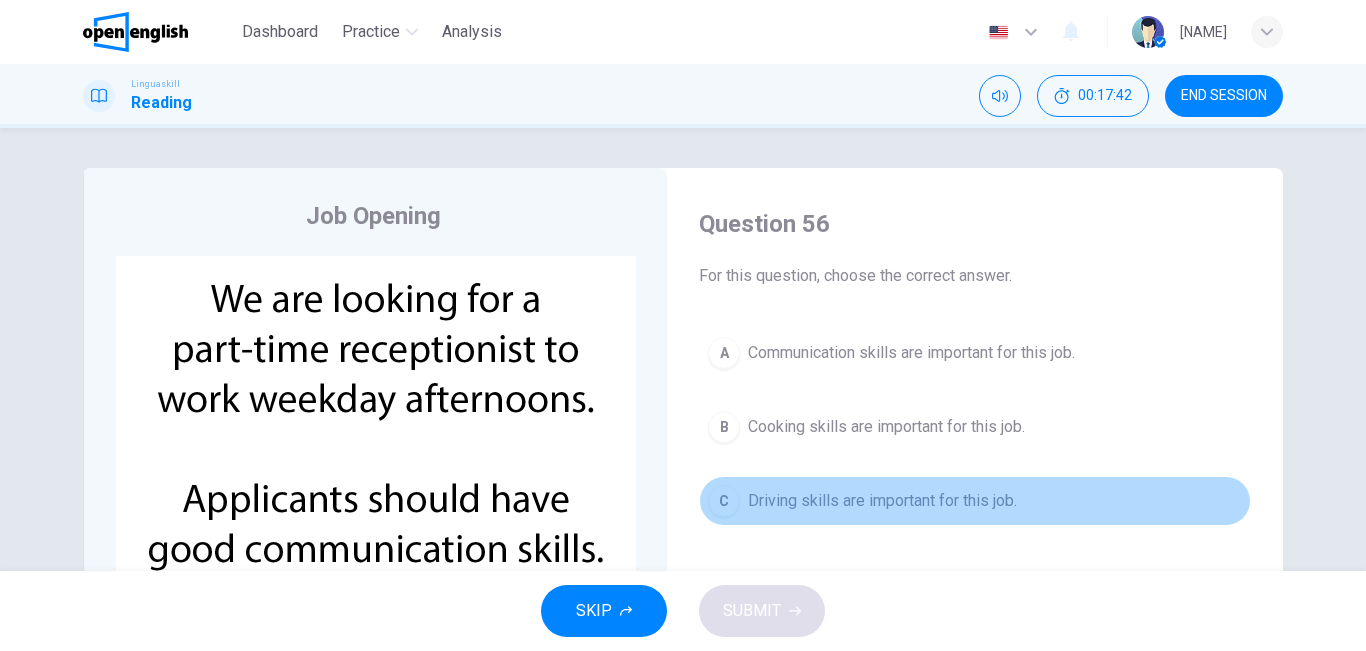 click on "Driving skills are important for this job." at bounding box center [882, 501] 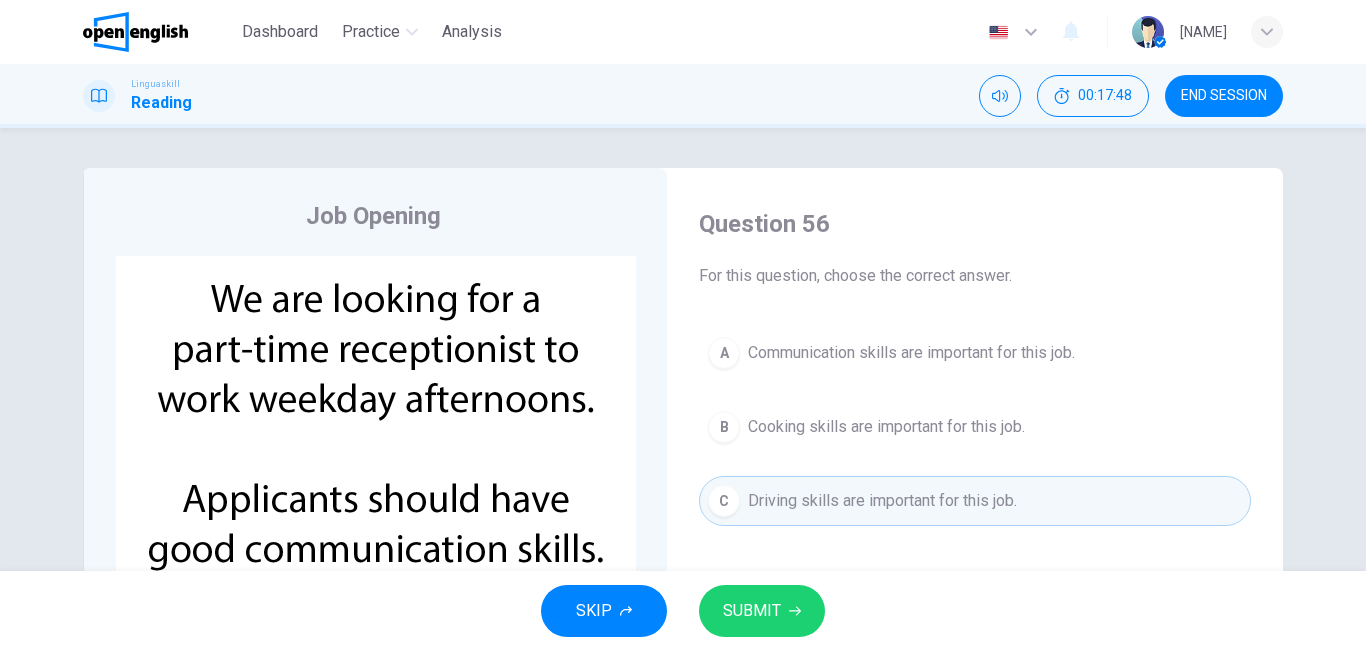 click on "Cooking skills are important for this job." at bounding box center (886, 427) 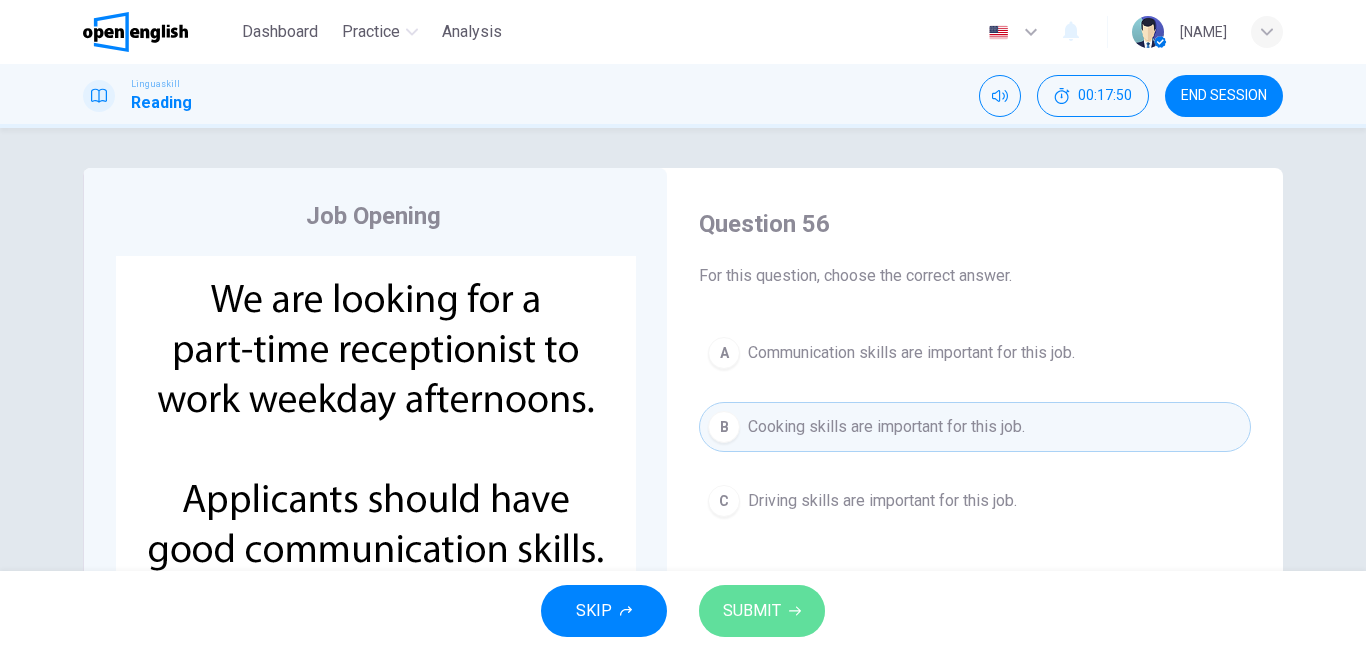 click on "SUBMIT" at bounding box center (752, 611) 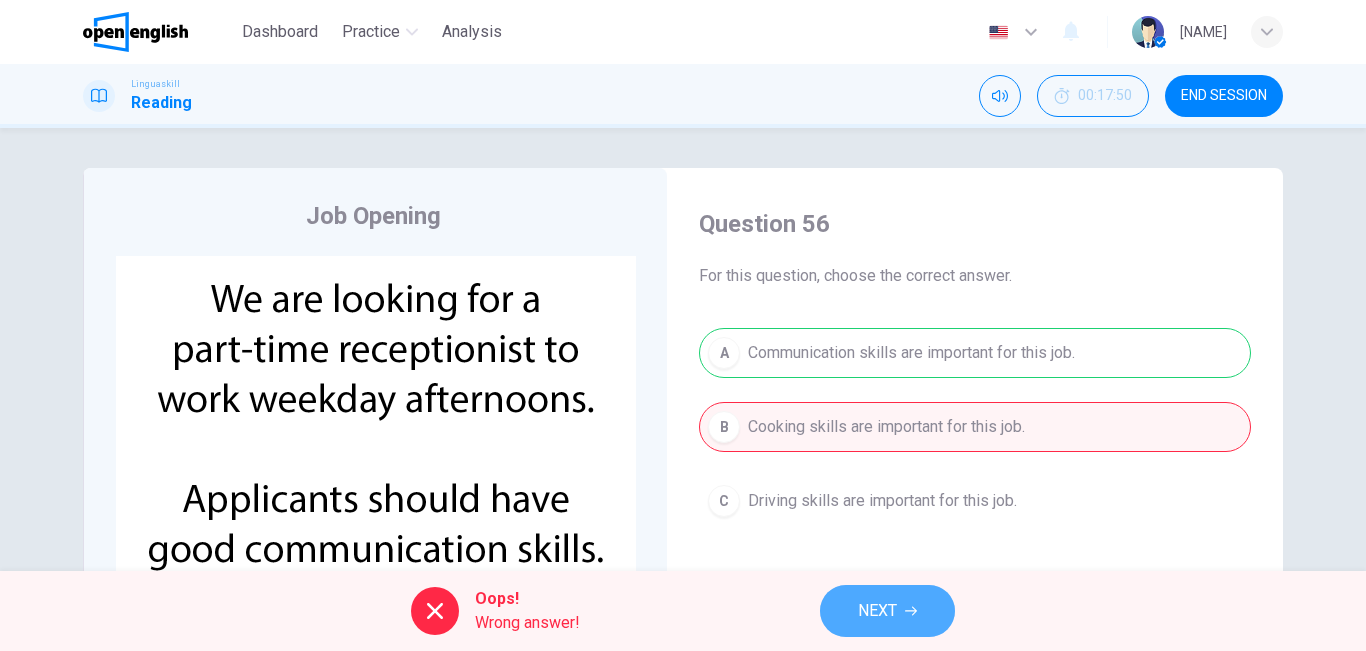 click on "NEXT" at bounding box center (887, 611) 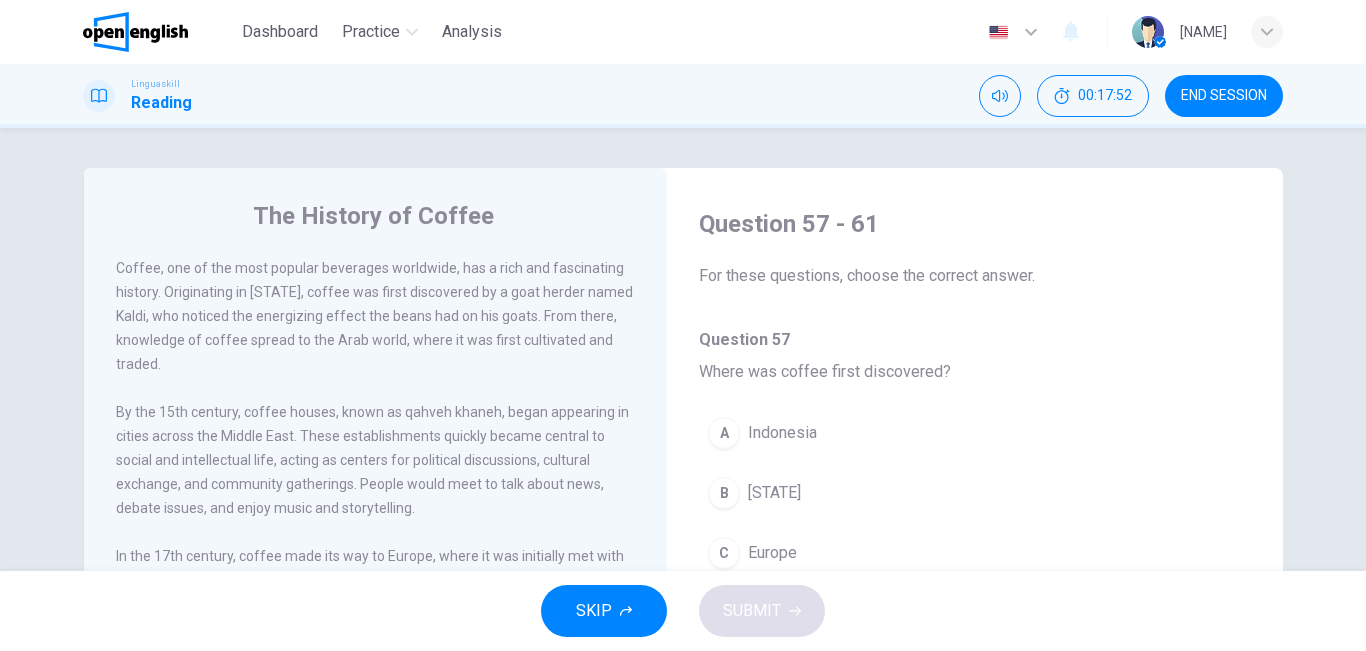 click on "Question 57 - 61 For these questions, choose the correct answer." at bounding box center (975, 248) 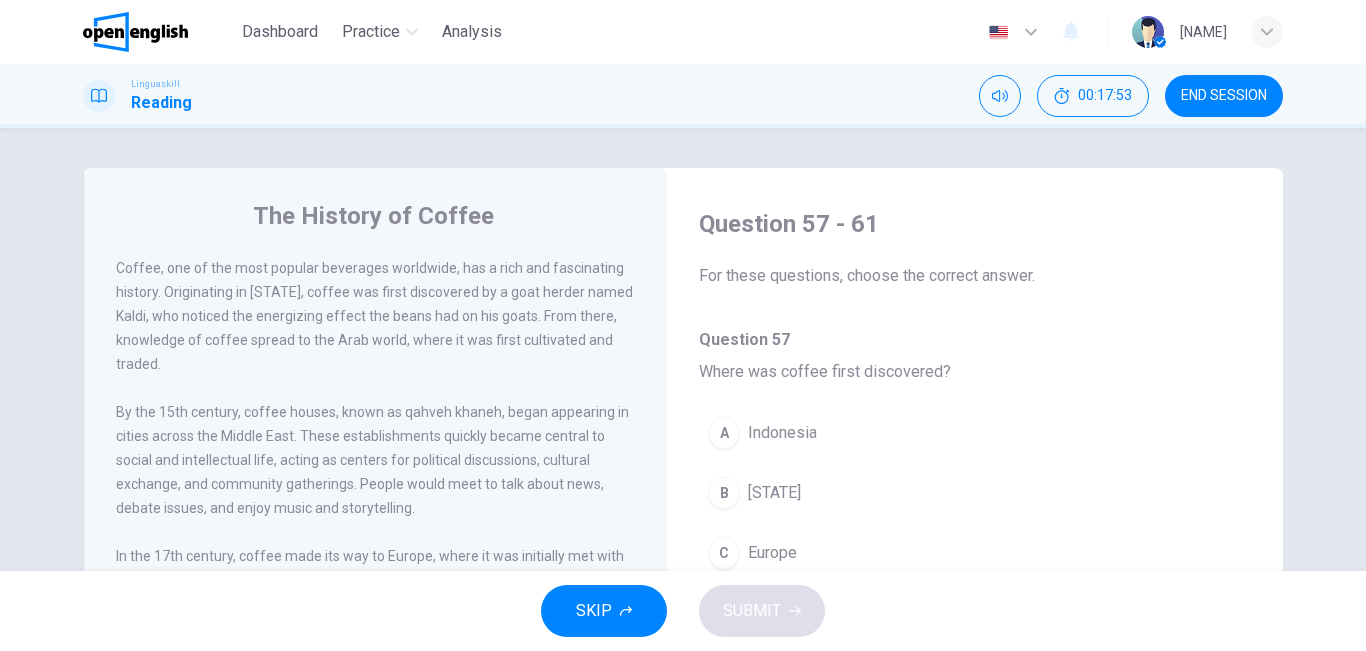 click on "Question 57 - 61 For these questions, choose the correct answer. Question   57 Where was coffee first discovered? A Indonesia B Ethiopia C Europe D Middle East Question   58 What role did the Dutch play in the history of coffee? A They discovered coffee. B They opened the first coffee house. C They started coffee plantations in Java. D They invented coffee processing methods. Question   59 What was the initial reaction to coffee in Europe? A It was immediately popular. B It was met with suspicion. C It was used for medicinal purposes. D It was banned. Question   60 What is the primary significance of coffee in the modern world? A A cultural symbol B A luxury item C A medicinal beverage D A traditional drink Question   61 What was the role of coffee houses in the Middle East? A They were centers for political discussions. B They were exclusive to the elite. C They were primarily for coffee tasting. D They were used for religious ceremonies." at bounding box center [975, 1141] 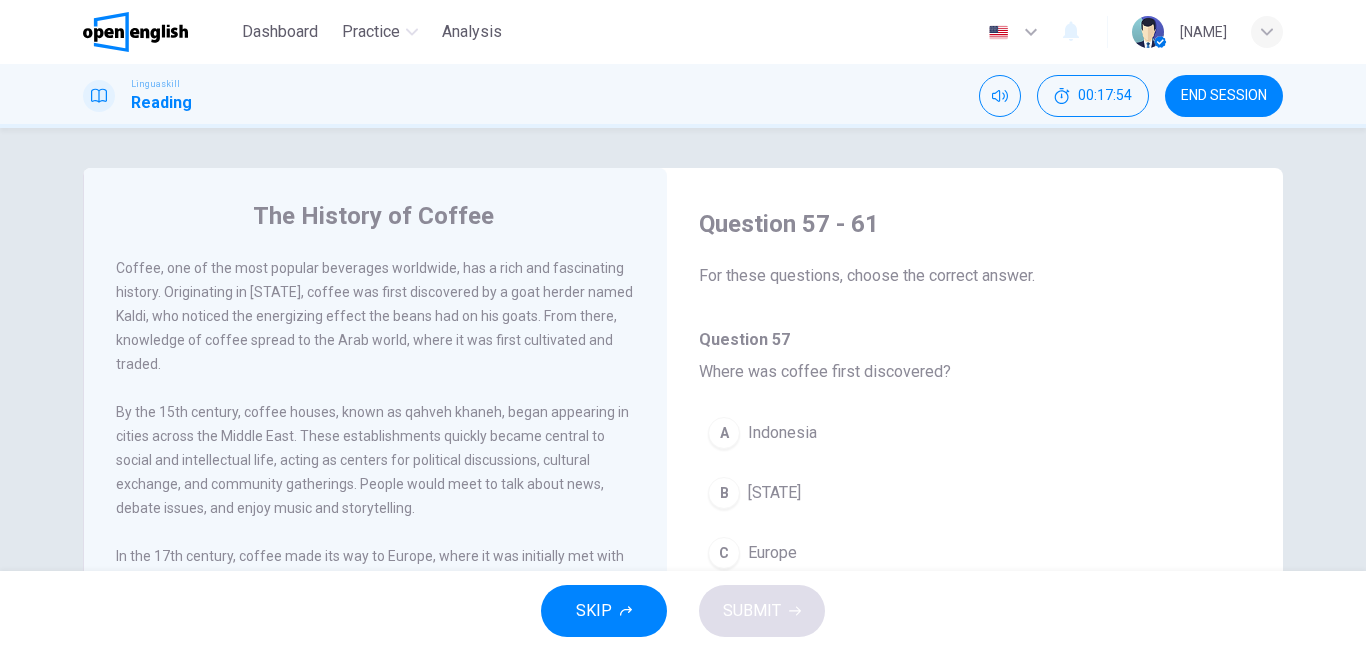drag, startPoint x: 1265, startPoint y: 275, endPoint x: 1265, endPoint y: 299, distance: 24 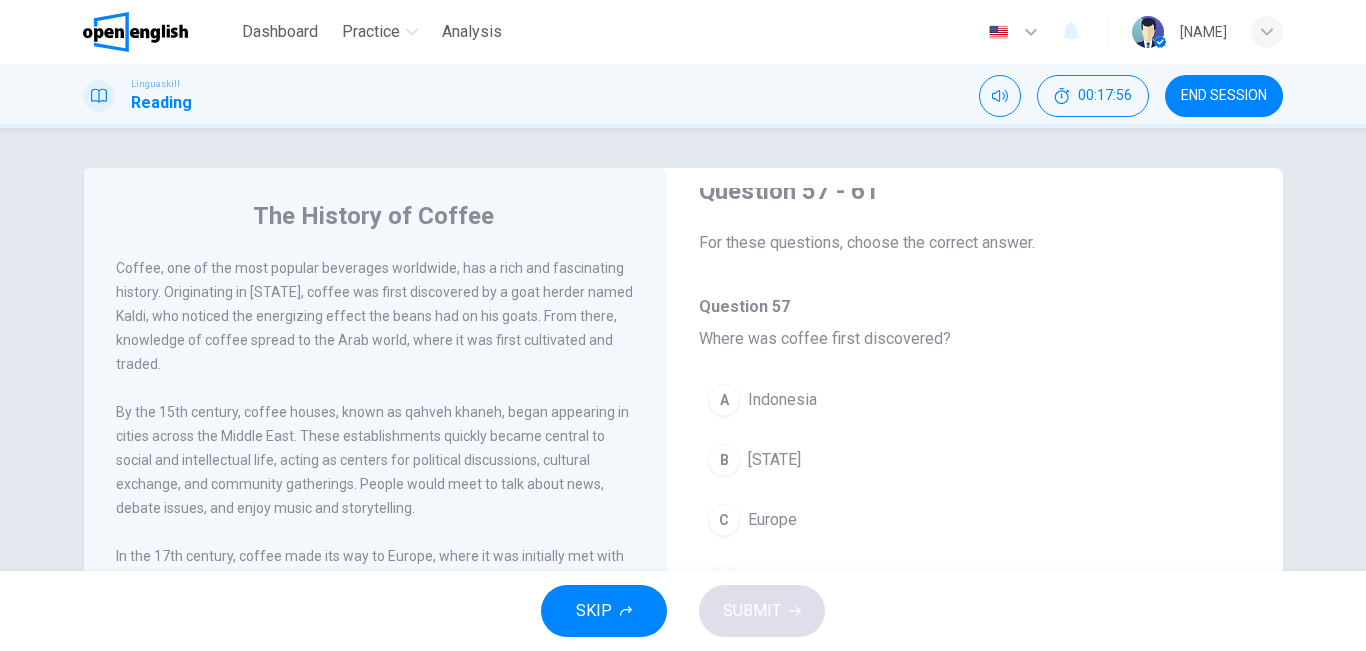 scroll, scrollTop: 0, scrollLeft: 0, axis: both 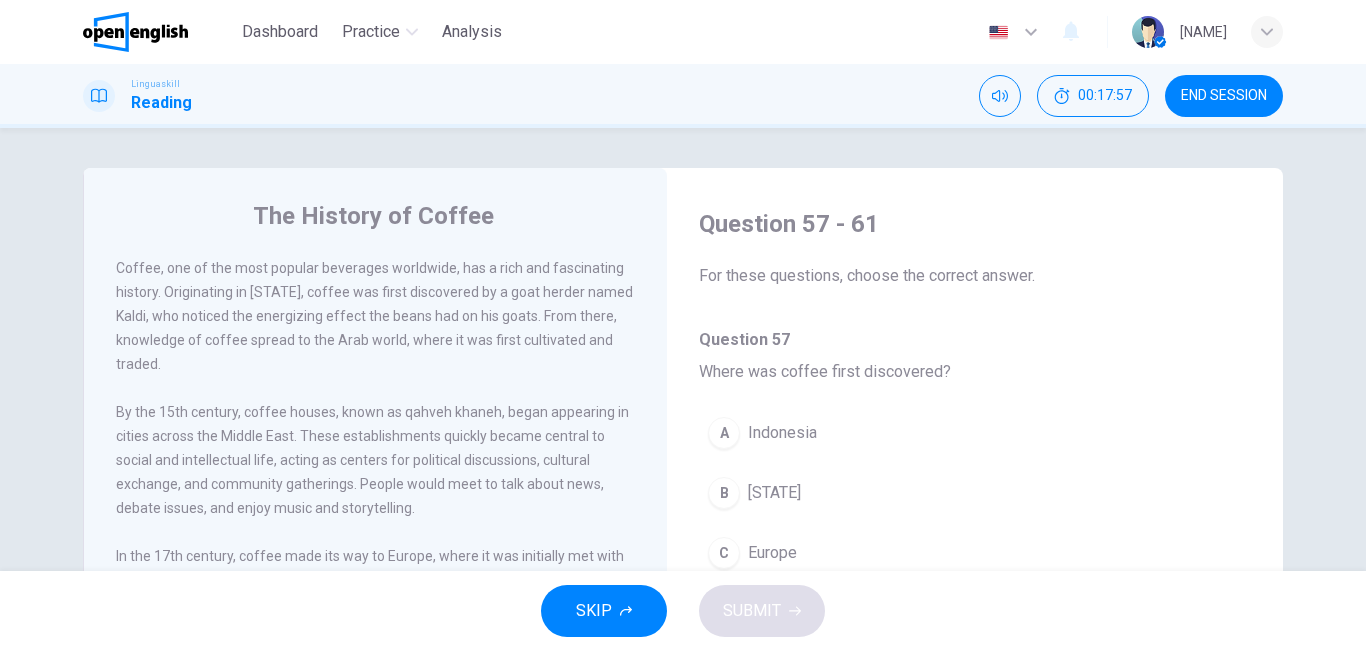 drag, startPoint x: 599, startPoint y: 354, endPoint x: 643, endPoint y: 399, distance: 62.936478 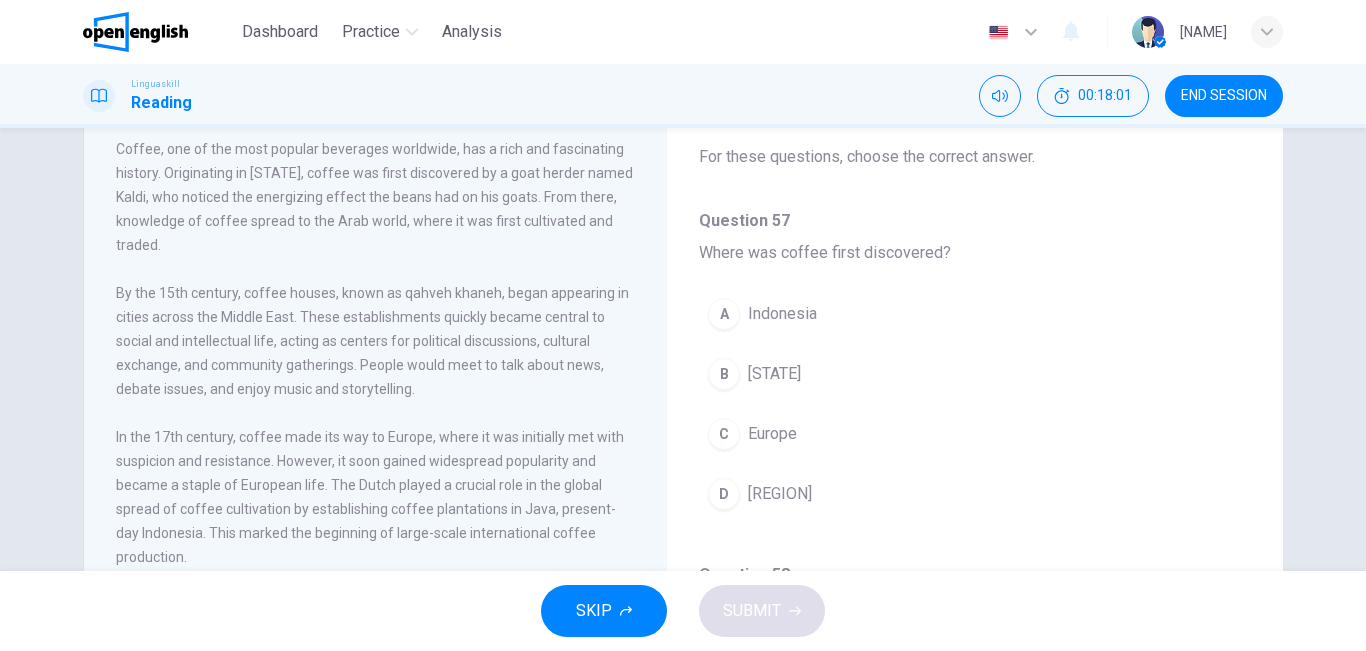 scroll, scrollTop: 100, scrollLeft: 0, axis: vertical 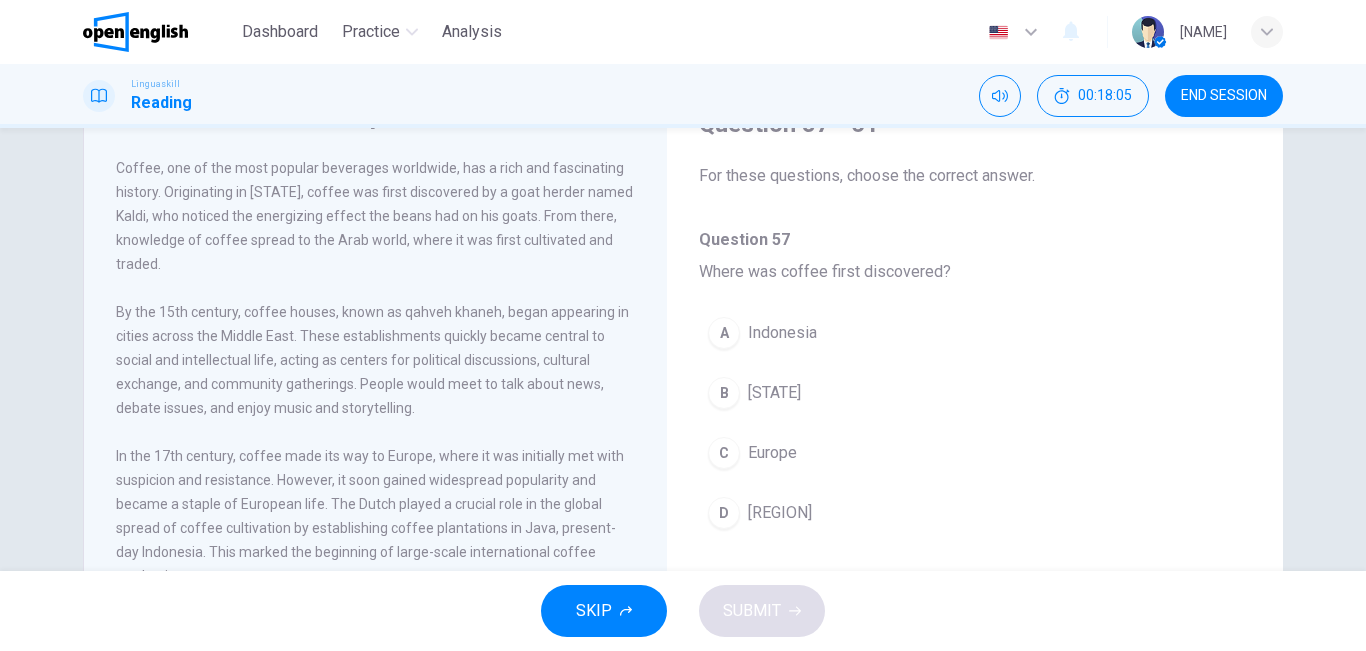 click on "B [STATE]" at bounding box center [975, 393] 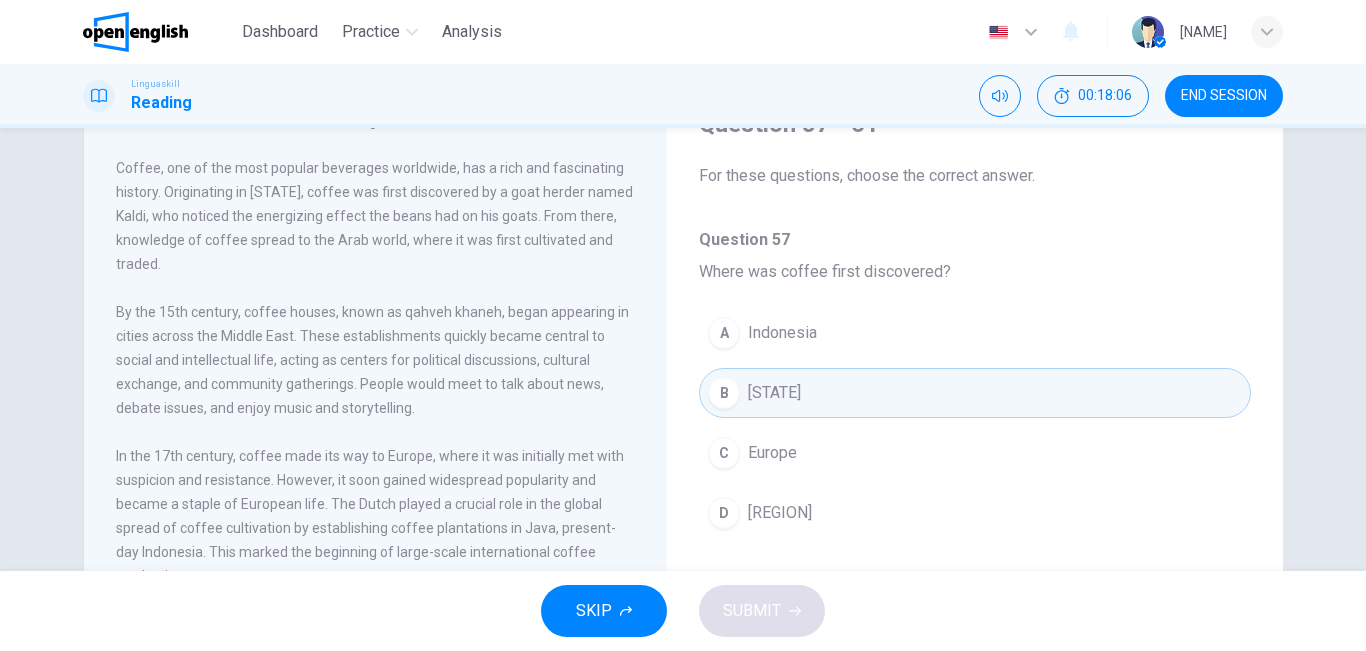 click on "Question   57 Where was coffee first discovered?" at bounding box center (975, 256) 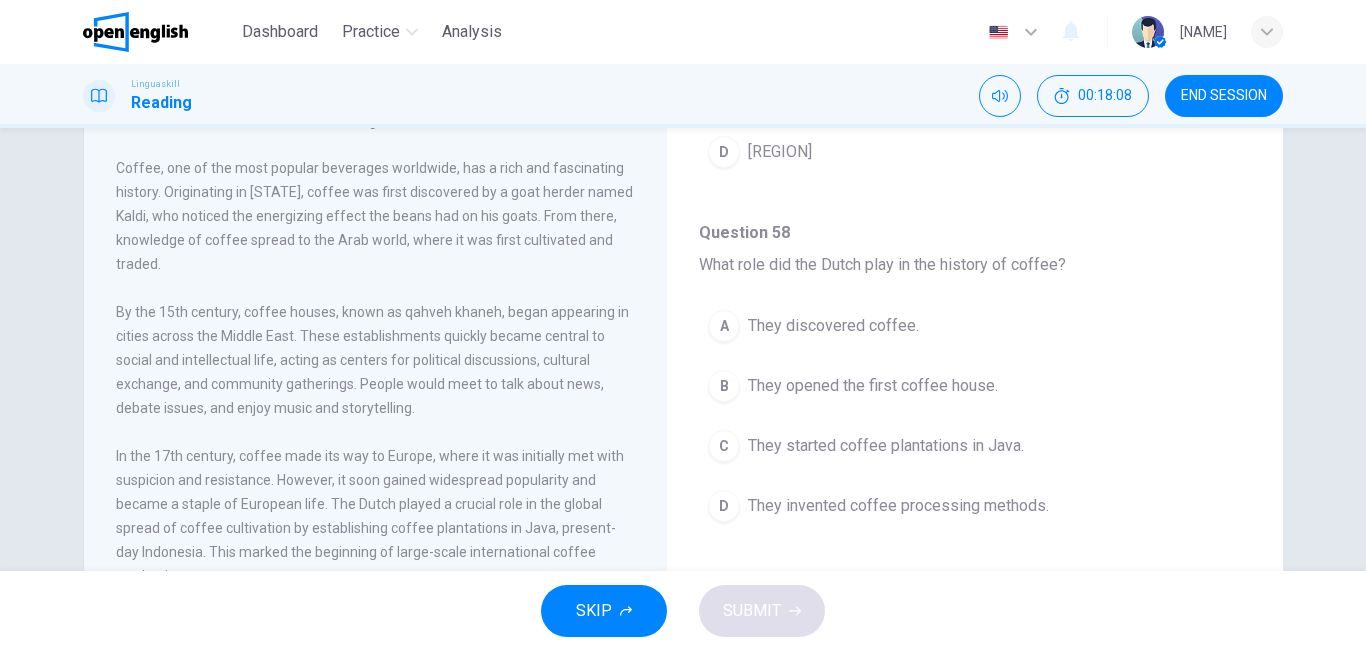 scroll, scrollTop: 358, scrollLeft: 0, axis: vertical 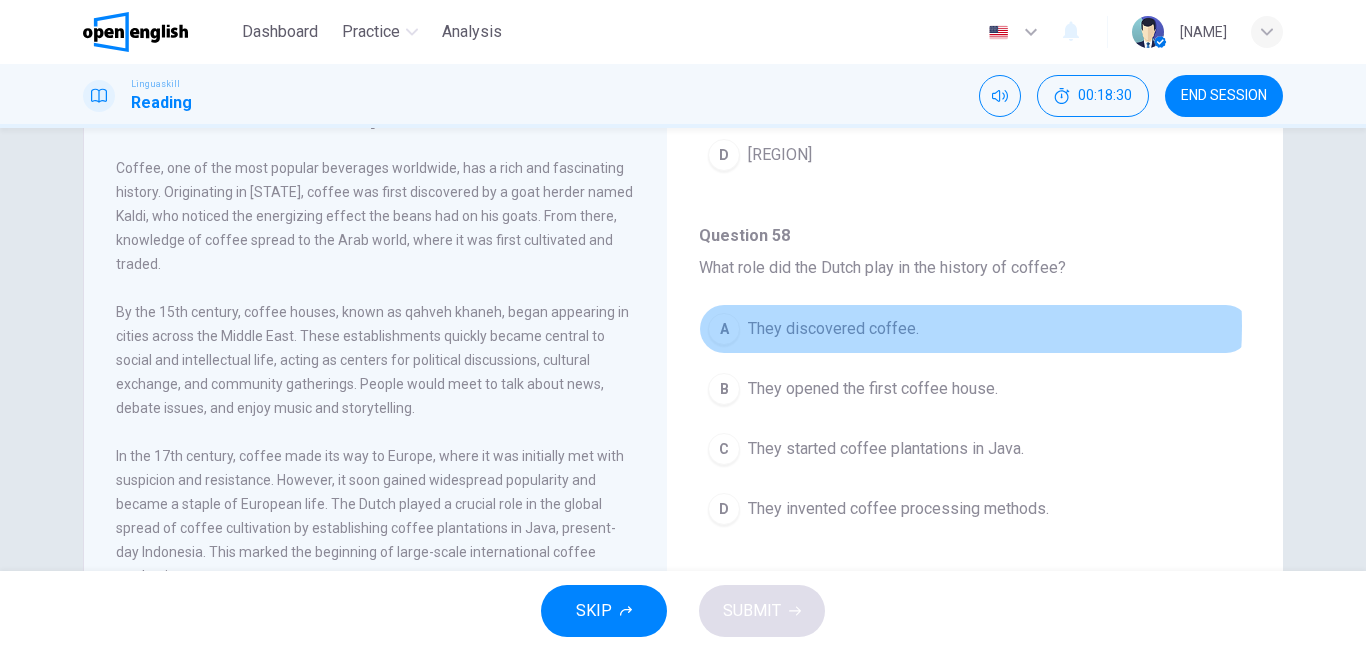 click on "They discovered coffee." at bounding box center [833, 329] 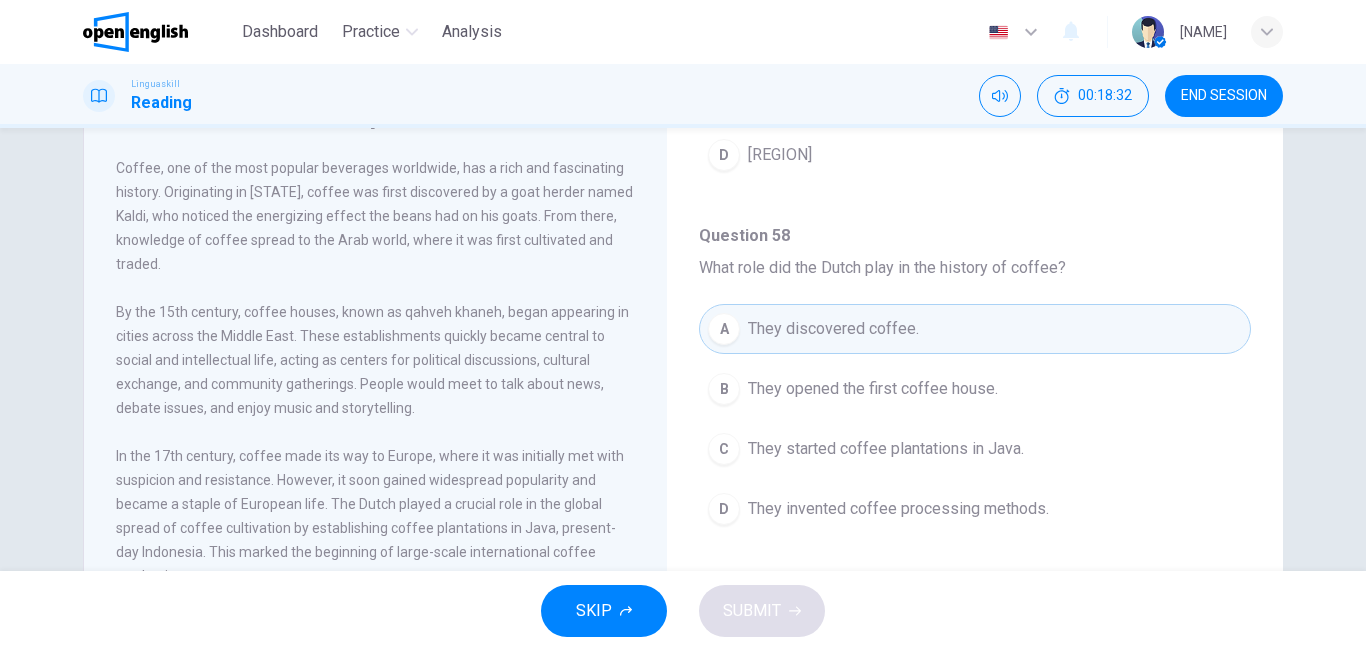 drag, startPoint x: 1266, startPoint y: 388, endPoint x: 1259, endPoint y: 396, distance: 10.630146 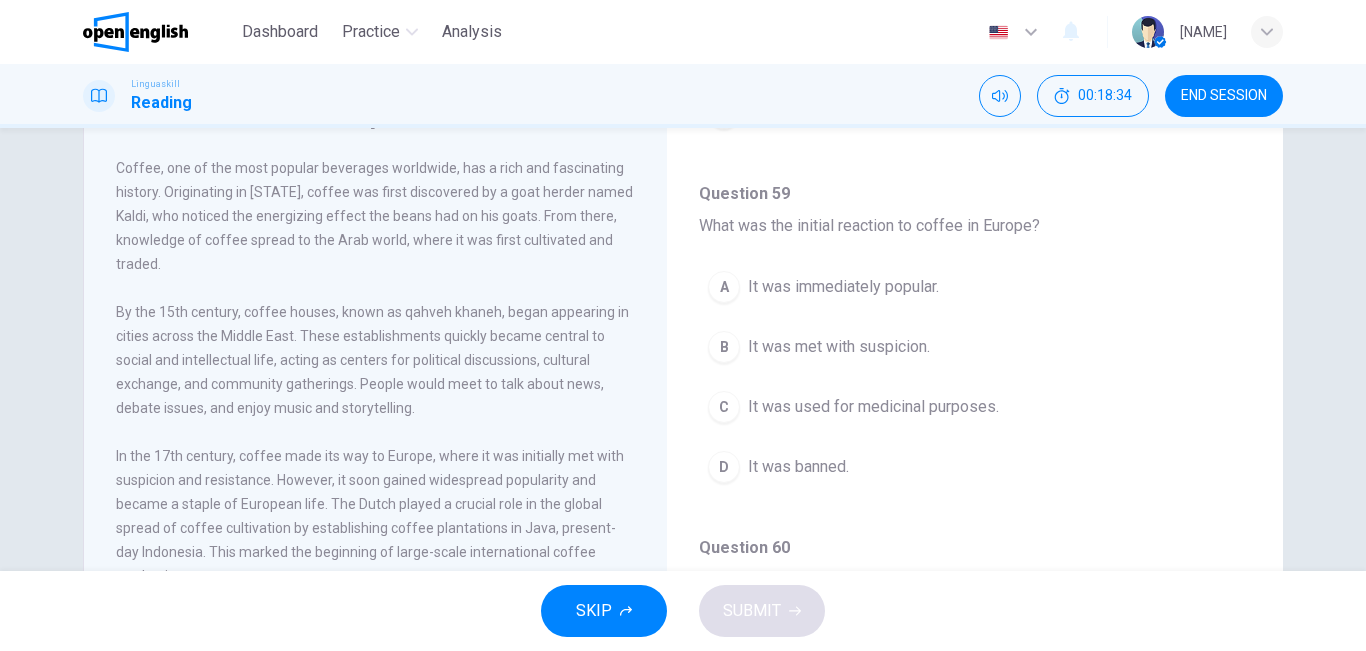 scroll, scrollTop: 745, scrollLeft: 0, axis: vertical 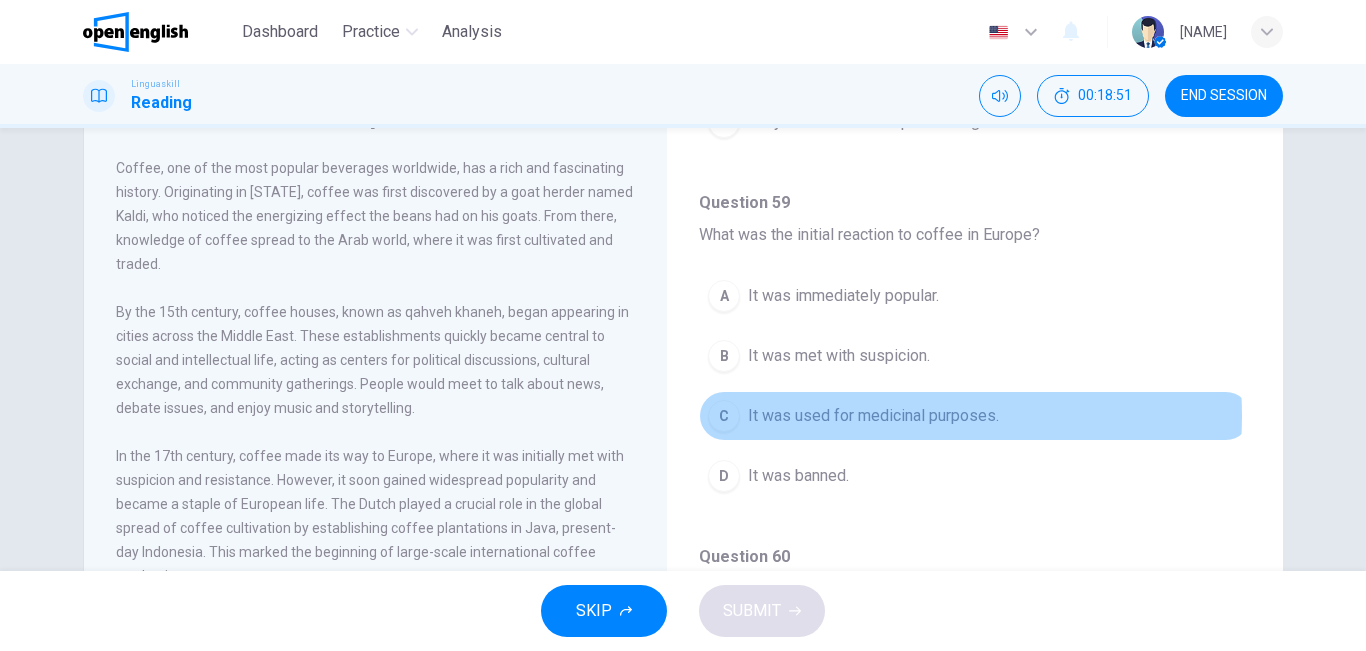 click on "It was used for medicinal purposes." at bounding box center [873, 416] 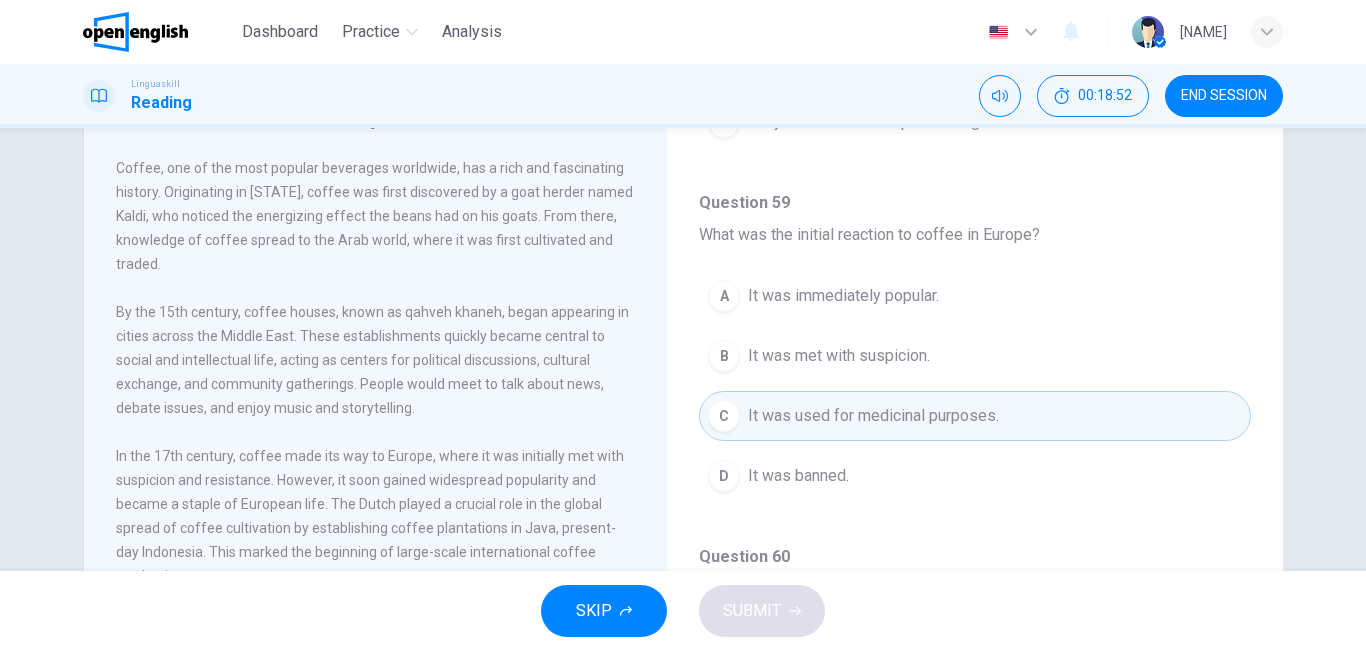 click on "The History of Coffee Coffee, one of the most popular beverages worldwide, has a rich and fascinating history. Originating in [STATE], coffee was first discovered by a goat herder named Kaldi, who noticed the energizing effect the beans had on his goats. From there, knowledge of coffee spread to the Arab world, where it was first cultivated and traded. By the 15th century, coffee houses, known as qahveh khaneh, began appearing in cities across the [REGION]. These establishments quickly became central to social and intellectual life, acting as centers for political discussions, cultural exchange, and community gatherings. People would meet to talk about news, debate issues, and enjoy music and storytelling. Today, coffee is a global industry involving millions of people in its cultivation, processing, and distribution. It has evolved into much more than just a beverage—it is a cultural symbol, an economic force, and an essential part of daily routines for people around the world. Question 57 - 61   57 A" at bounding box center (683, 415) 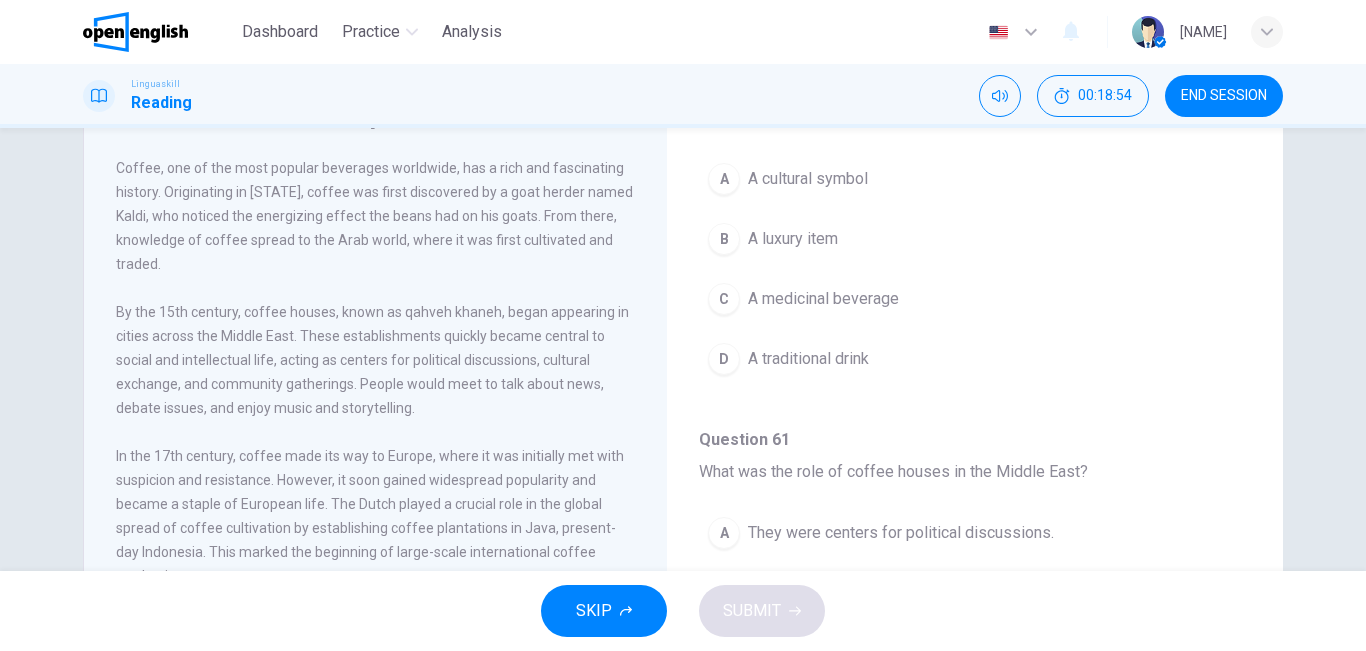 scroll, scrollTop: 1251, scrollLeft: 0, axis: vertical 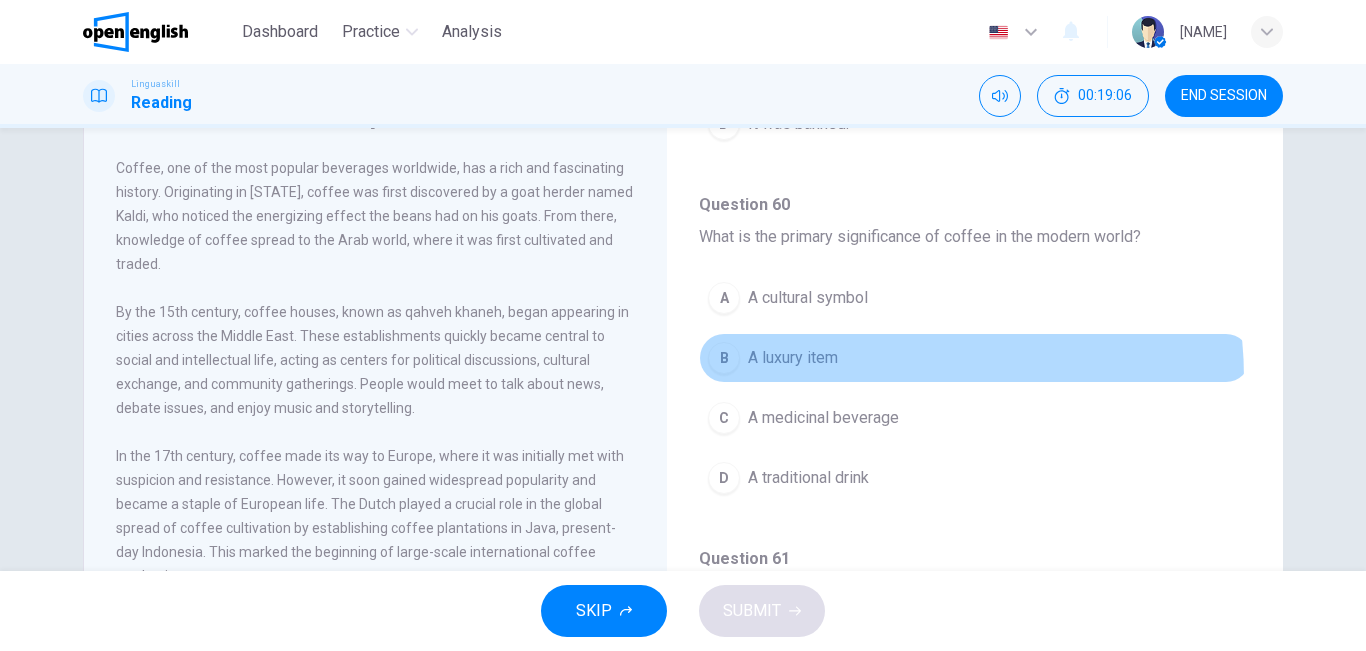 click on "B A luxury item" at bounding box center (975, 358) 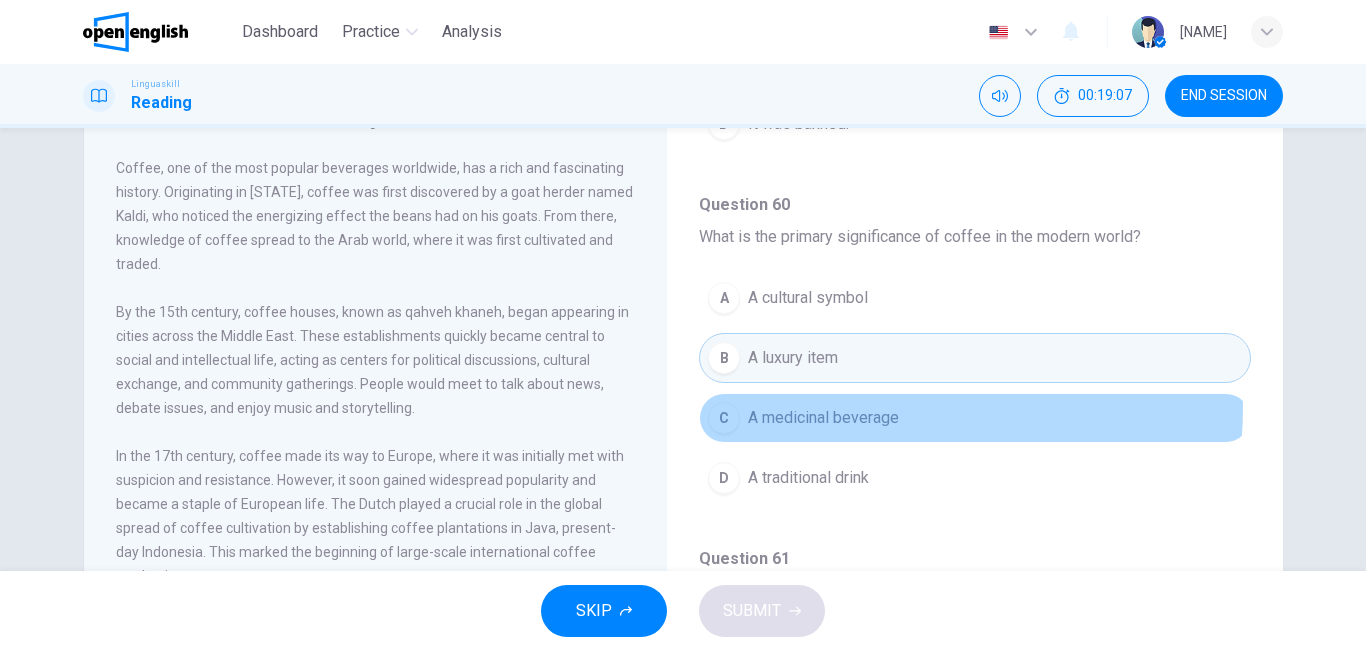 click on "A medicinal beverage" at bounding box center (823, 418) 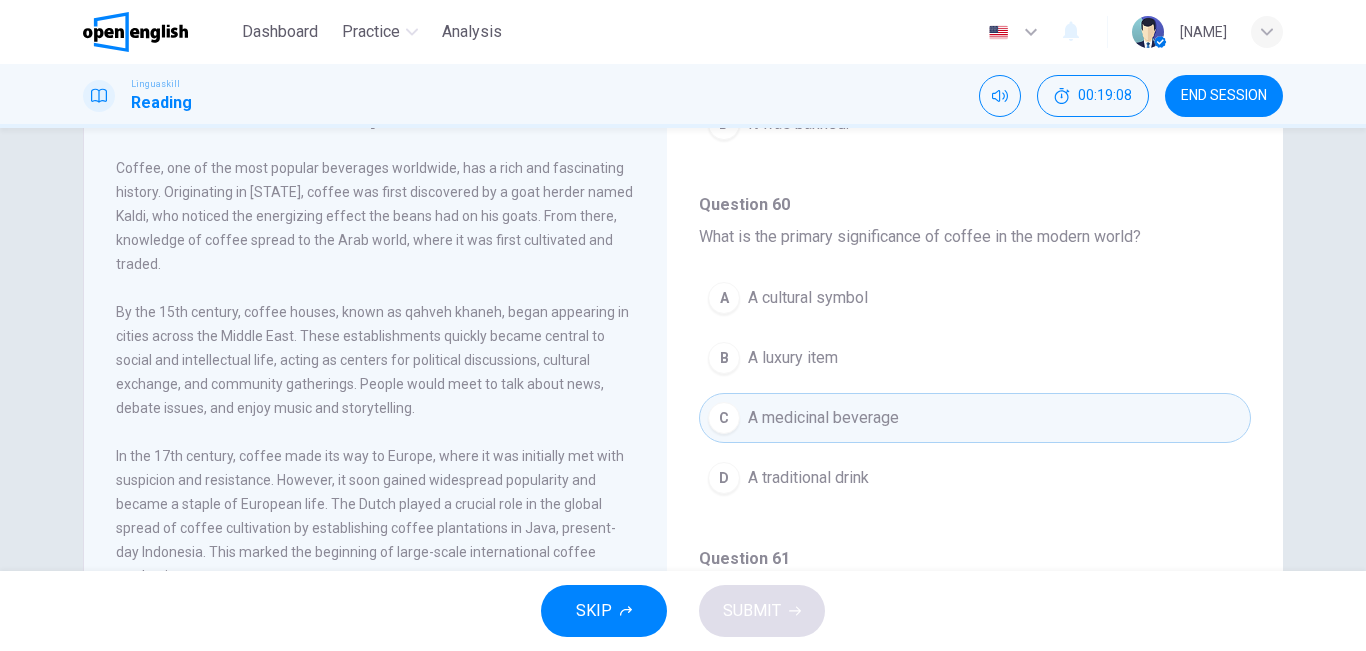 drag, startPoint x: 1282, startPoint y: 500, endPoint x: 1269, endPoint y: 504, distance: 13.601471 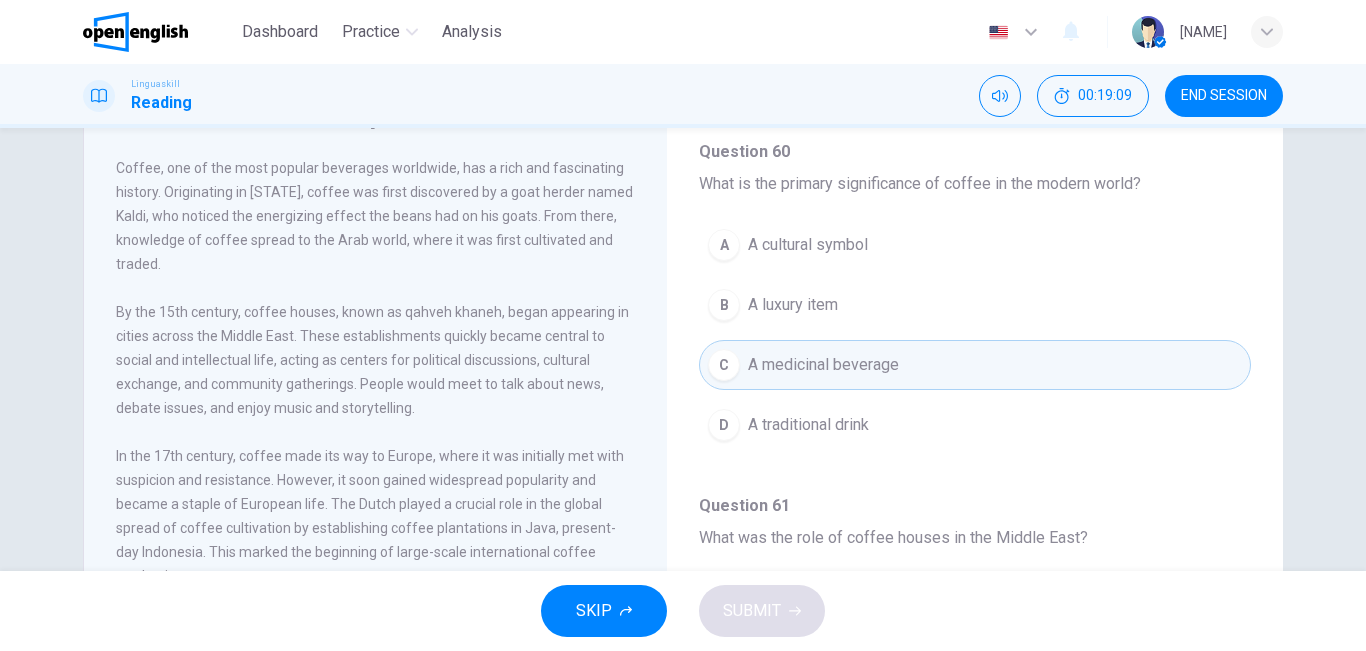 scroll, scrollTop: 1251, scrollLeft: 0, axis: vertical 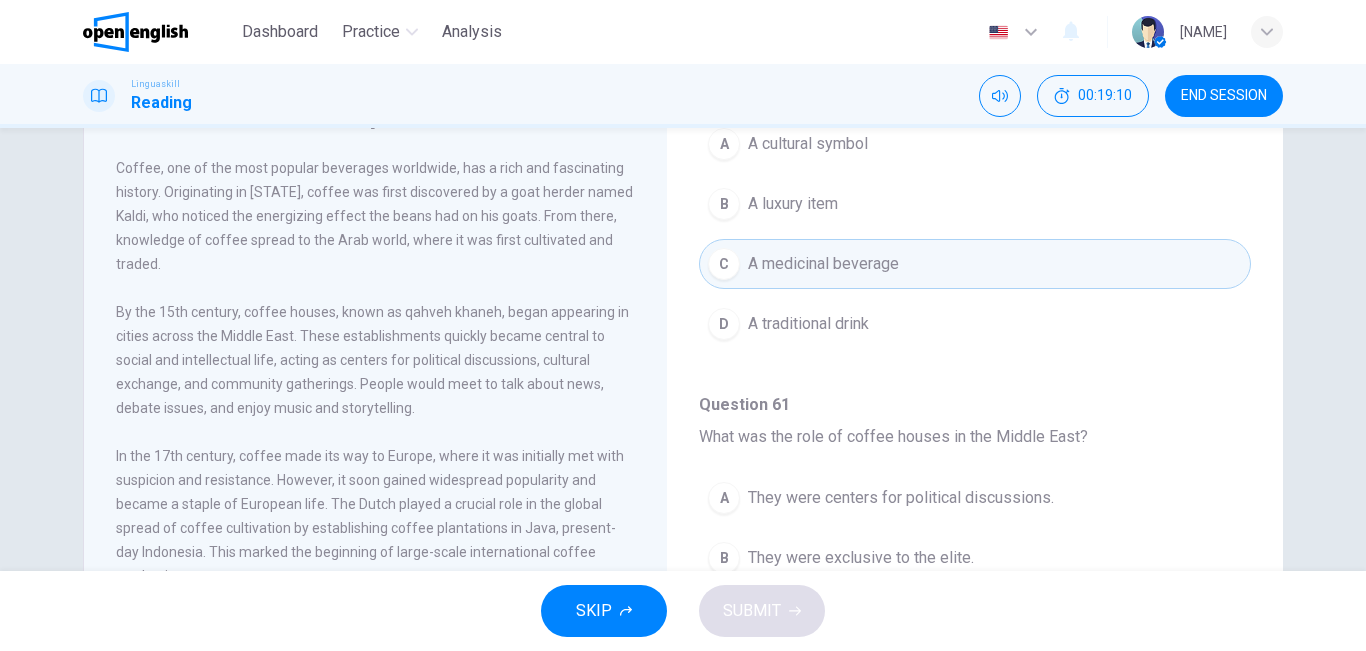 drag, startPoint x: 1256, startPoint y: 624, endPoint x: 1253, endPoint y: 612, distance: 12.369317 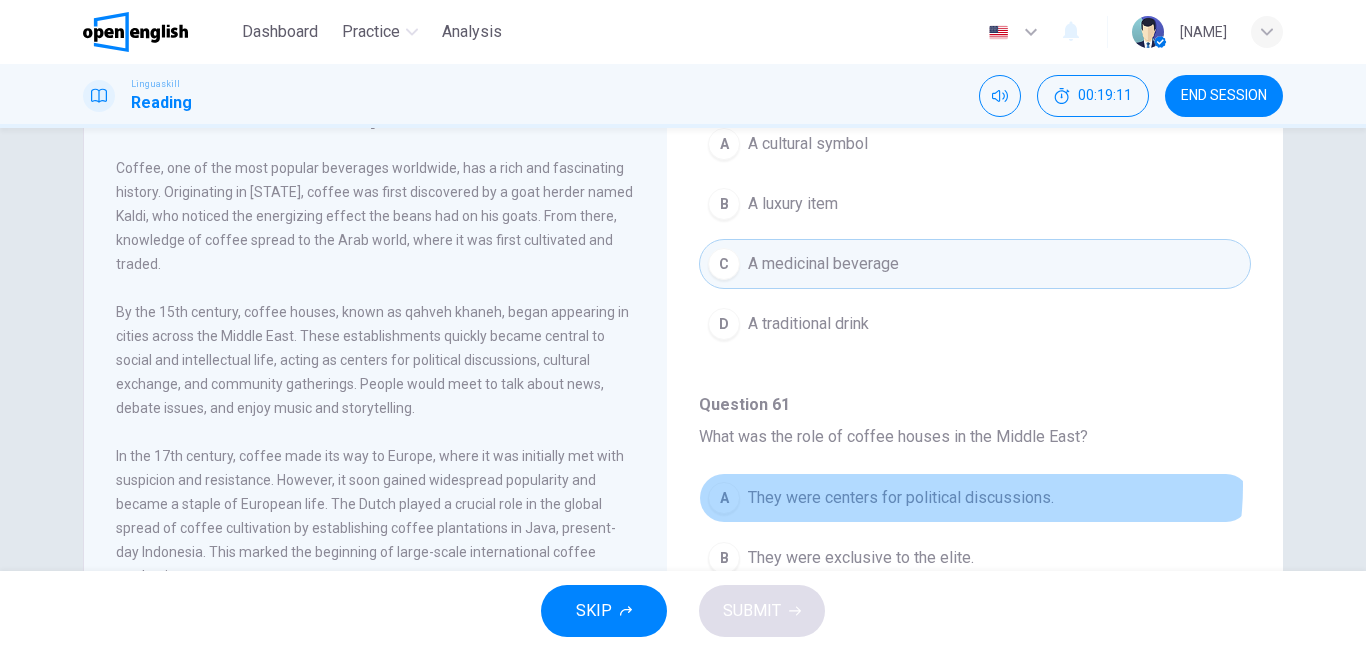 click on "They were centers for political discussions." at bounding box center [901, 498] 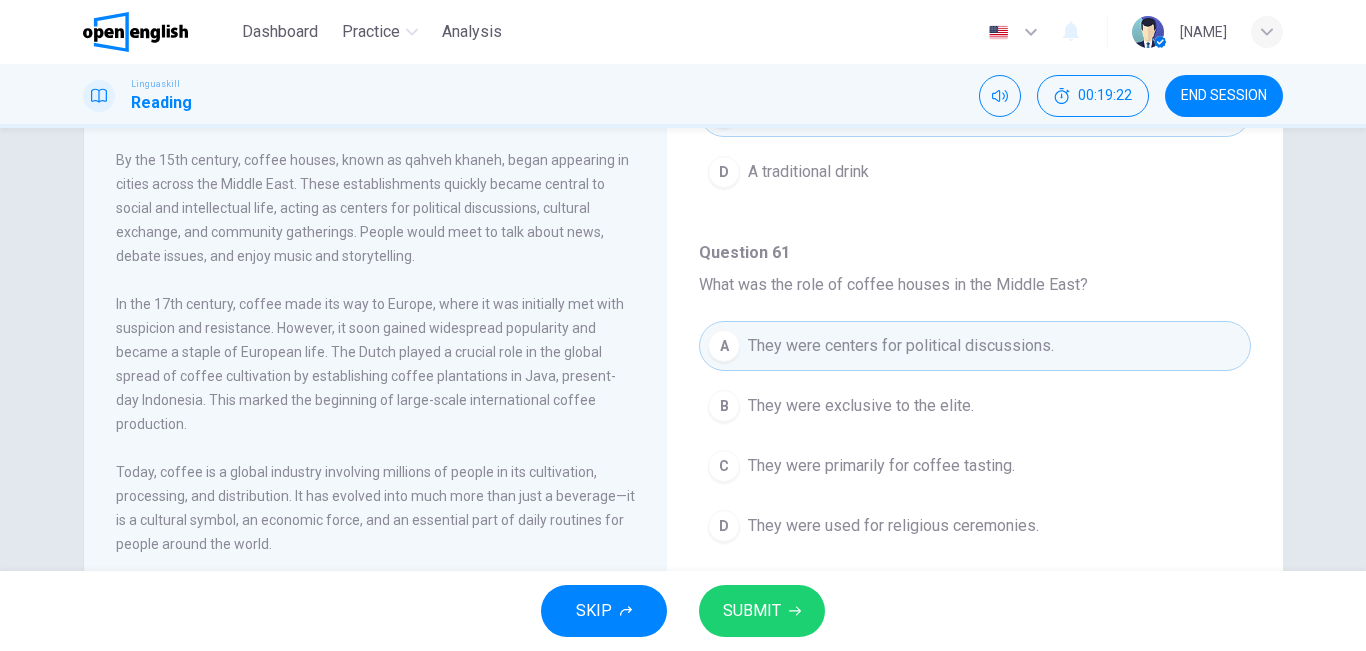 scroll, scrollTop: 332, scrollLeft: 0, axis: vertical 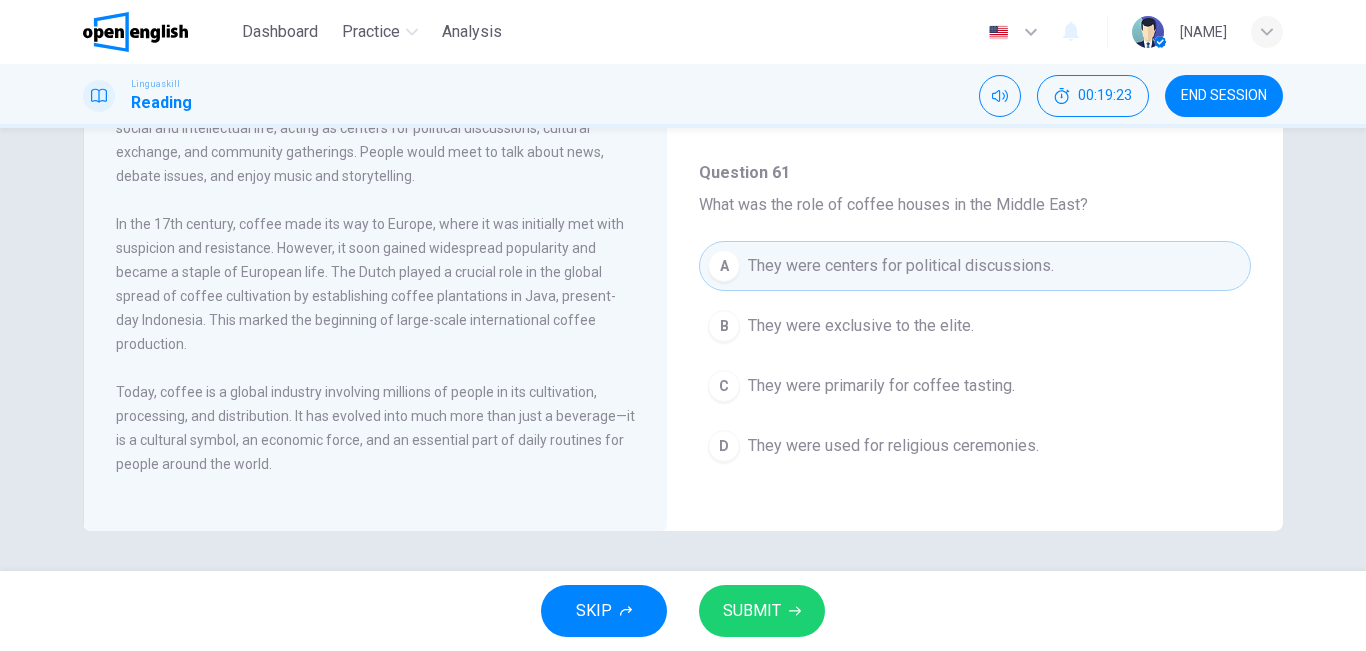 click on "SUBMIT" at bounding box center [752, 611] 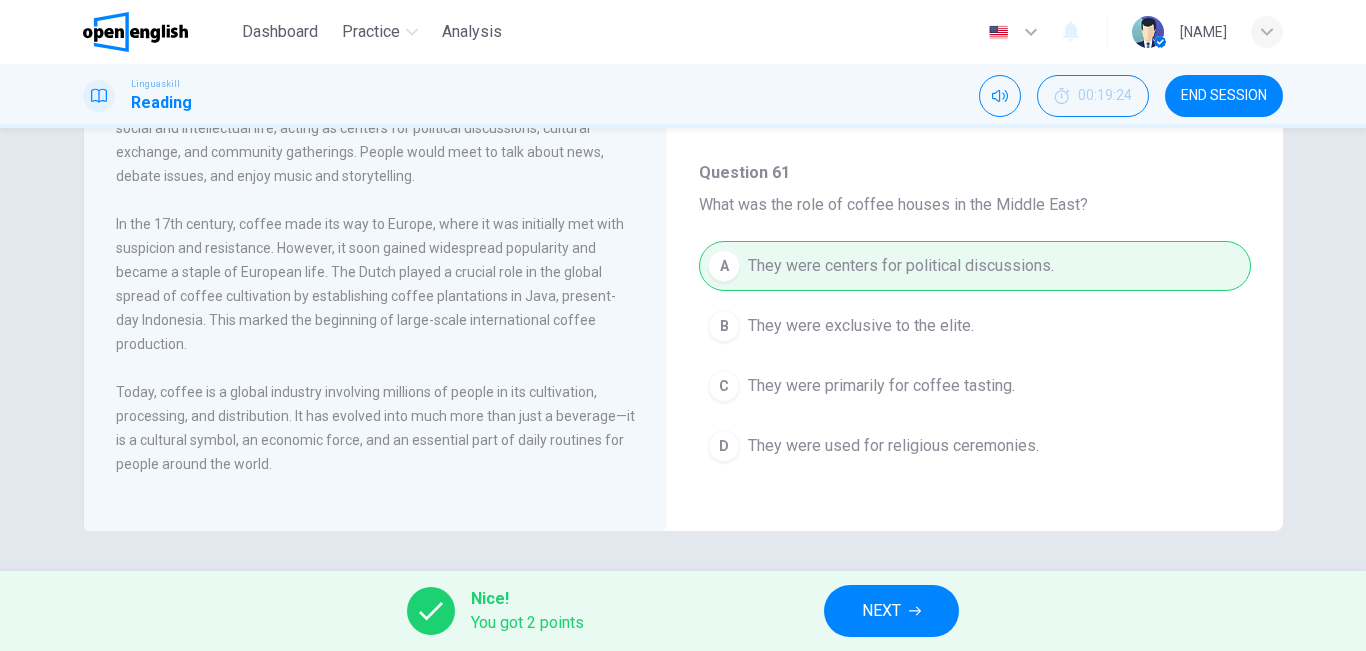 click on "NEXT" at bounding box center [891, 611] 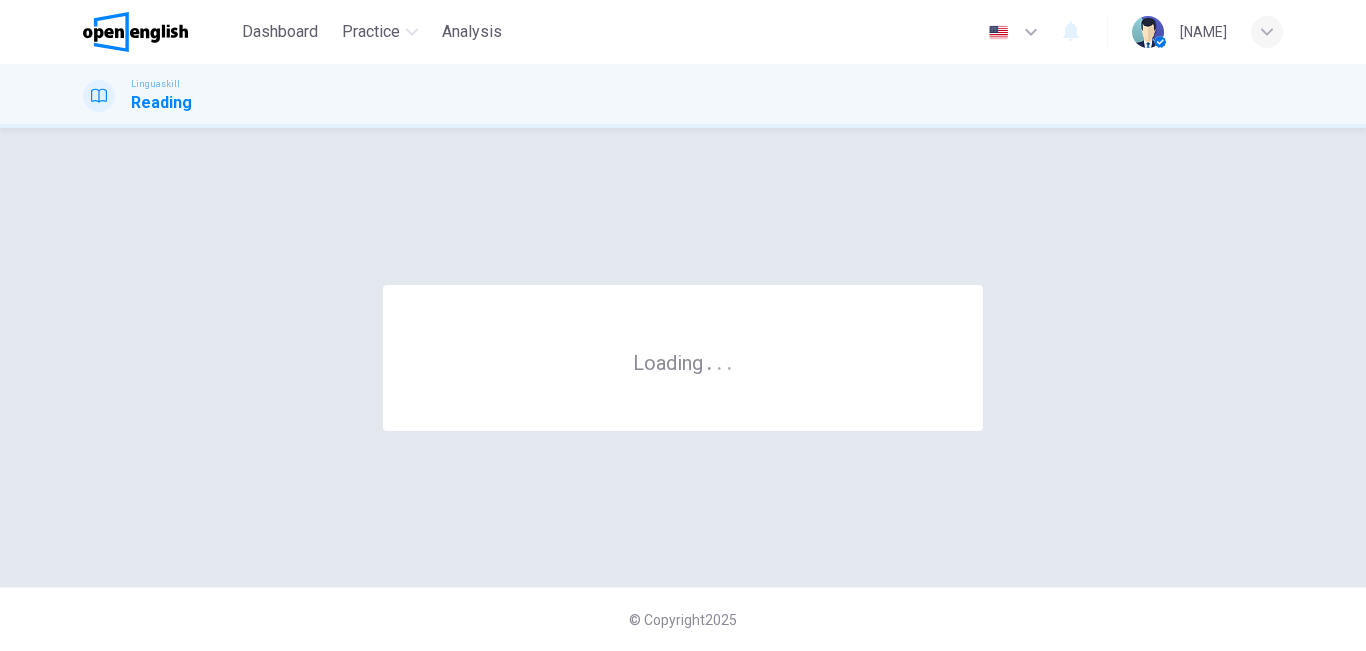 scroll, scrollTop: 0, scrollLeft: 0, axis: both 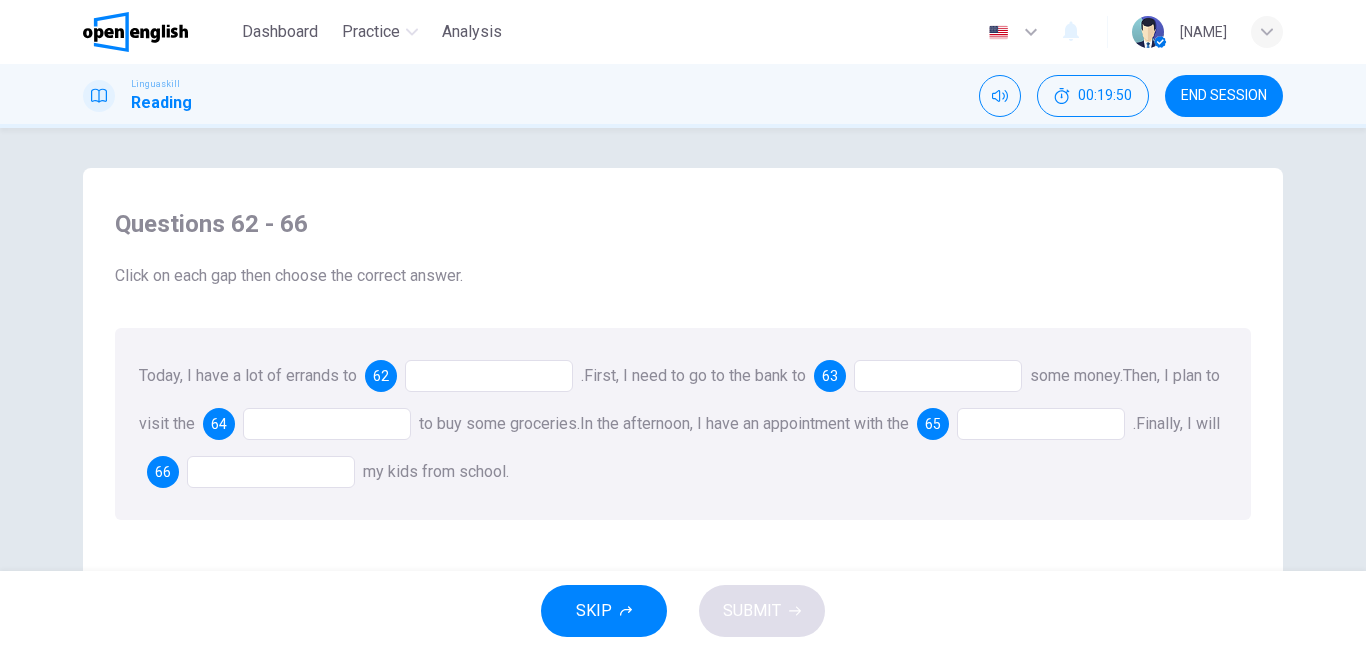 click at bounding box center [489, 376] 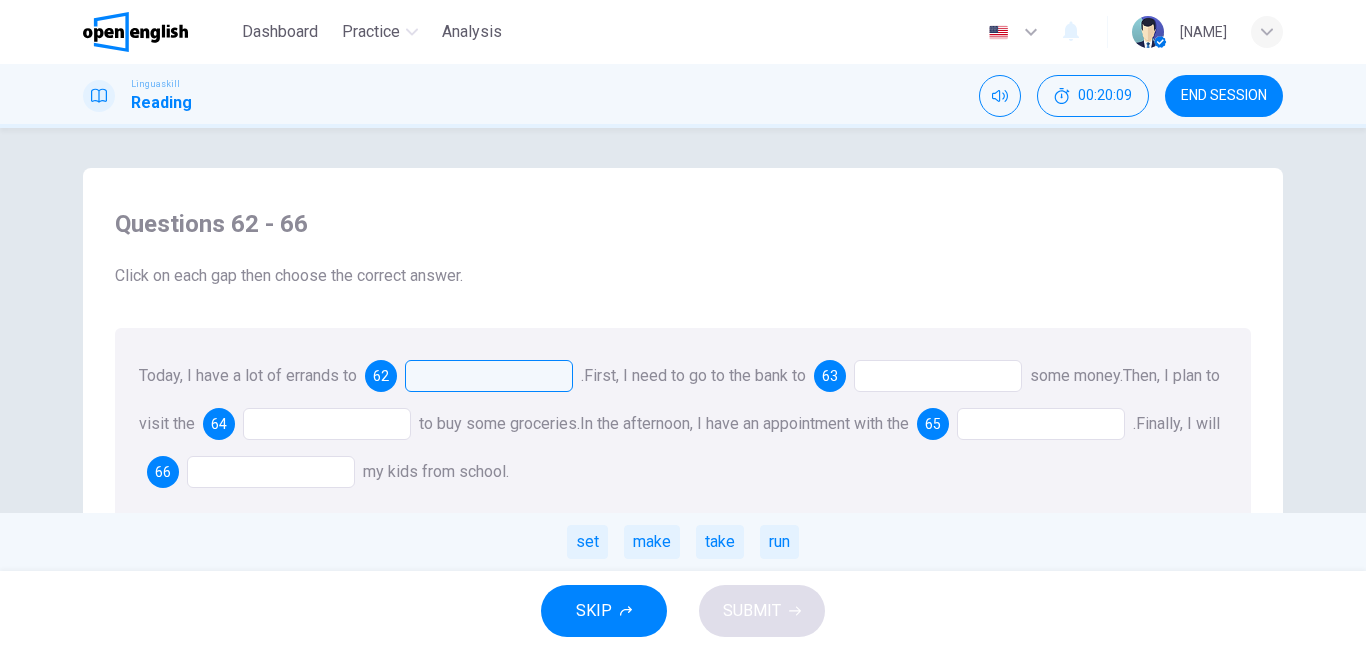 click on "Today, I have a lot of errands to run . First, I need to go to the bank to deposit some money. Then, I plan to visit the supermarket to buy some groceries. In the afternoon, I have an appointment with the chef . Finally, I will pick up my kids from school." at bounding box center [683, 424] 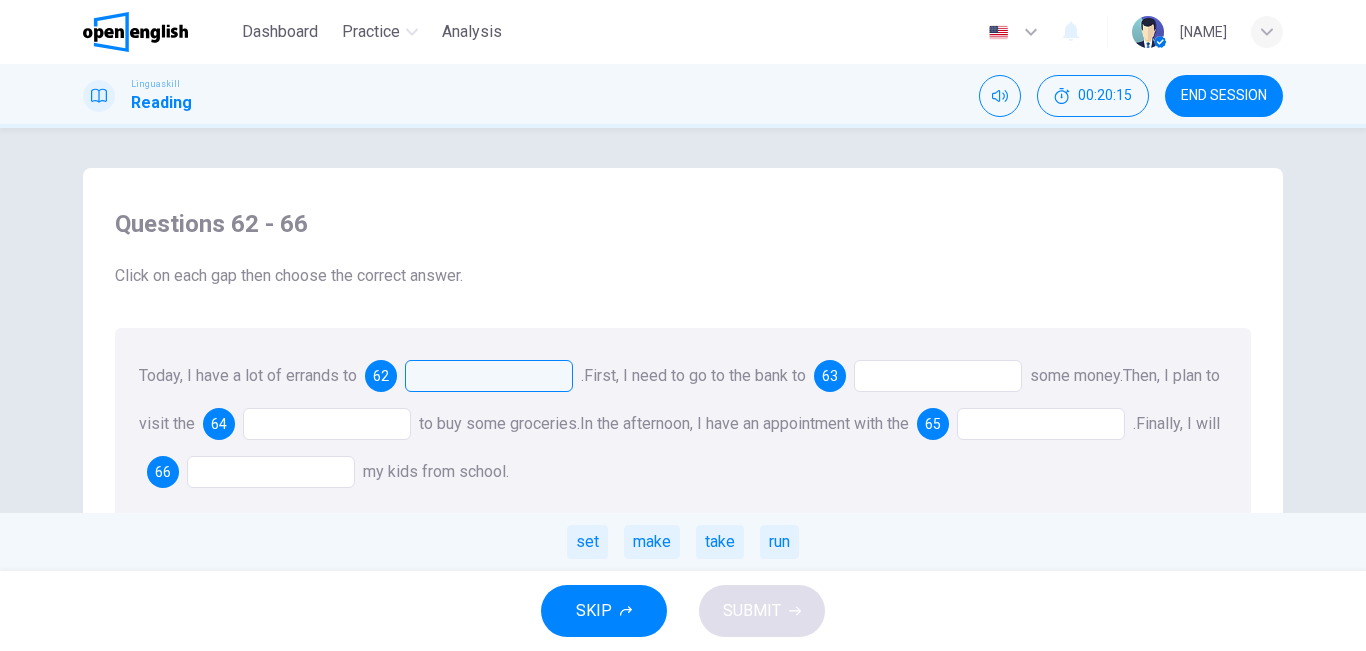 click on "make" at bounding box center [652, 542] 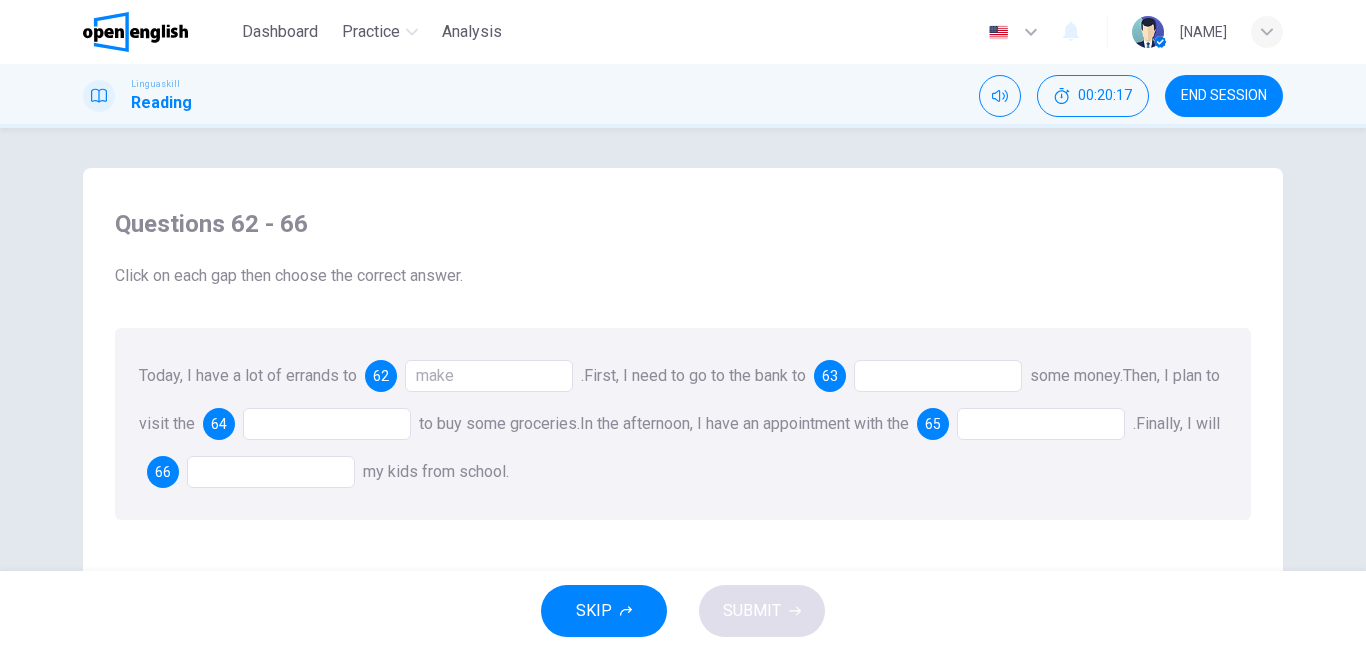 click at bounding box center [938, 376] 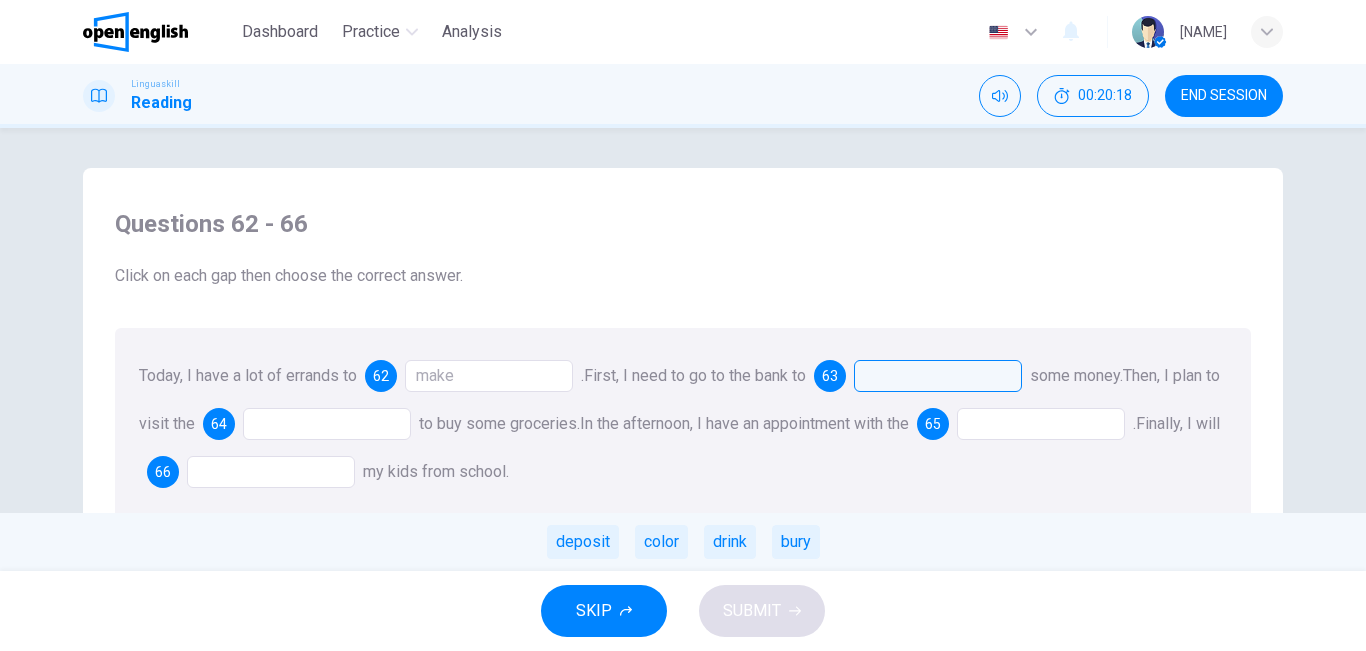 click on "bury" at bounding box center [796, 542] 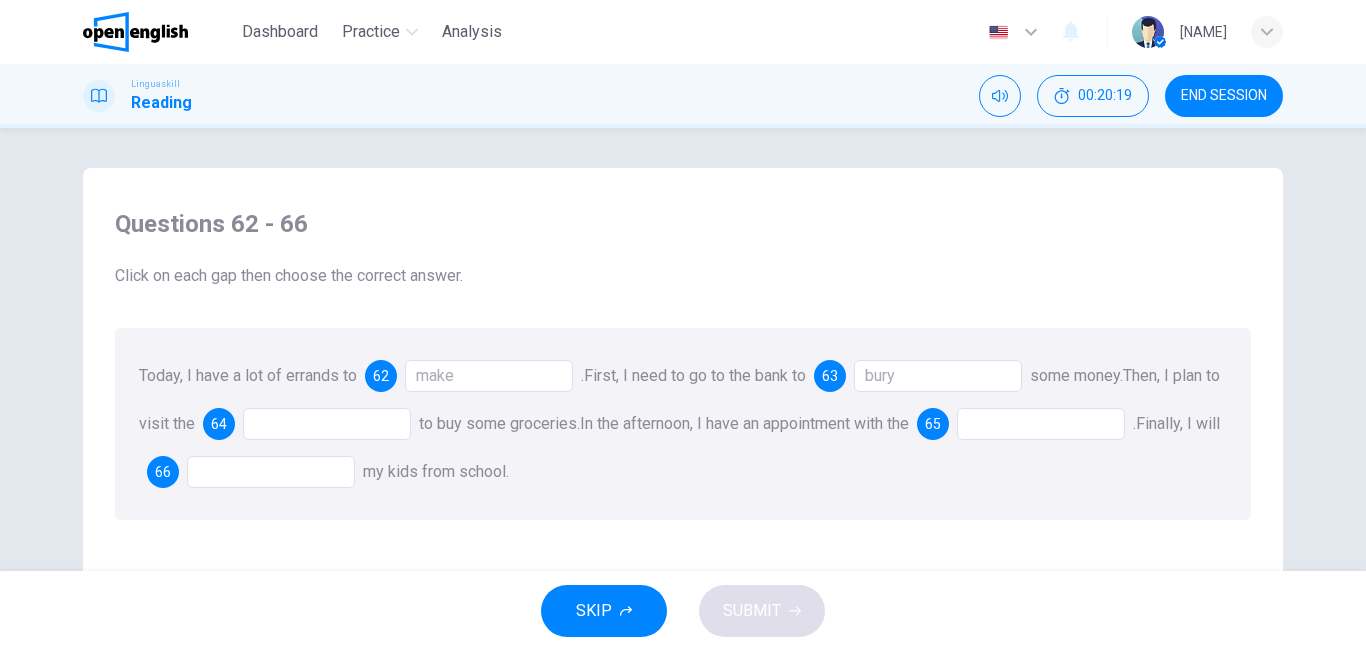 click on "Today, I have a lot of errands to make . First, I need to go to the bank to bury some money. Then, I plan to visit the supermarket to buy some groceries. In the afternoon, I have an appointment with the chef . Finally, I will pick up my kids from school." at bounding box center (683, 424) 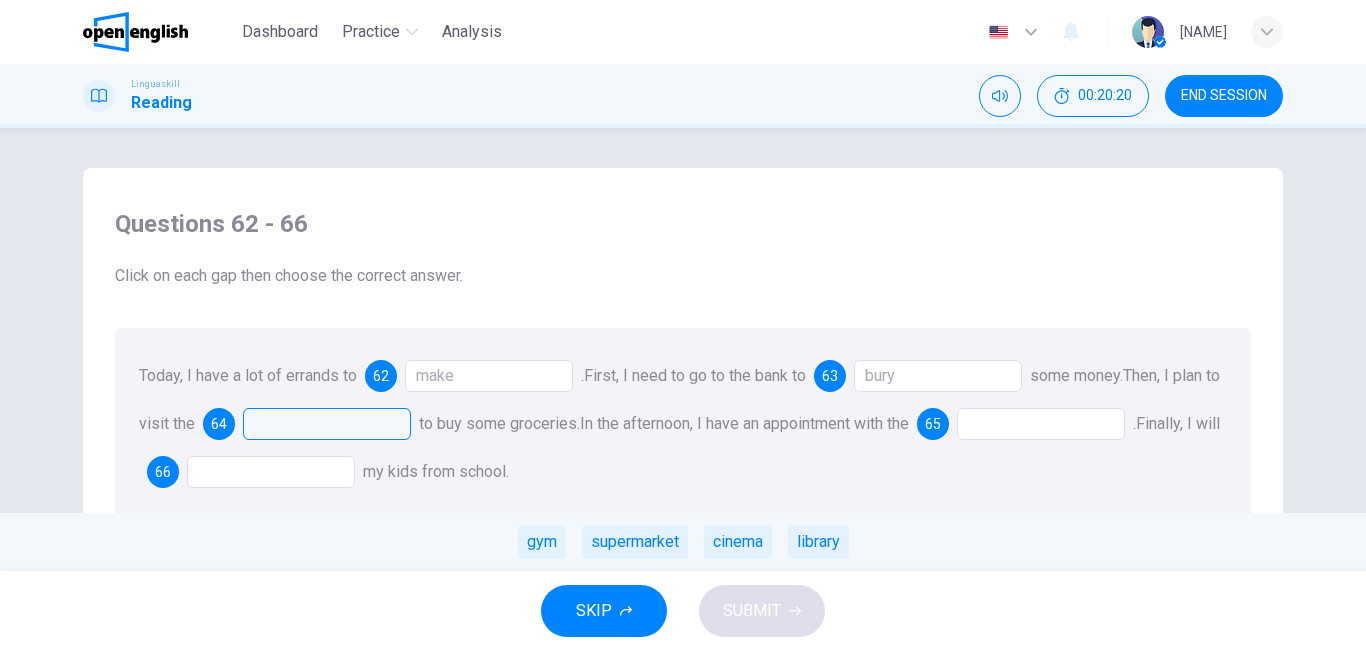 click on "supermarket" at bounding box center [635, 542] 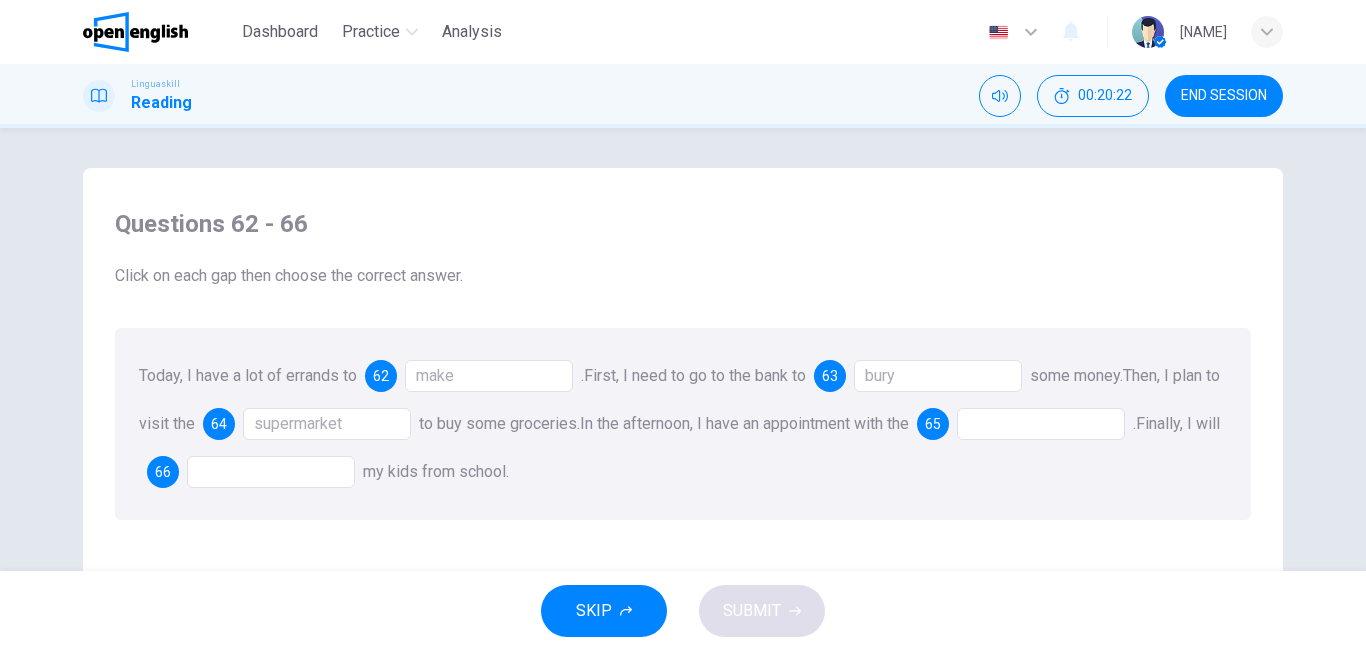 click on "Today, I have a lot of errands to make . First, I need to go to the bank to bury some money. Then, I plan to visit the supermarket to buy some groceries. In the afternoon, I have an appointment with the chef . Finally, I will pick up my kids from school." at bounding box center [683, 424] 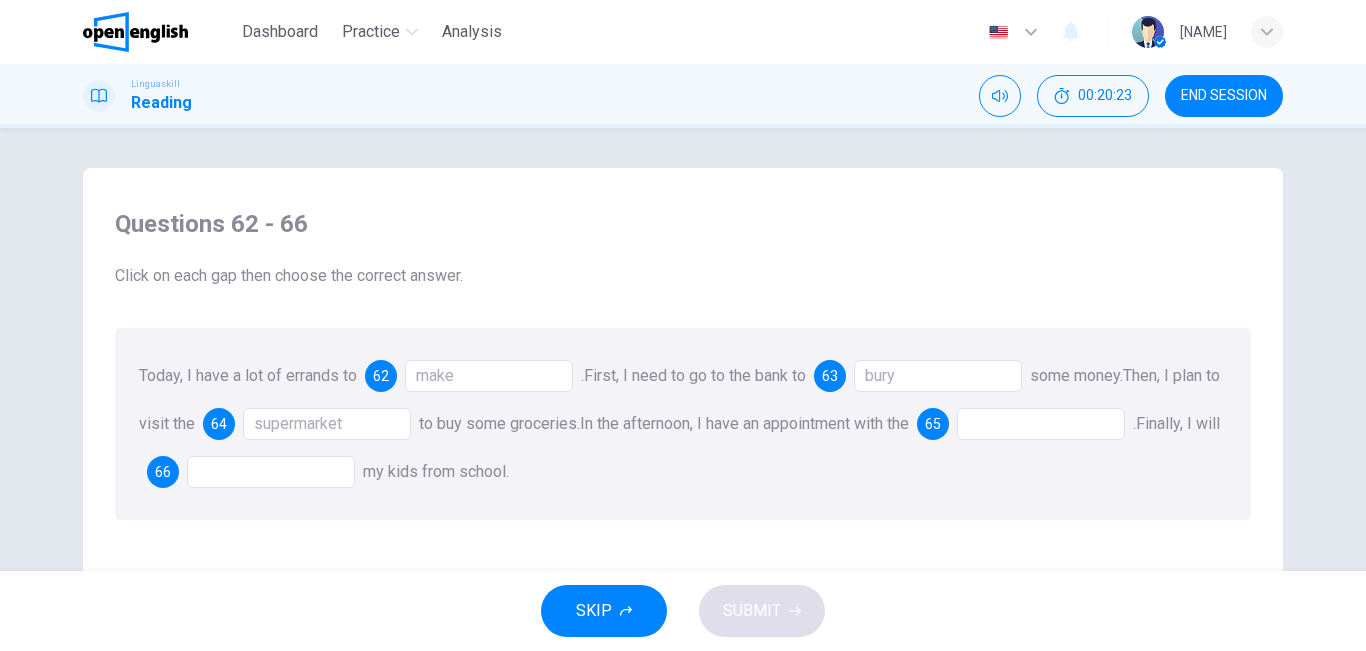 click on "Today, I have a lot of errands to make . First, I need to go to the bank to bury some money. Then, I plan to visit the supermarket to buy some groceries. In the afternoon, I have an appointment with the chef . Finally, I will pick up my kids from school." at bounding box center [683, 424] 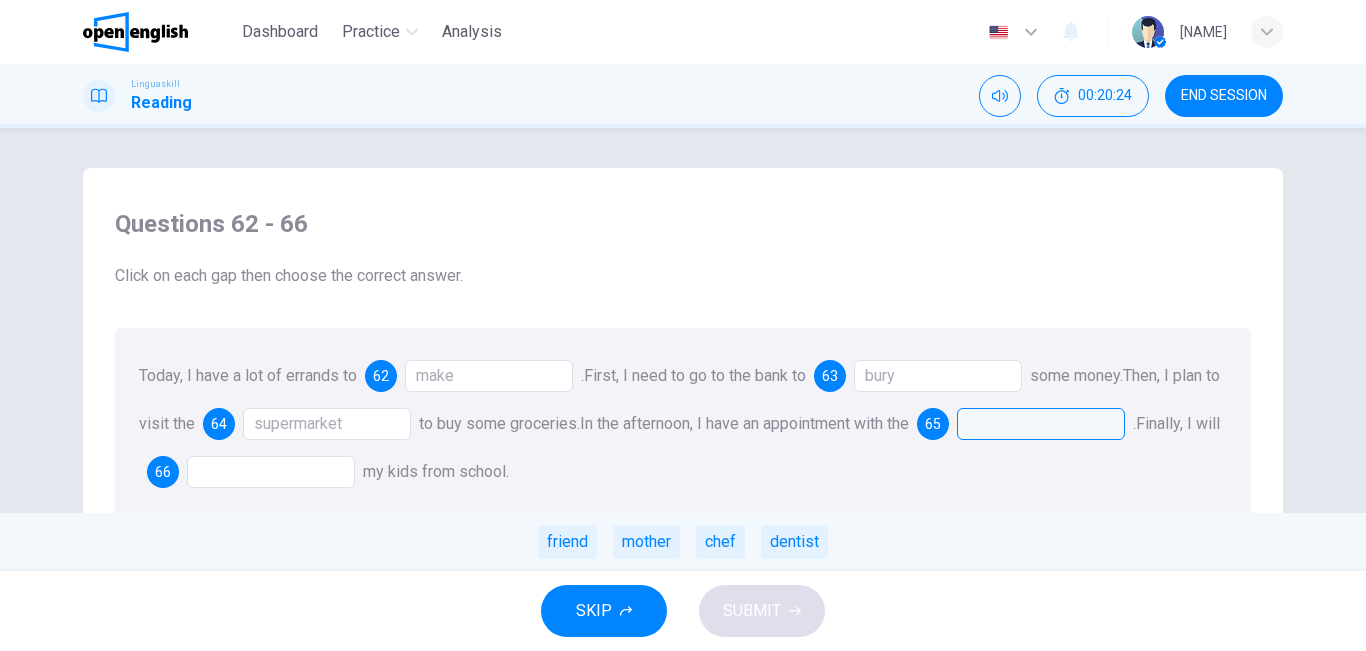 click on "chef" at bounding box center [720, 542] 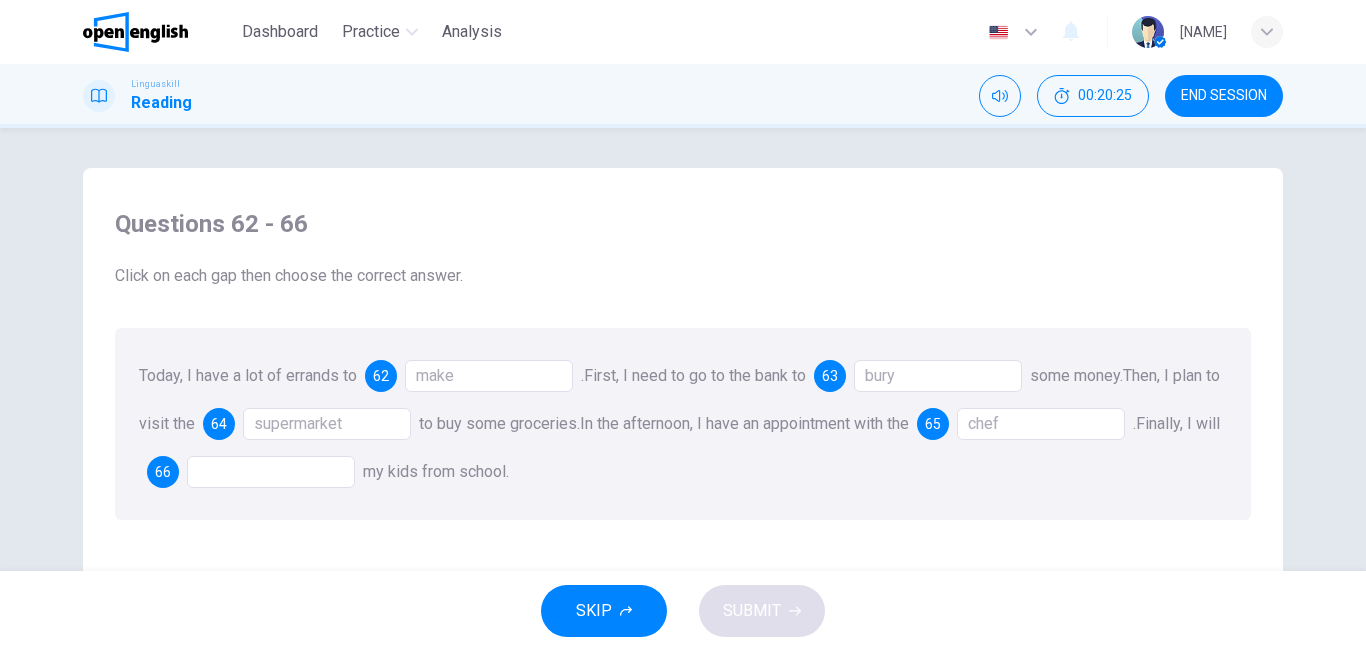 drag, startPoint x: 327, startPoint y: 499, endPoint x: 303, endPoint y: 476, distance: 33.24154 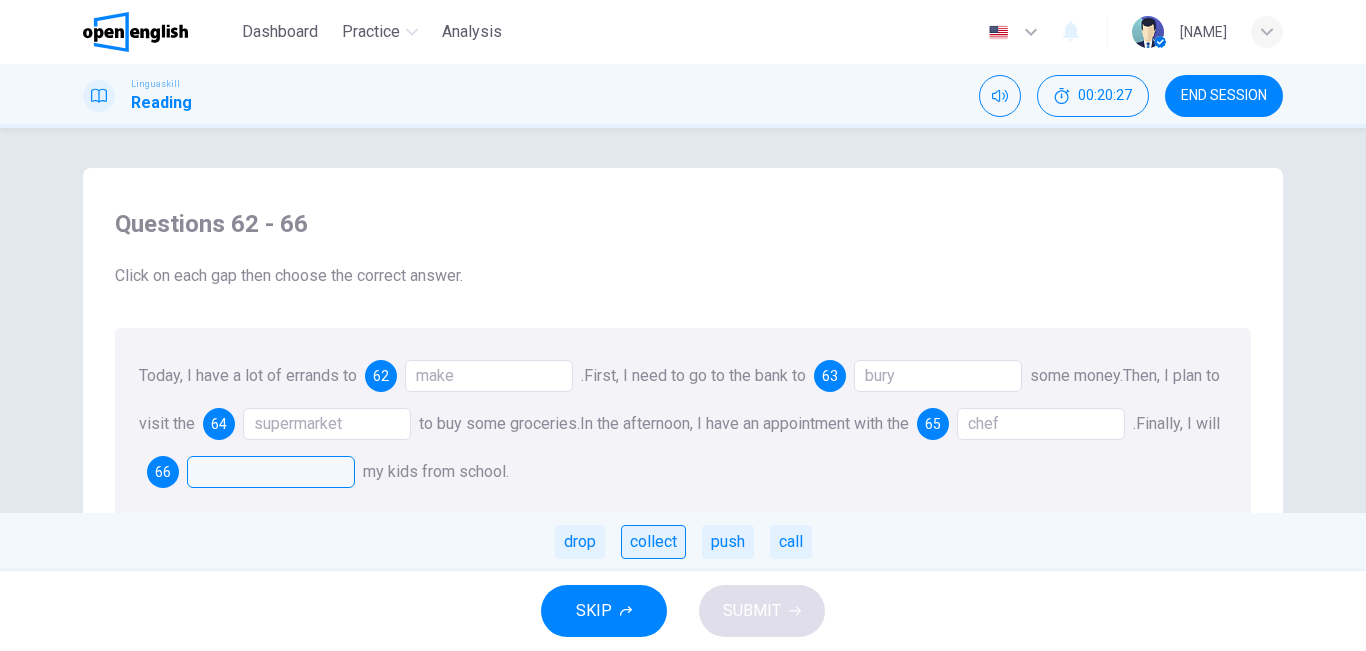 drag, startPoint x: 602, startPoint y: 546, endPoint x: 622, endPoint y: 542, distance: 20.396078 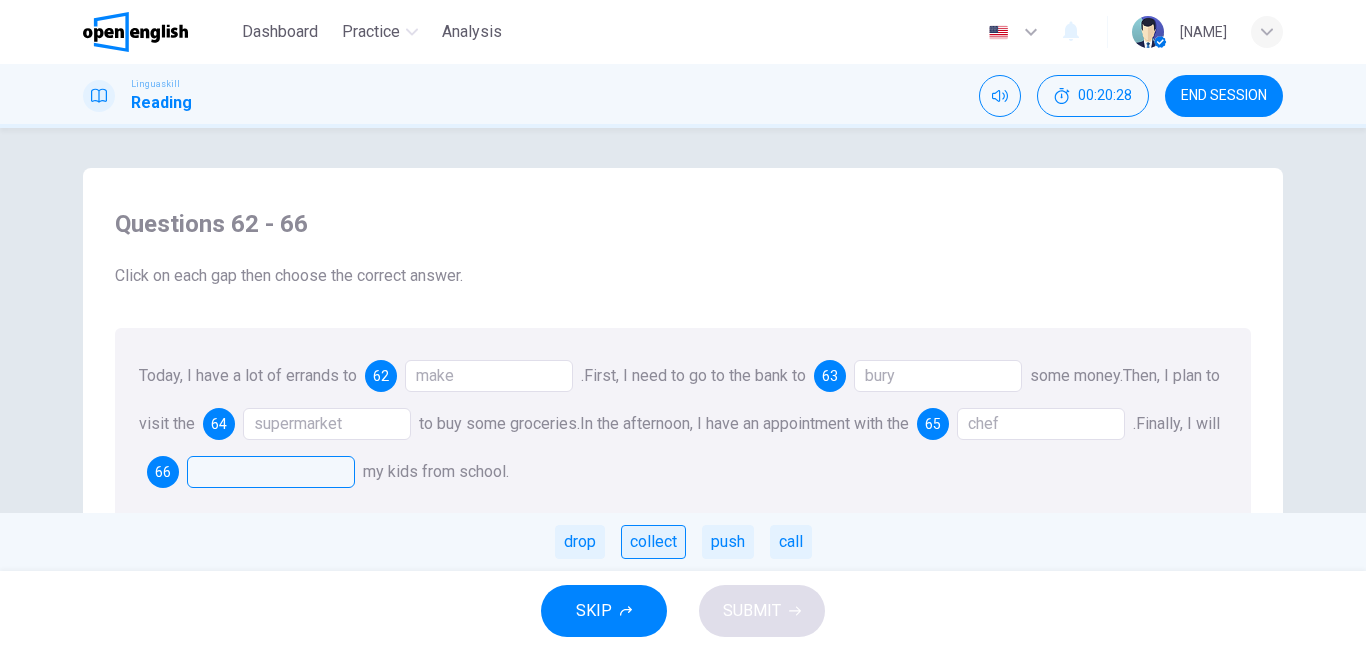 click on "collect" at bounding box center (653, 542) 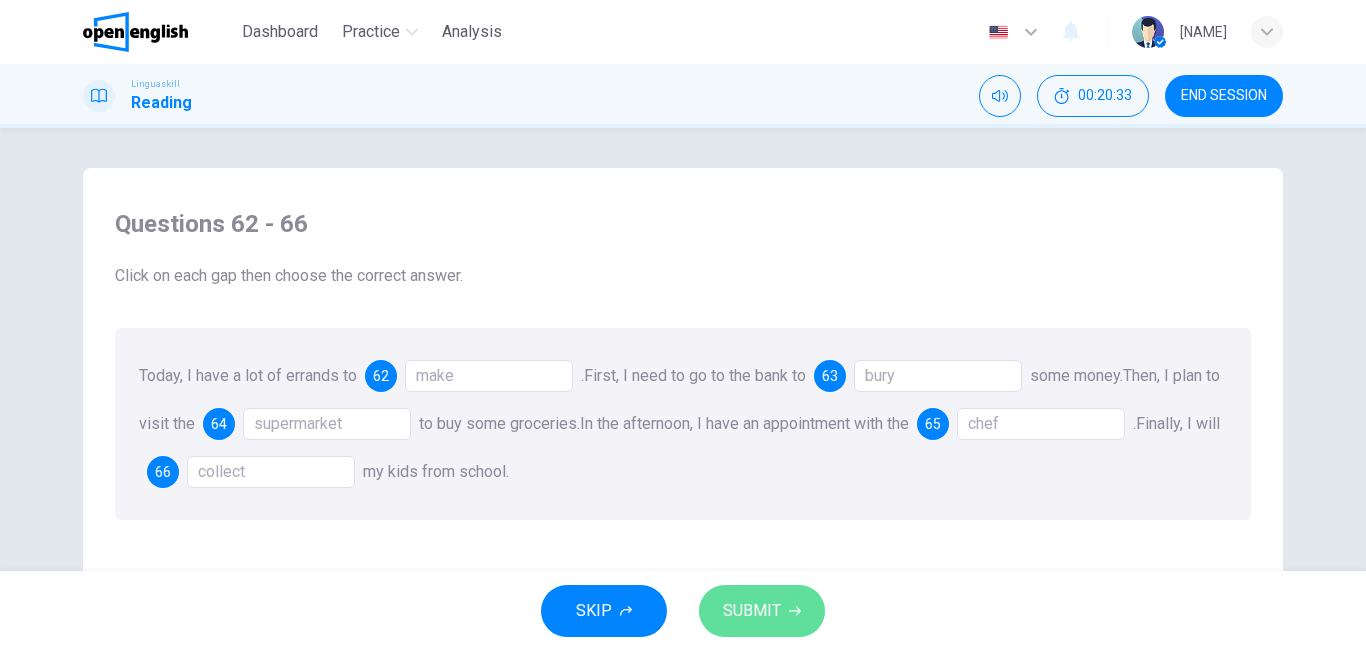 click on "SUBMIT" at bounding box center [762, 611] 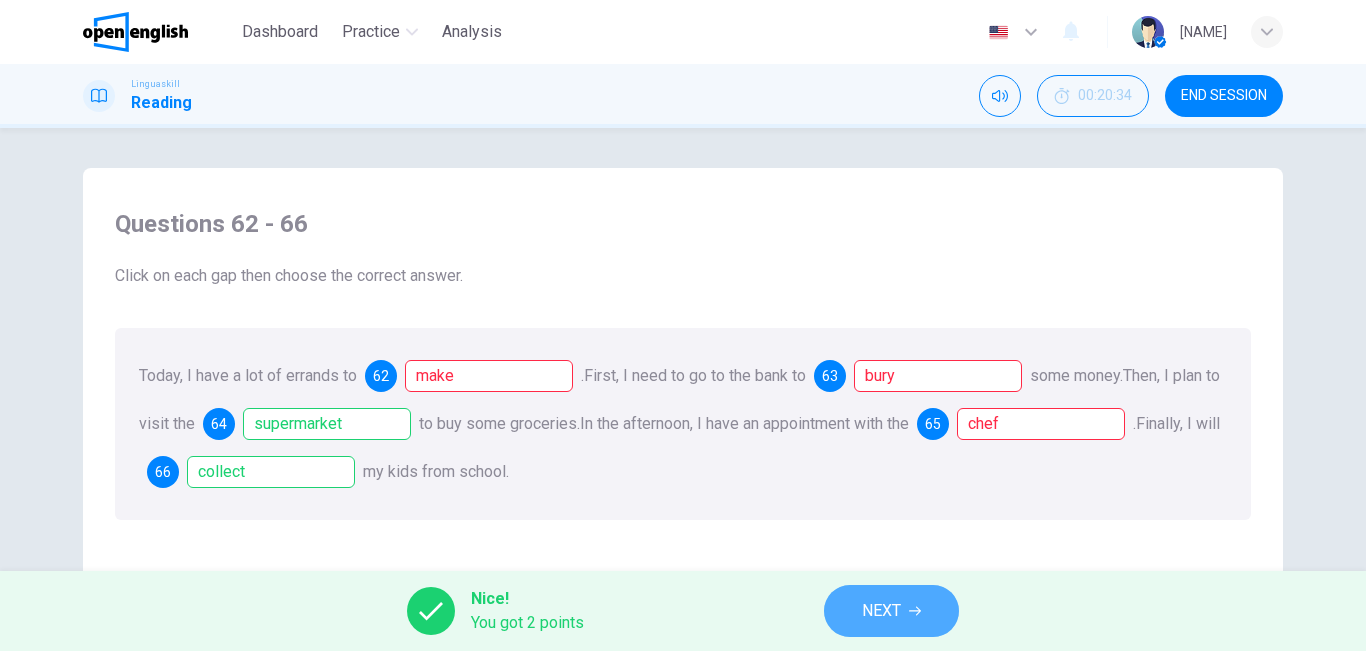 click on "NEXT" at bounding box center [881, 611] 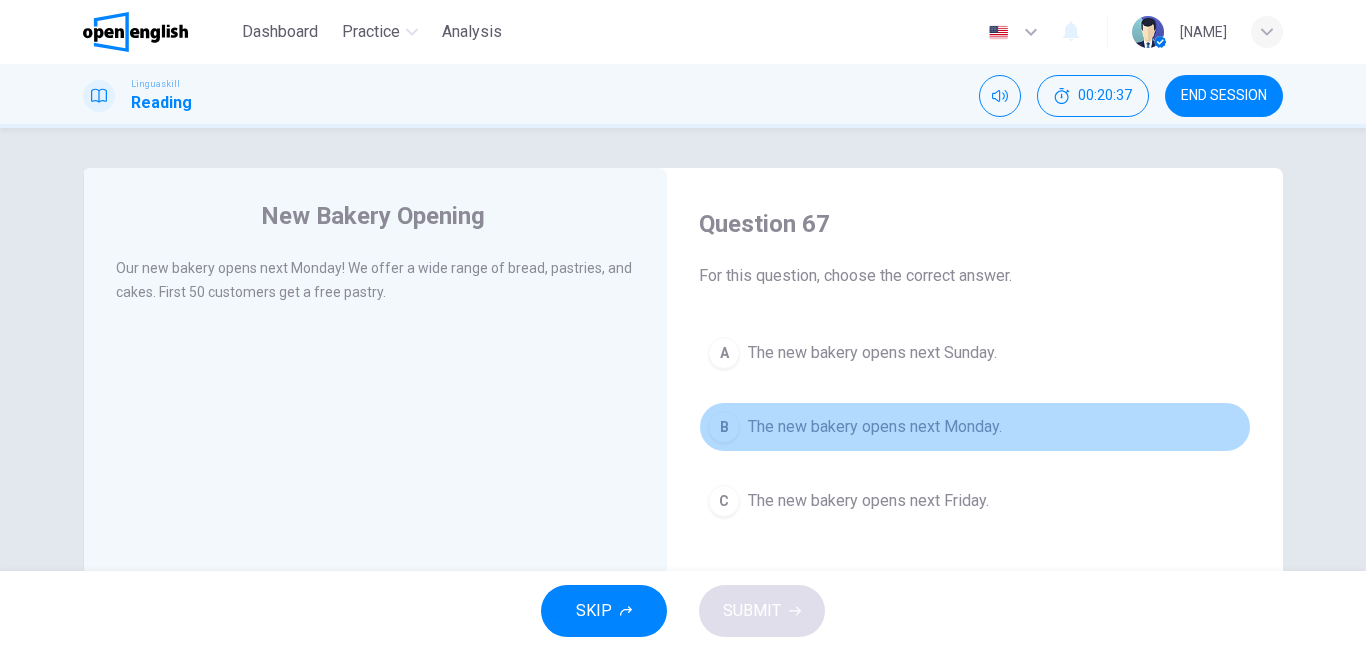 click on "The new bakery opens next Monday." at bounding box center (875, 427) 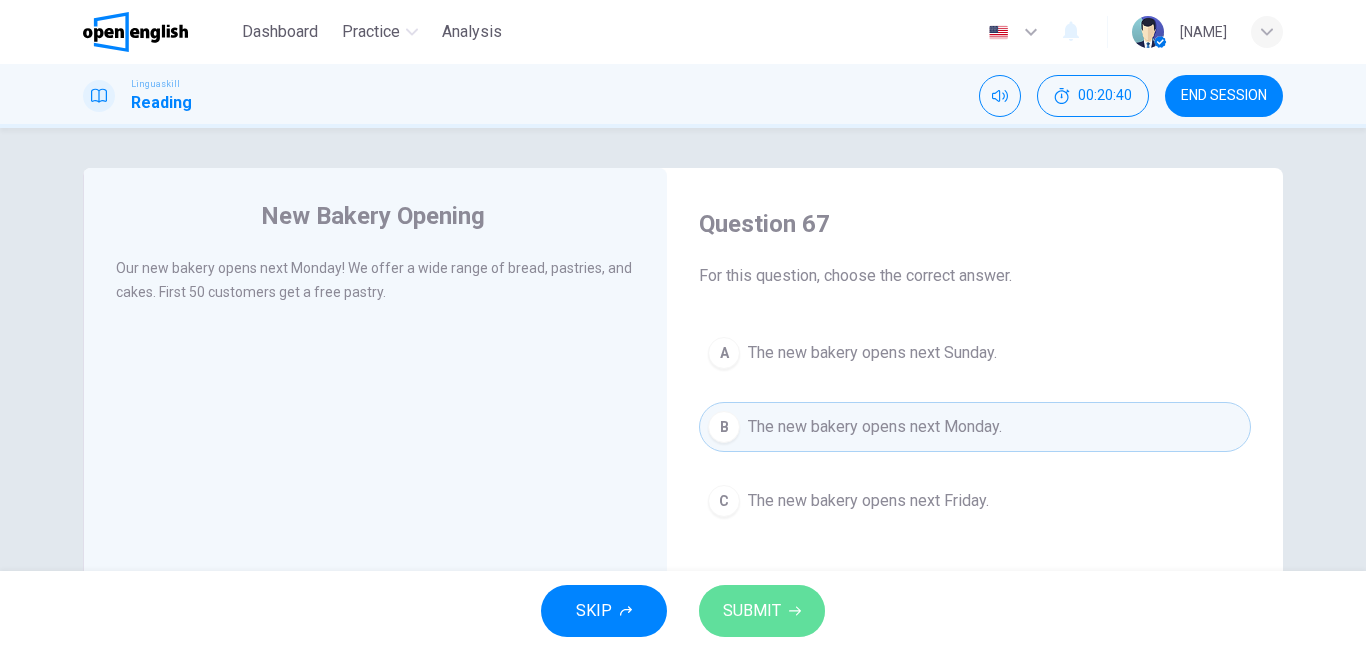 click on "SUBMIT" at bounding box center (762, 611) 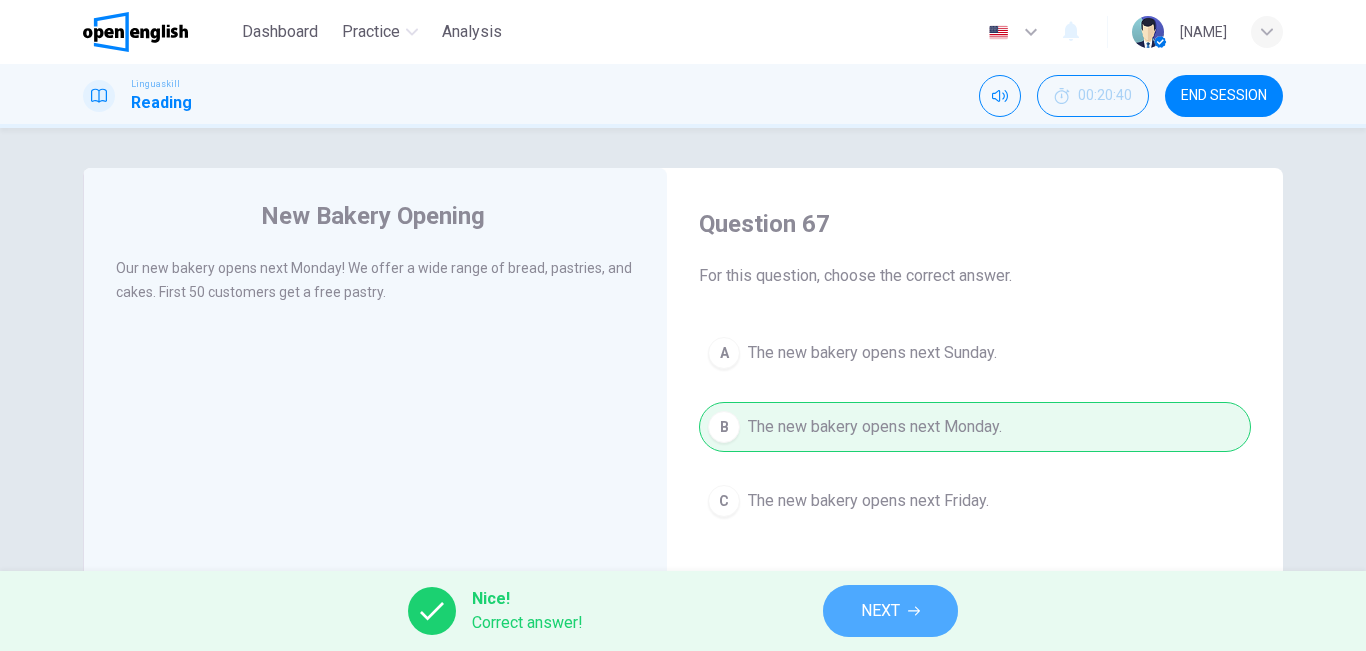 click on "NEXT" at bounding box center (890, 611) 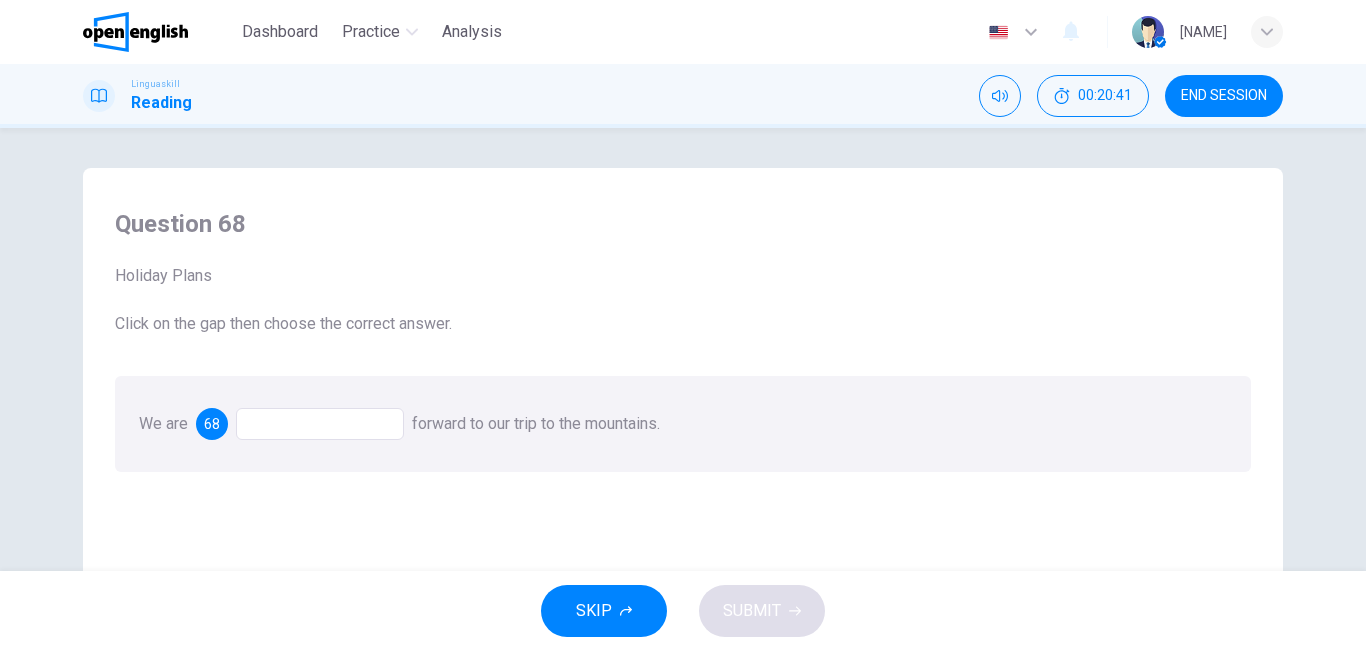 click at bounding box center (320, 424) 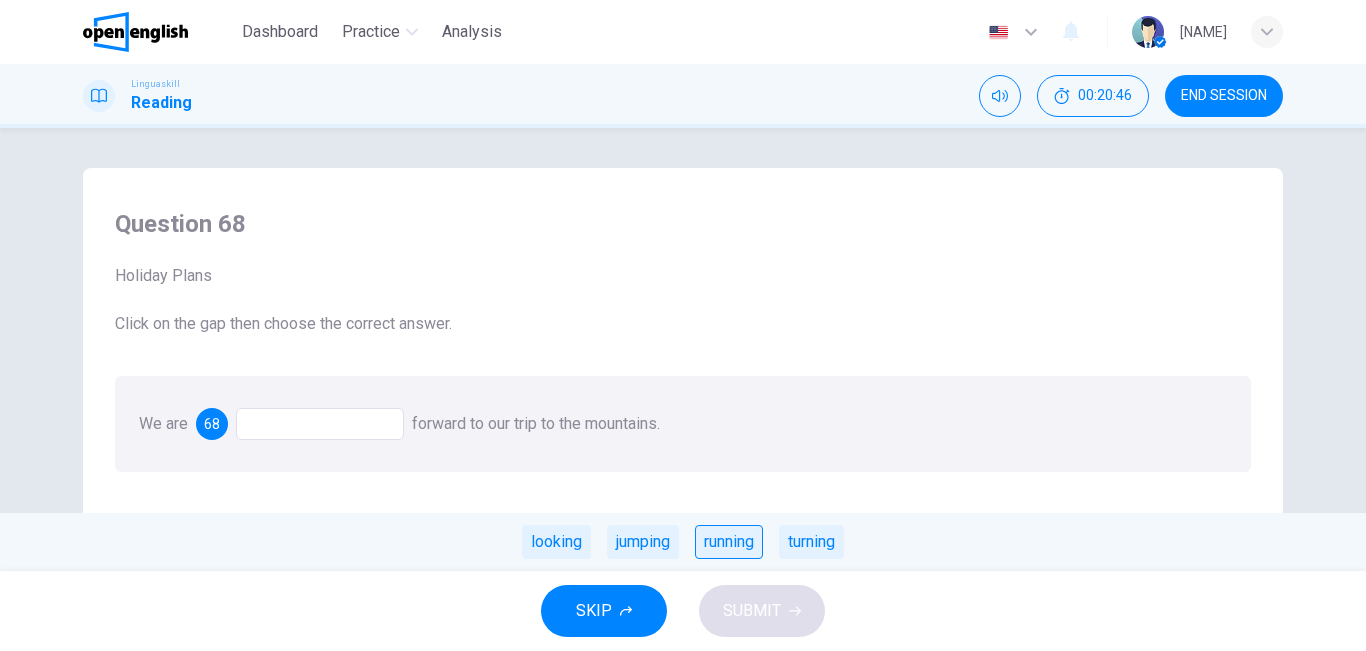 click on "running" at bounding box center [729, 542] 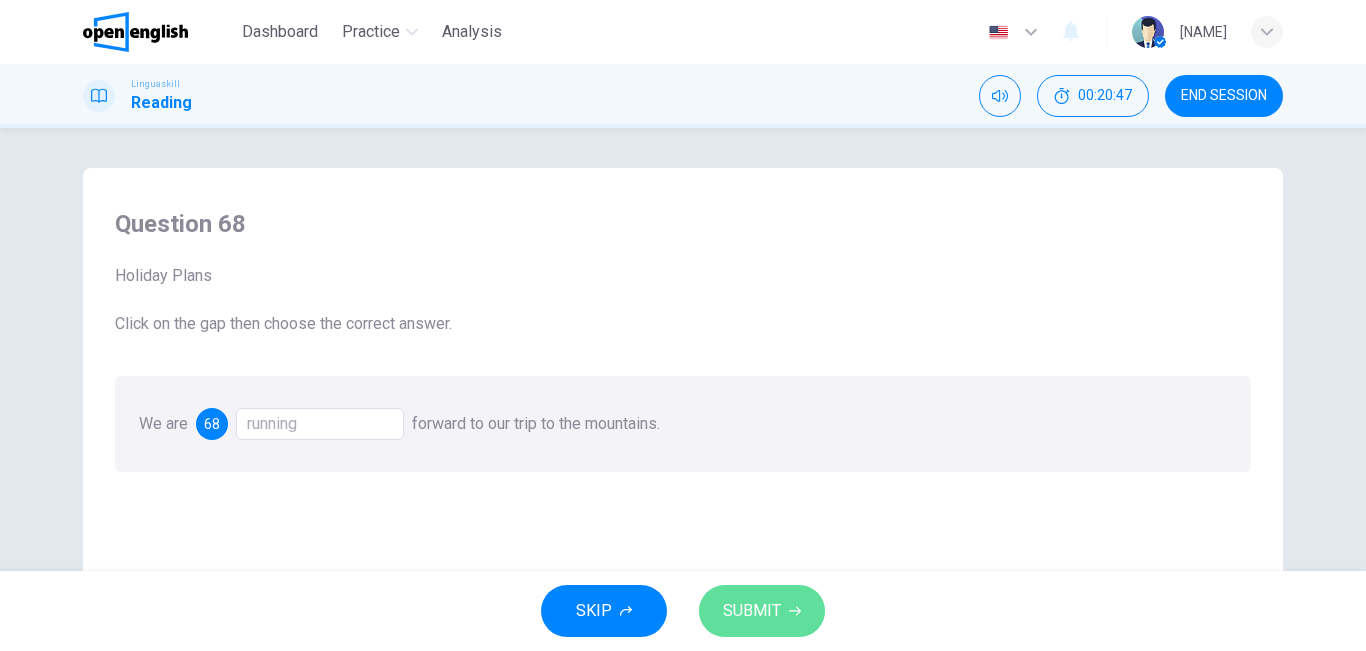 click on "SUBMIT" at bounding box center (752, 611) 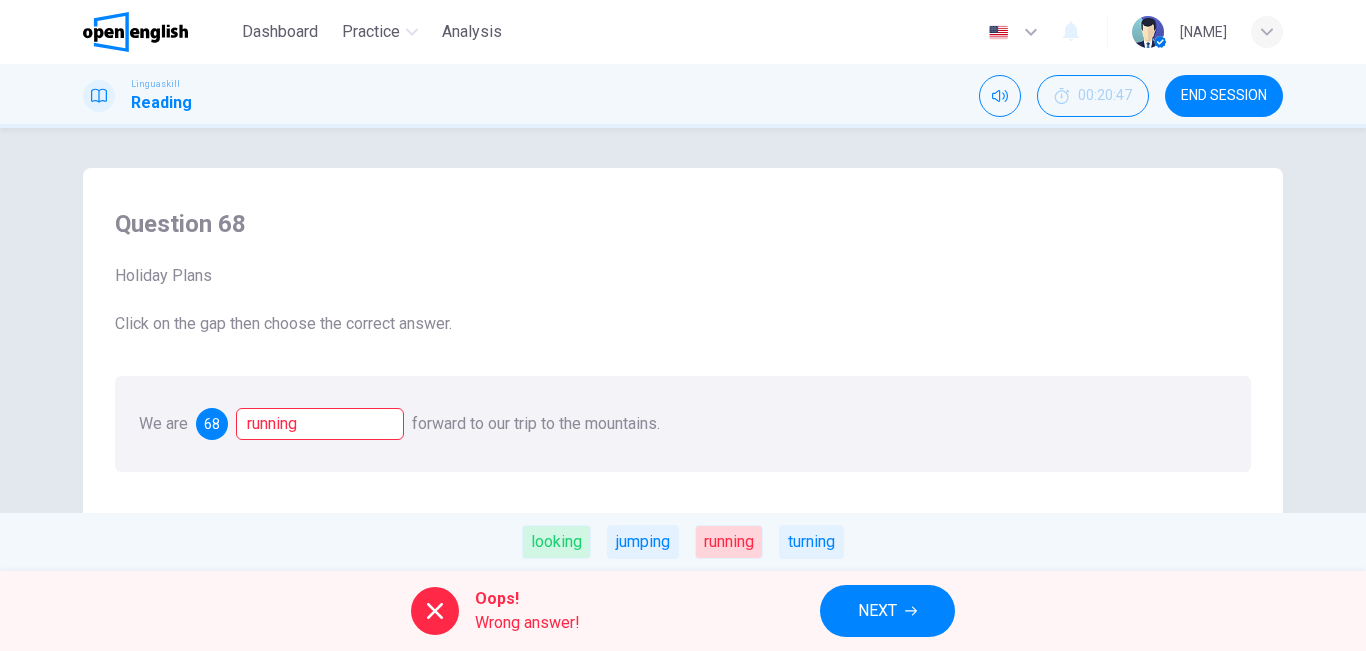 click on "NEXT" at bounding box center [887, 611] 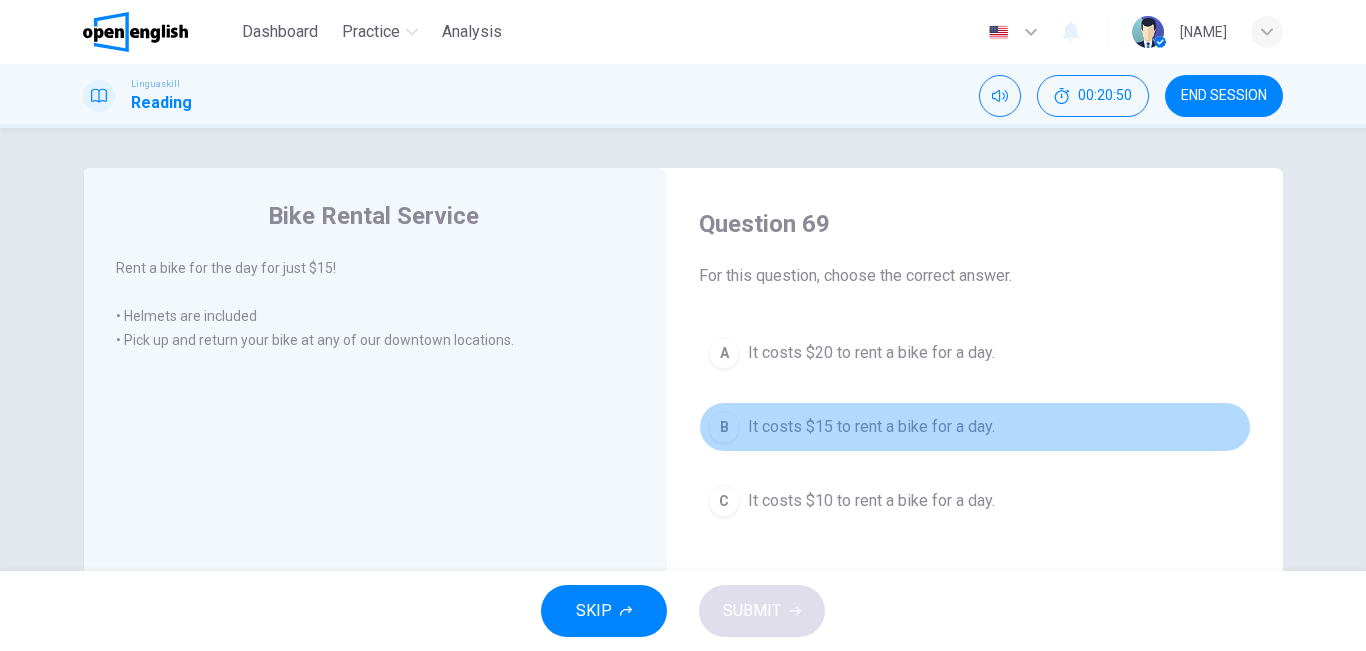 click on "It costs $15 to rent a bike for a day." at bounding box center (871, 427) 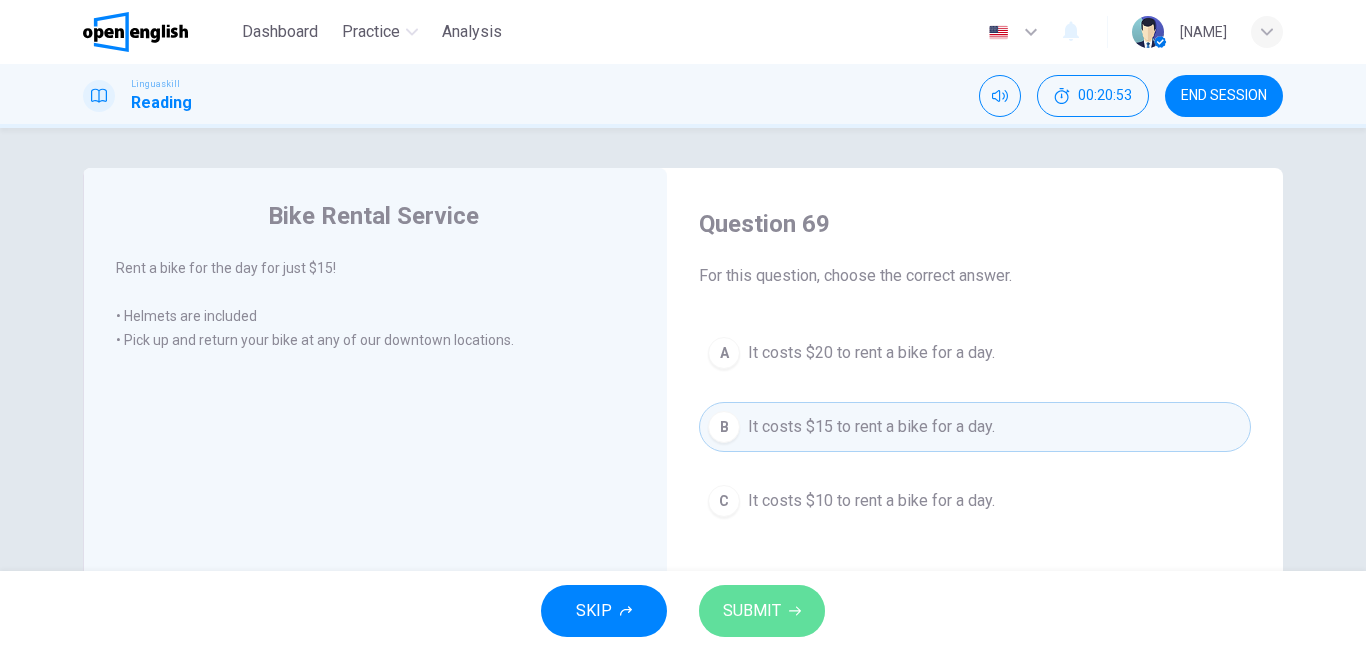 click on "SUBMIT" at bounding box center [752, 611] 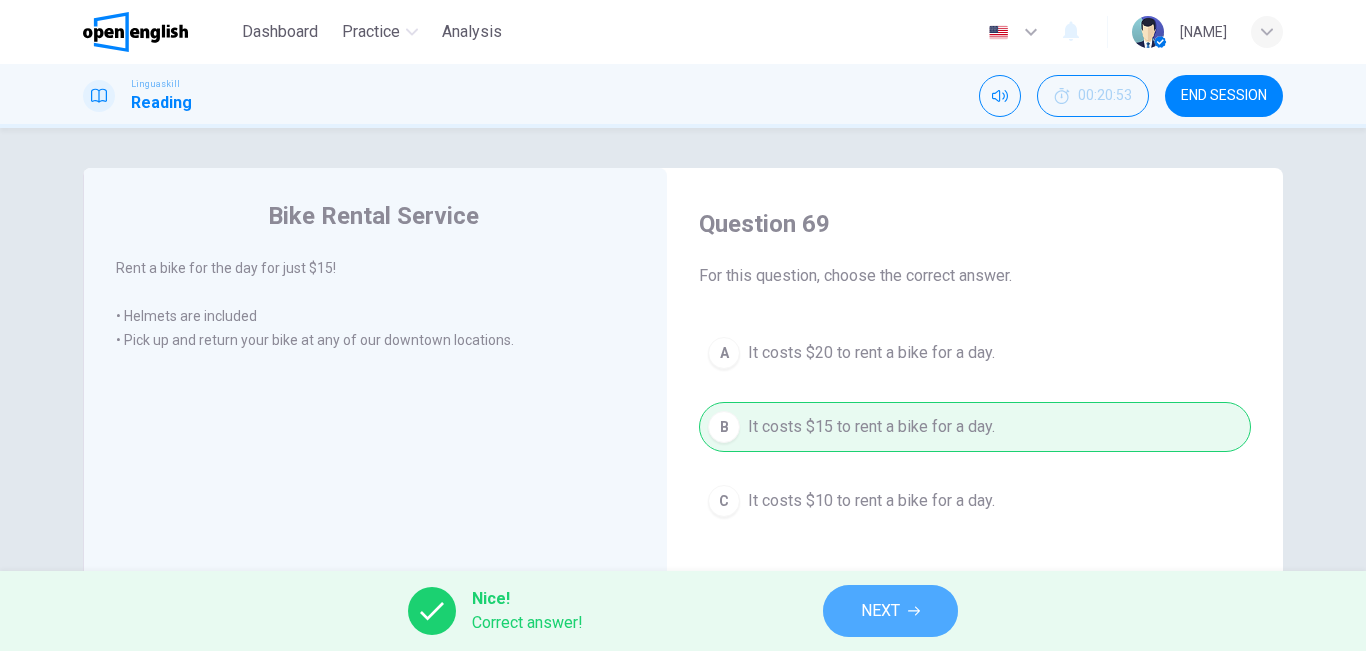 click on "NEXT" at bounding box center (890, 611) 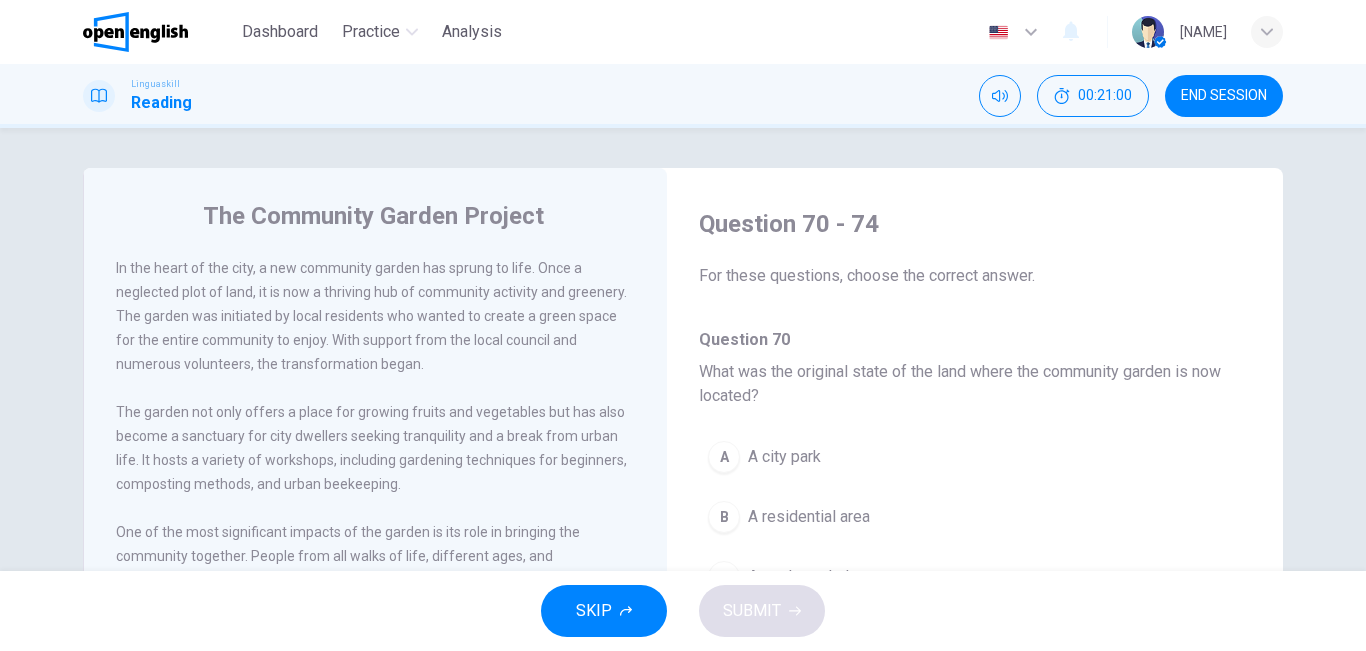drag, startPoint x: 1230, startPoint y: 110, endPoint x: 763, endPoint y: 121, distance: 467.12955 